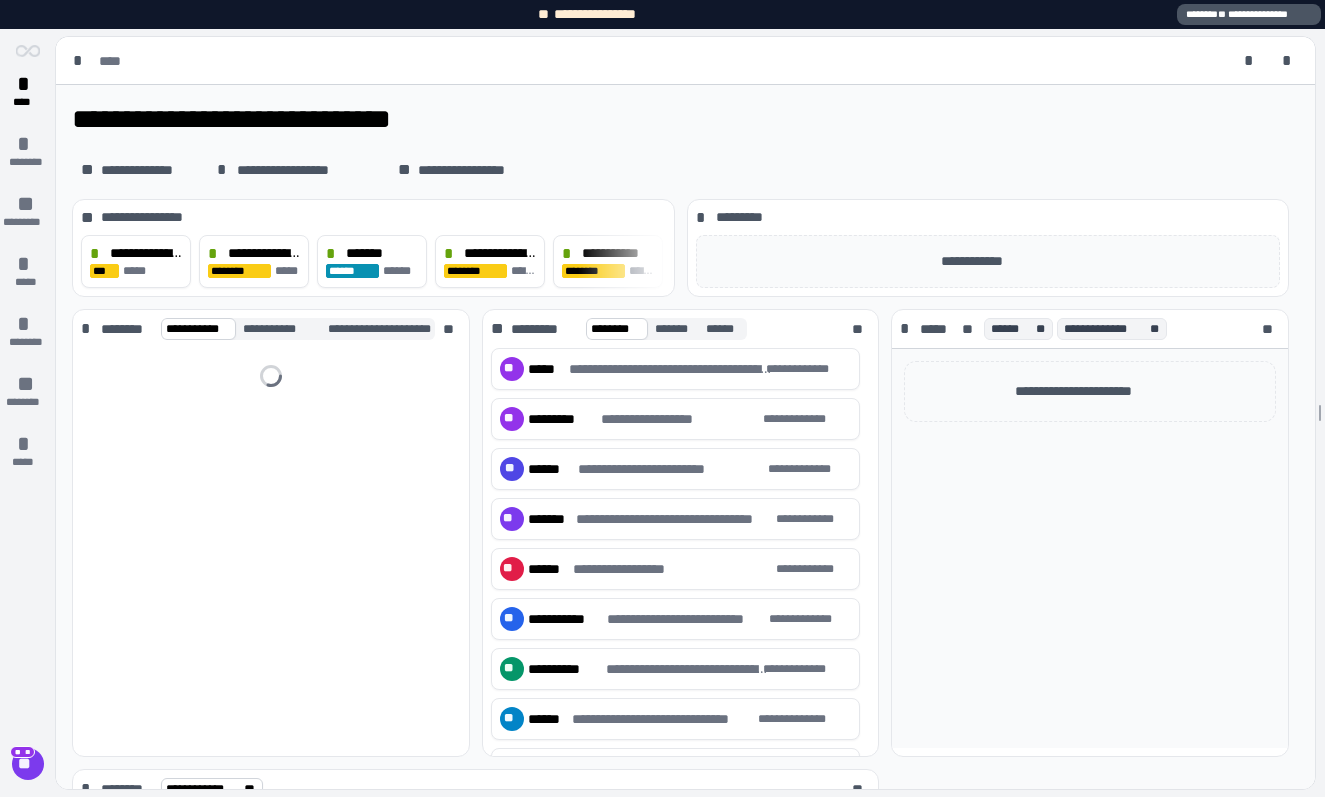 scroll, scrollTop: 0, scrollLeft: 0, axis: both 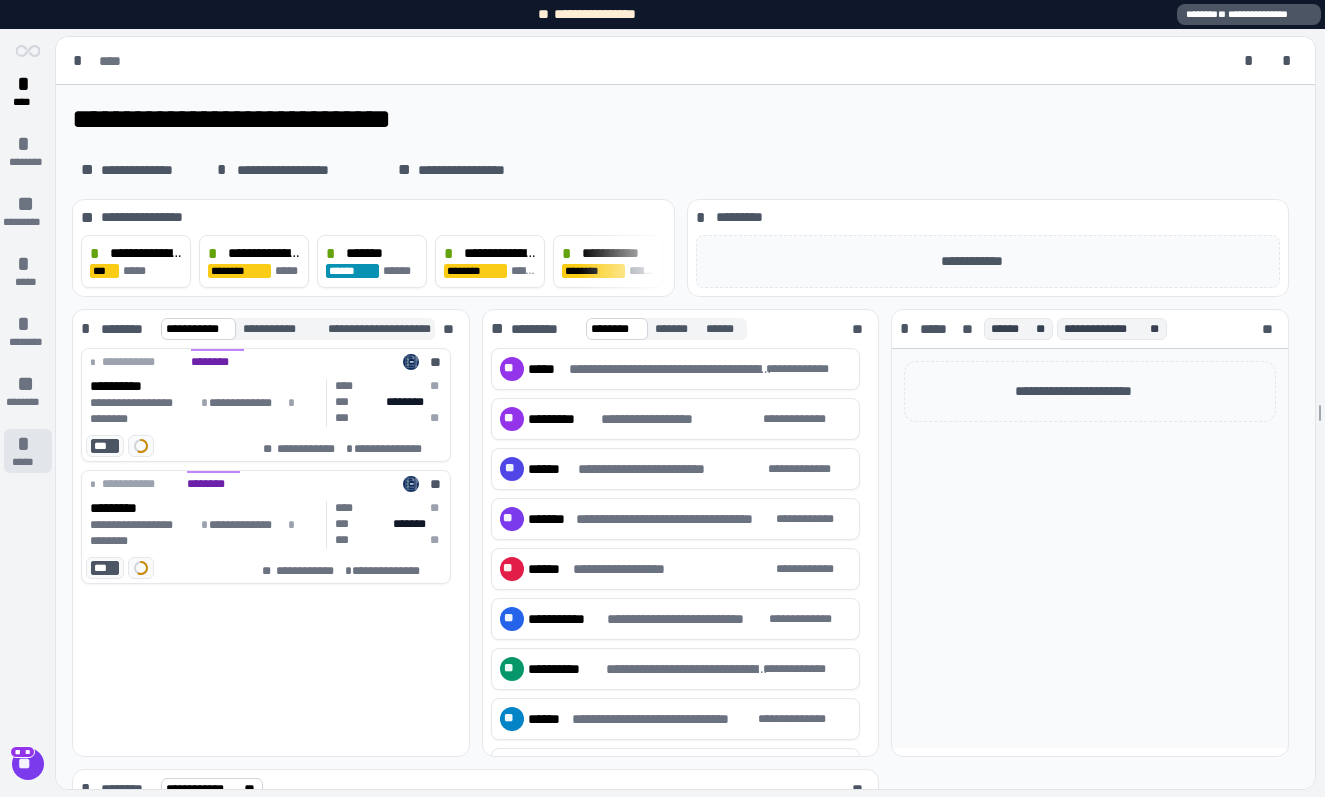 click on "*****" at bounding box center (27, 462) 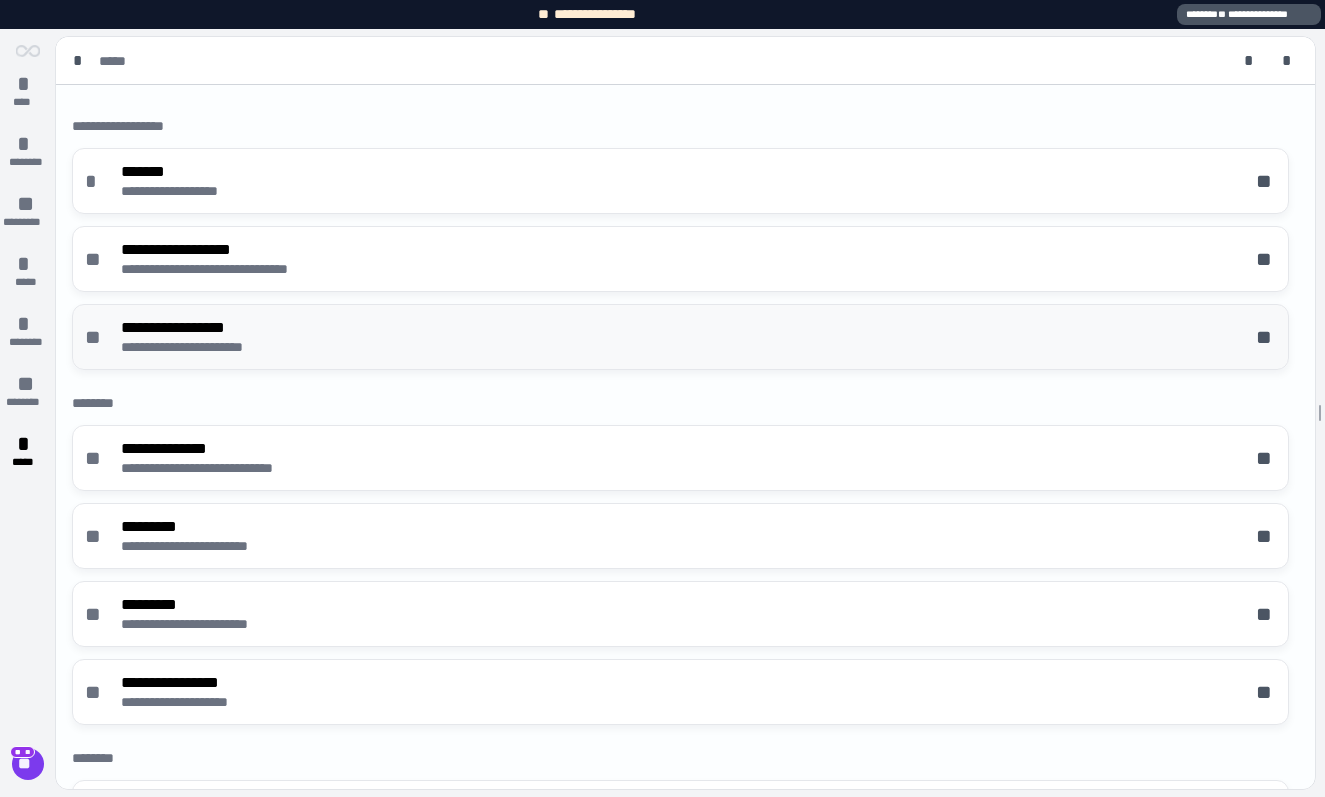 click on "**********" at bounding box center (680, 337) 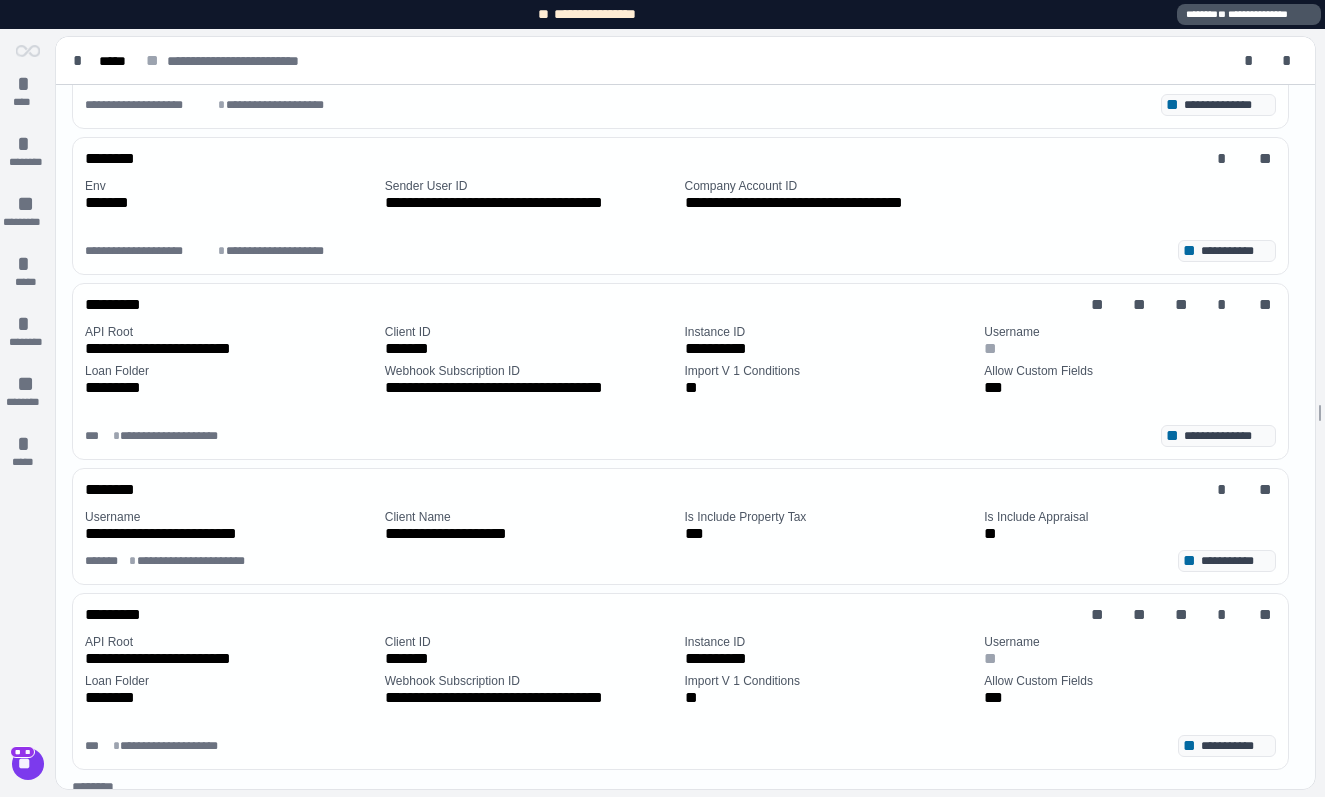 scroll, scrollTop: 301, scrollLeft: 0, axis: vertical 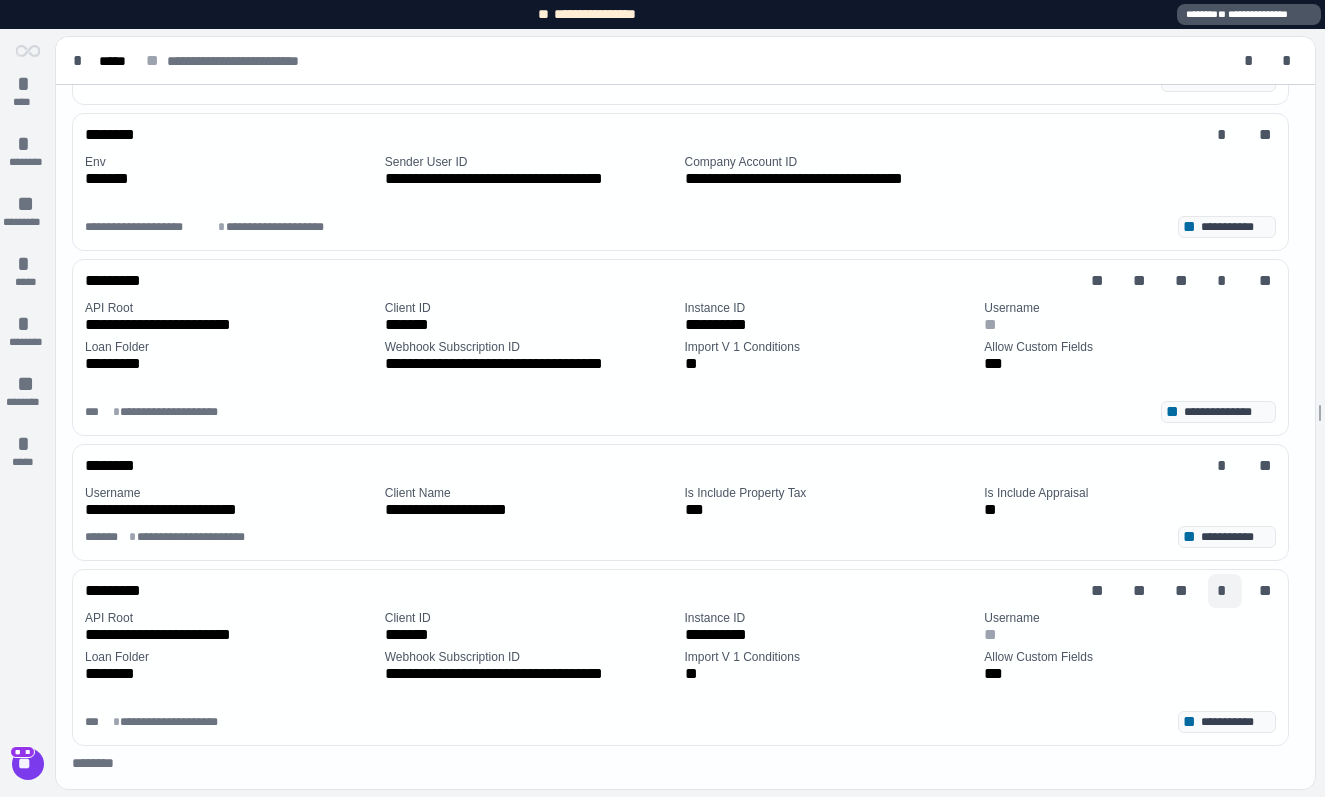 click on "*" at bounding box center (1225, 591) 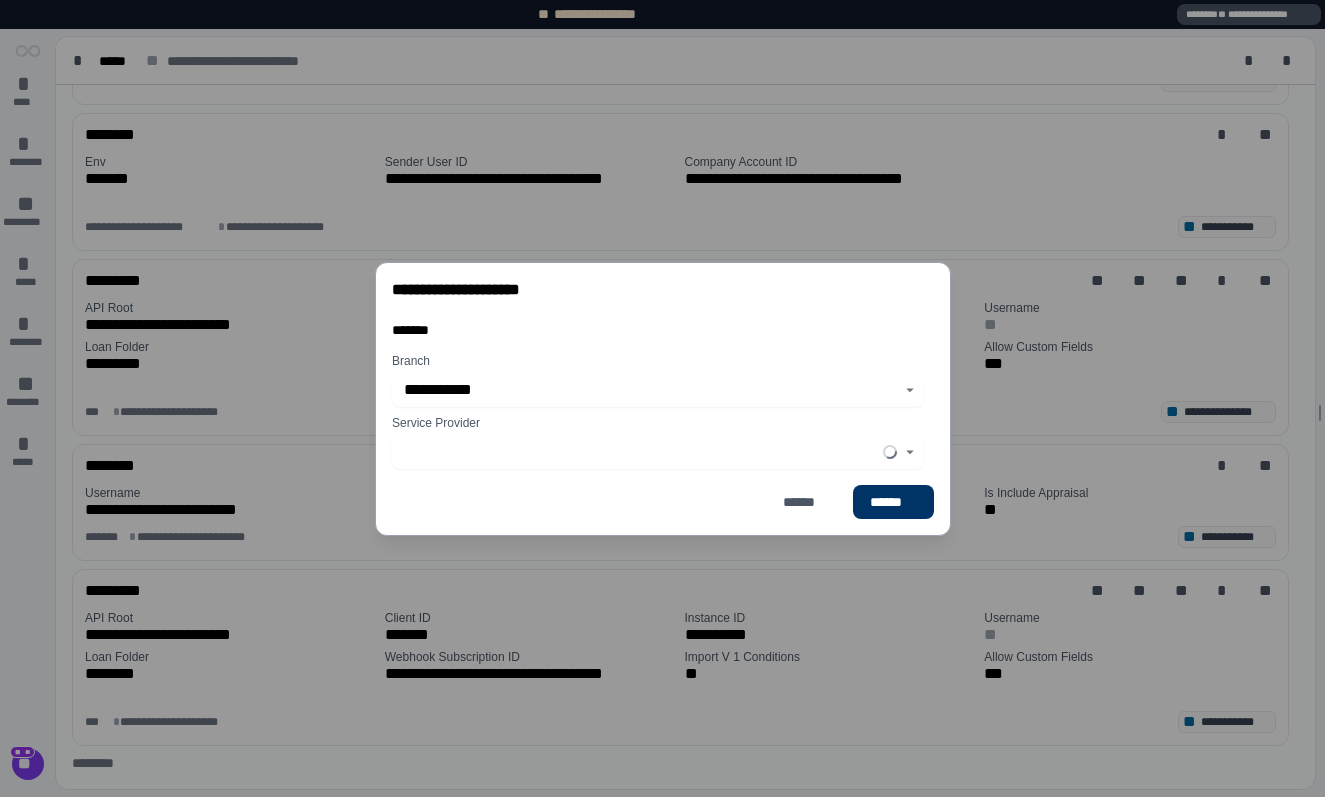 type on "*********" 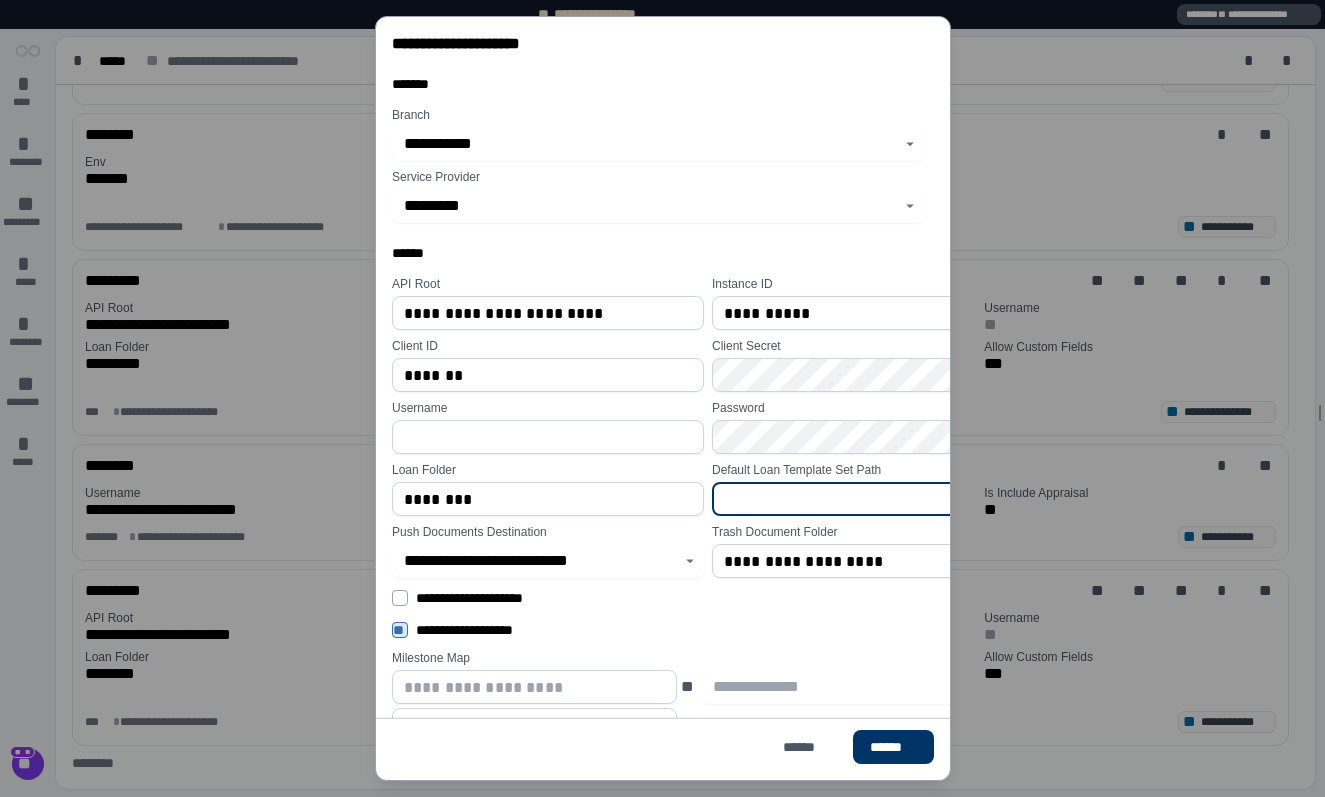 click at bounding box center (868, 499) 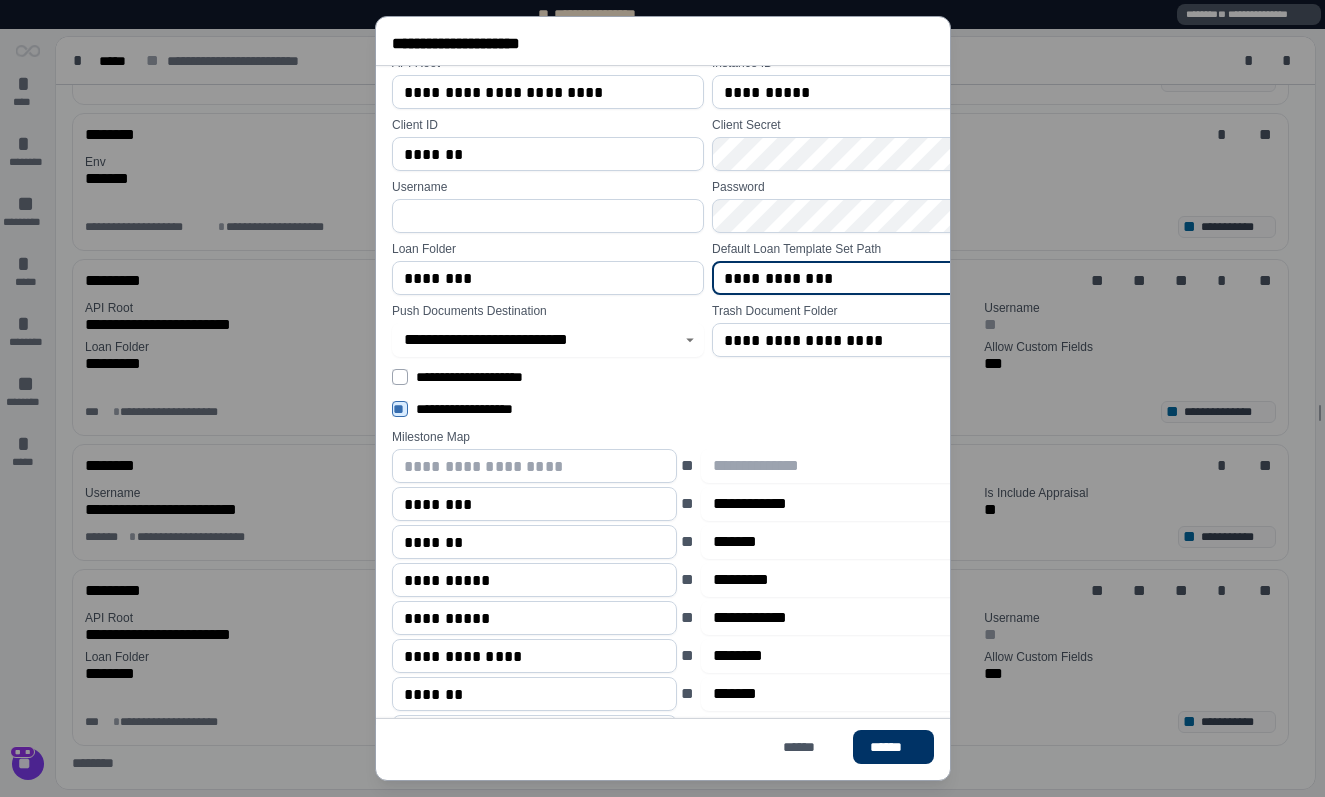 scroll, scrollTop: 227, scrollLeft: 0, axis: vertical 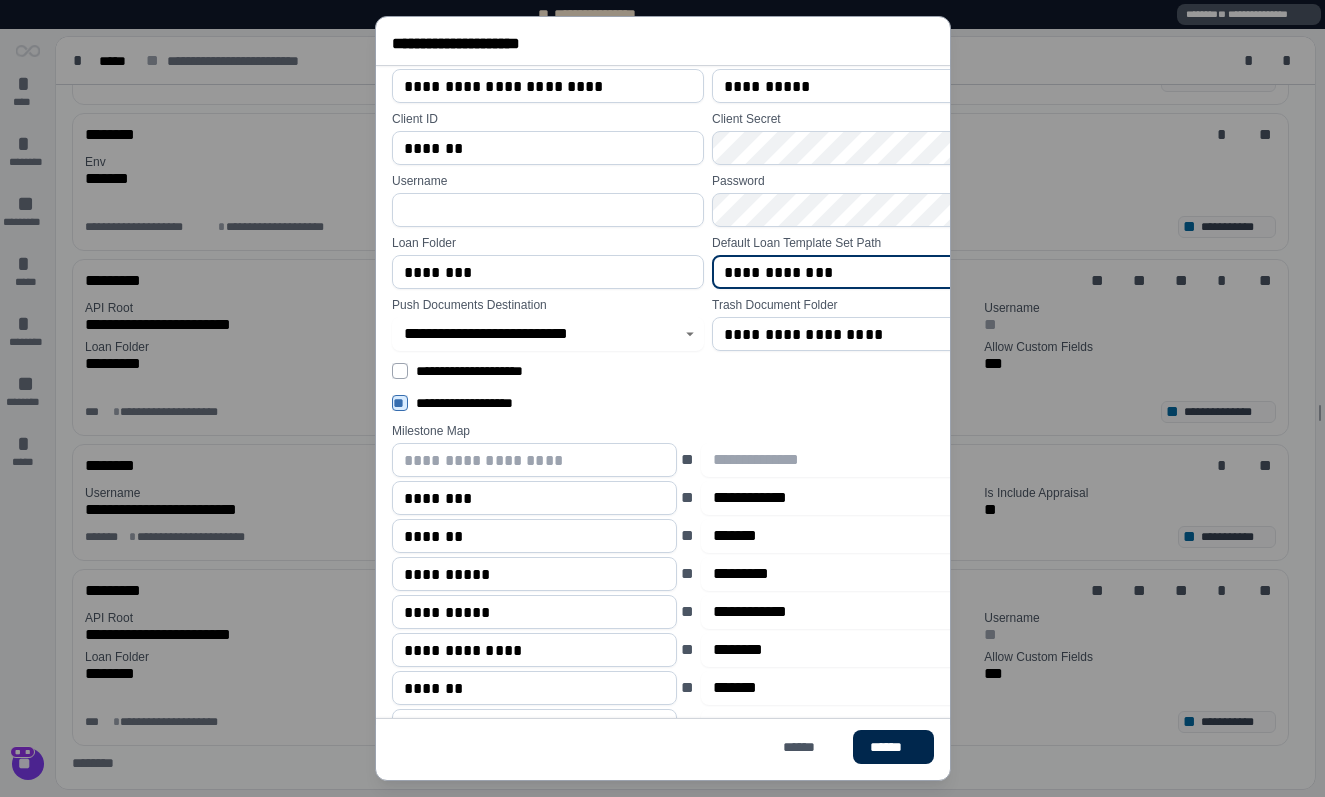type on "**********" 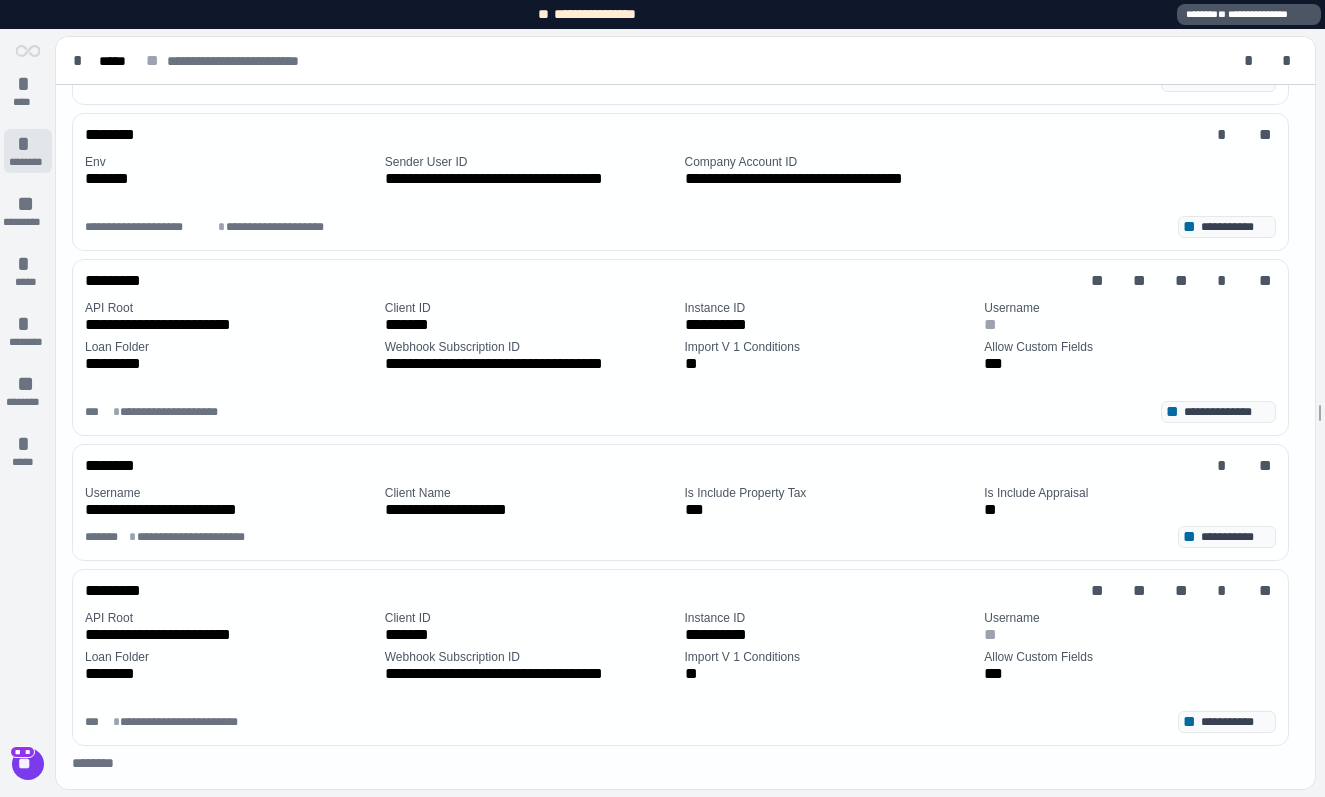 click on "********" at bounding box center (28, 162) 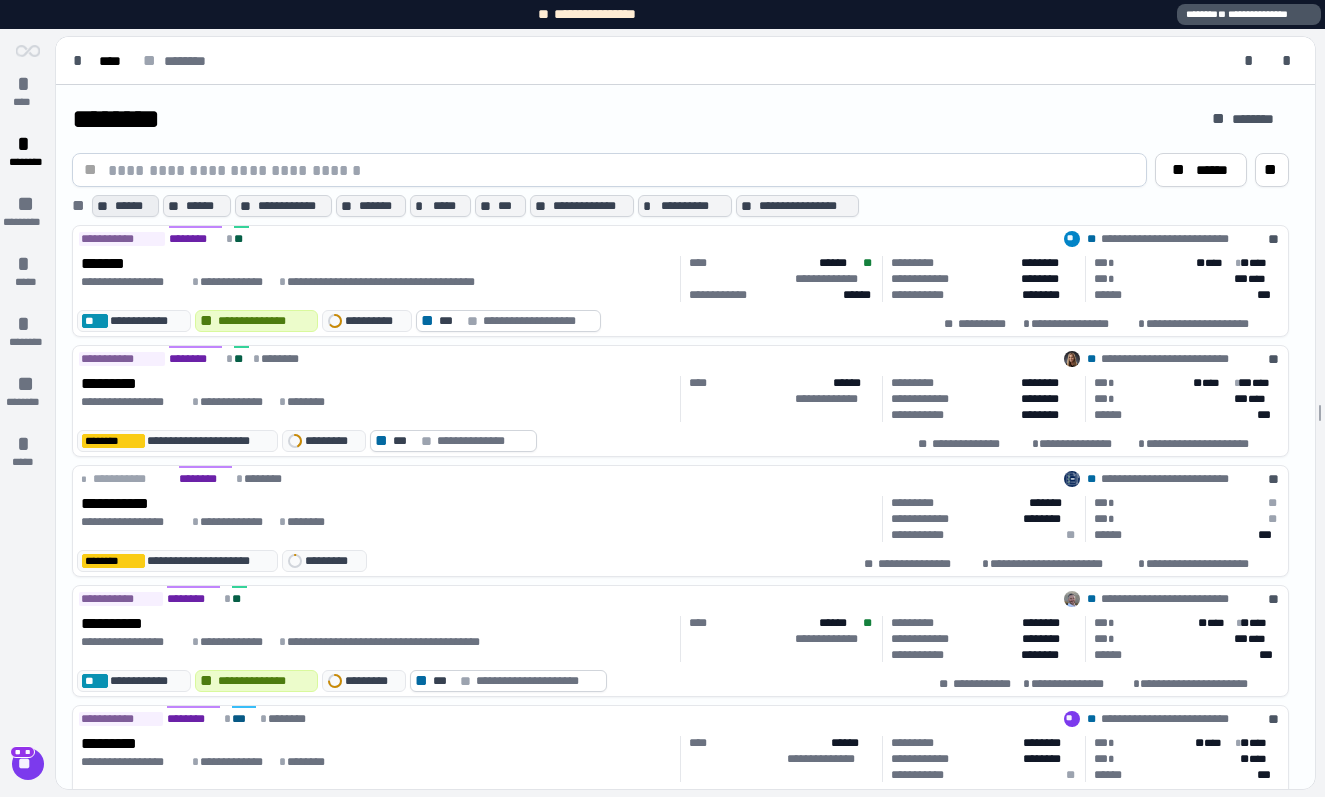 click on "******" at bounding box center (134, 206) 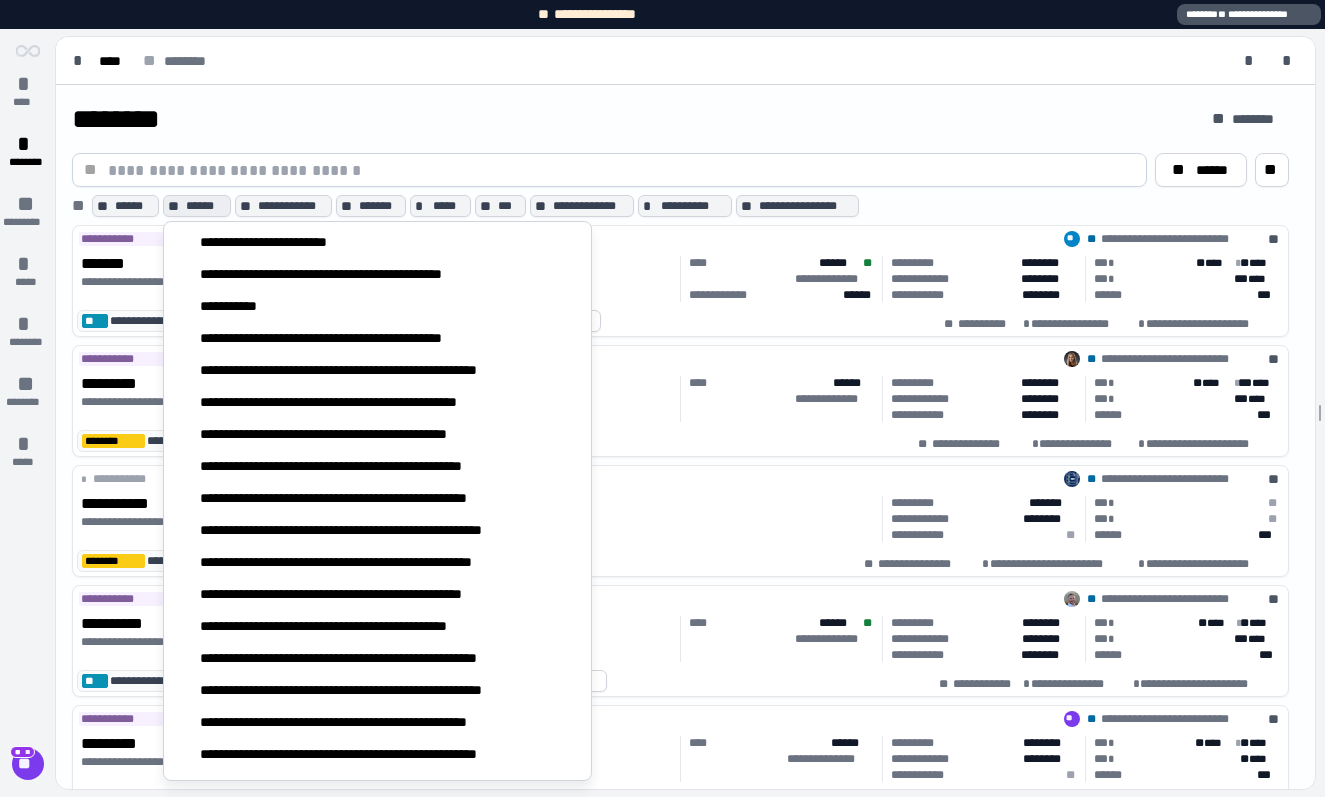 click on "******" at bounding box center (206, 206) 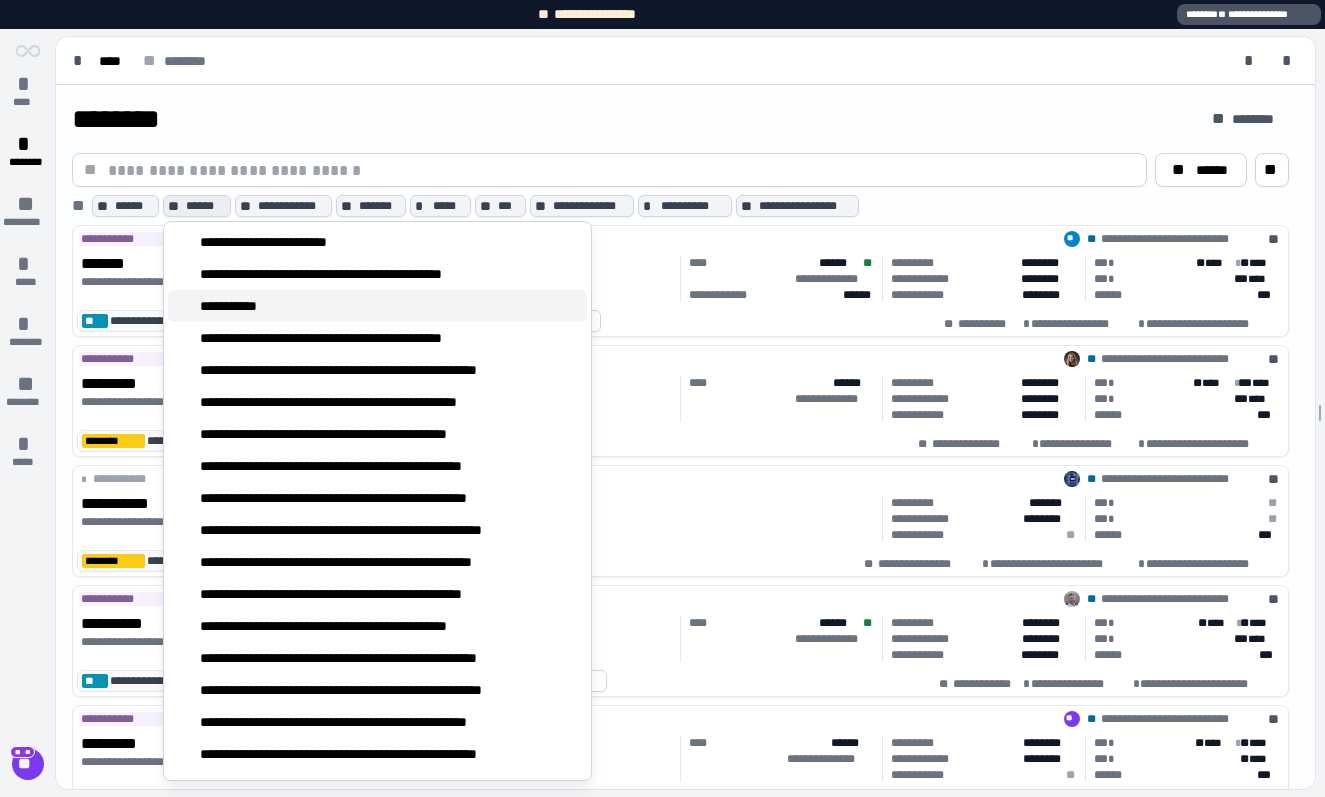 click on "**********" at bounding box center (238, 306) 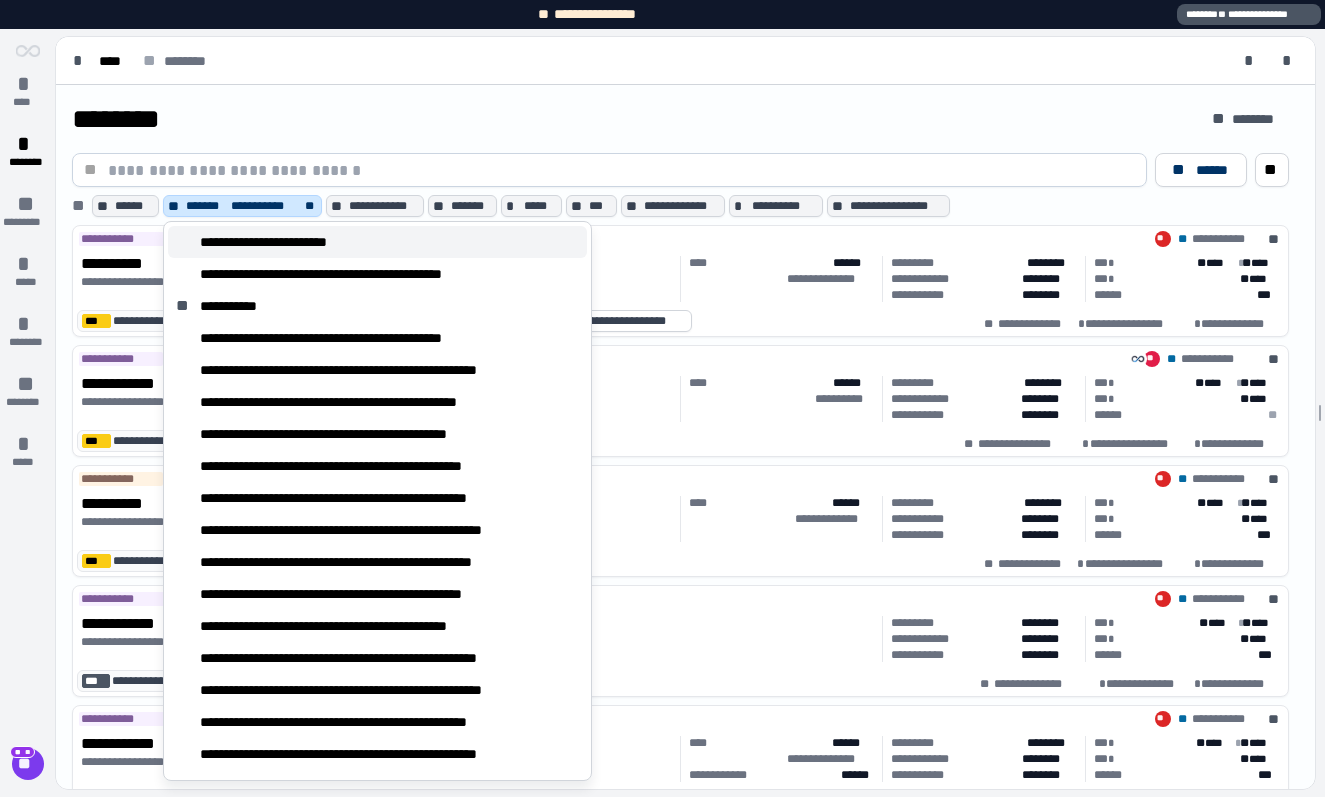 click on "**********" at bounding box center (294, 242) 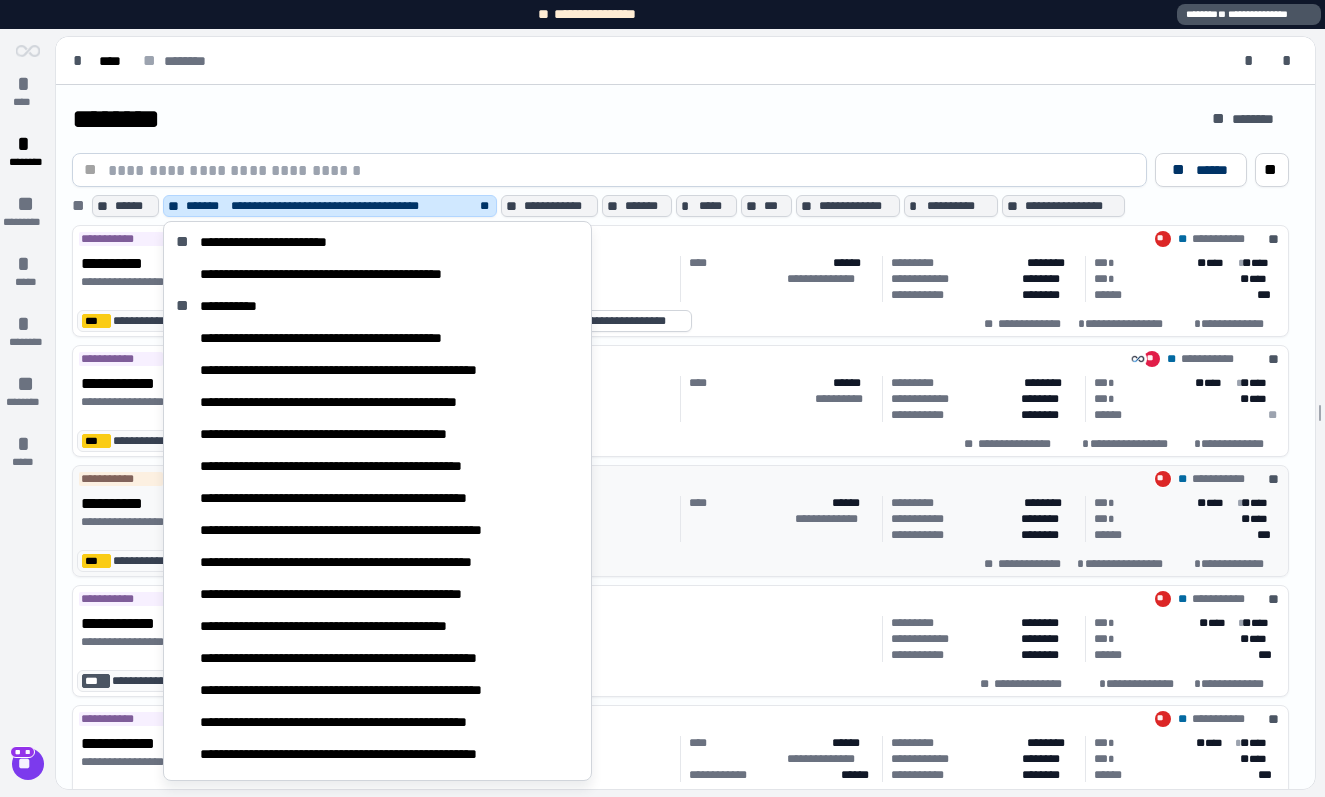 click on "**********" at bounding box center [782, 519] 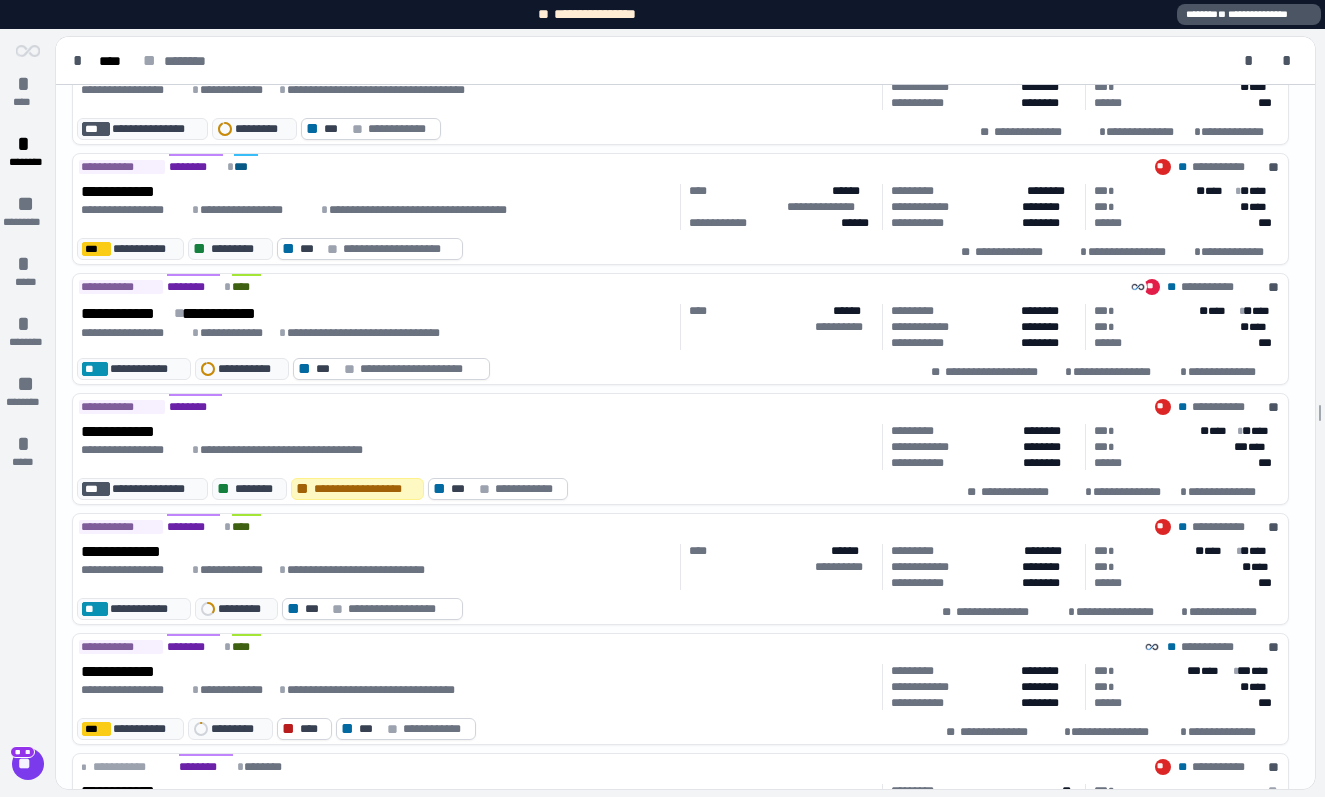 scroll, scrollTop: 690, scrollLeft: 0, axis: vertical 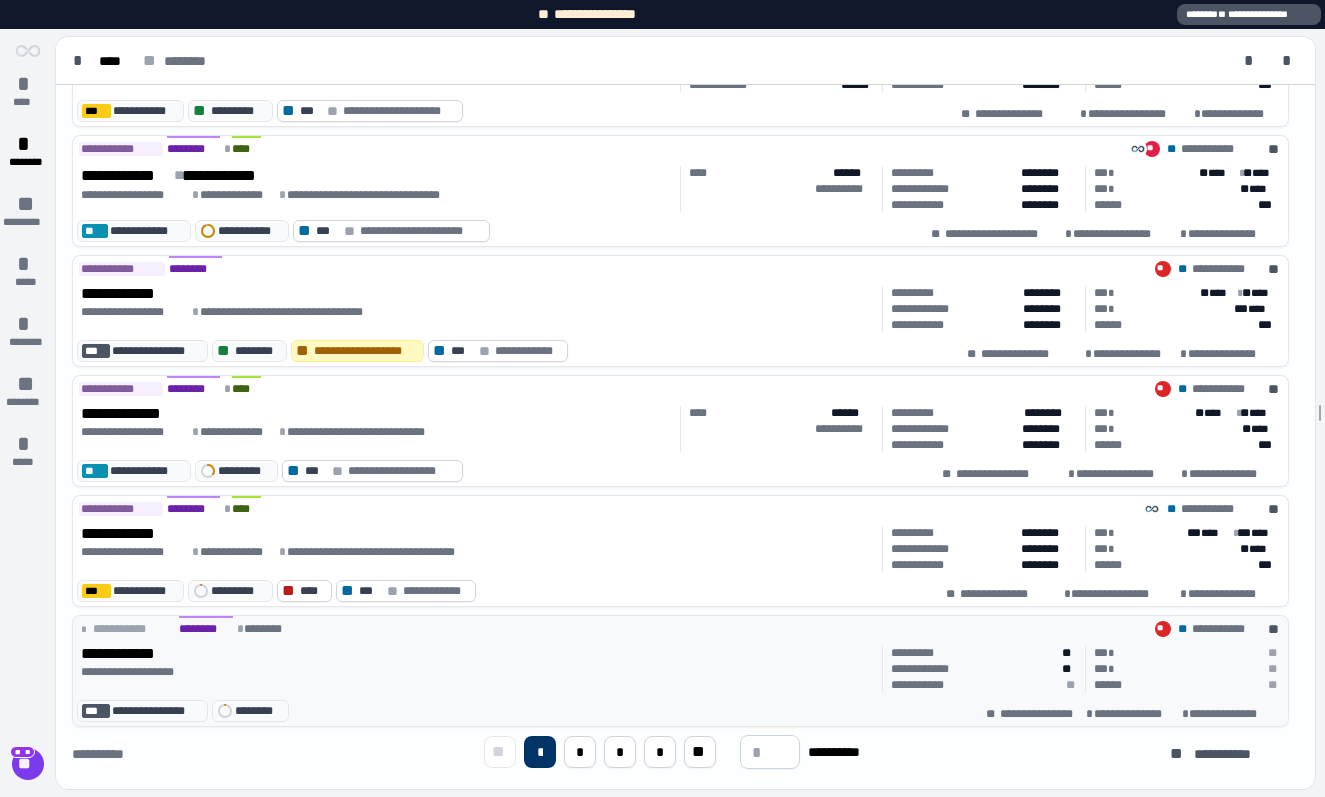 click on "**********" at bounding box center [478, 654] 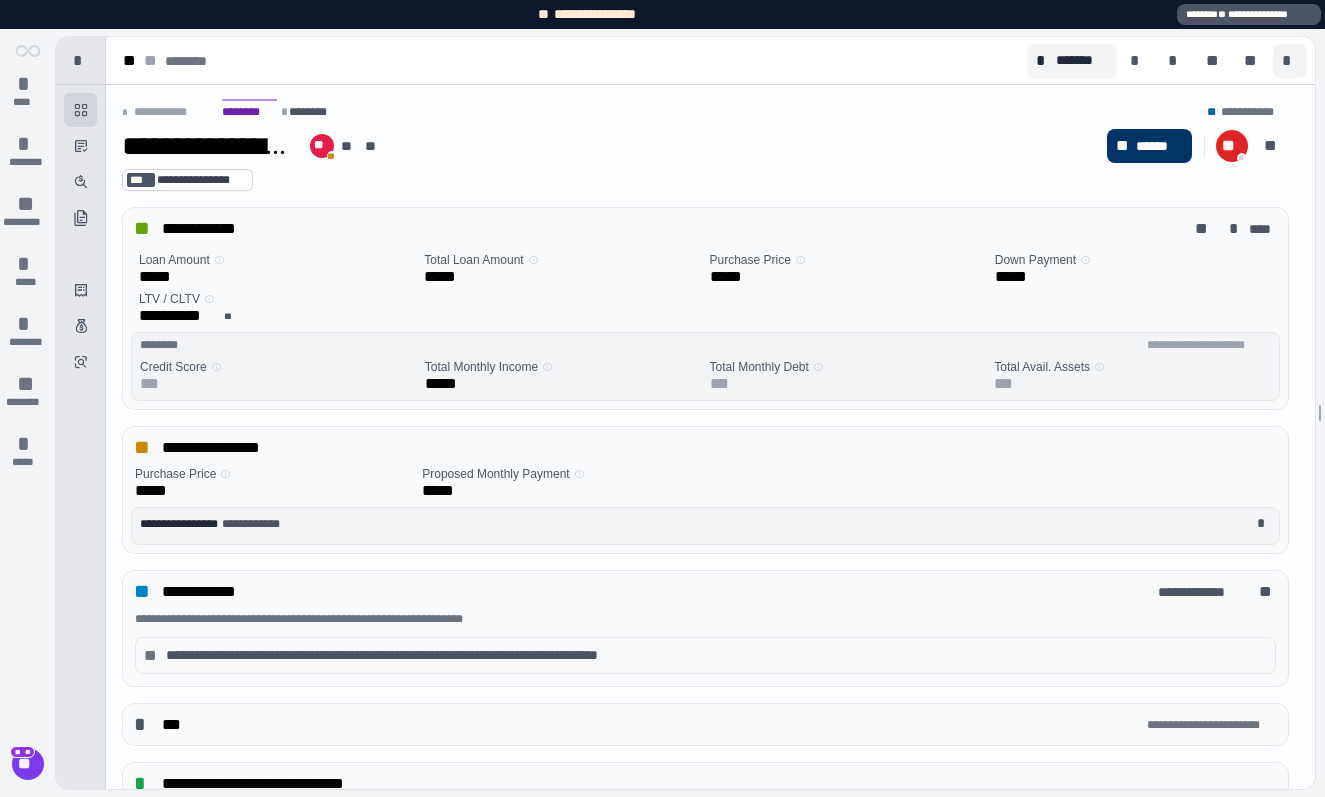 click on "*" at bounding box center [1290, 61] 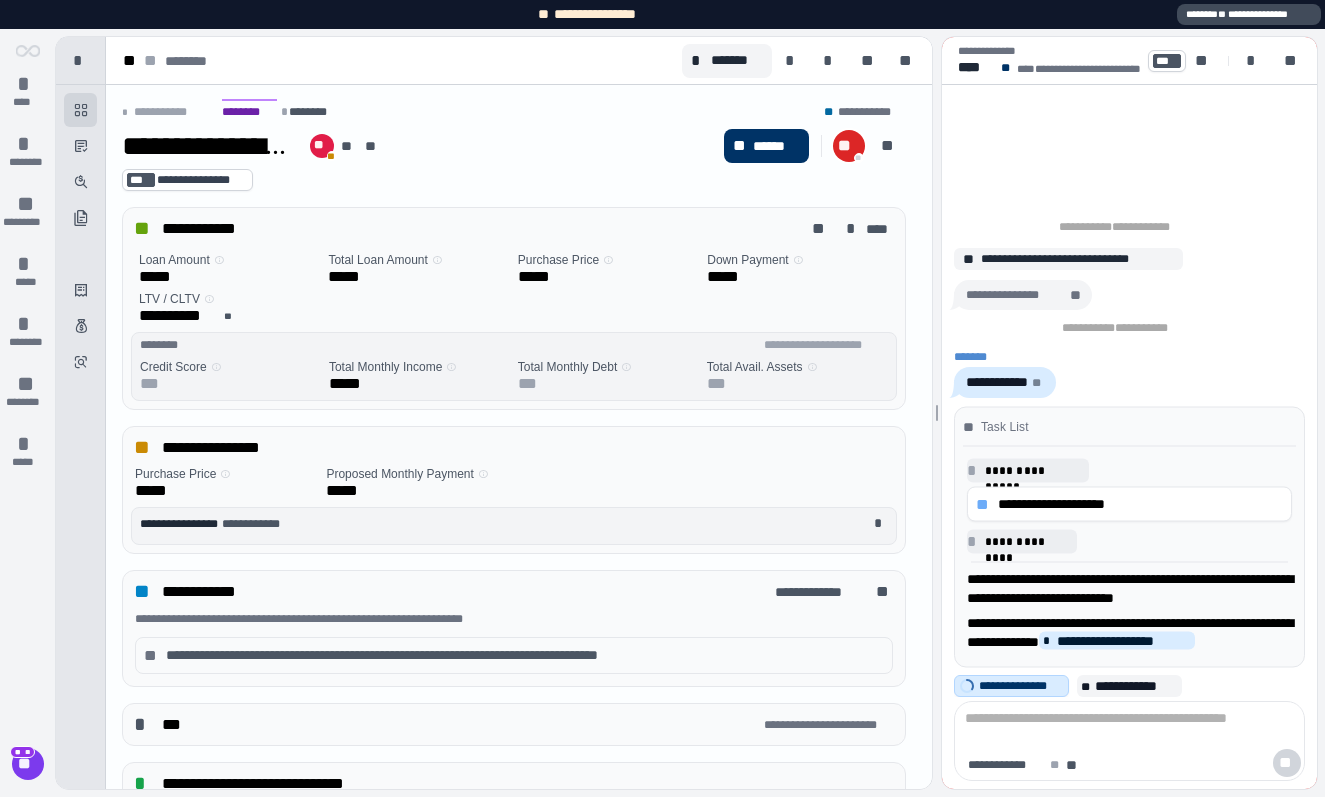 click on "**********" at bounding box center (1249, 14) 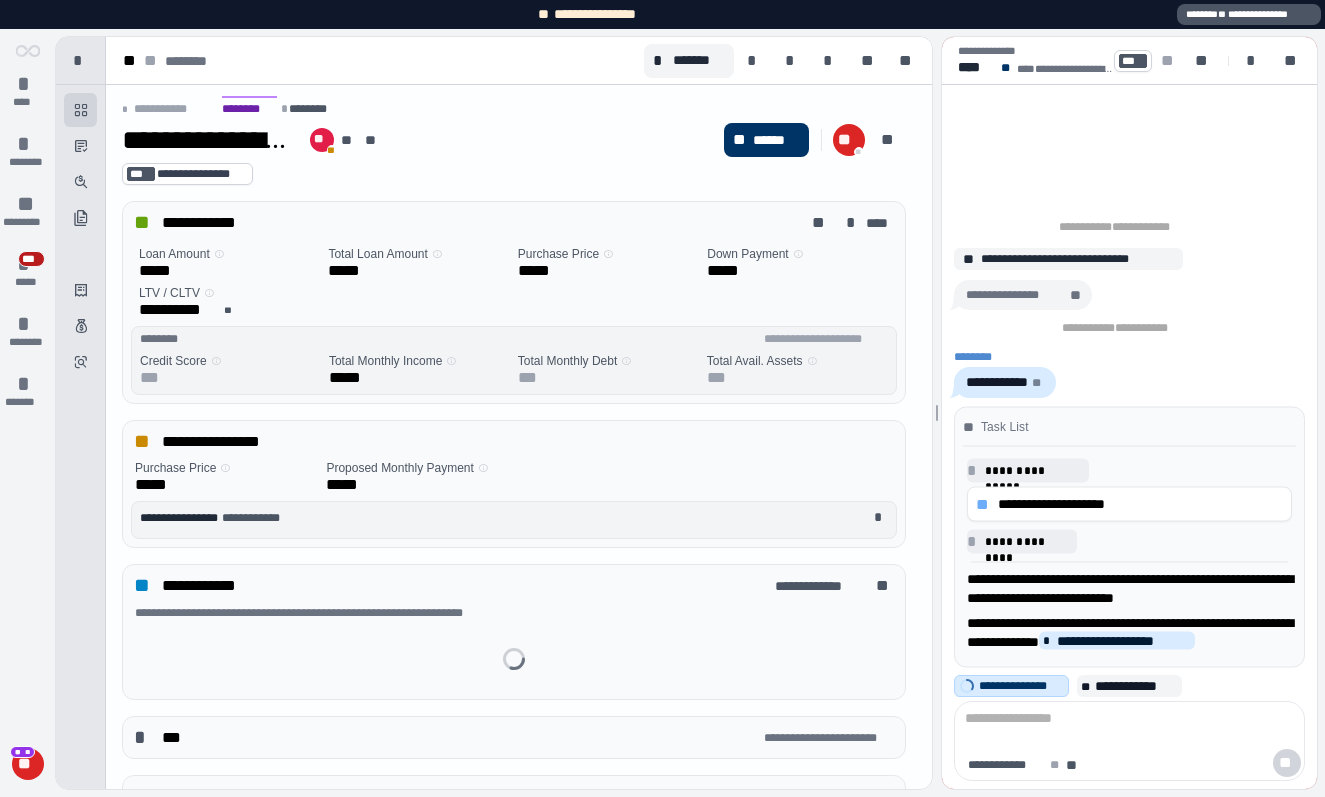 scroll, scrollTop: 0, scrollLeft: 0, axis: both 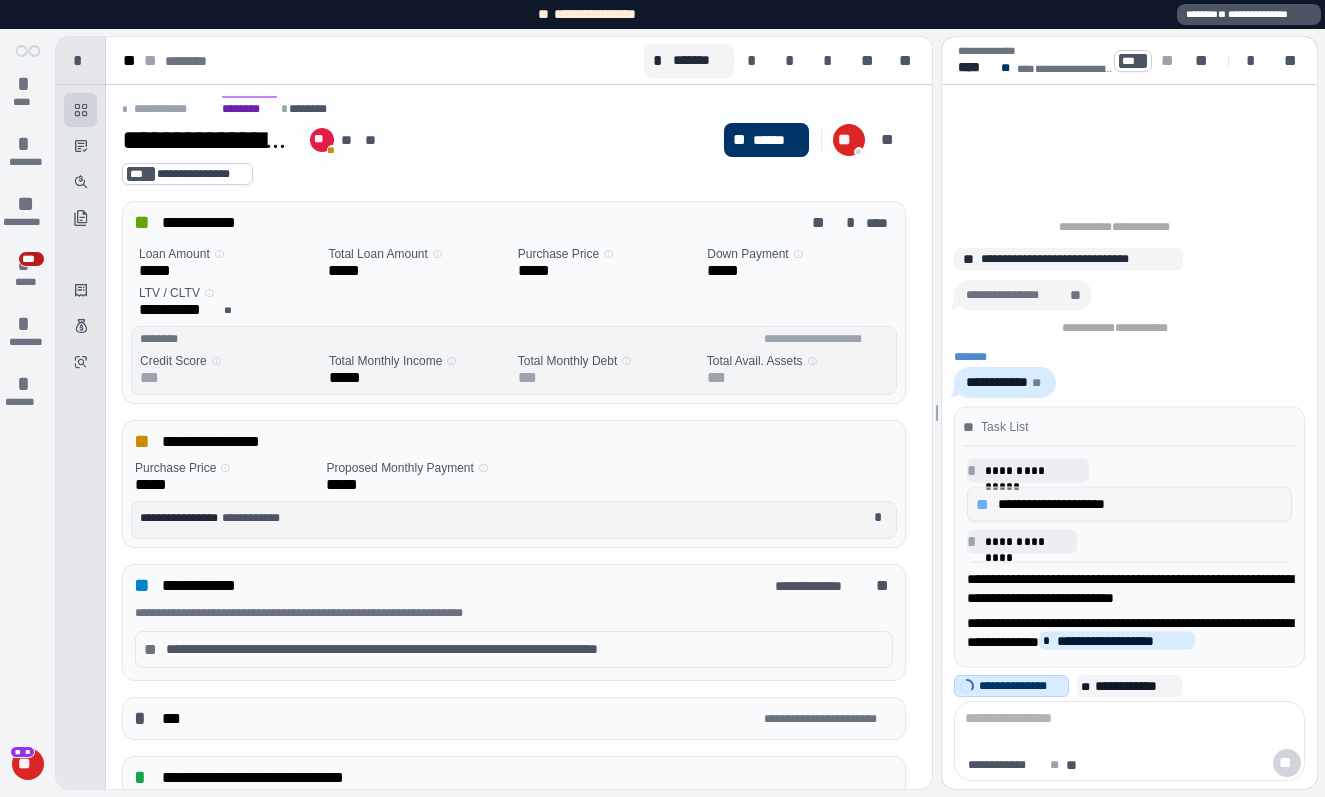 click on "**********" at bounding box center (1140, 504) 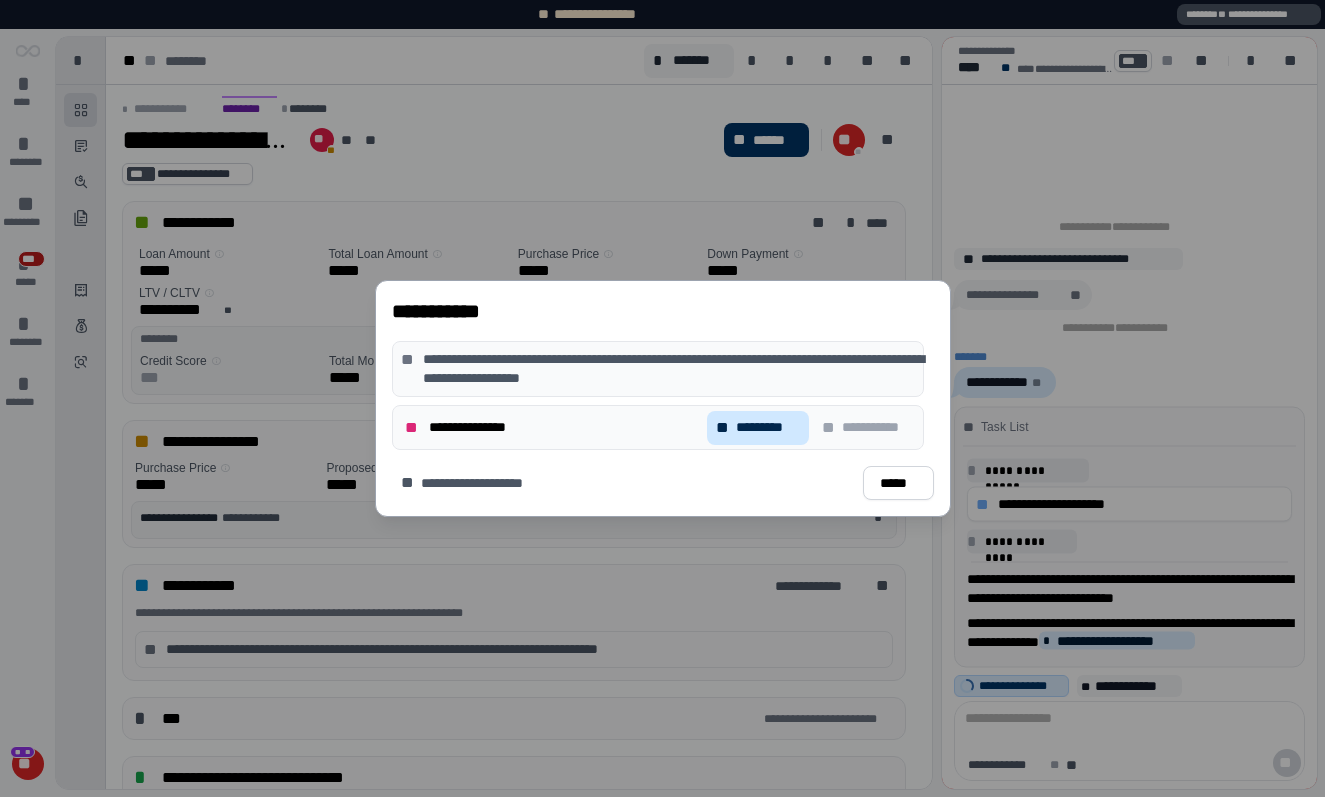 click on "*********" at bounding box center (767, 427) 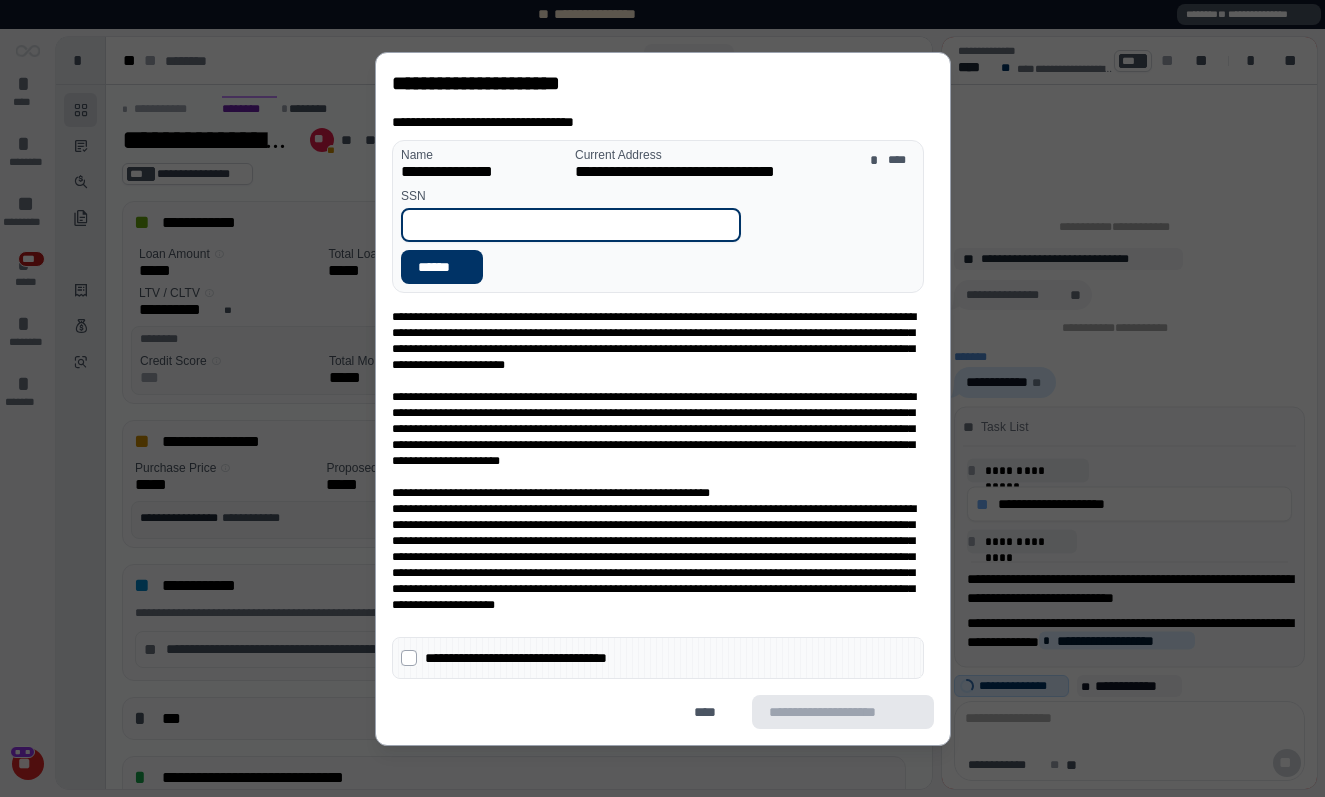 click at bounding box center [571, 225] 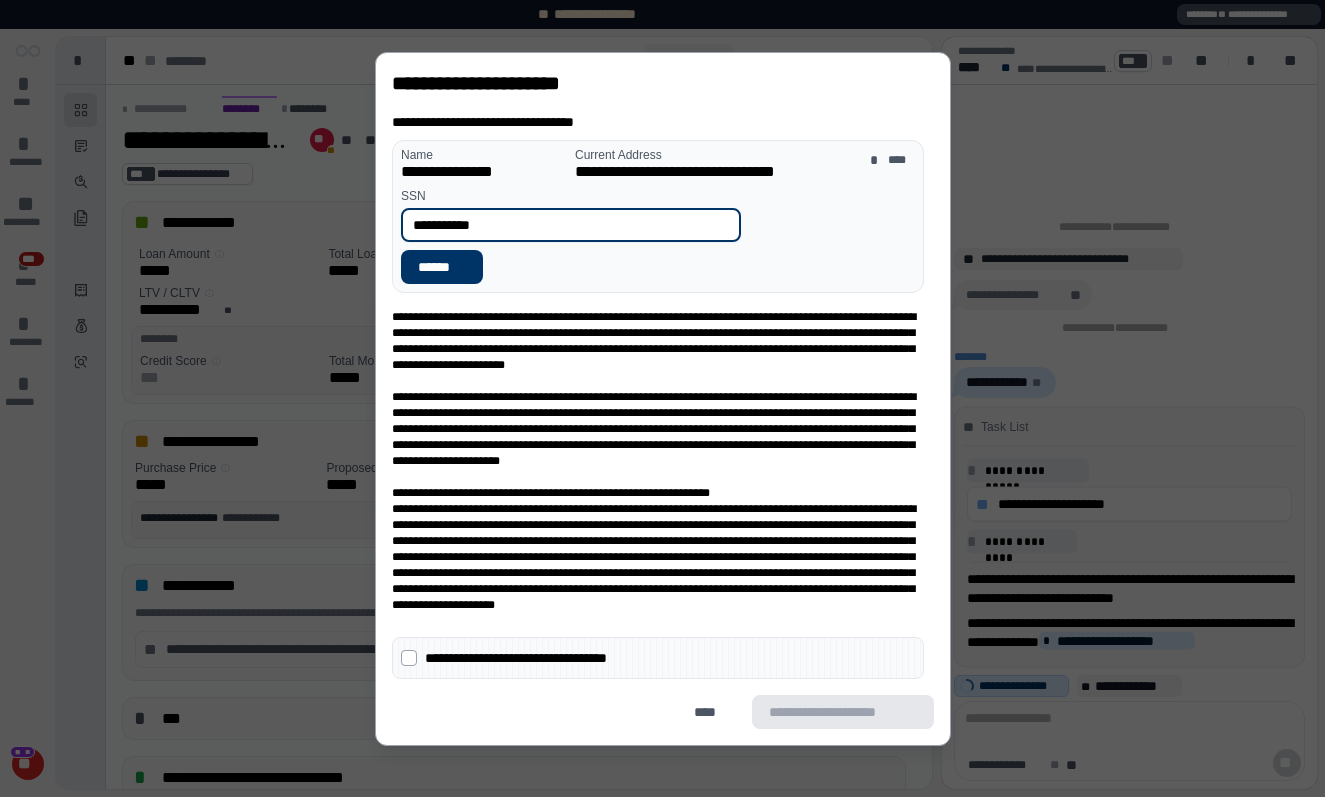 type on "**********" 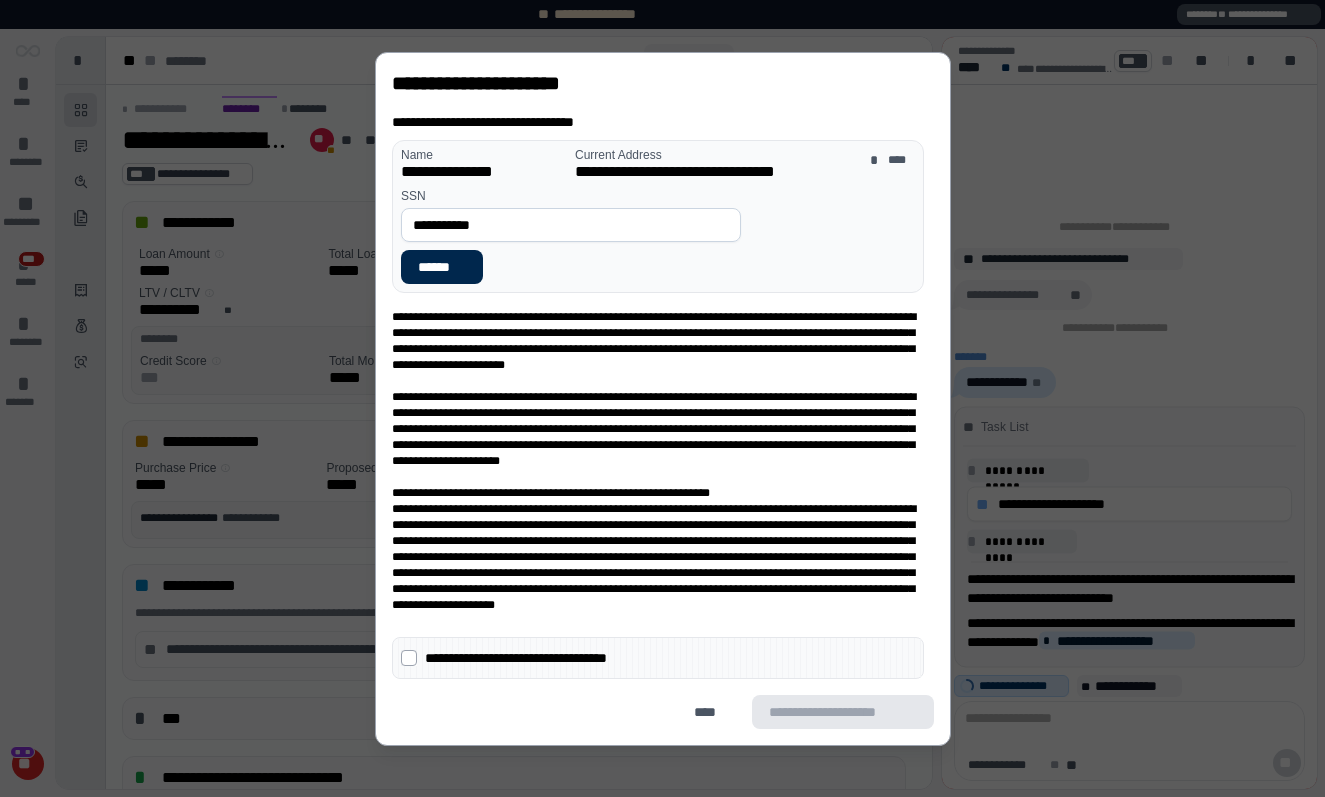 click on "******" at bounding box center (442, 266) 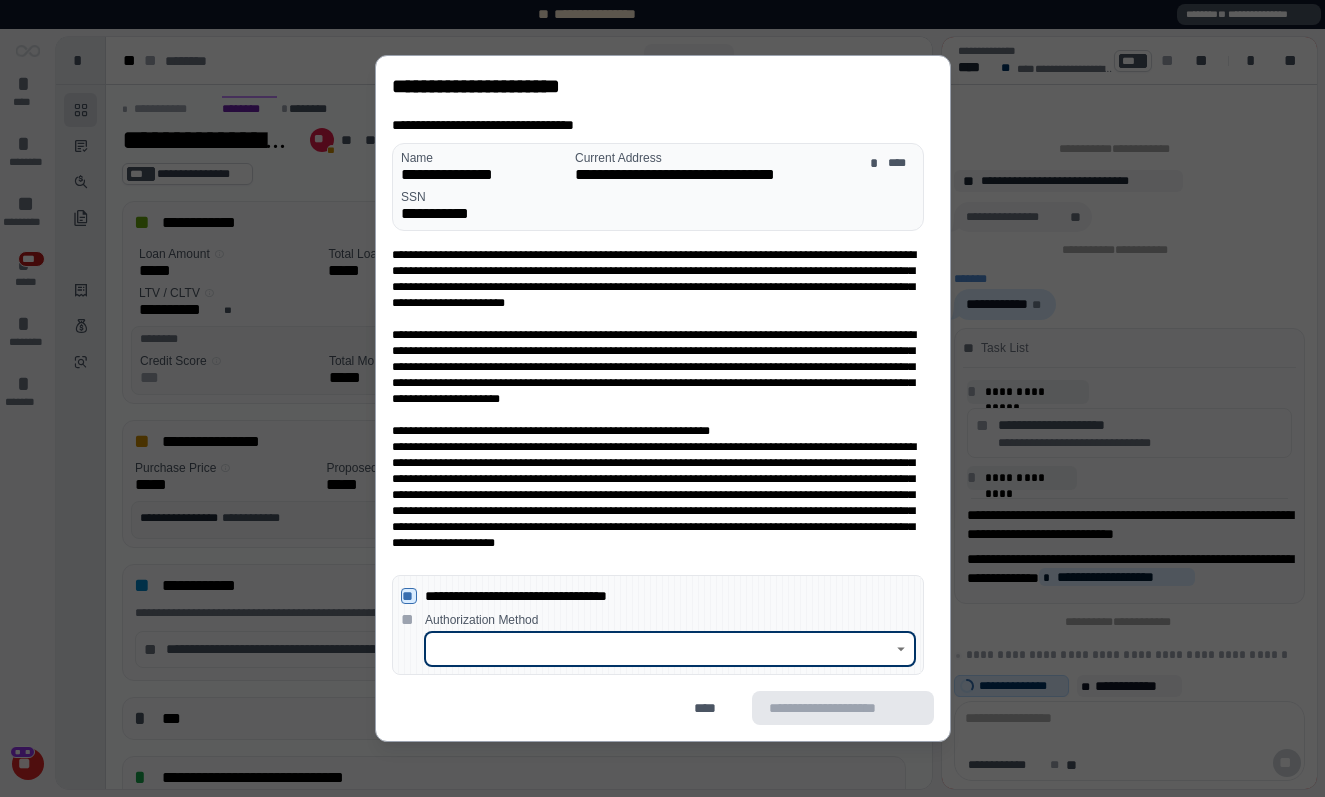 click at bounding box center (659, 649) 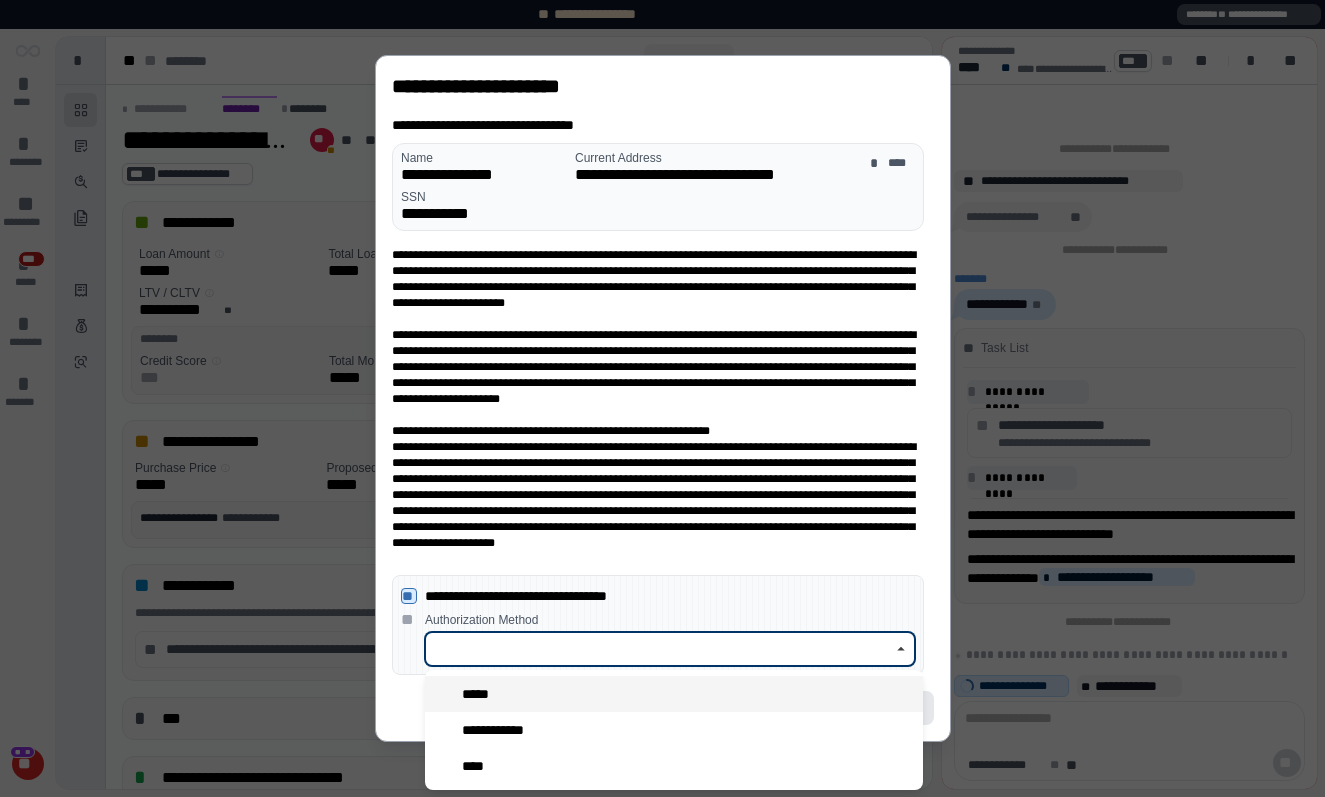 click on "*****" at bounding box center (674, 694) 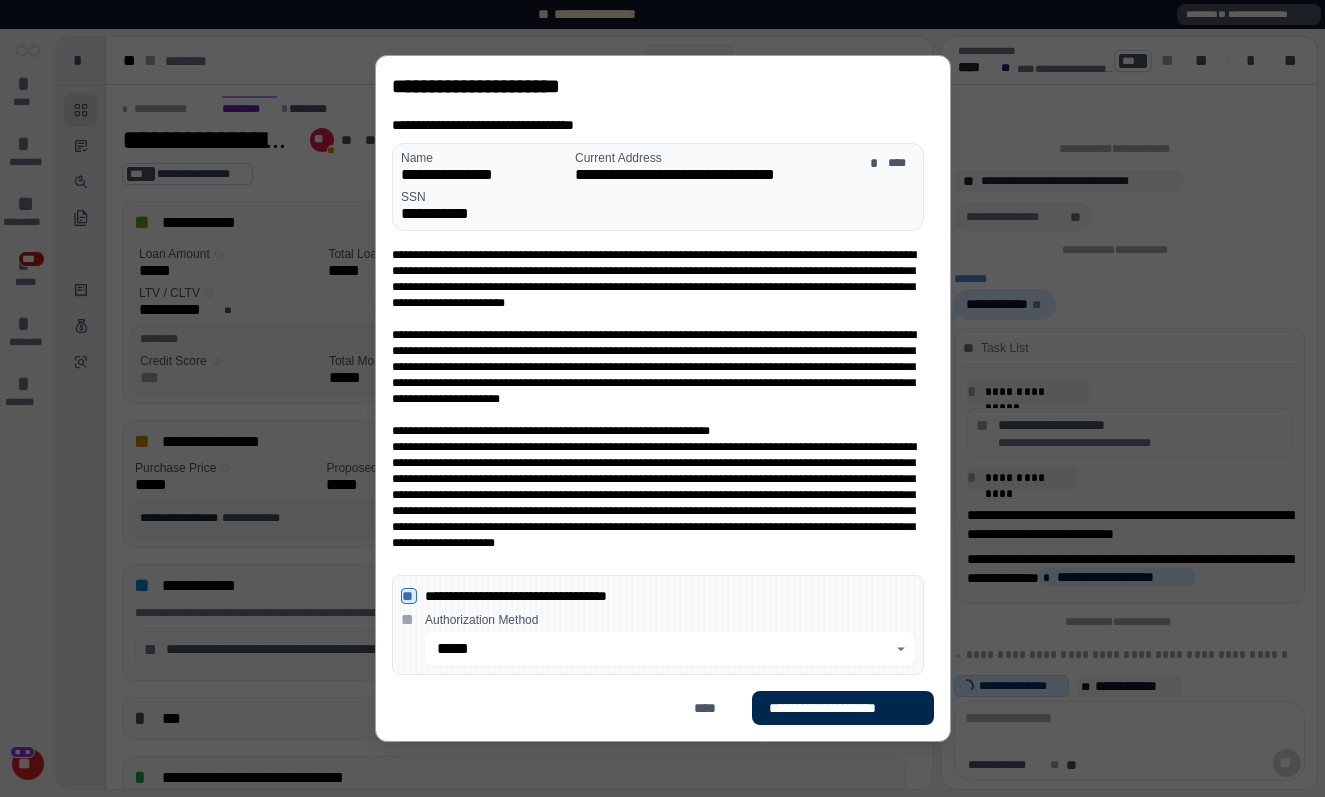 click on "**********" at bounding box center [842, 708] 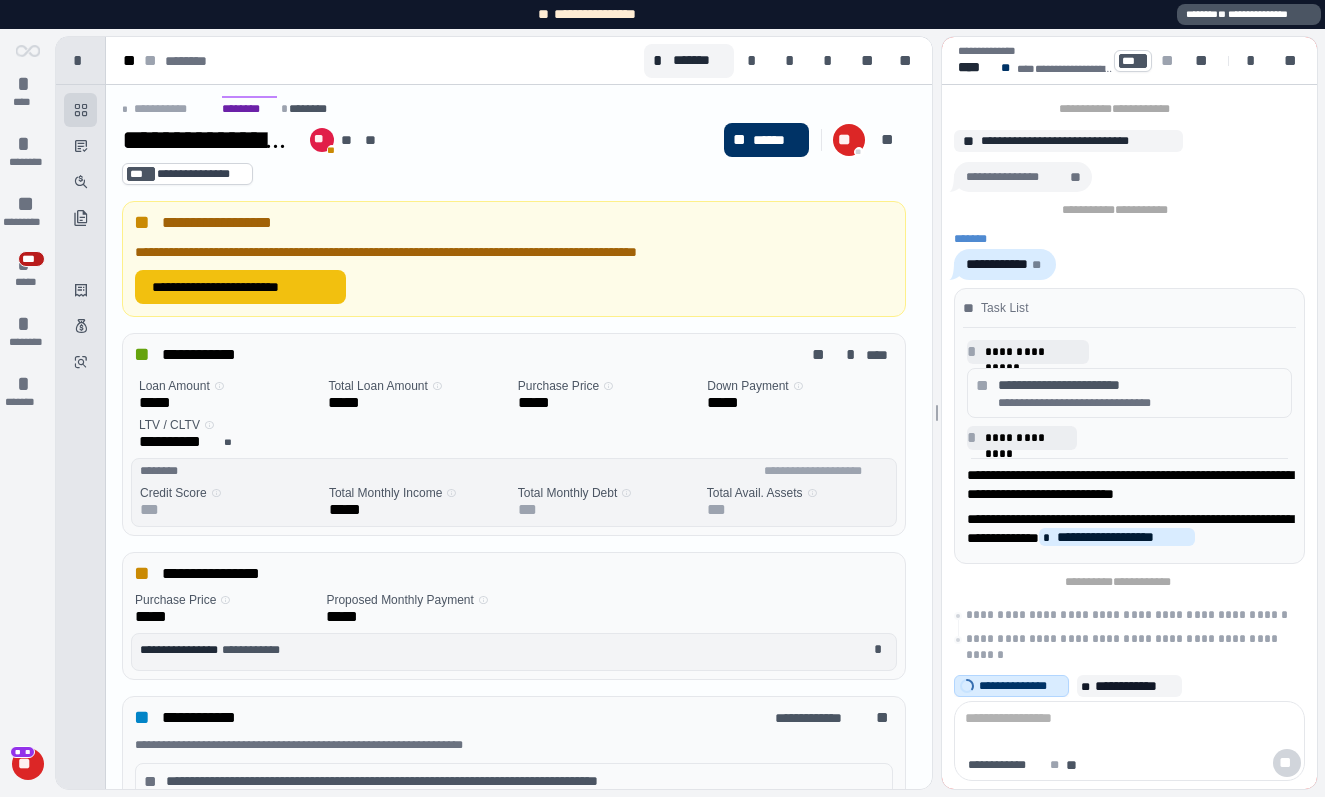 click on "**********" at bounding box center (240, 287) 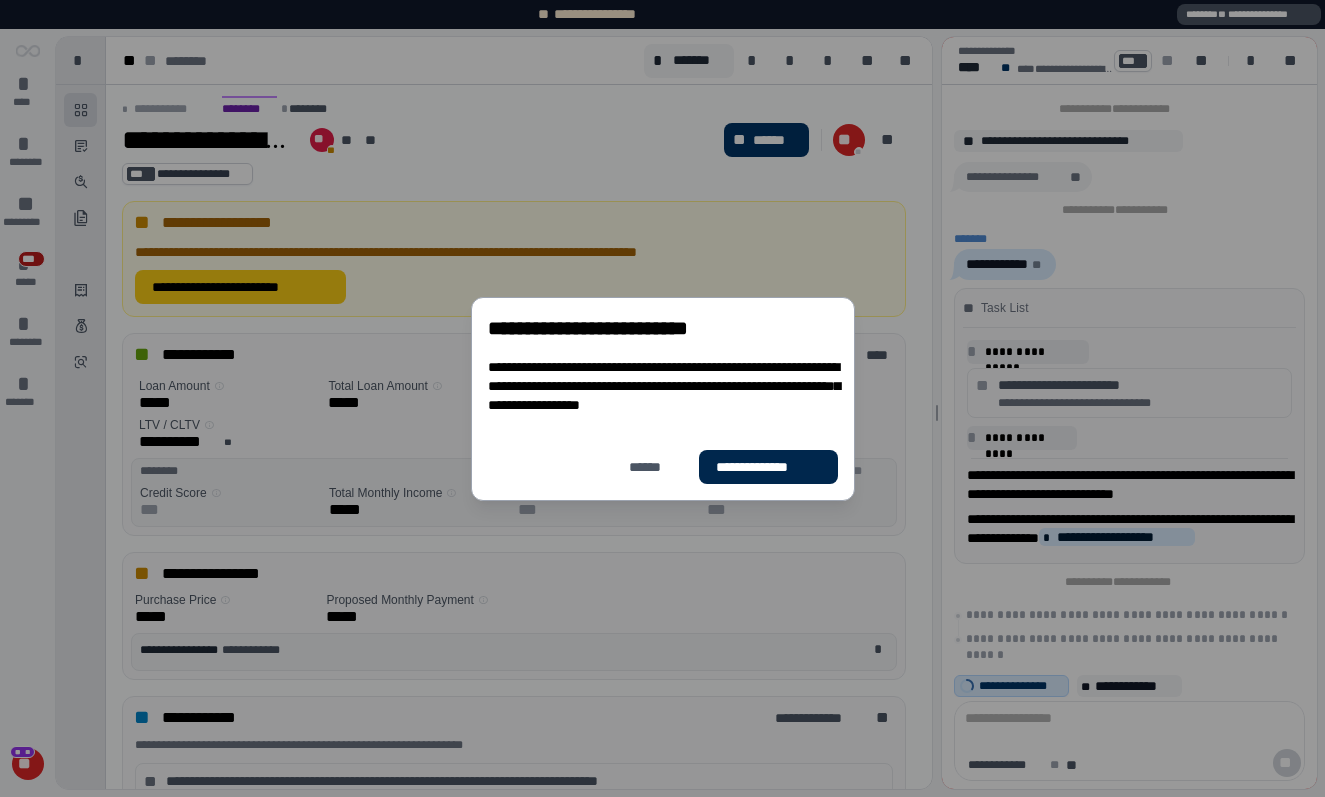 click on "**********" at bounding box center [768, 466] 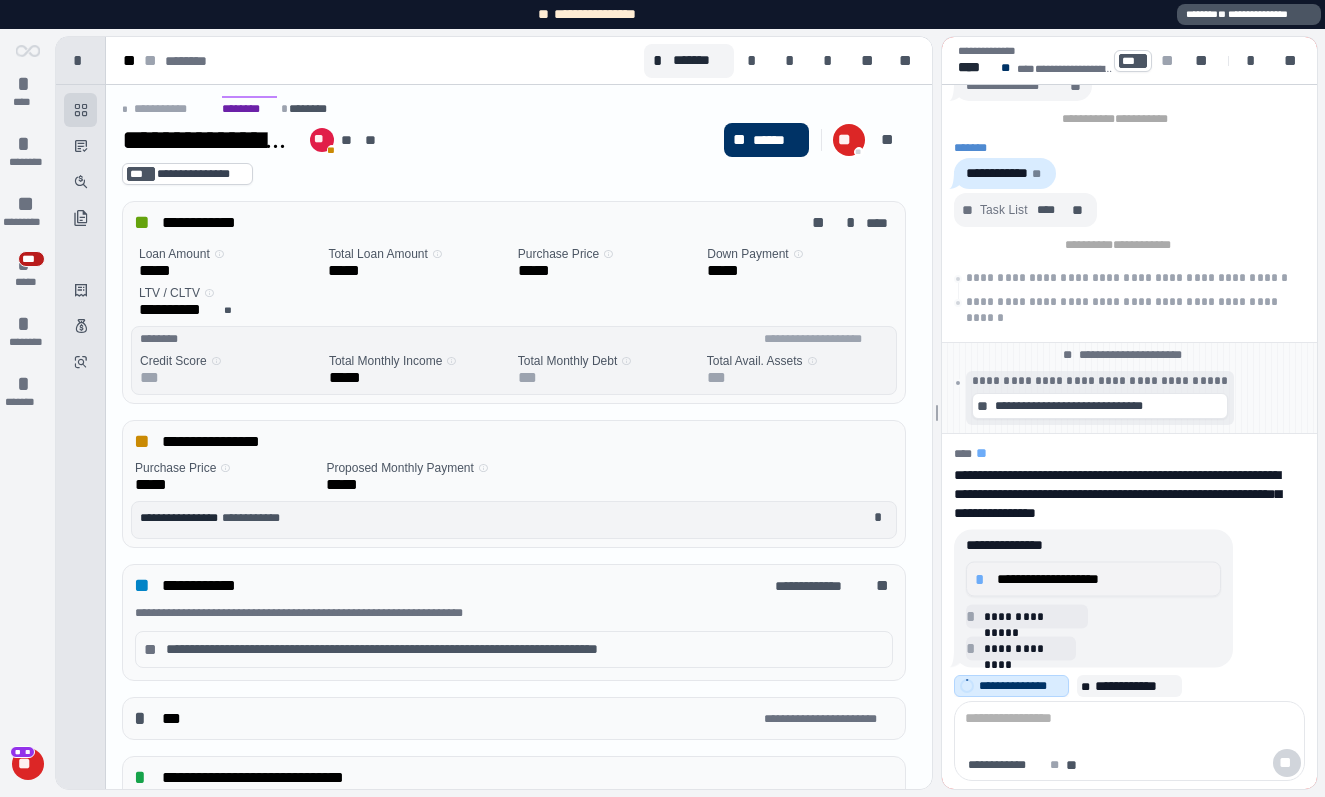 click on "**********" at bounding box center [1093, 579] 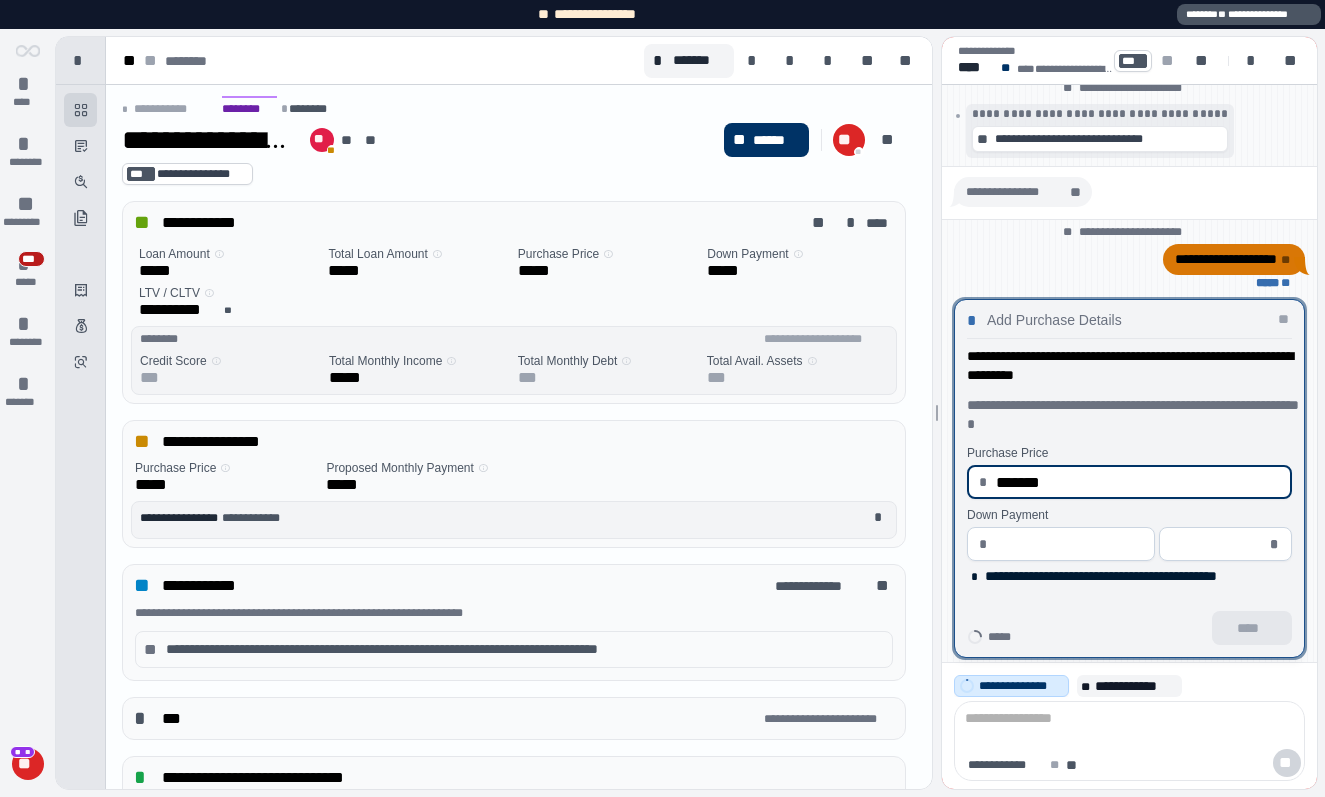 type on "**********" 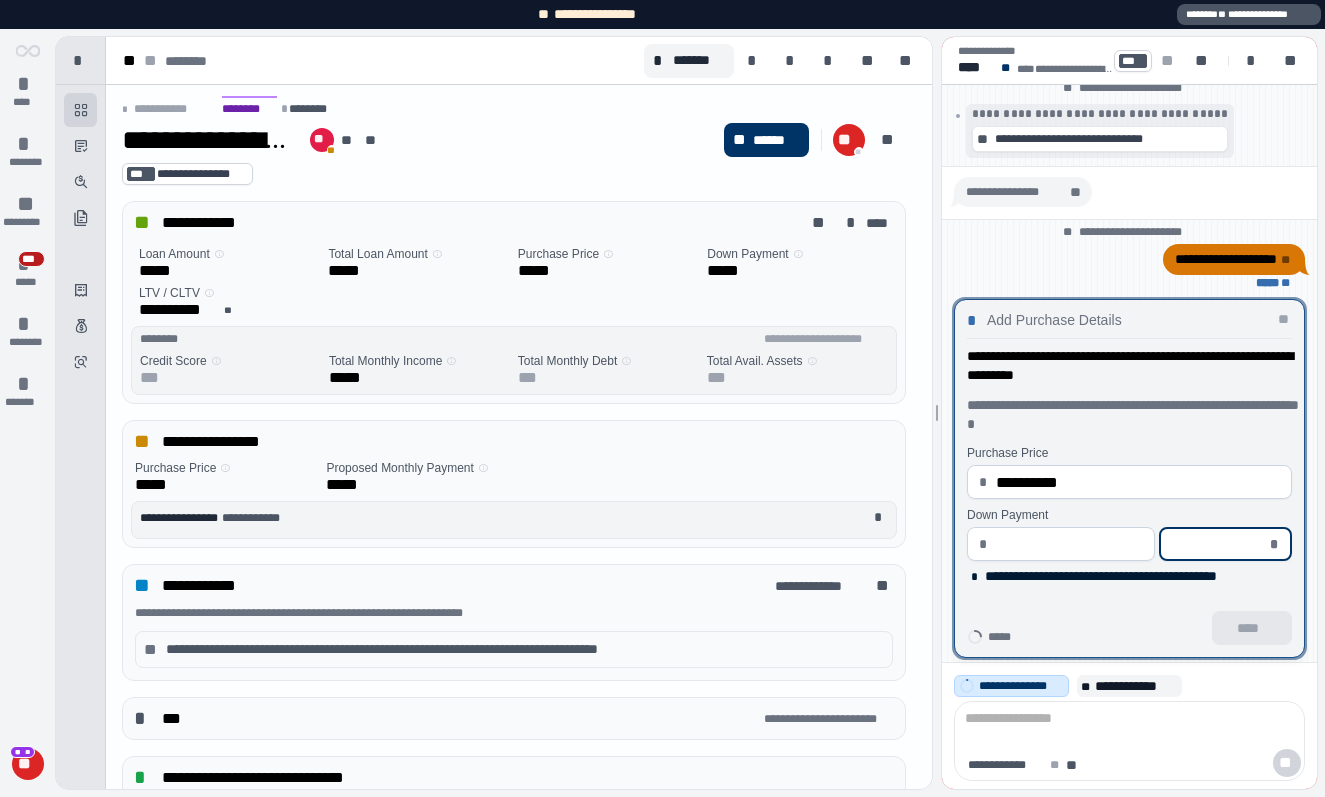 type on "********" 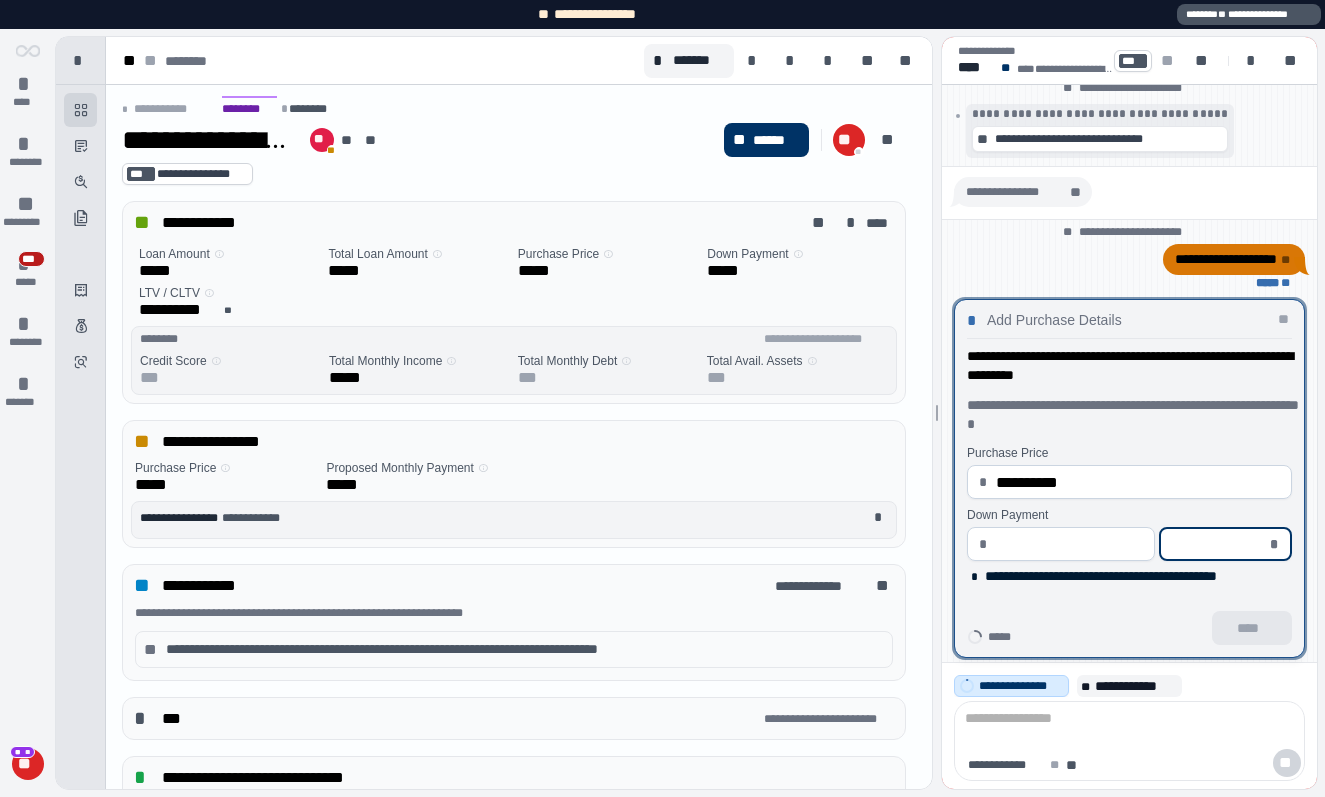 type on "*" 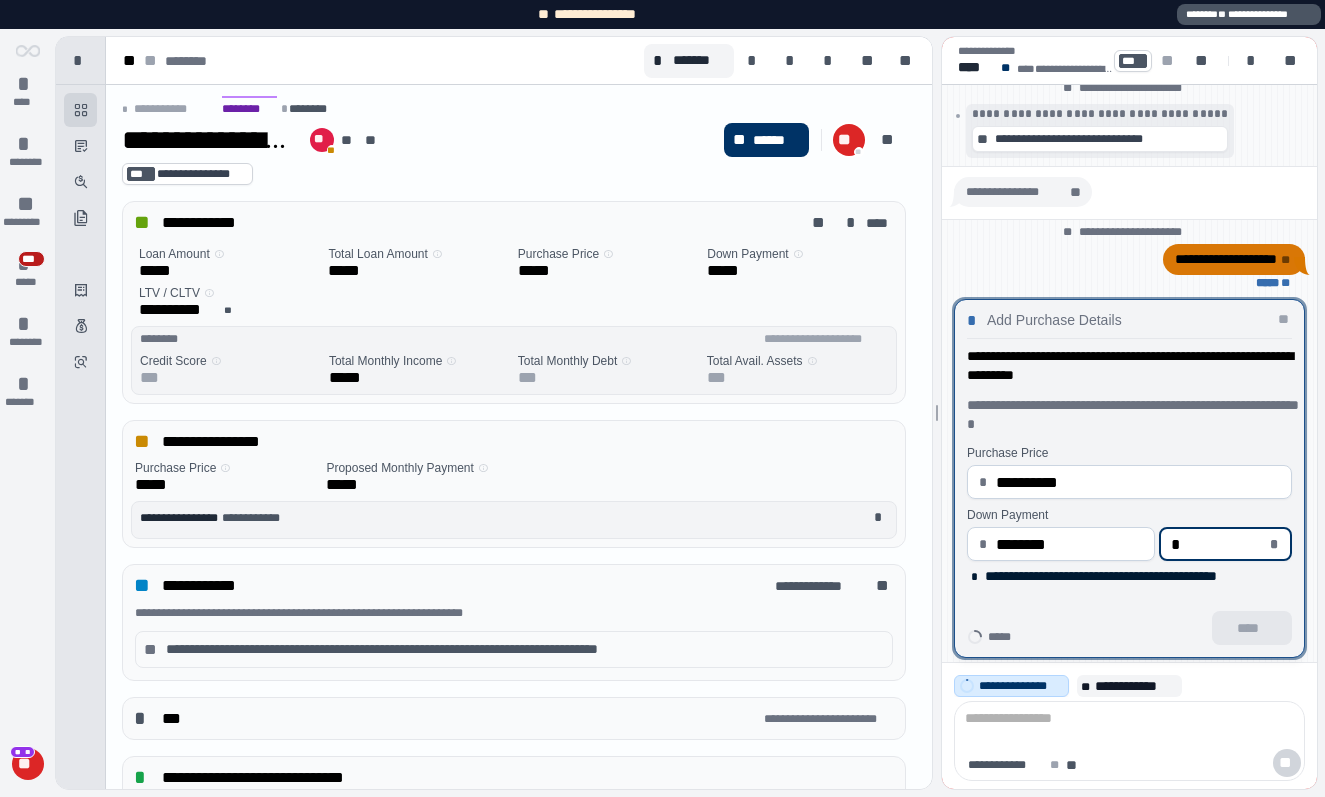type on "*********" 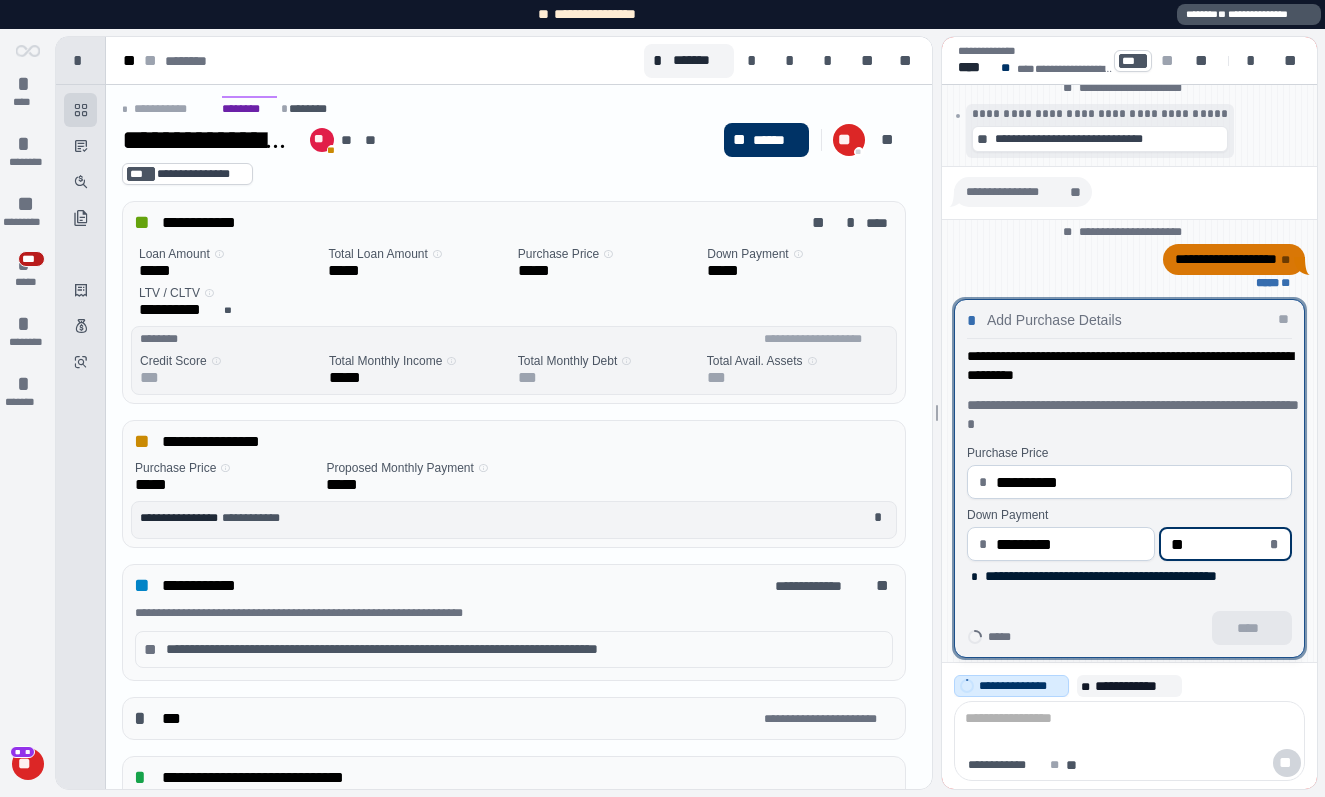 type on "******" 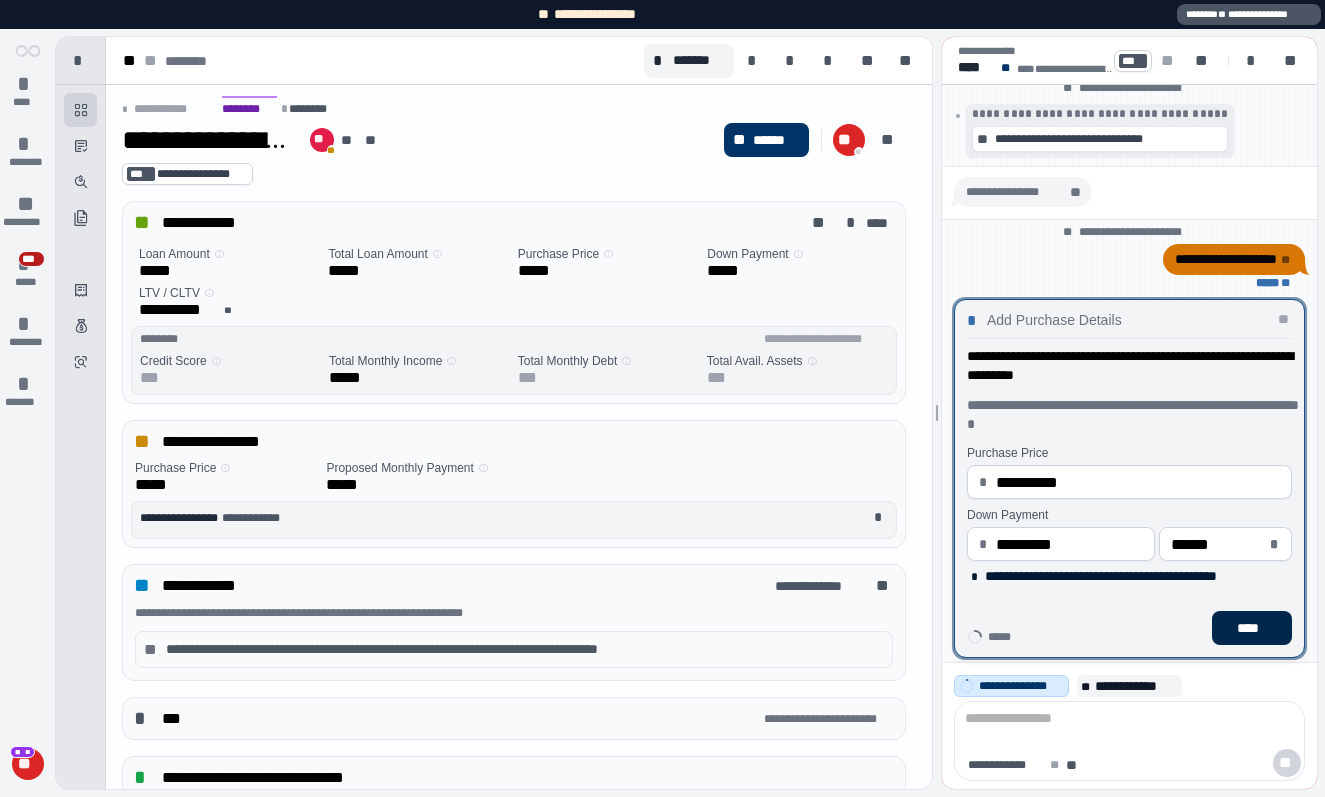 click on "****" at bounding box center (1252, 628) 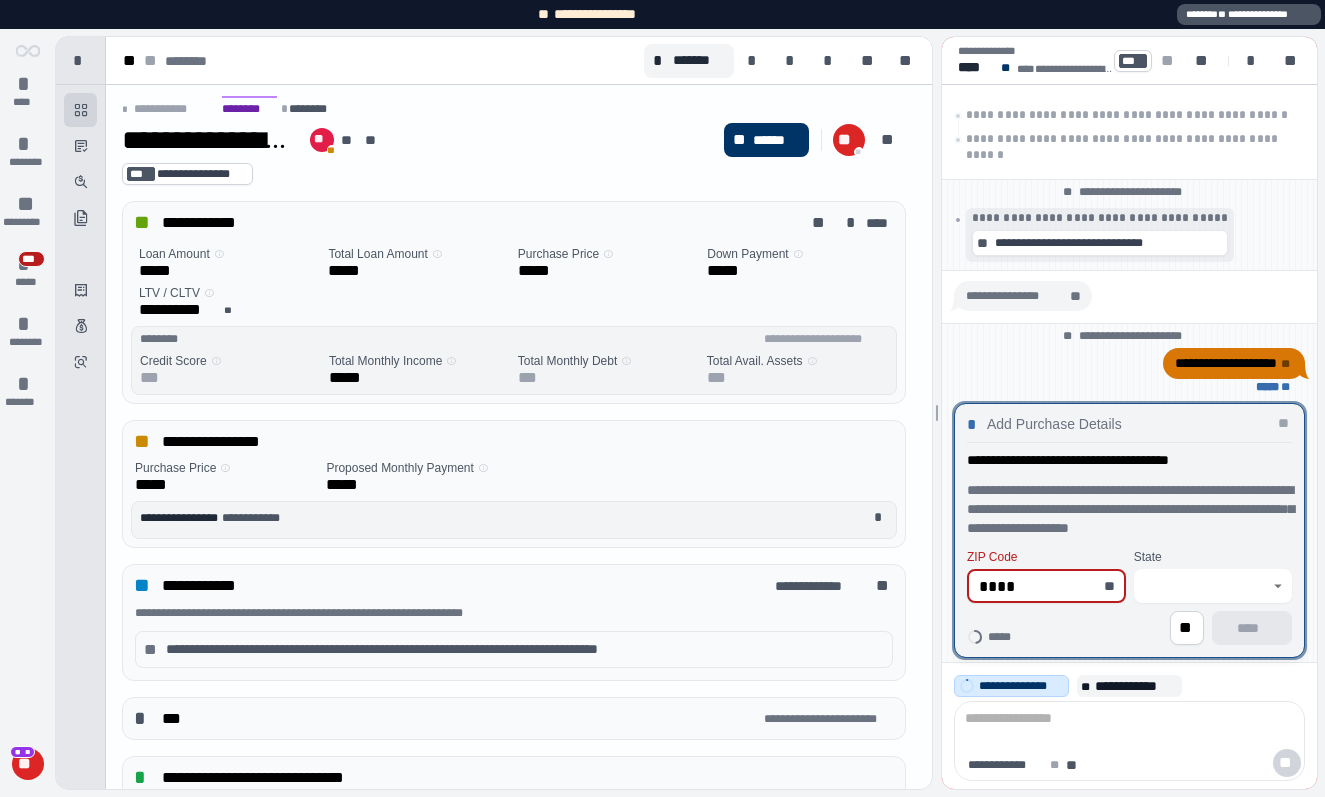 type on "*****" 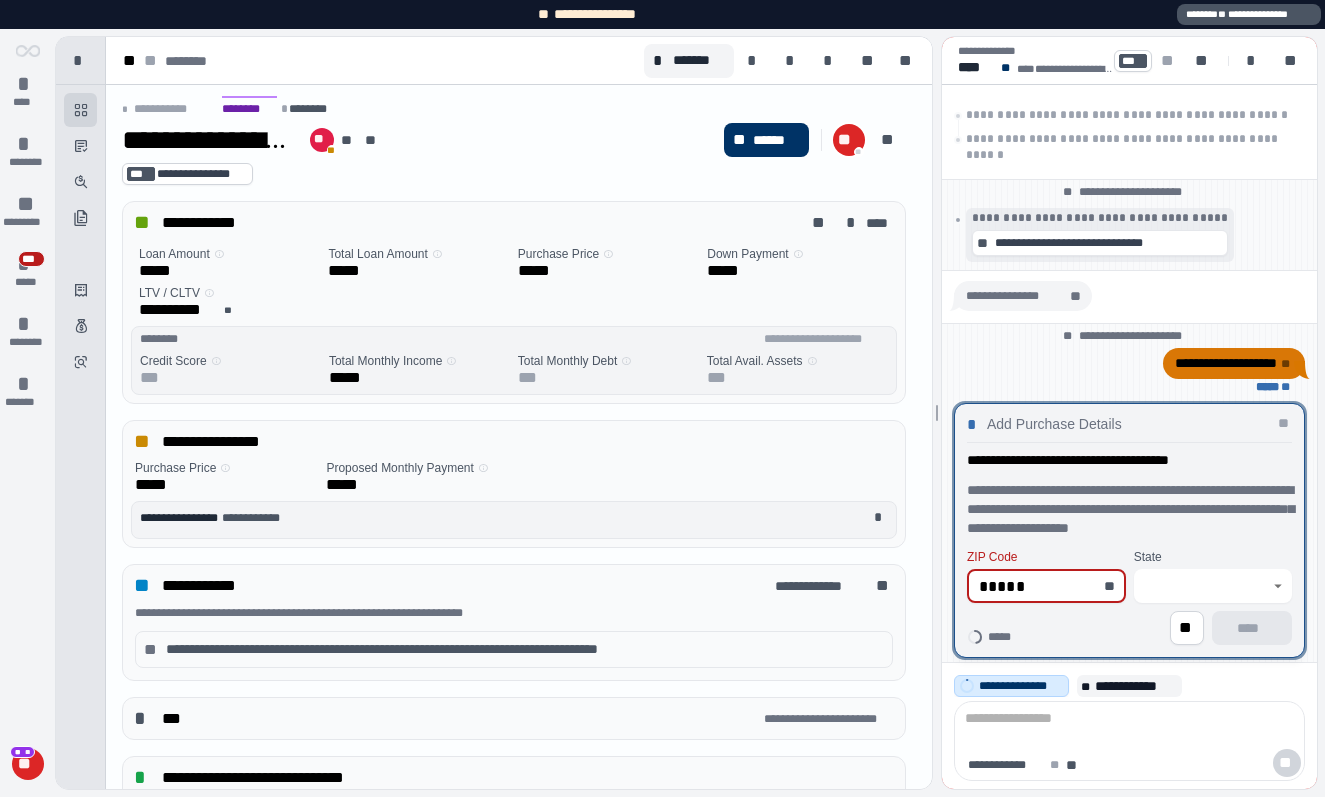 type on "**********" 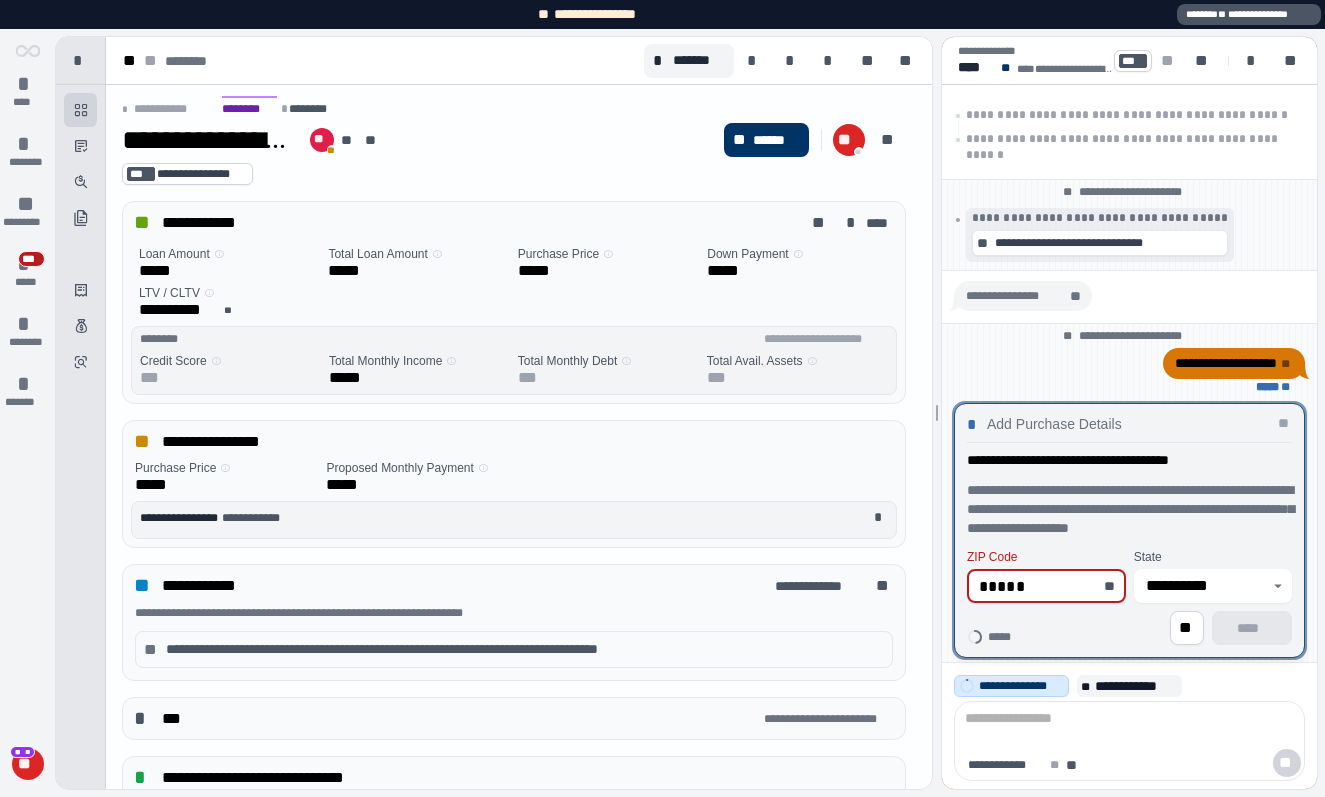 type on "*****" 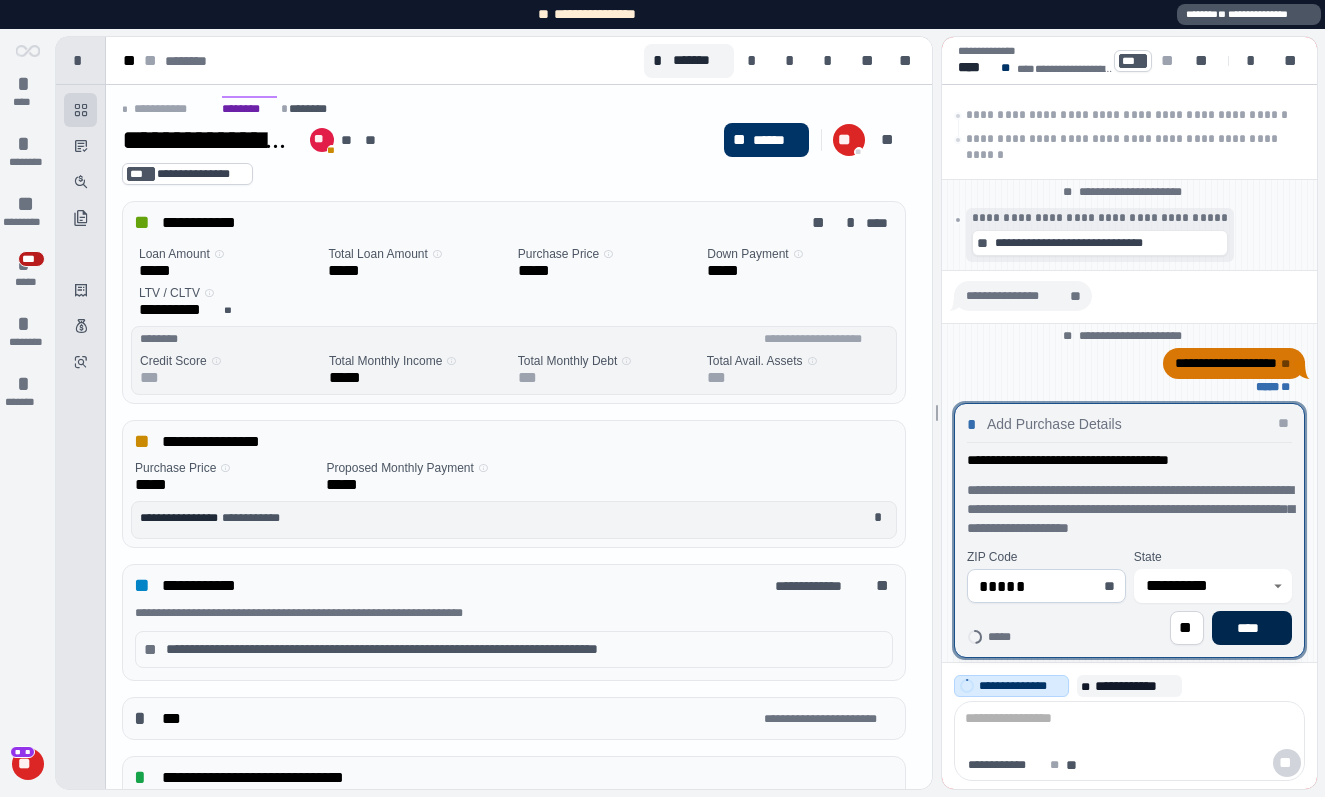 click on "****" at bounding box center (1252, 628) 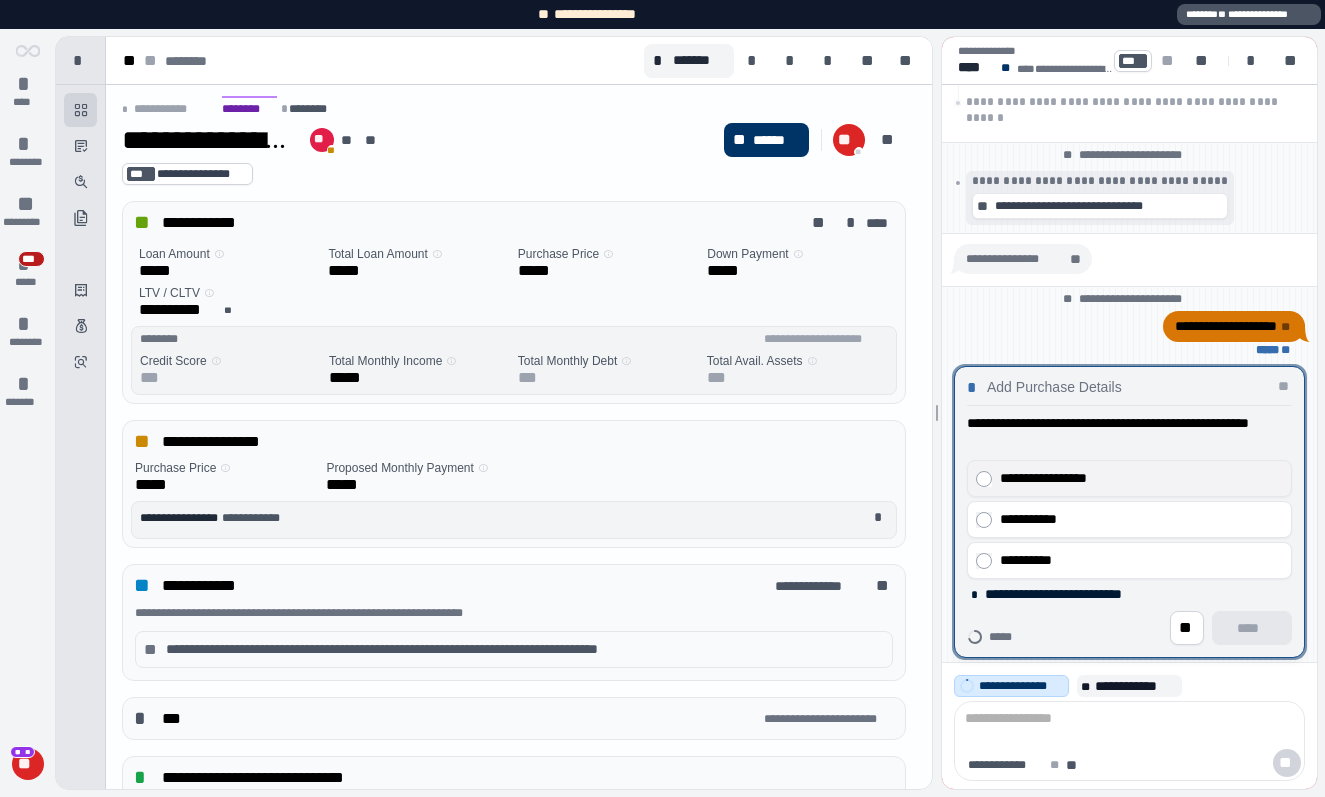 click on "**********" at bounding box center [1141, 478] 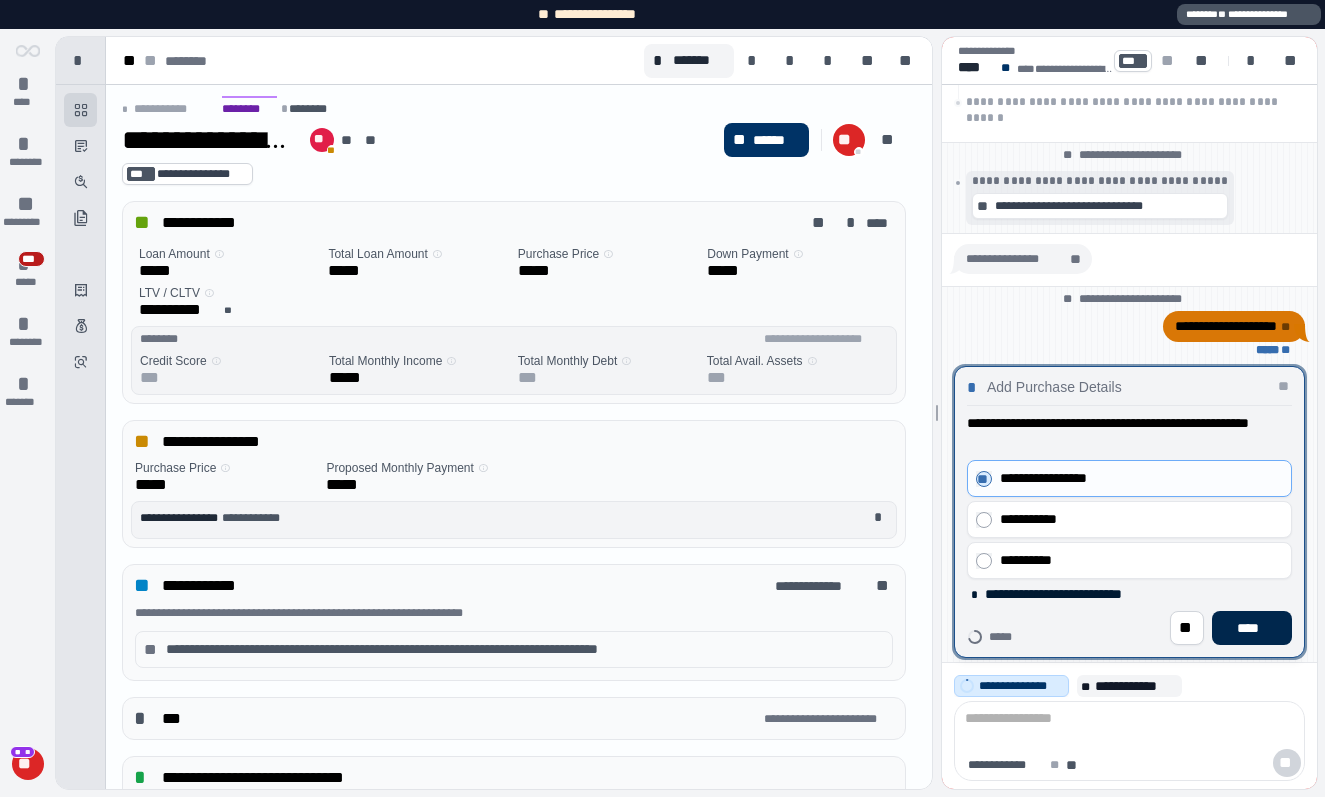 click on "****" at bounding box center [1252, 628] 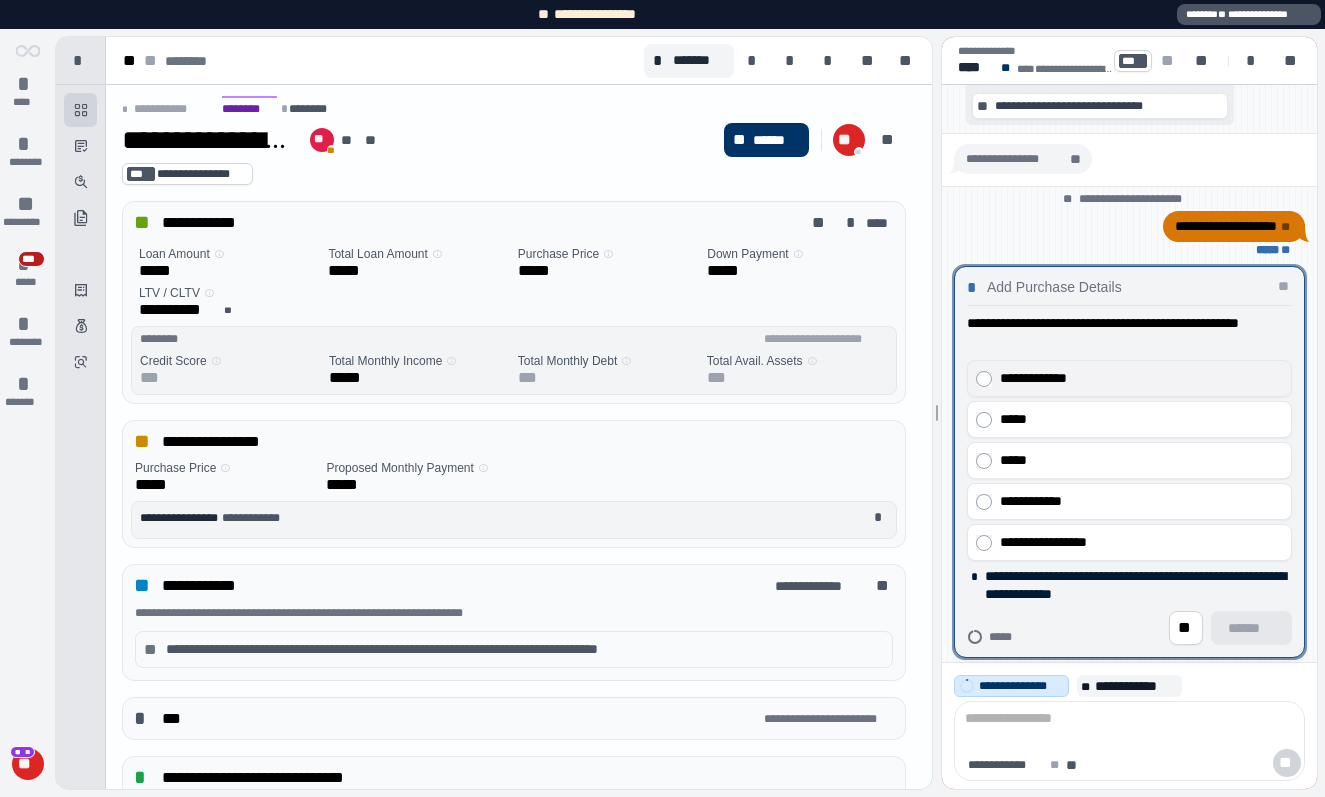 click on "**********" at bounding box center (1129, 378) 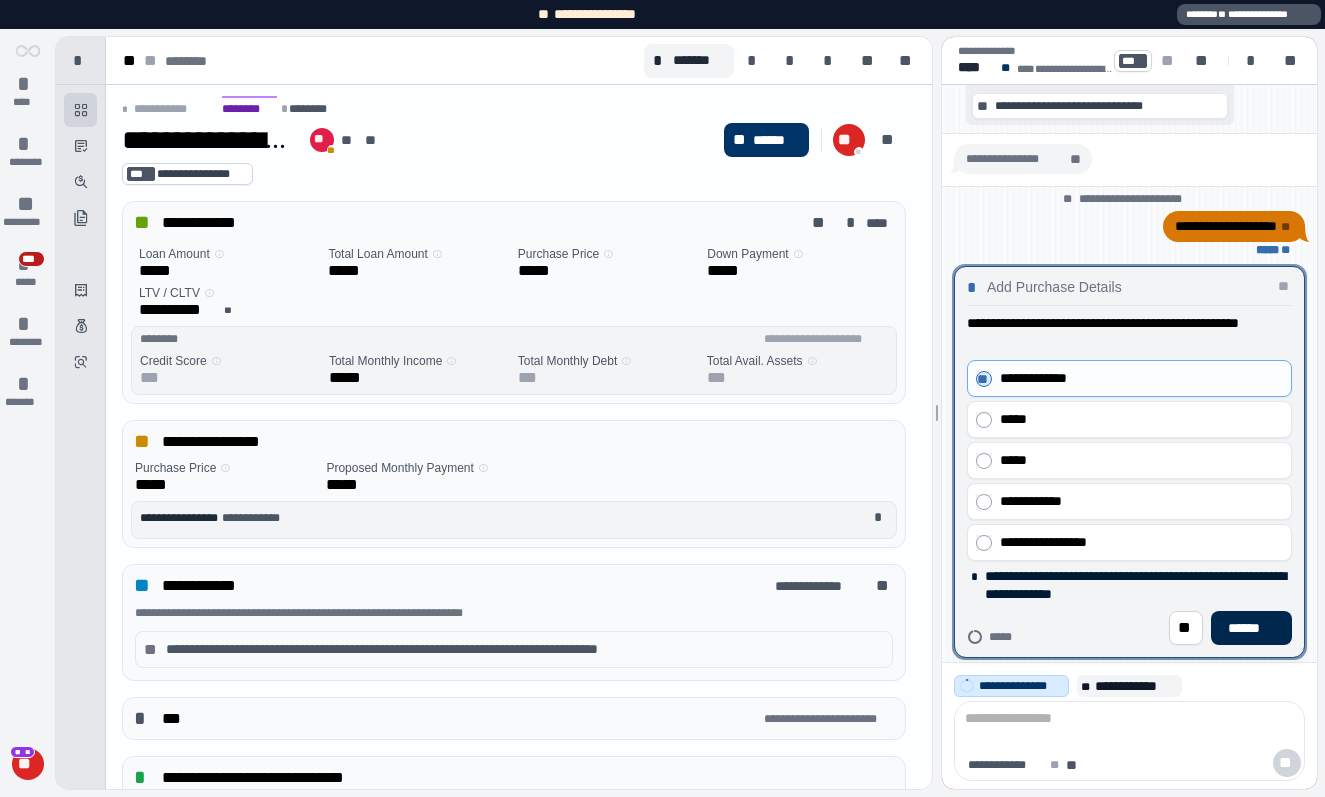 click on "******" at bounding box center (1251, 628) 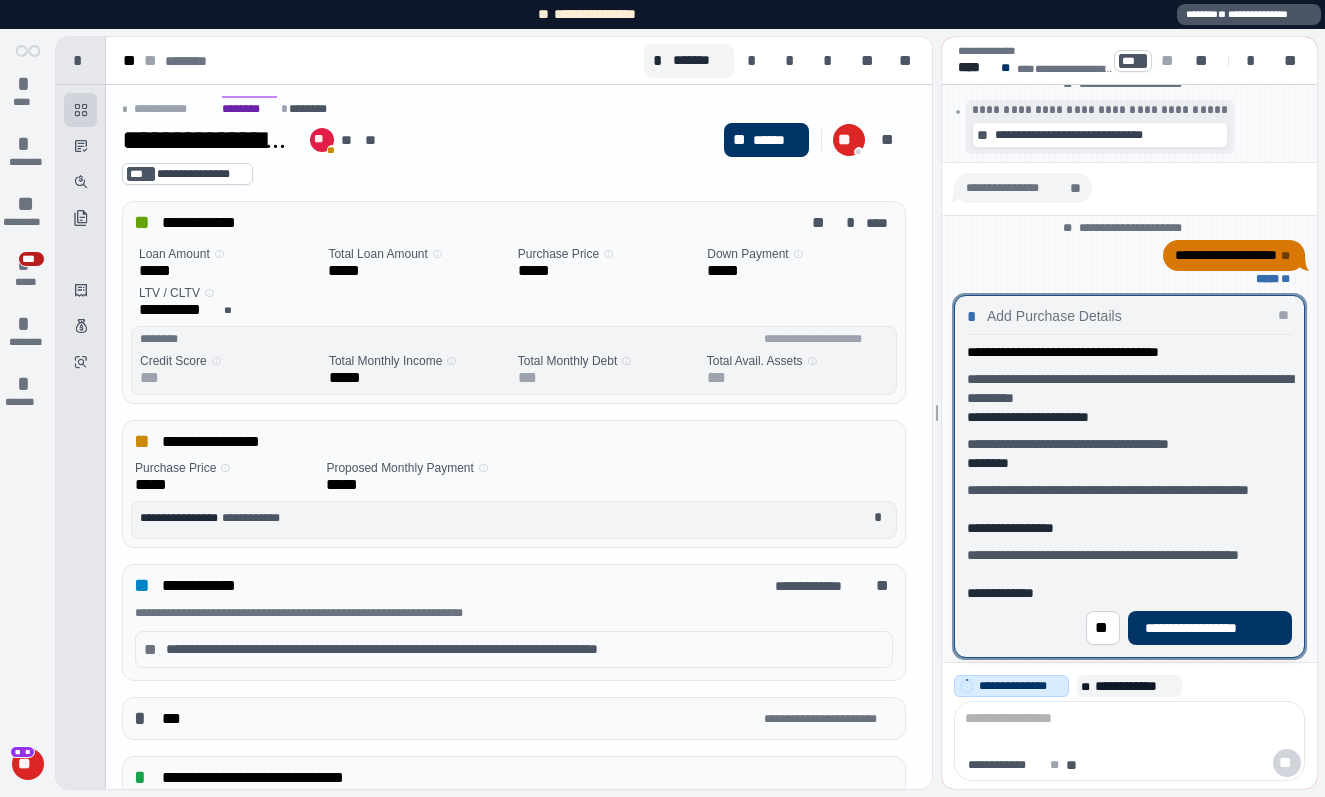 click on "**" at bounding box center [28, 764] 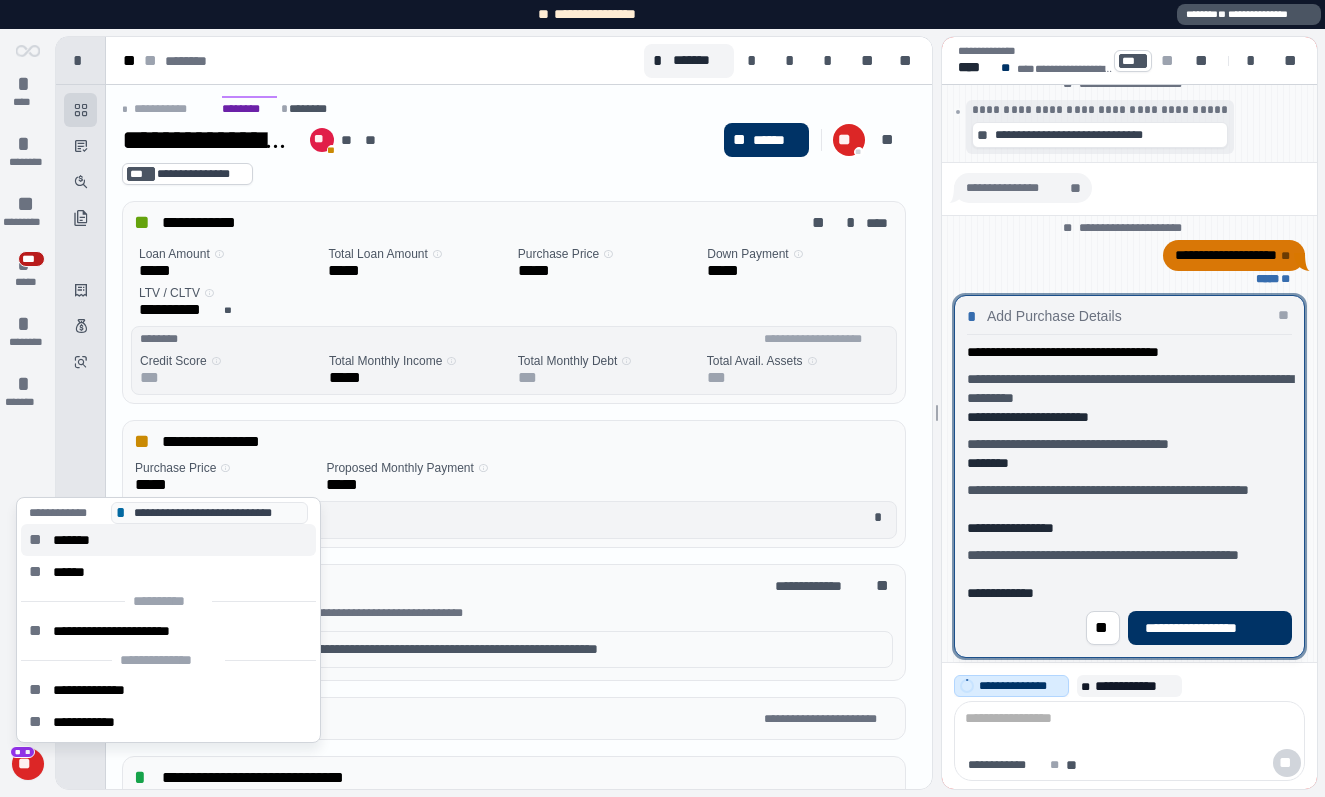 click on "*******" at bounding box center [79, 540] 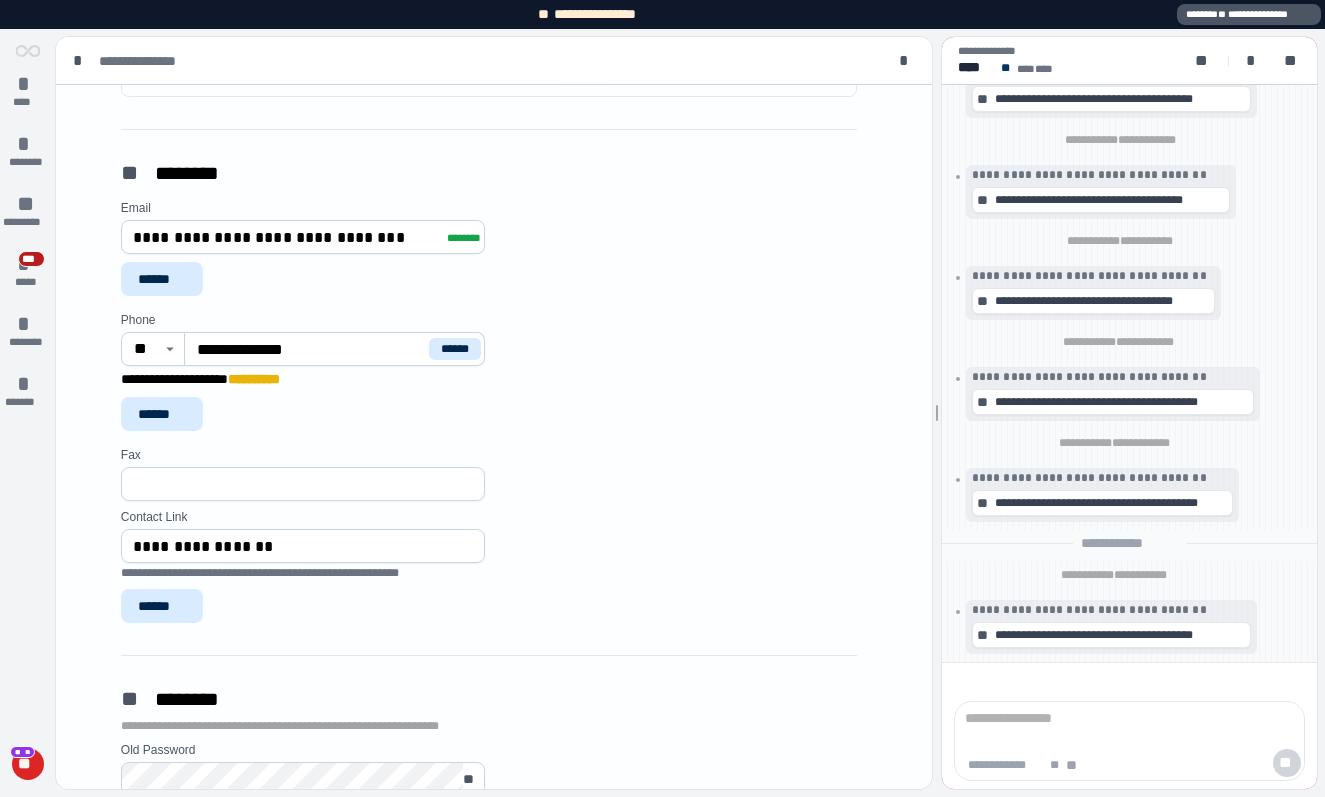 scroll, scrollTop: 963, scrollLeft: 0, axis: vertical 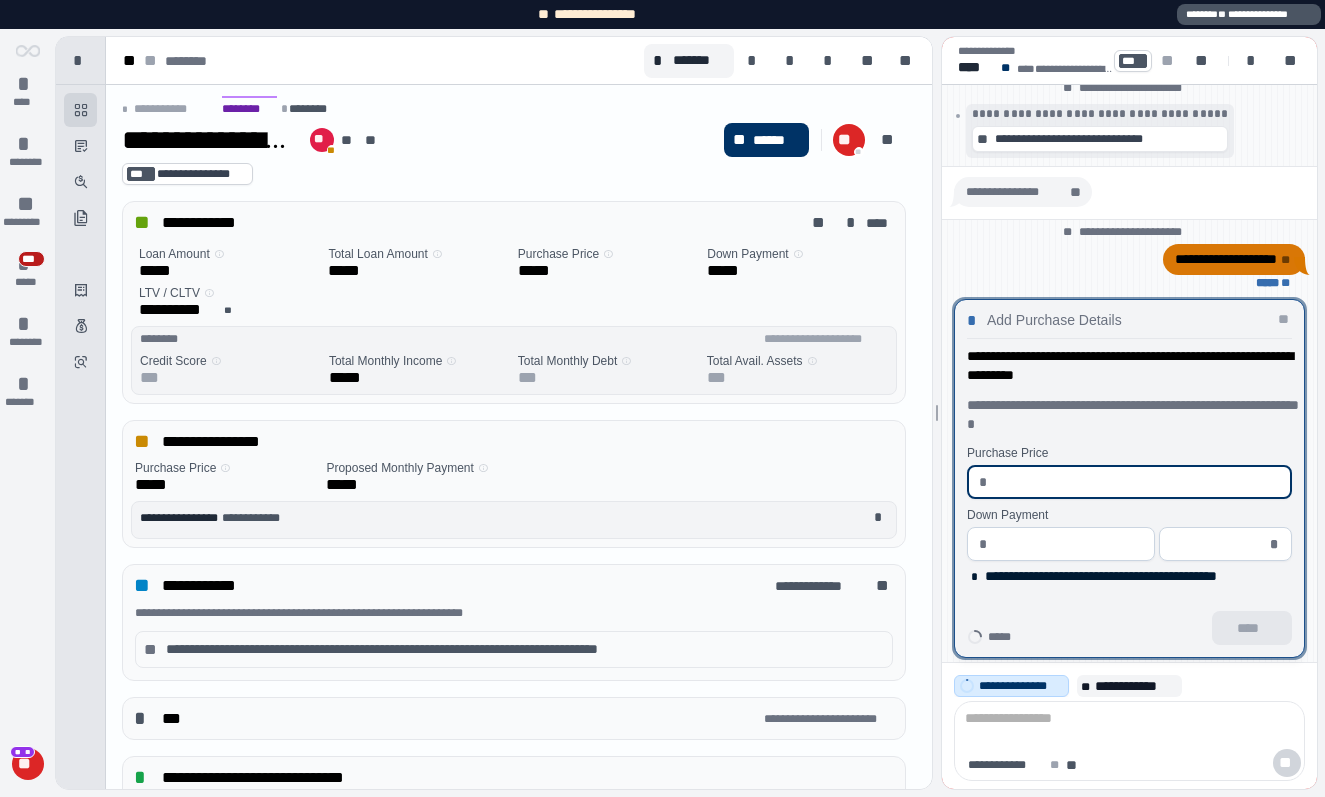 click at bounding box center (1137, 482) 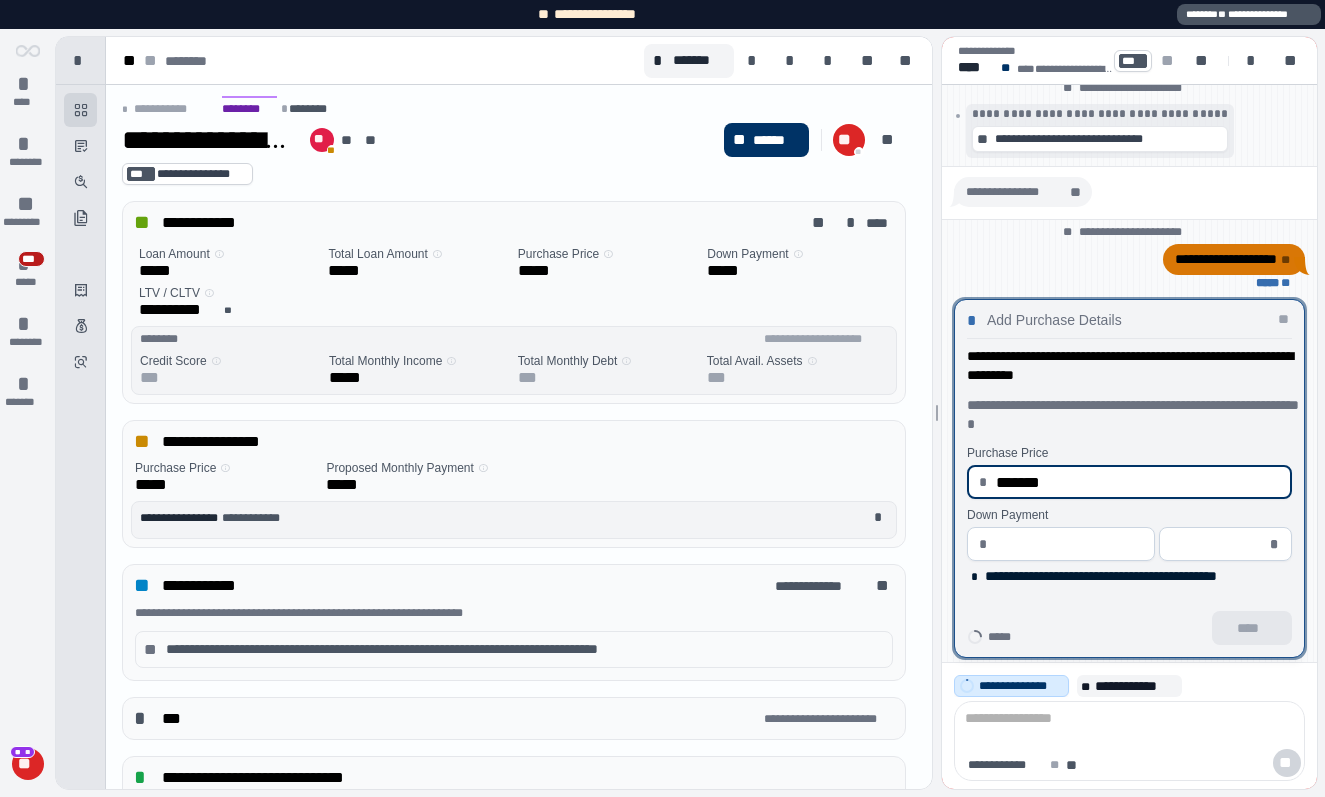 type on "**********" 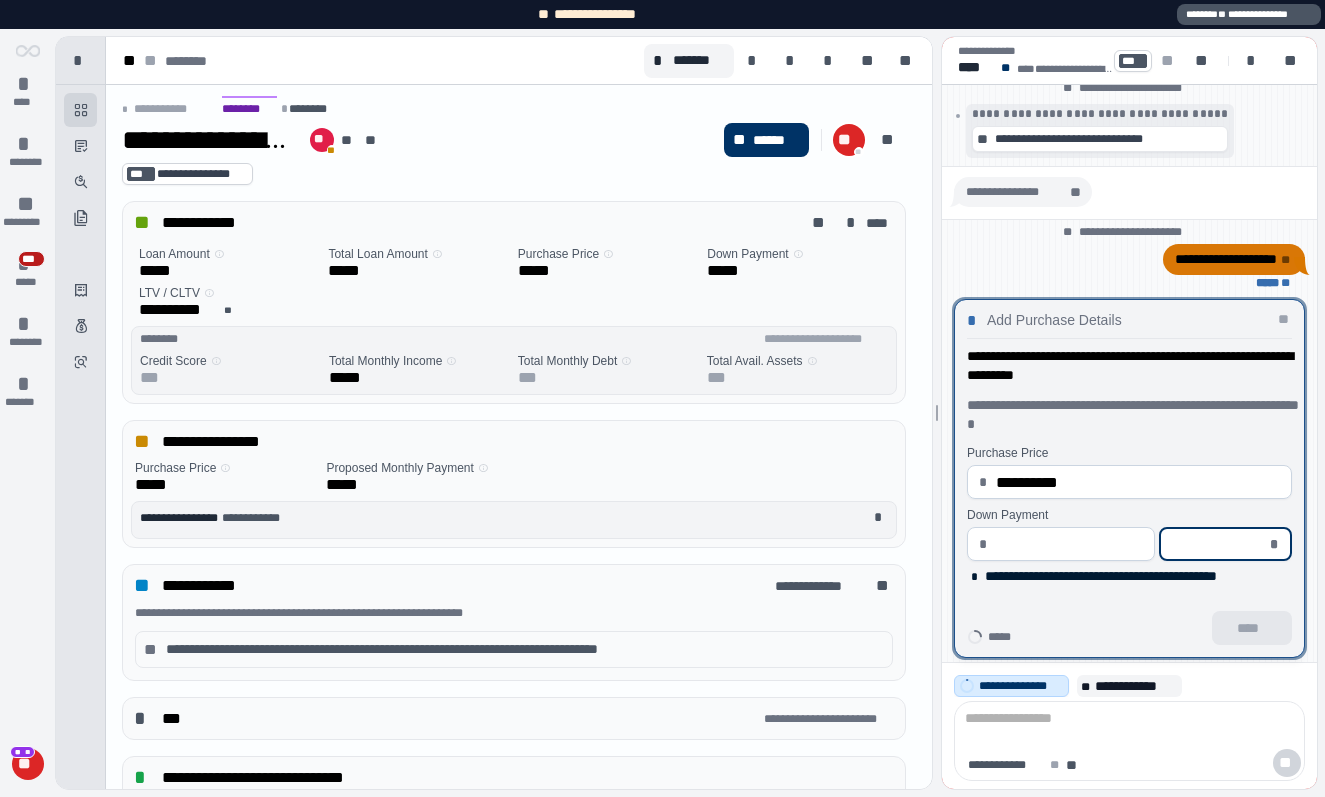 type on "********" 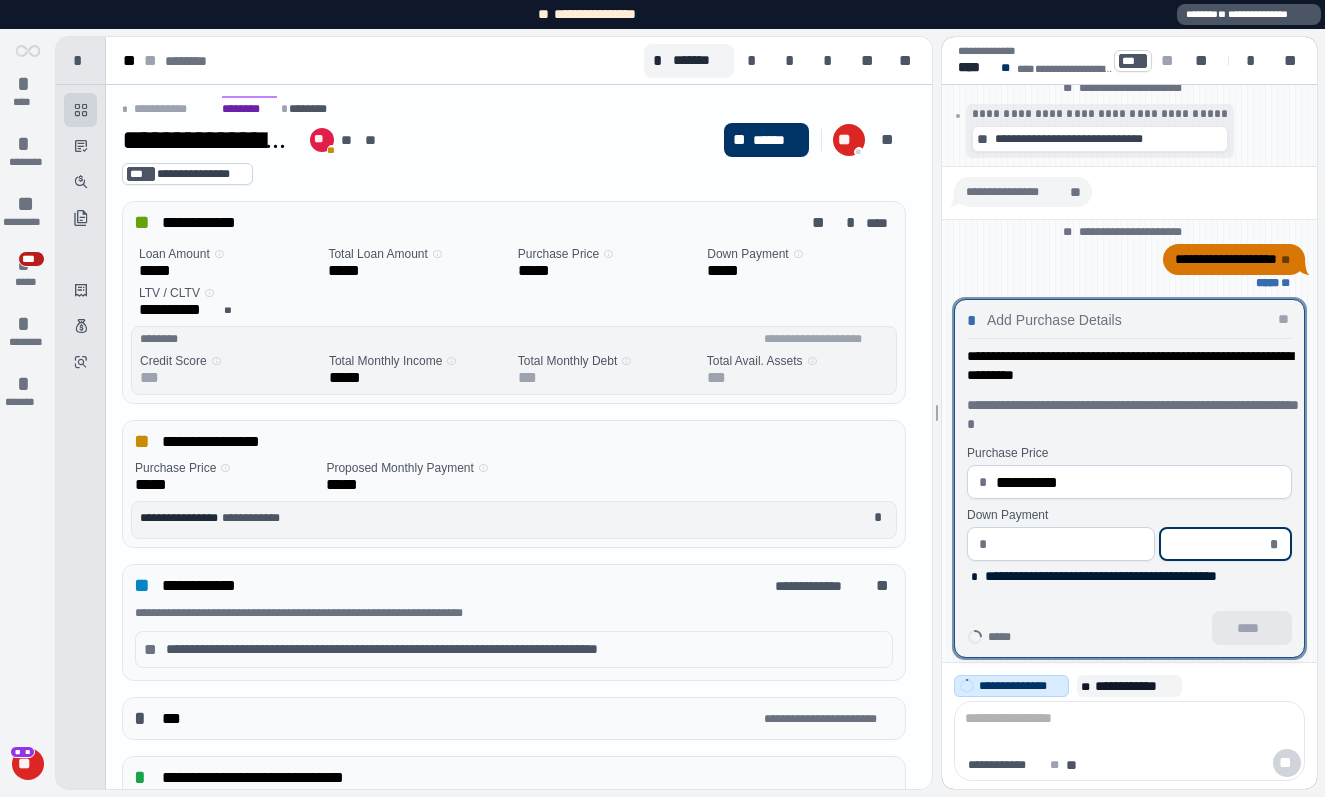 type on "*" 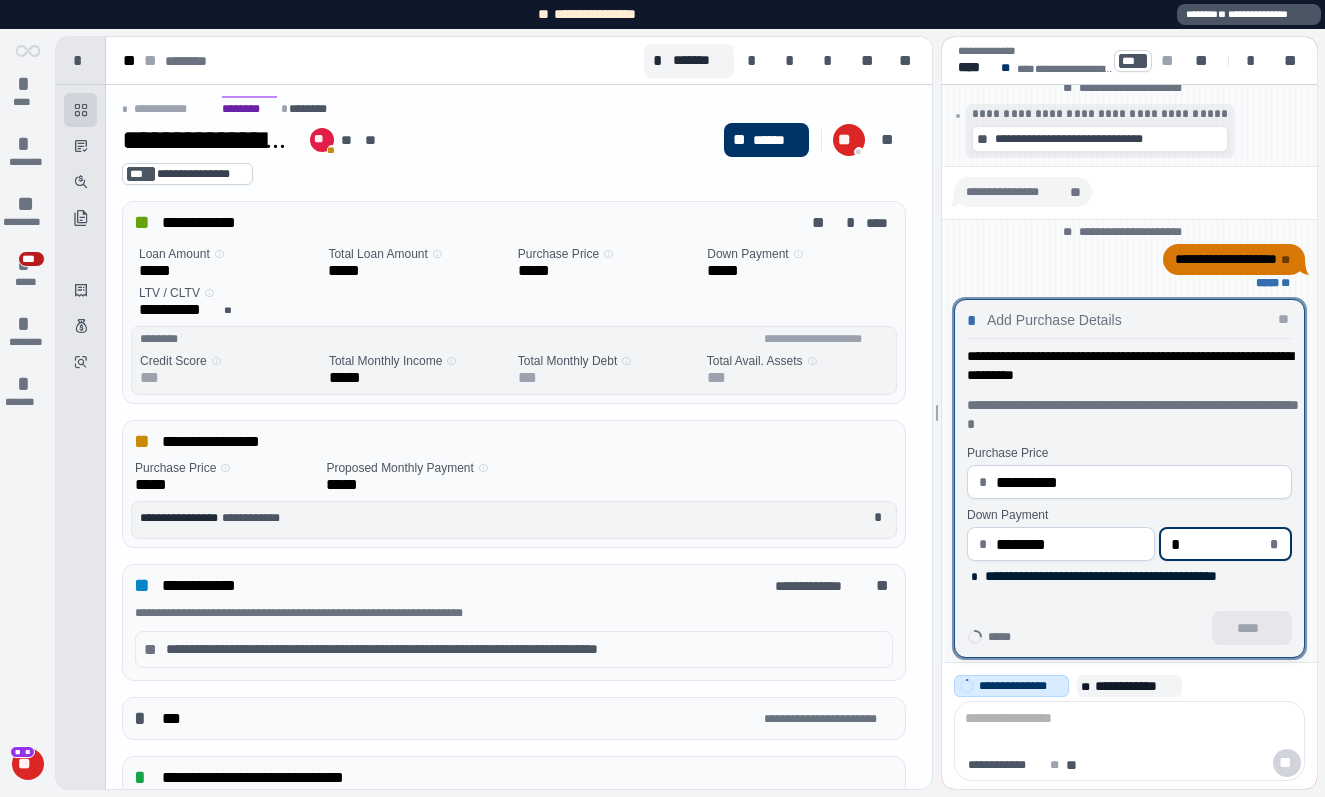 type on "*********" 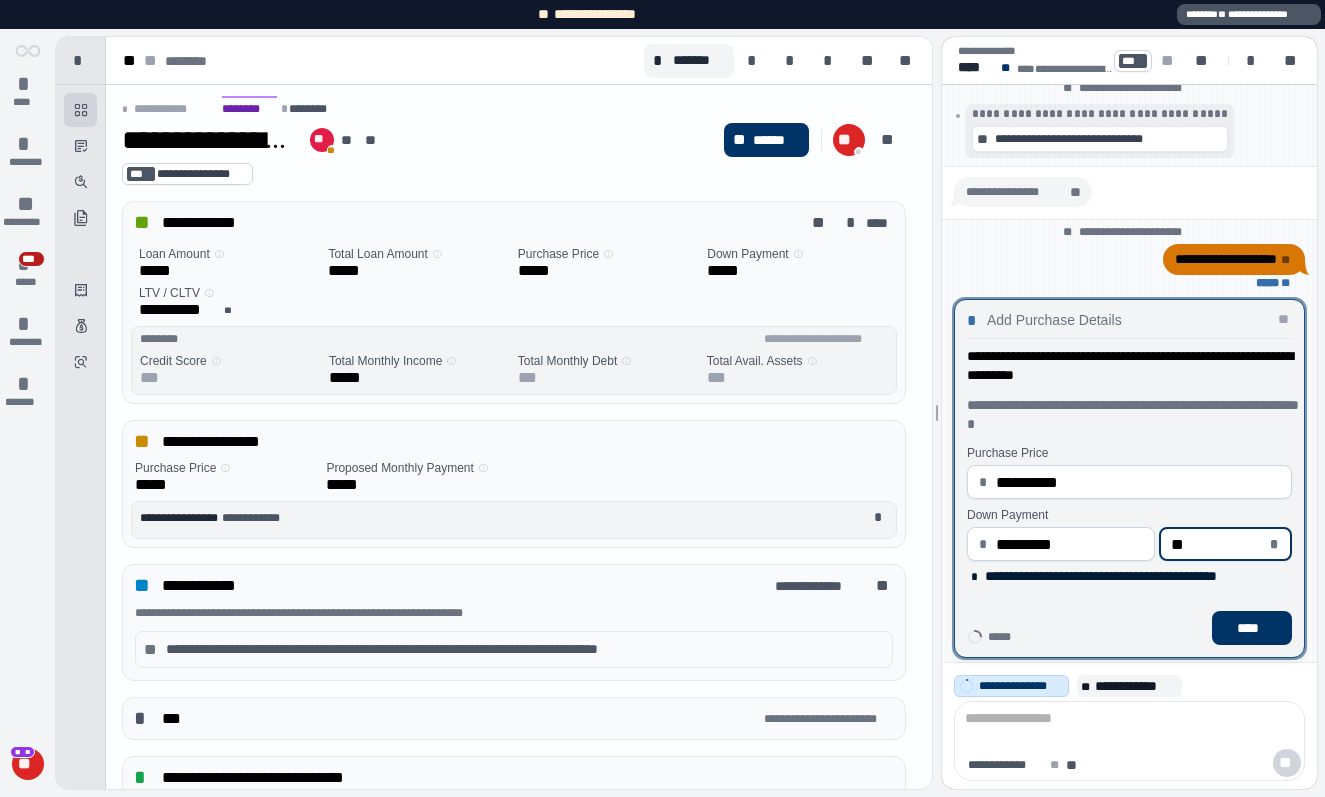 type on "******" 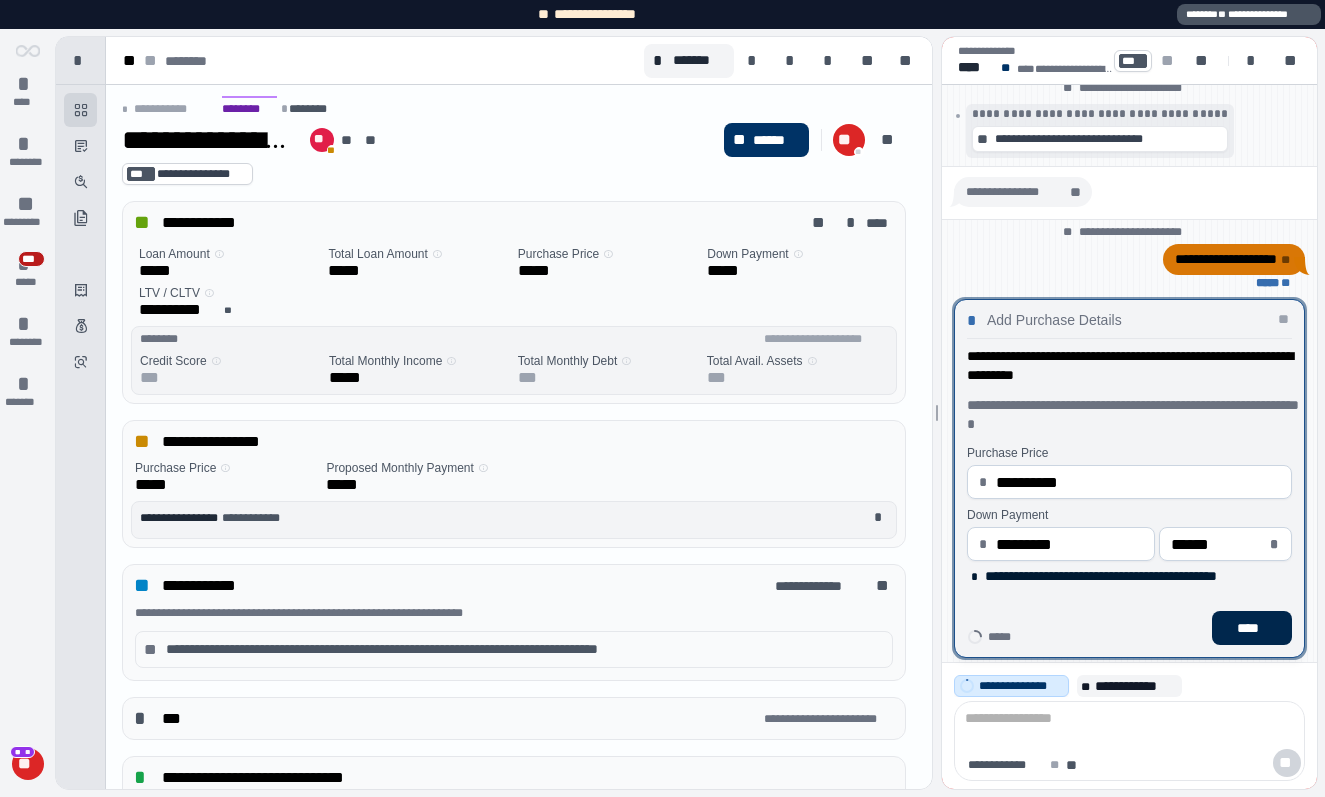 click on "****" at bounding box center [1252, 628] 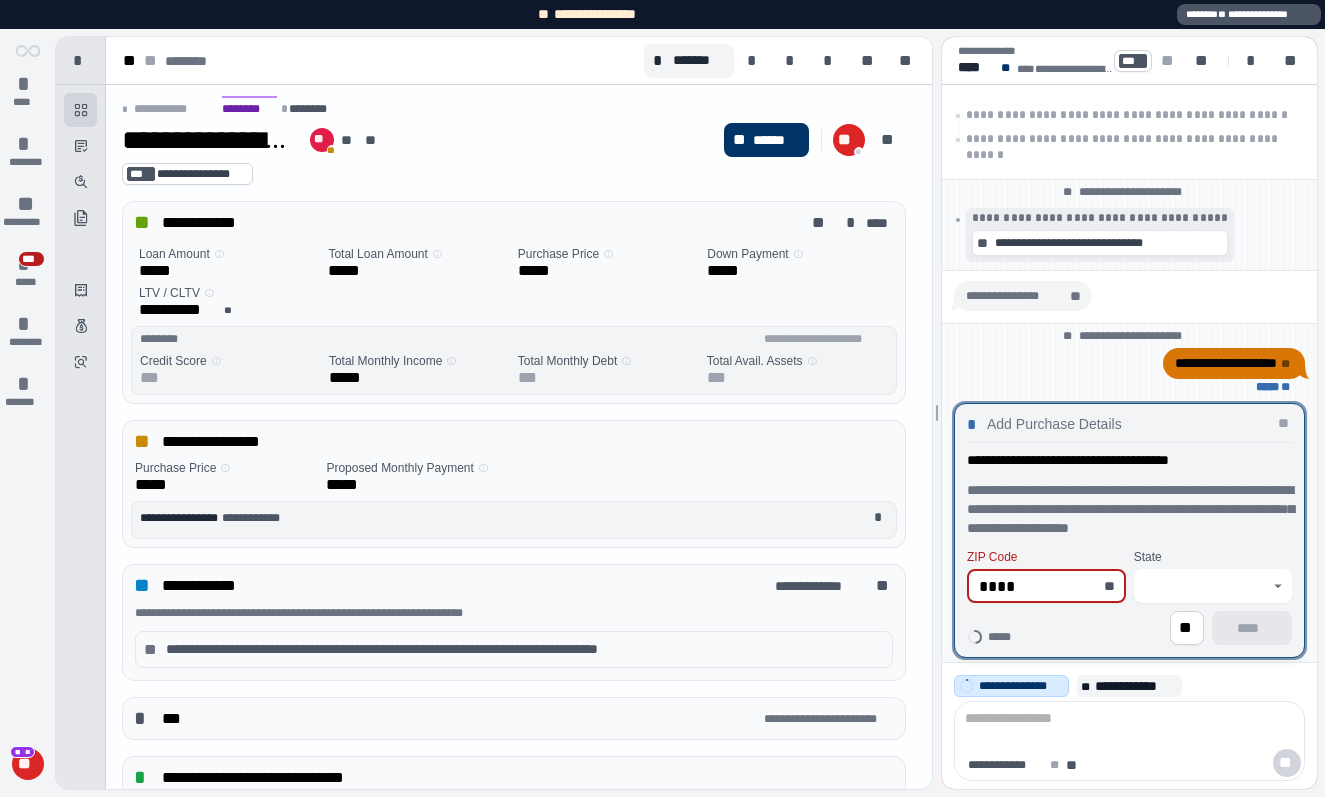type on "*****" 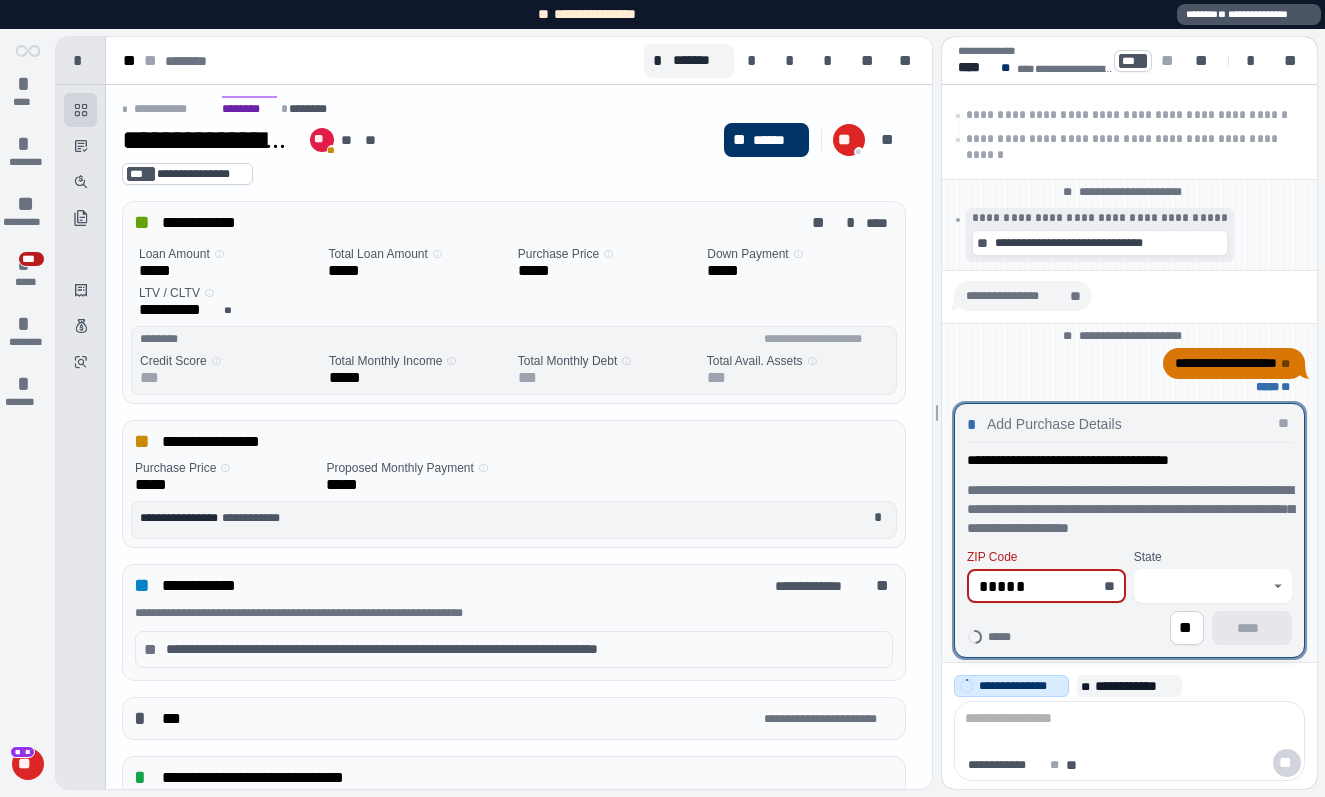 type on "**********" 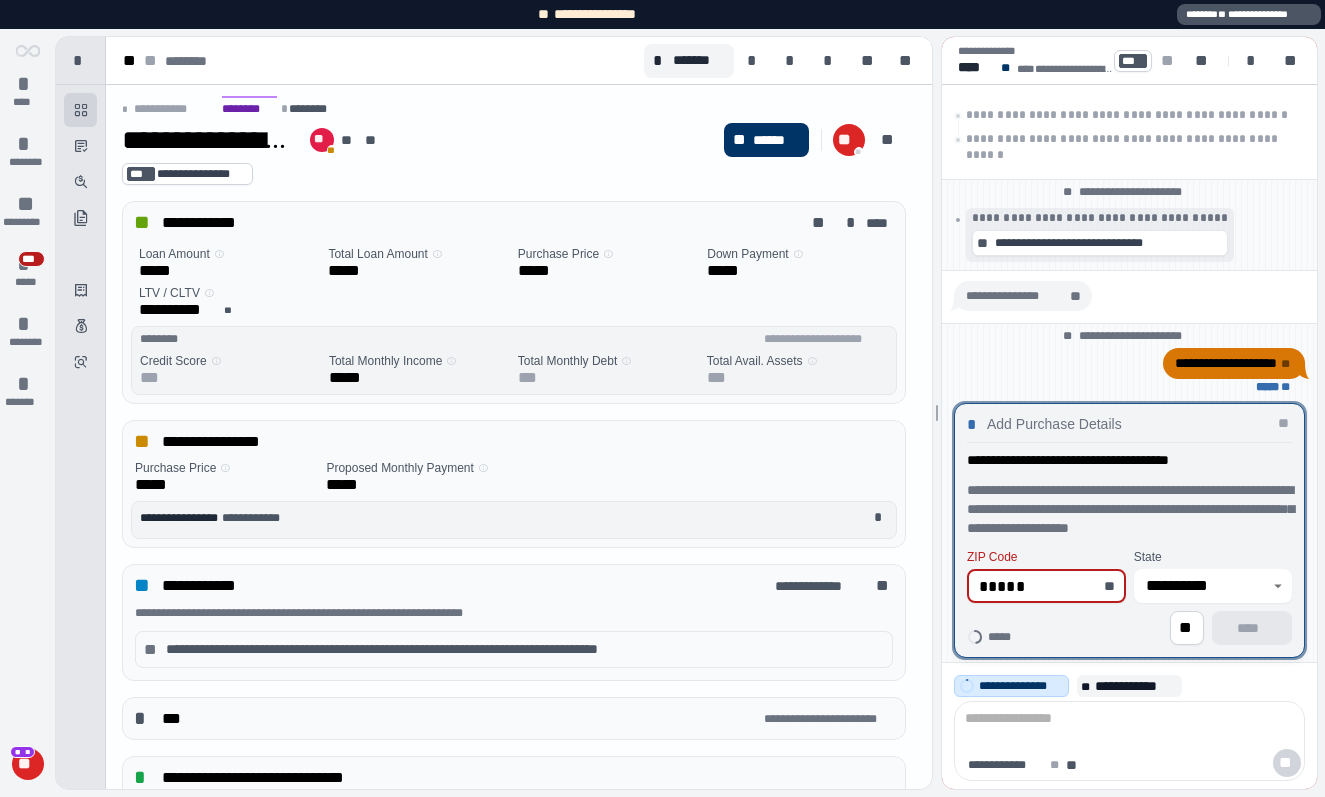type on "*****" 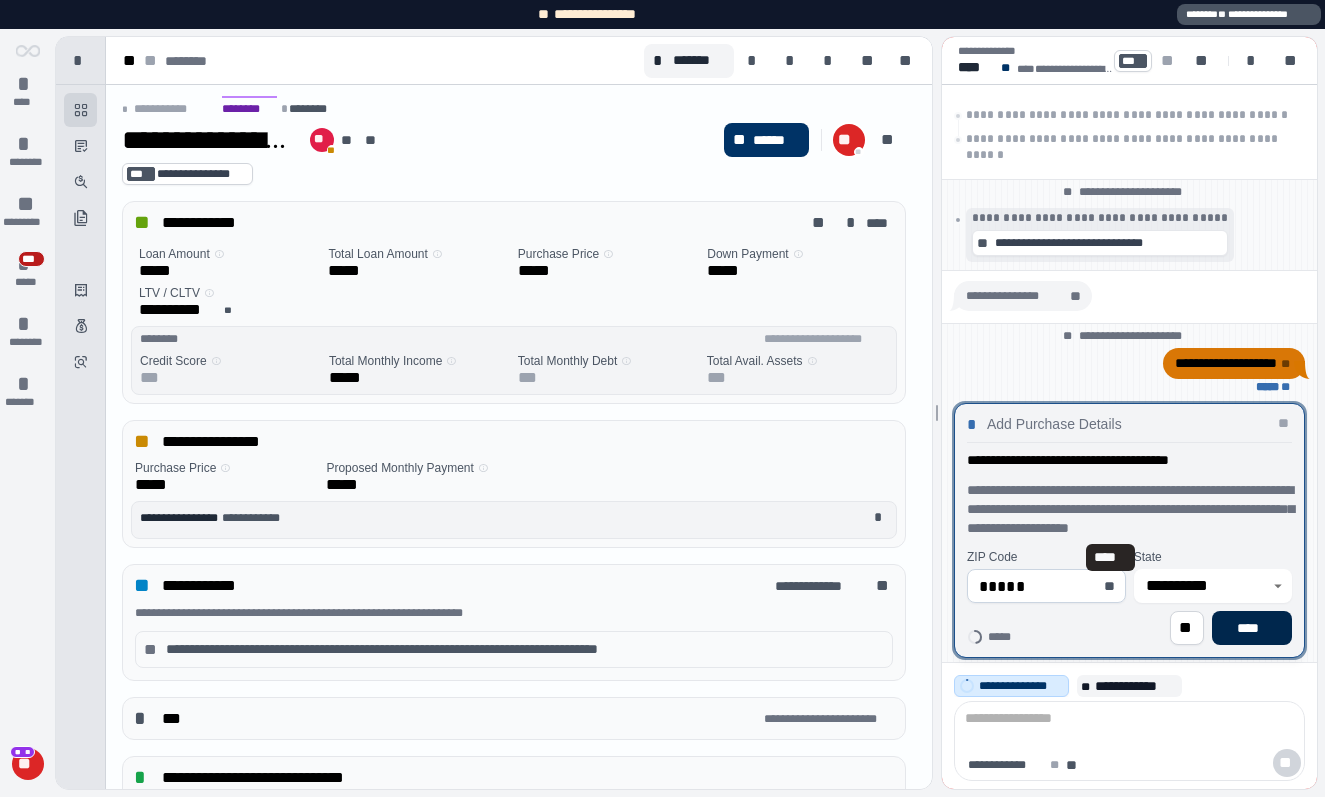 click on "****" at bounding box center (1252, 628) 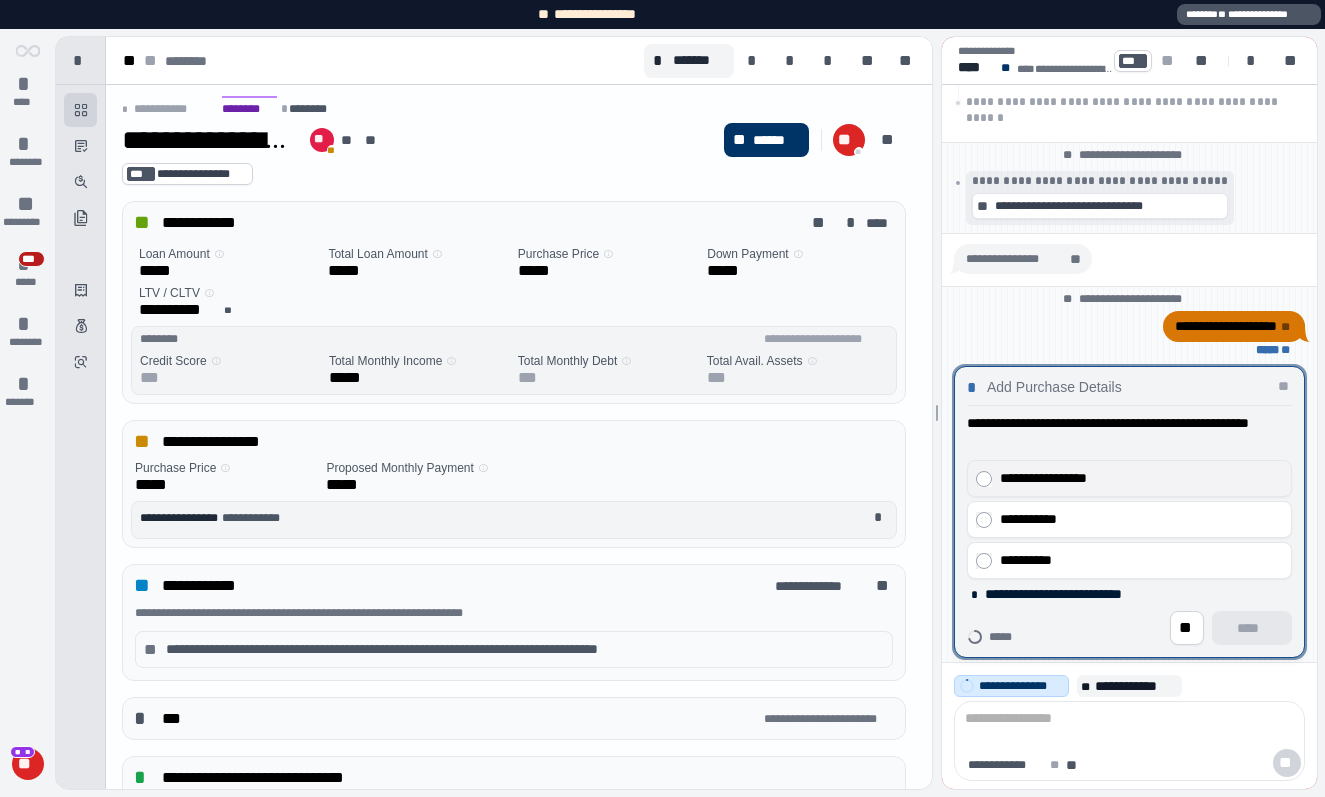 click on "**********" at bounding box center (1141, 478) 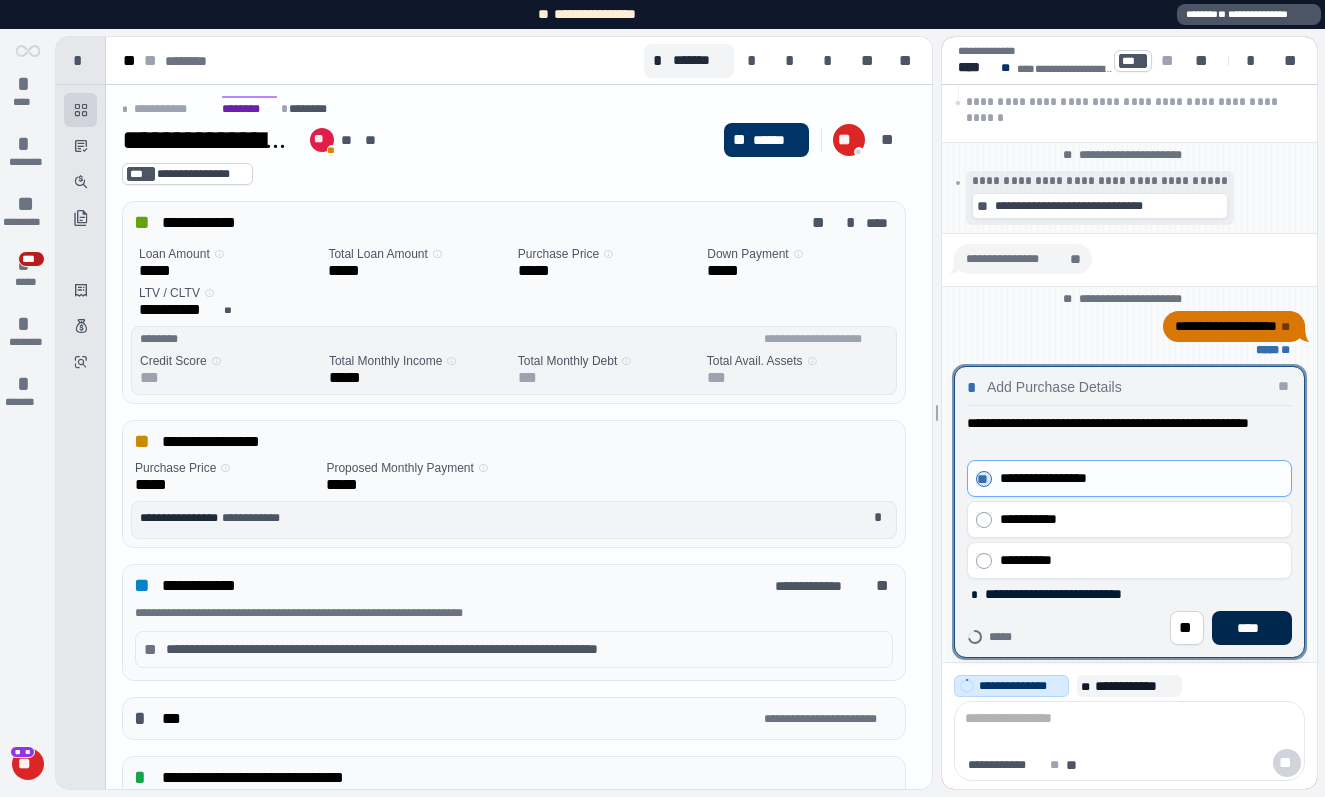 click on "****" at bounding box center [1252, 628] 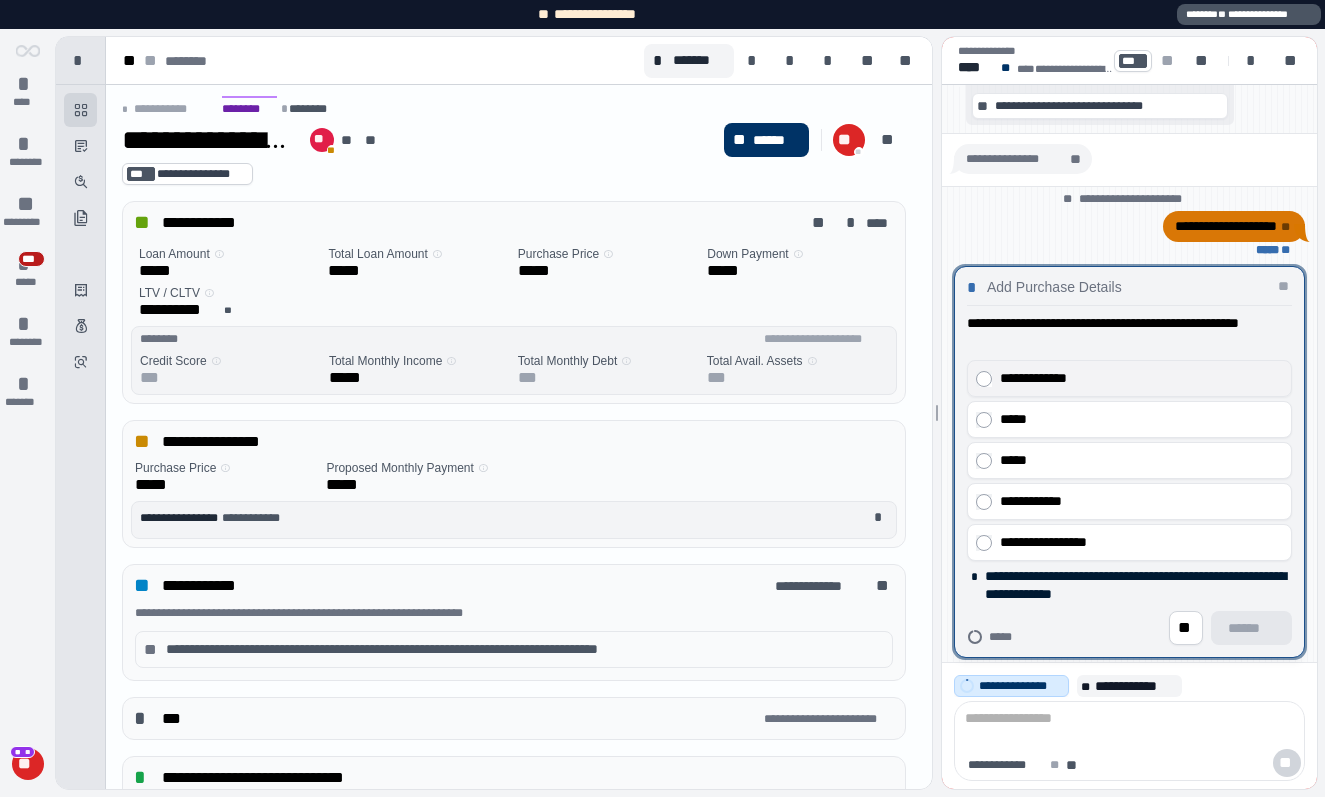 click on "**********" at bounding box center (1141, 378) 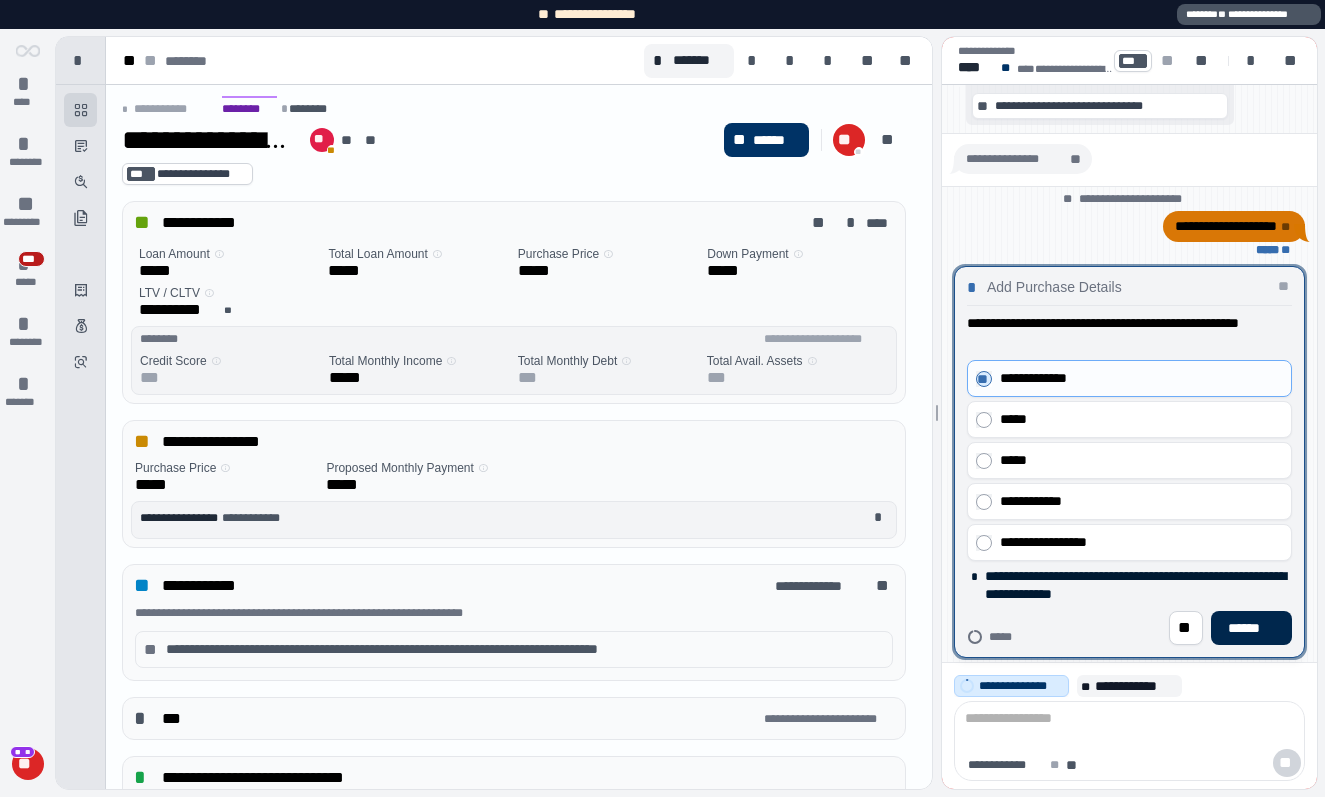 click on "******" at bounding box center (1251, 628) 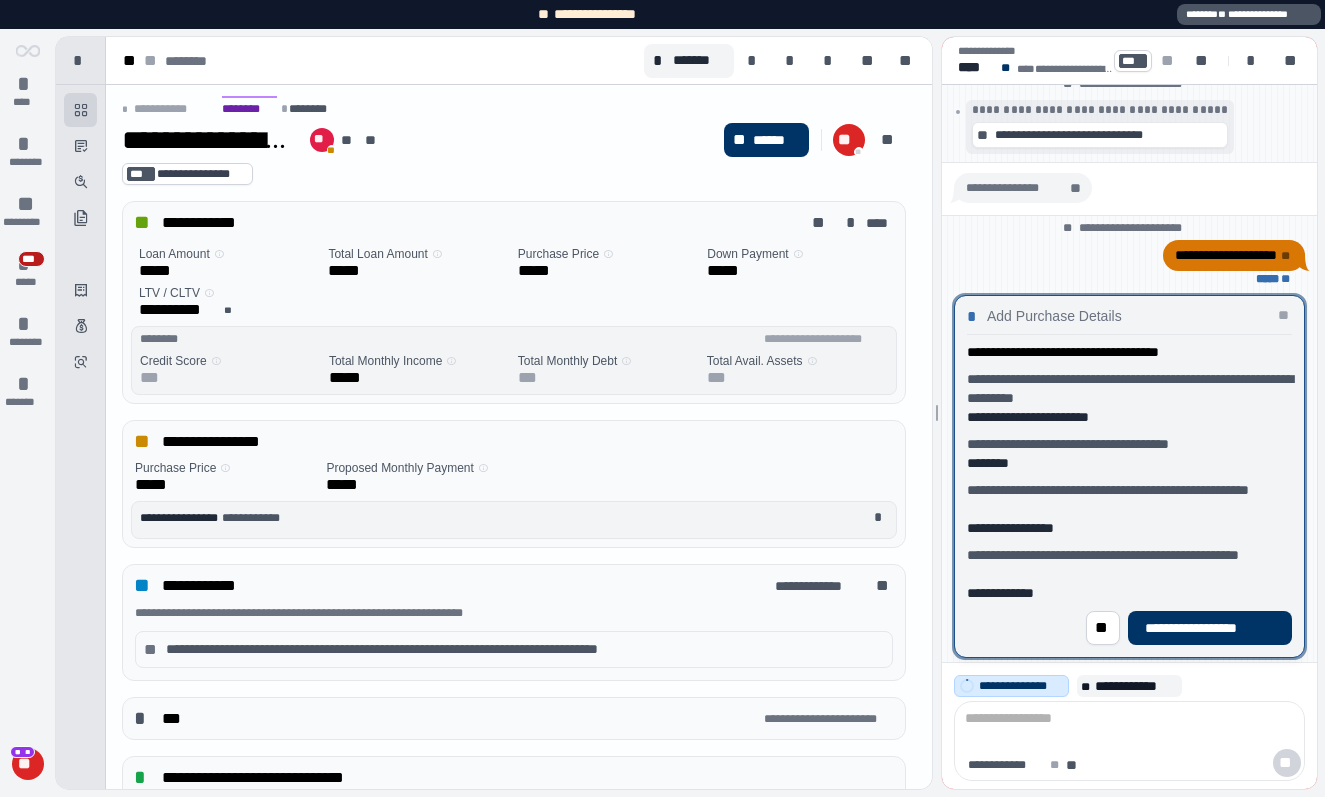 click on "**********" at bounding box center [1210, 628] 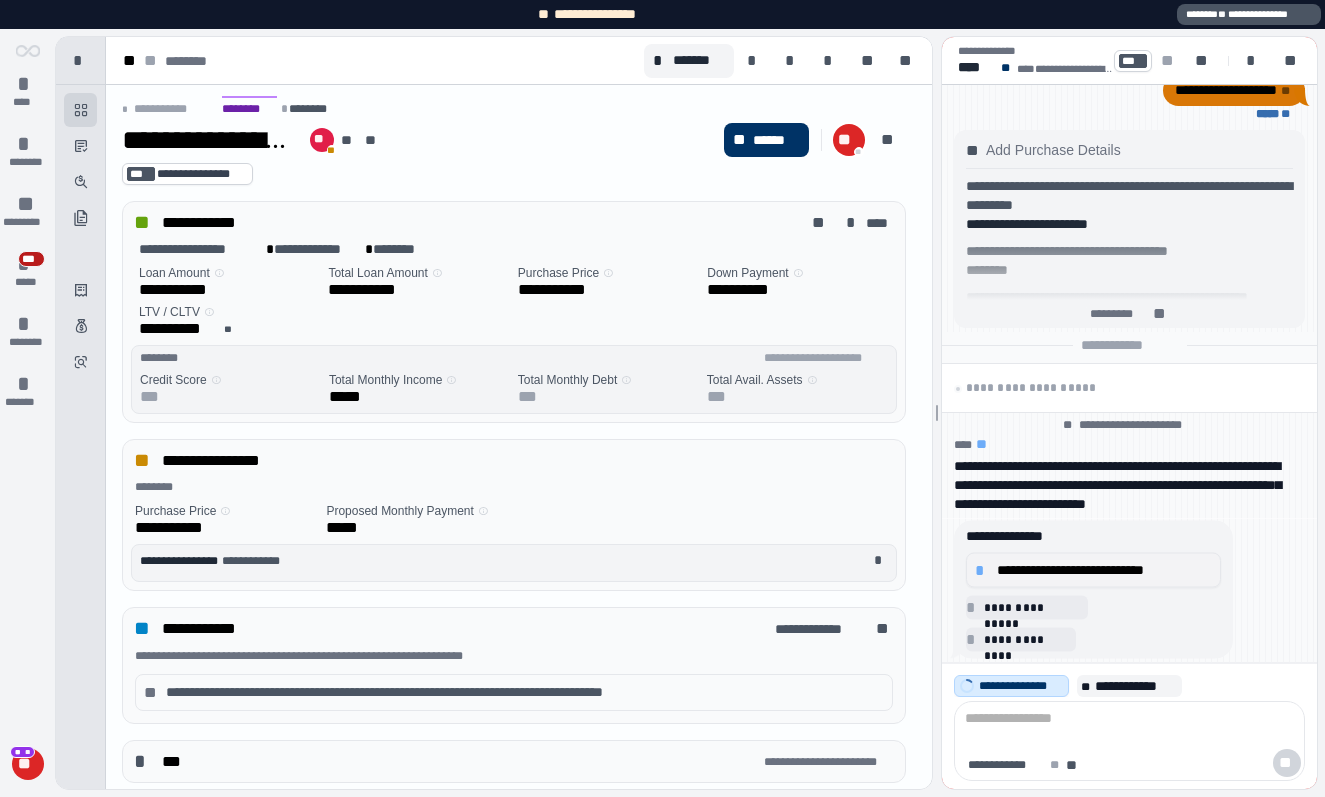 click on "**********" at bounding box center (1093, 570) 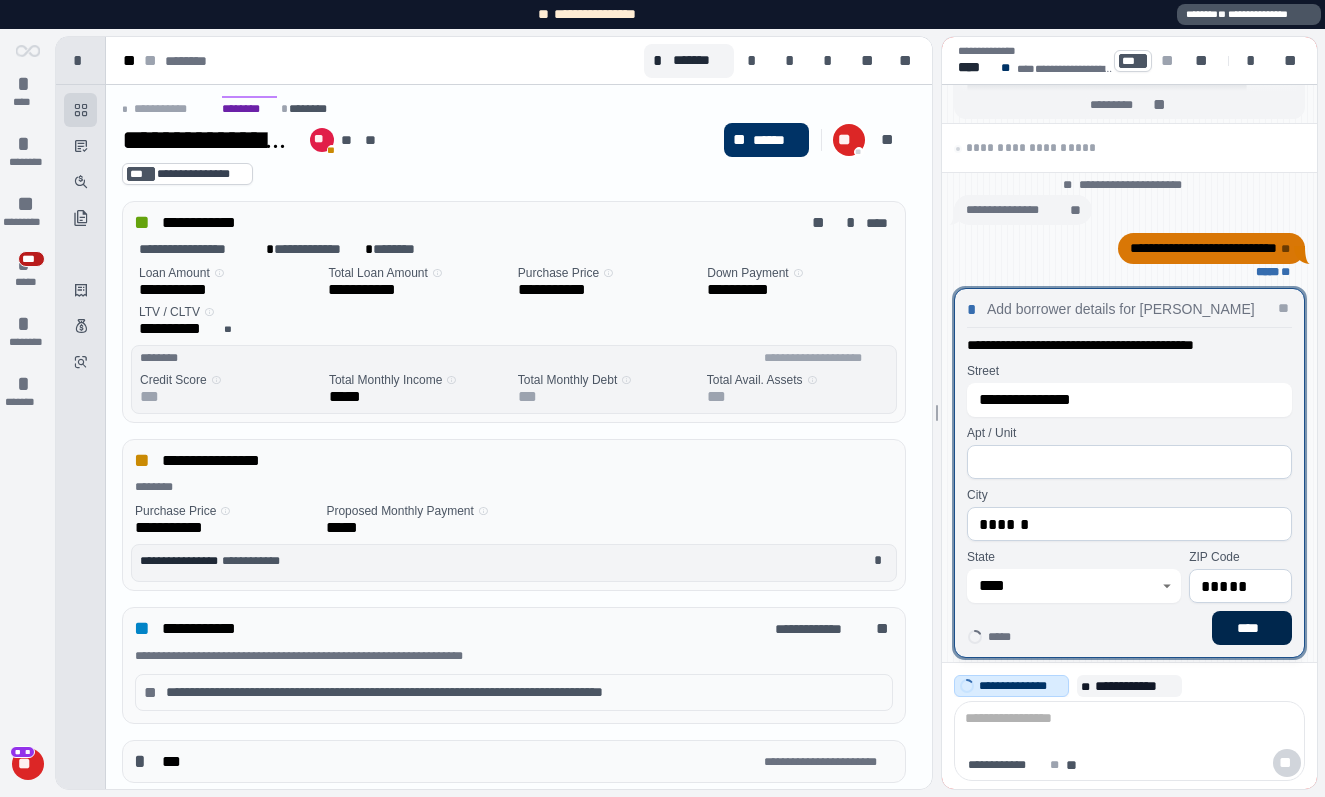 click on "****" at bounding box center (1252, 628) 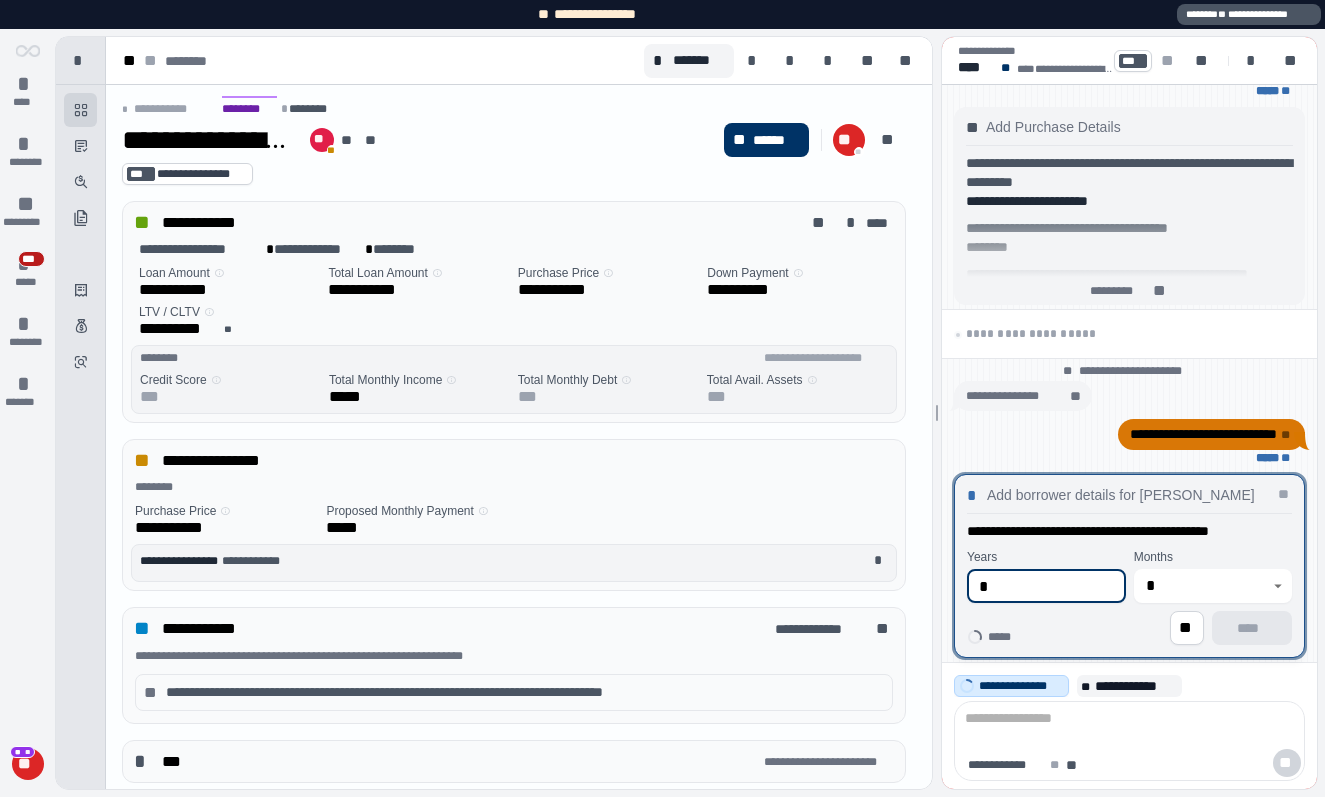 type on "*" 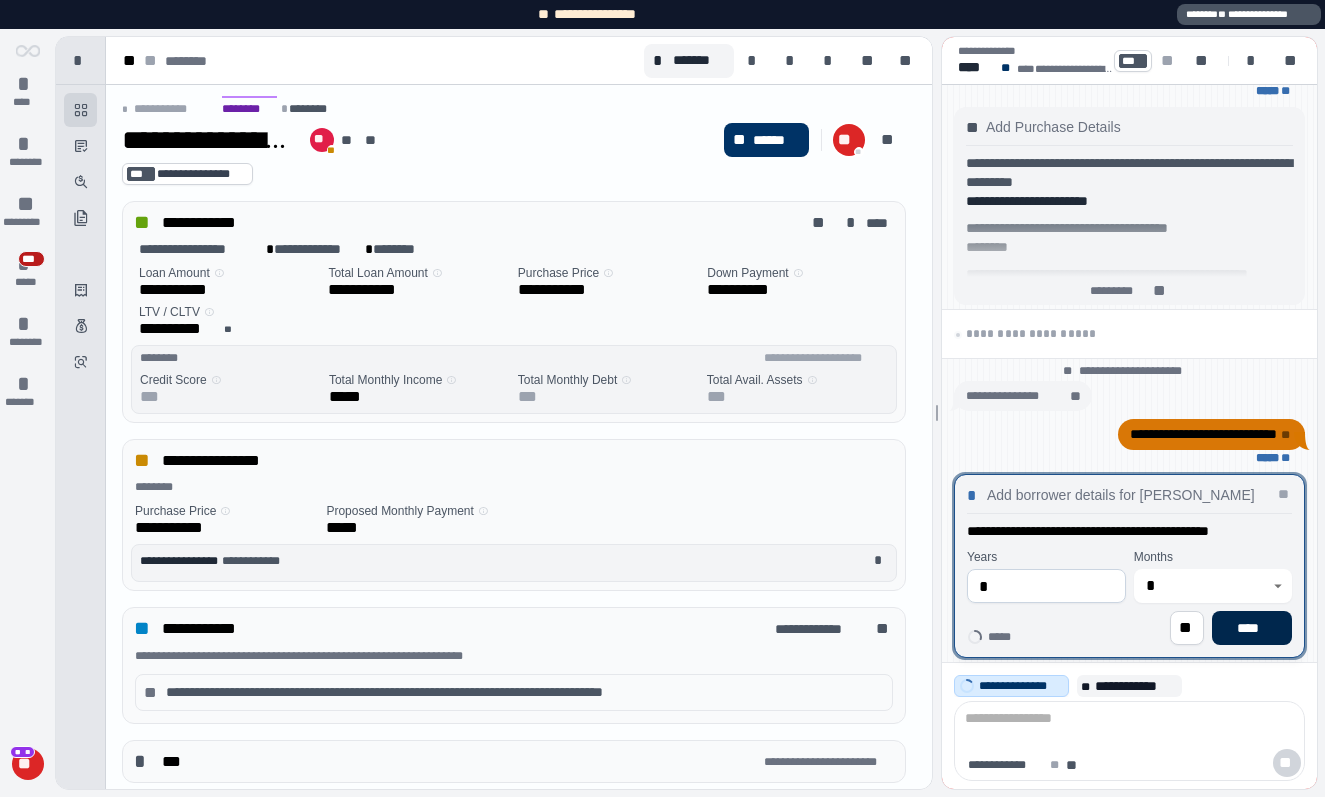 click on "****" at bounding box center (1252, 628) 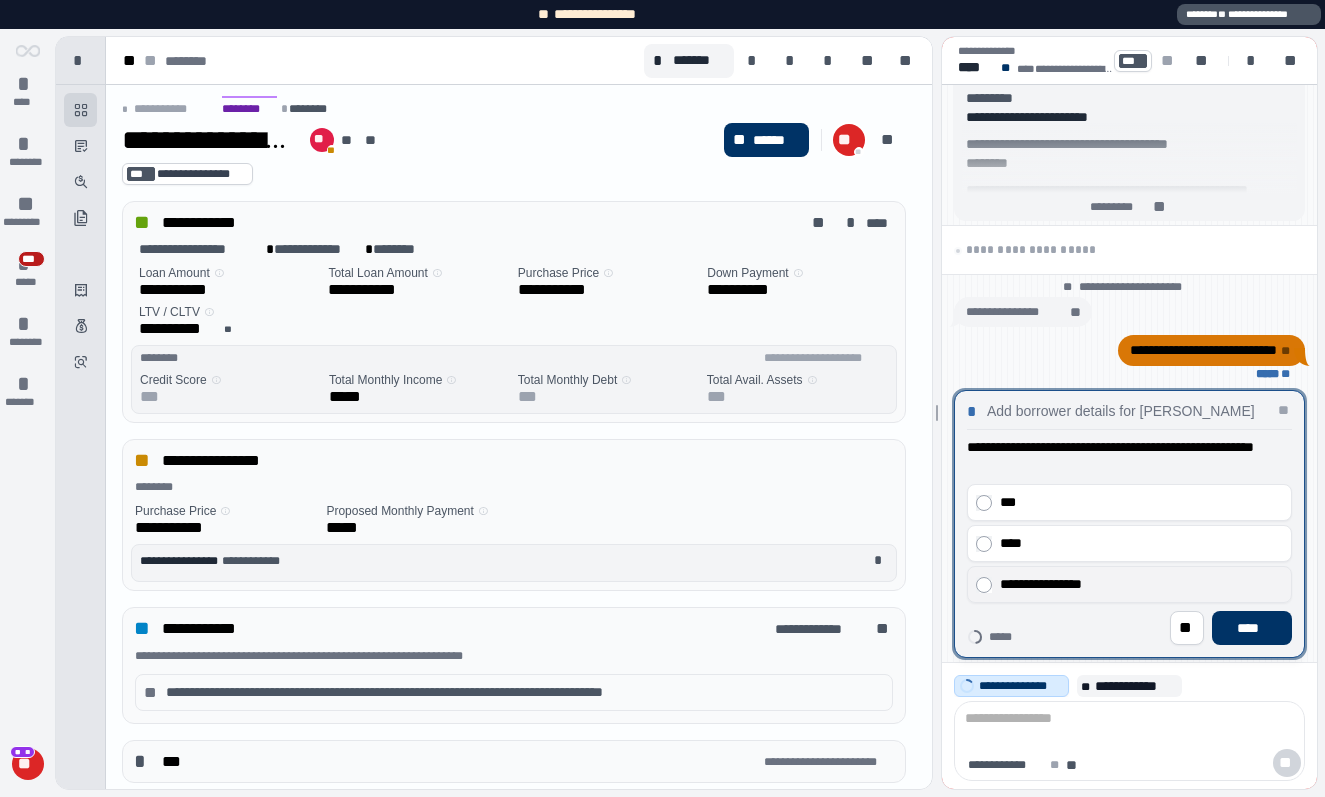 click on "**********" at bounding box center [1141, 584] 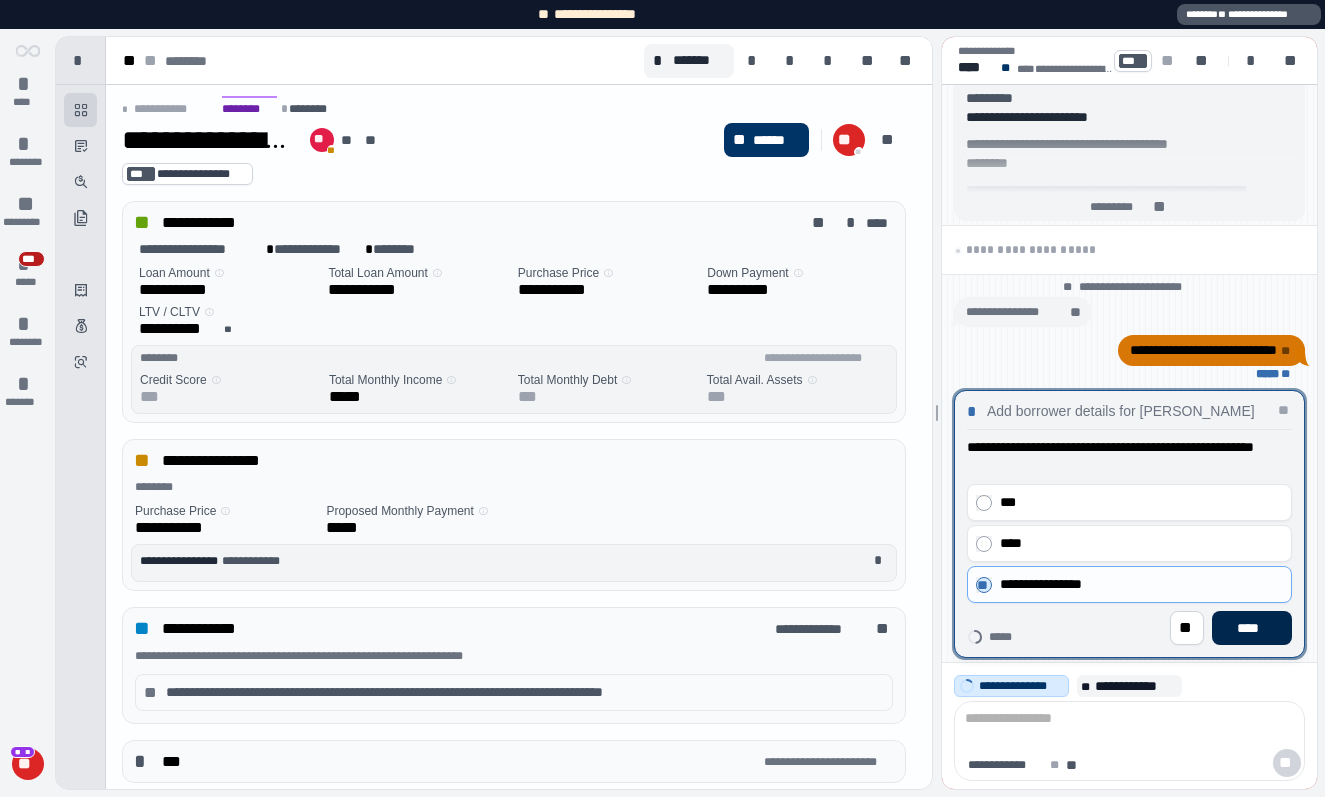 click on "****" at bounding box center (1252, 628) 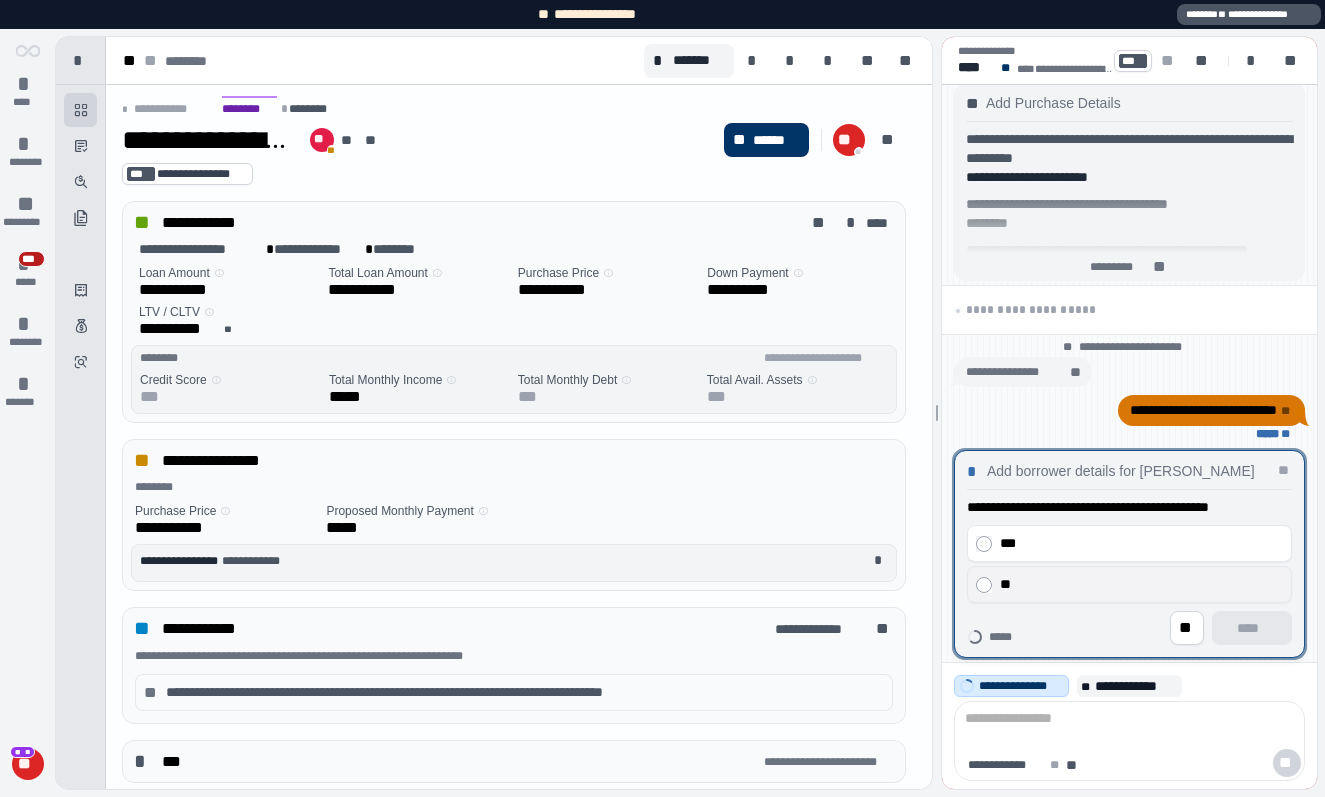 click on "**" at bounding box center (1141, 584) 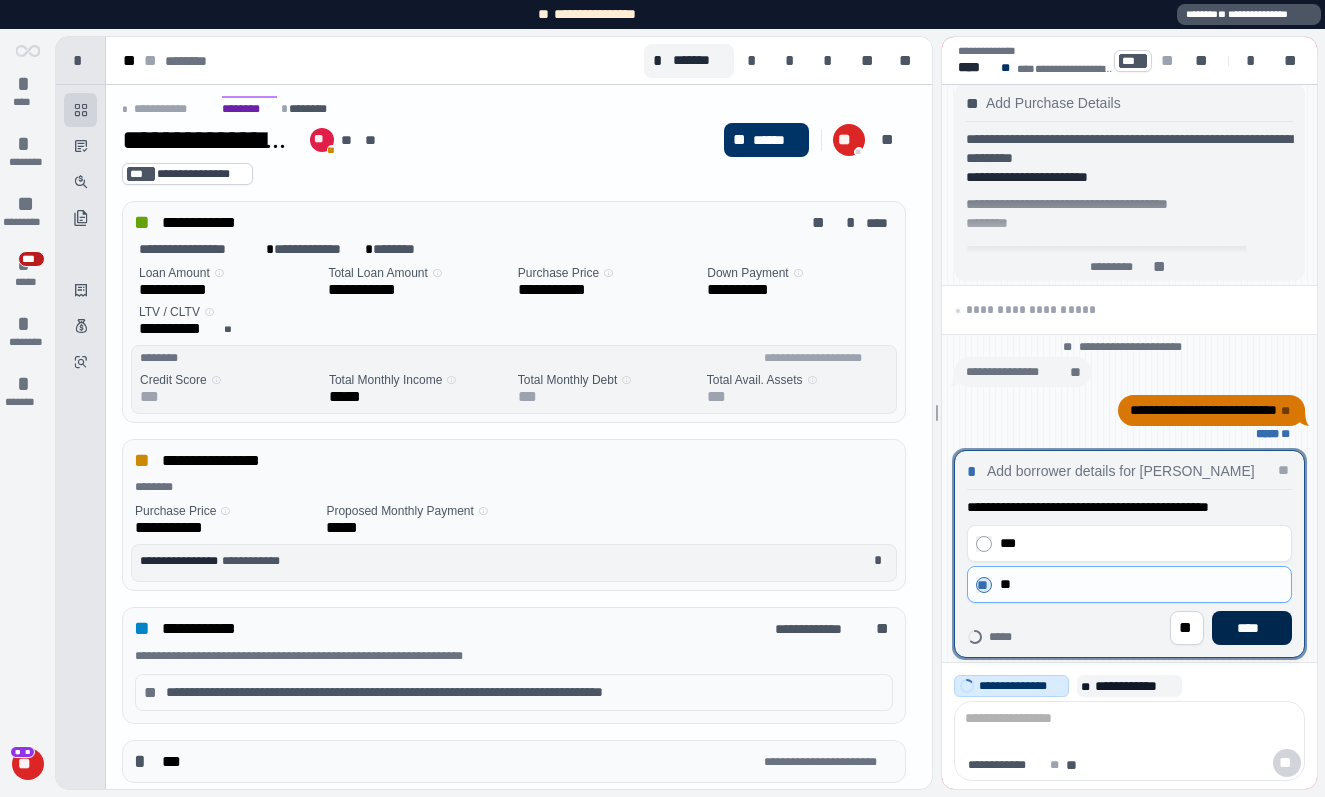 click on "****" at bounding box center [1252, 628] 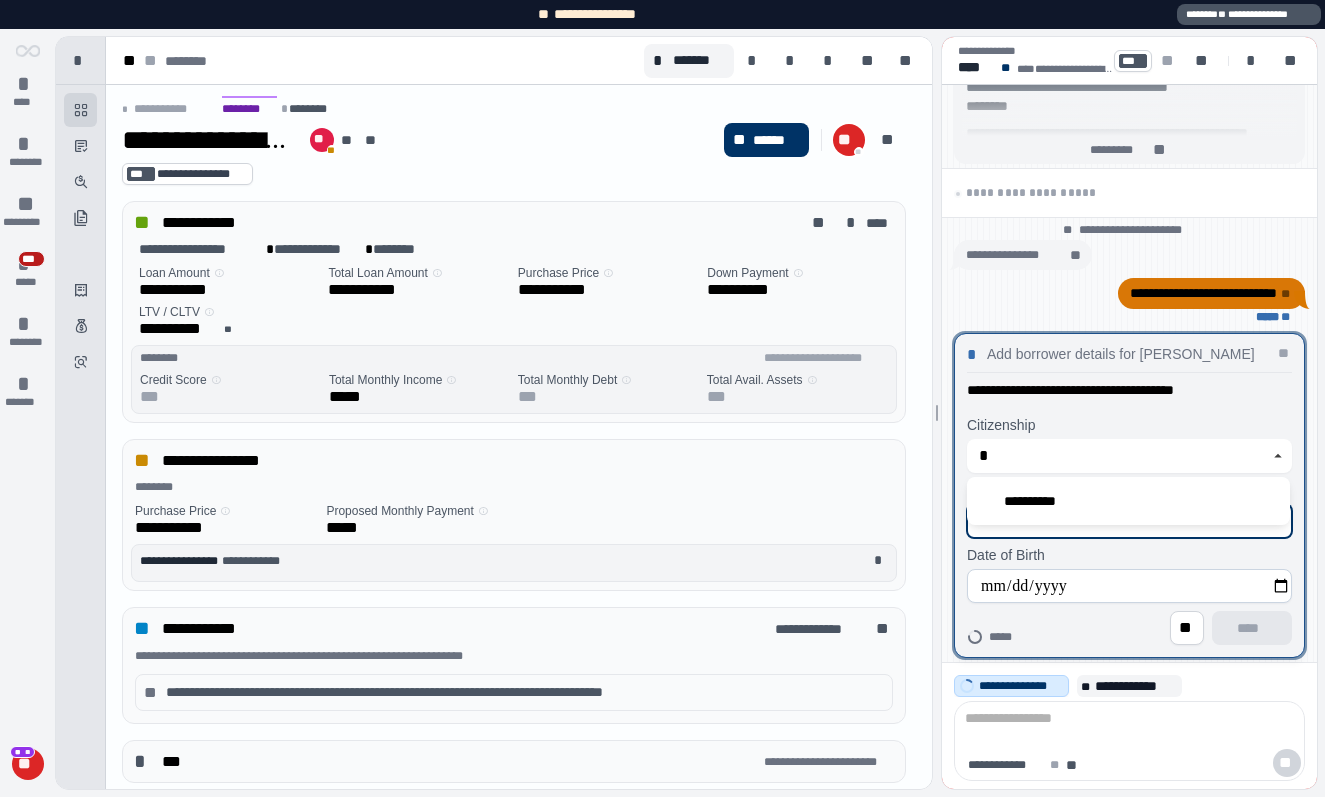 type on "**********" 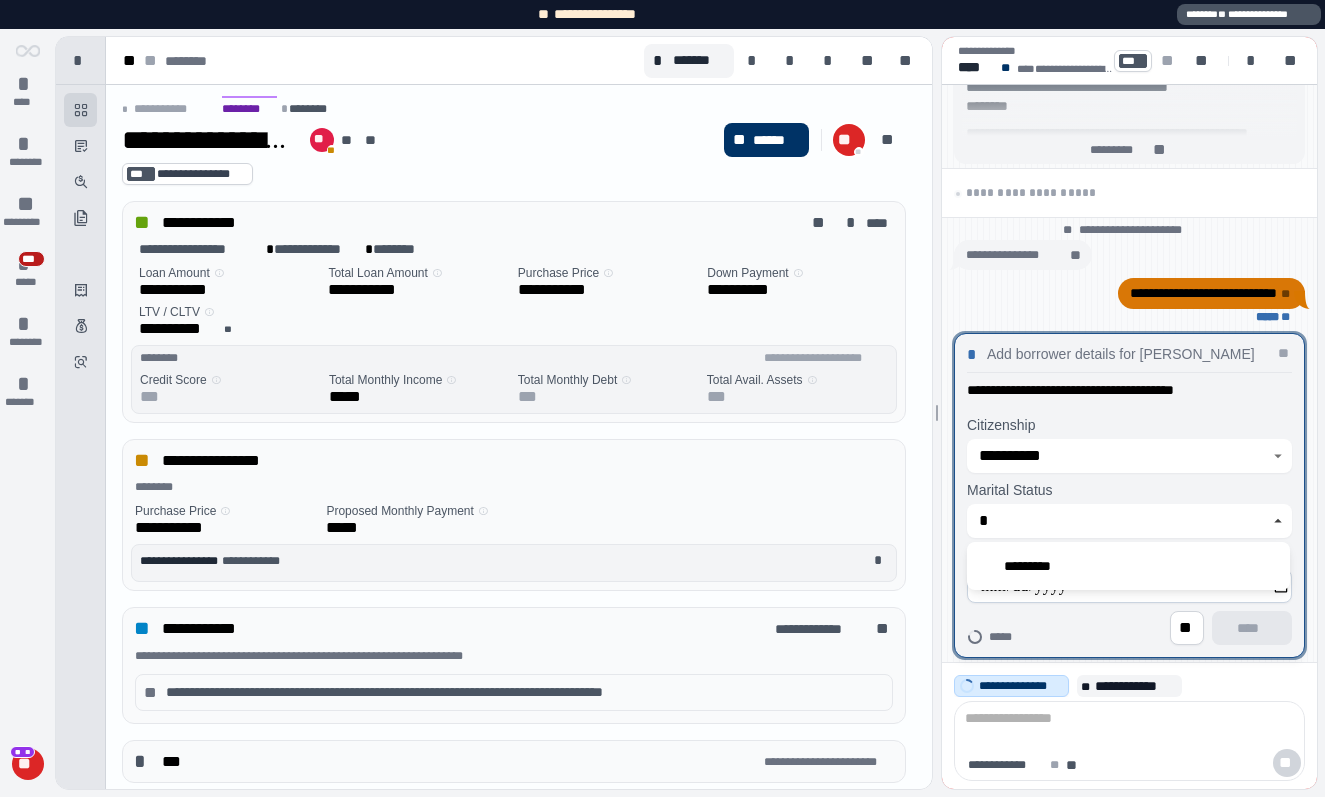 type on "*********" 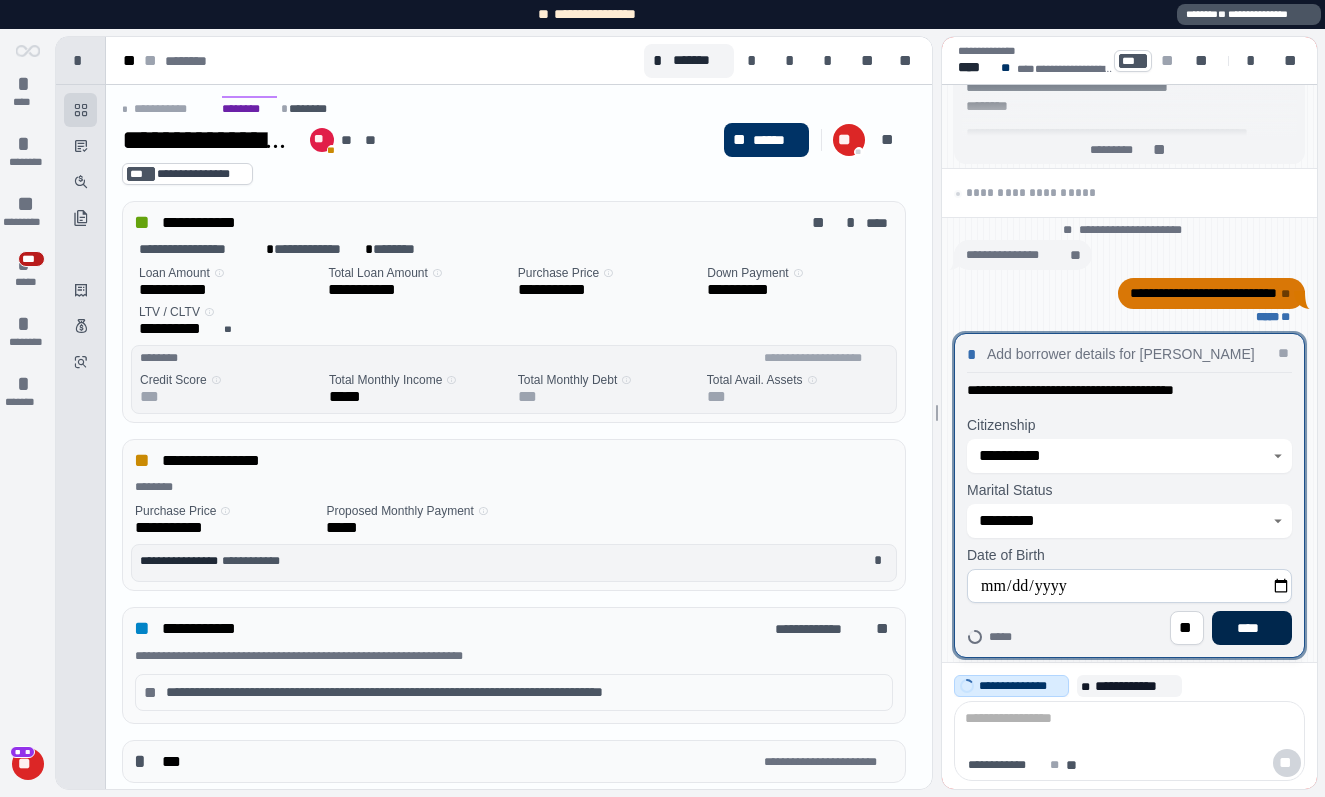 click on "****" at bounding box center [1252, 628] 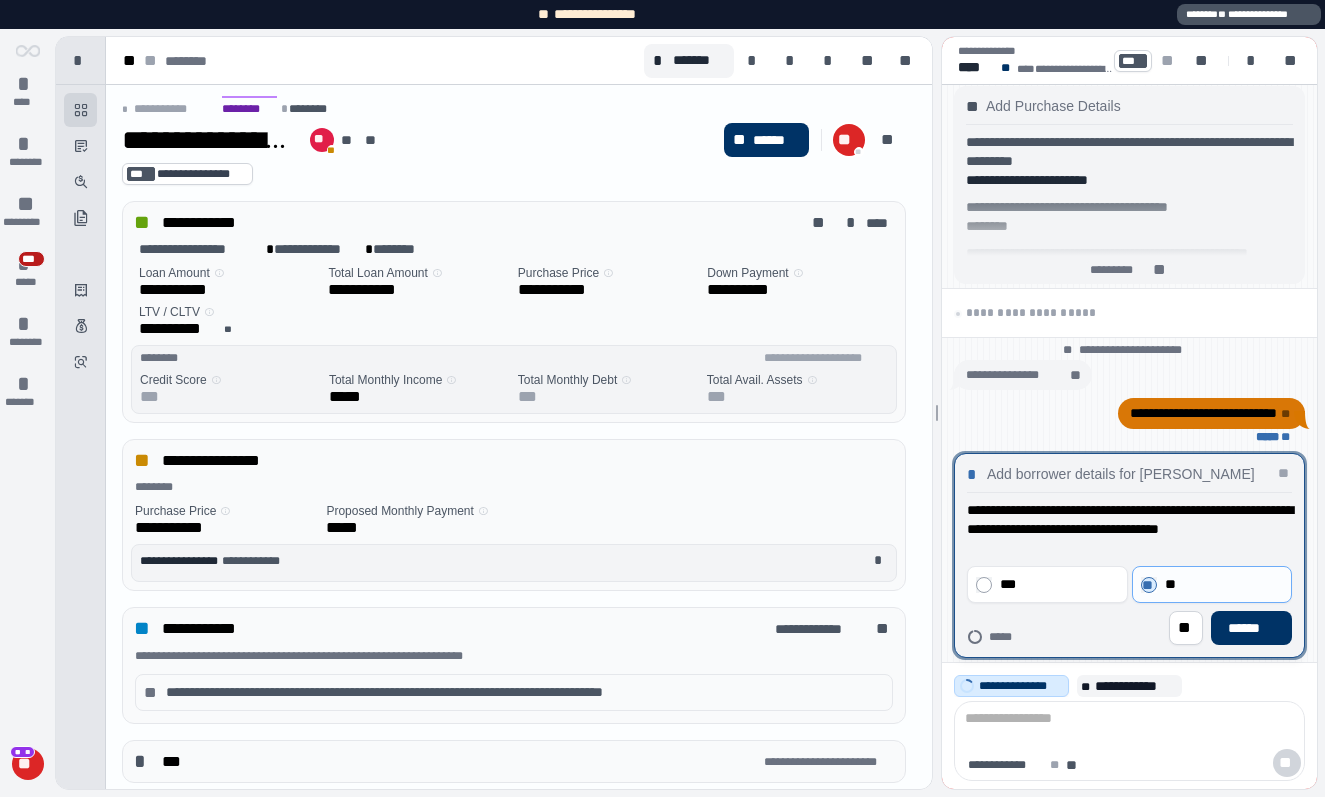 click on "******" at bounding box center (1251, 628) 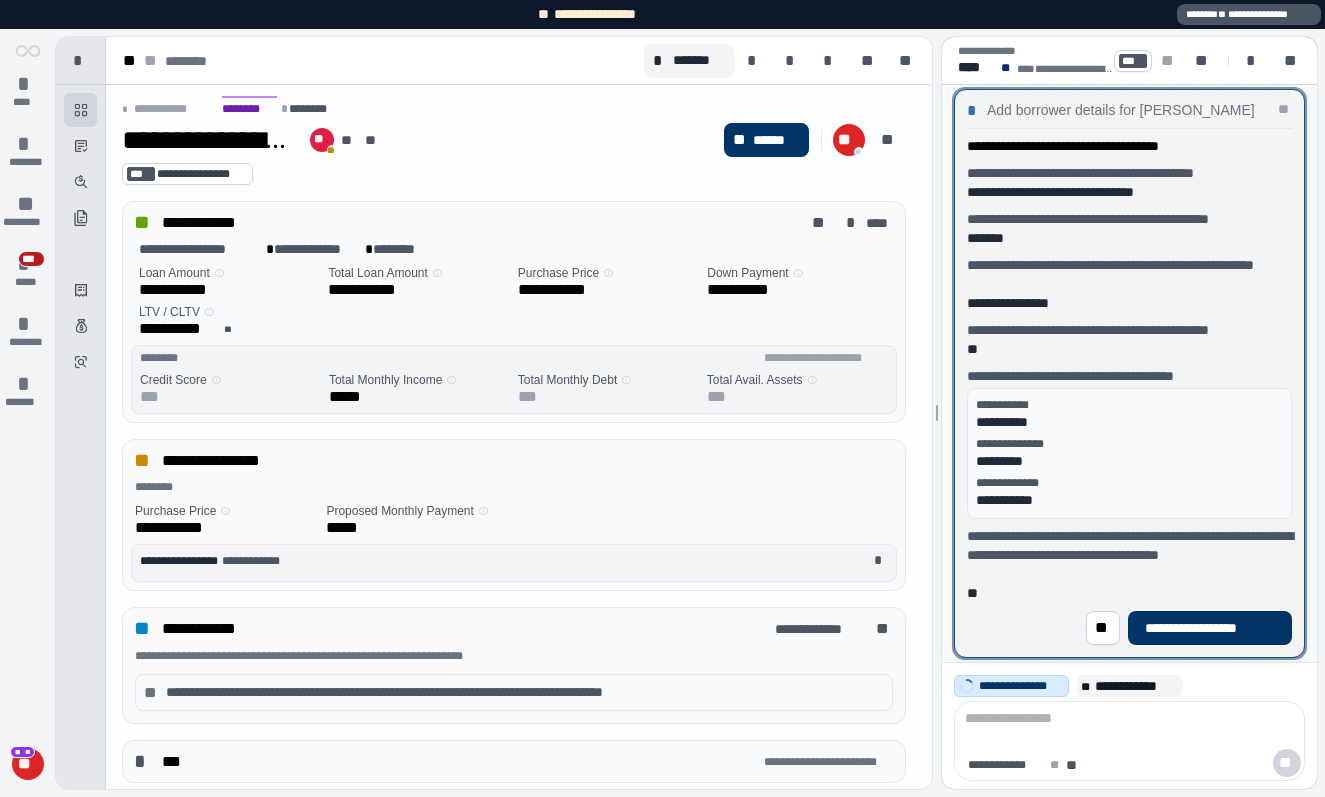 click on "**********" at bounding box center (1210, 628) 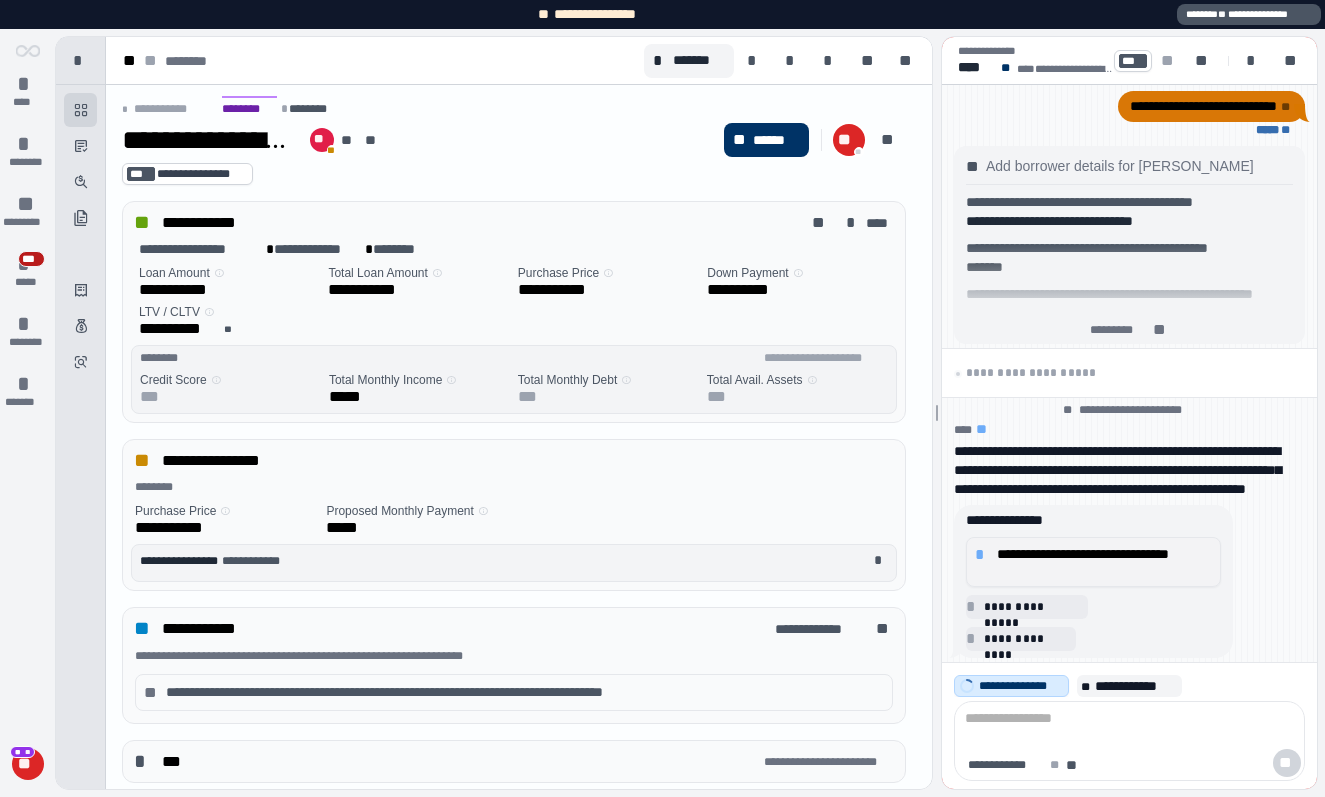 click on "**********" at bounding box center [1104, 562] 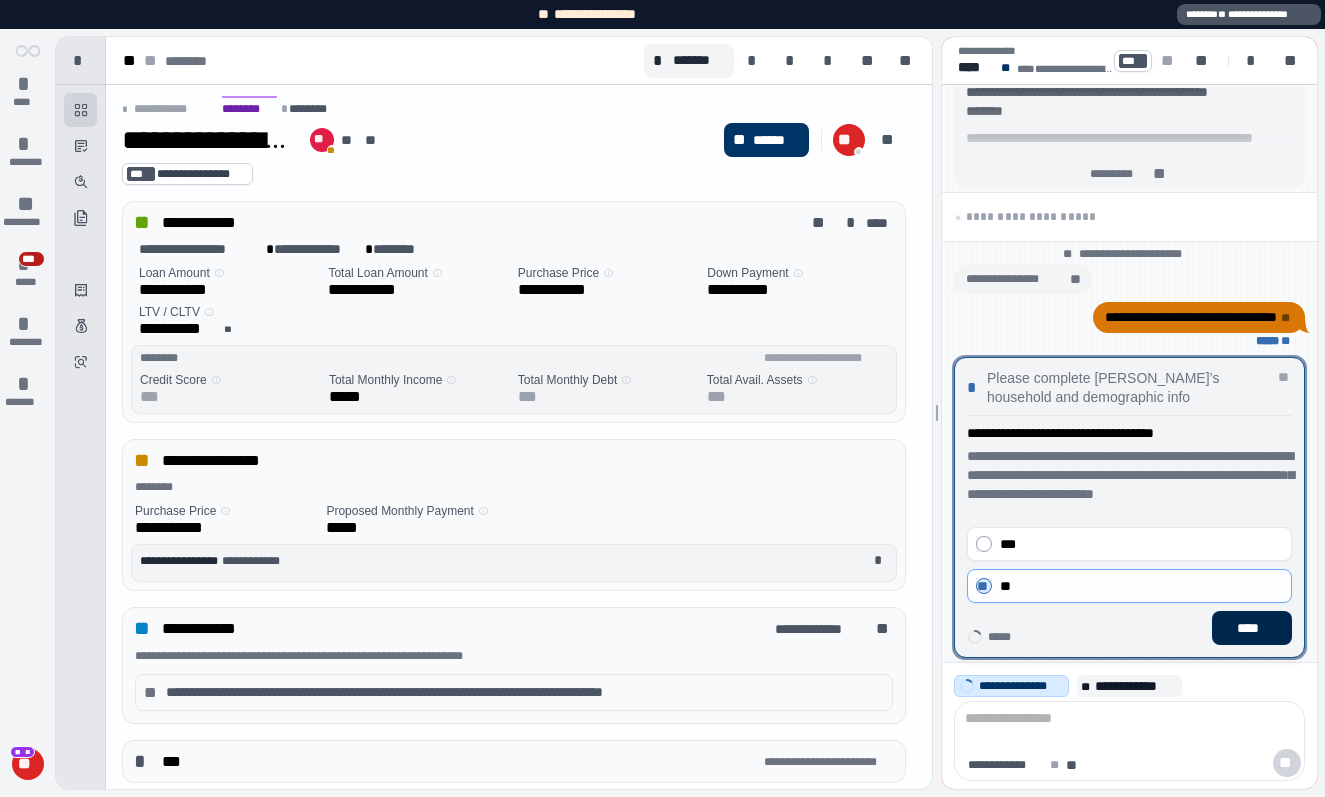 click on "****" at bounding box center [1252, 628] 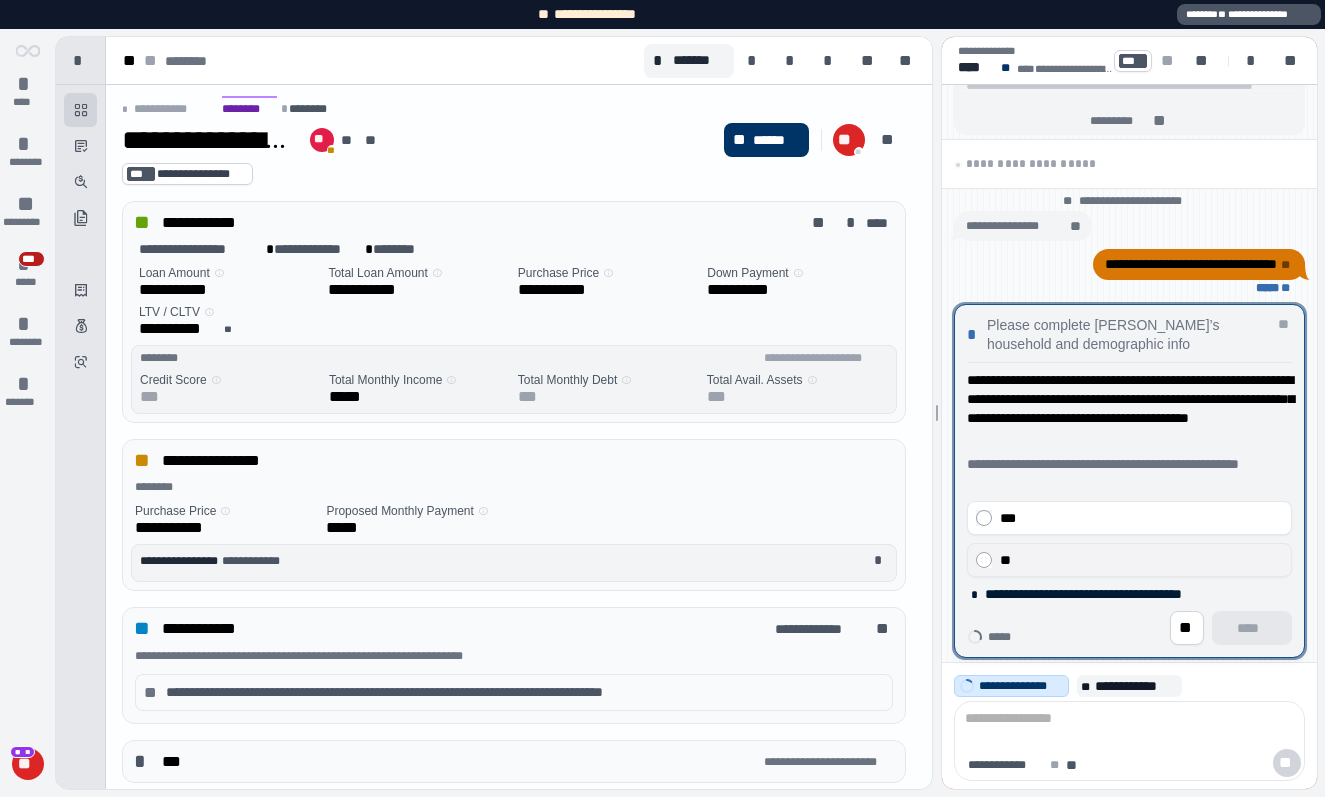click on "**" at bounding box center (1141, 560) 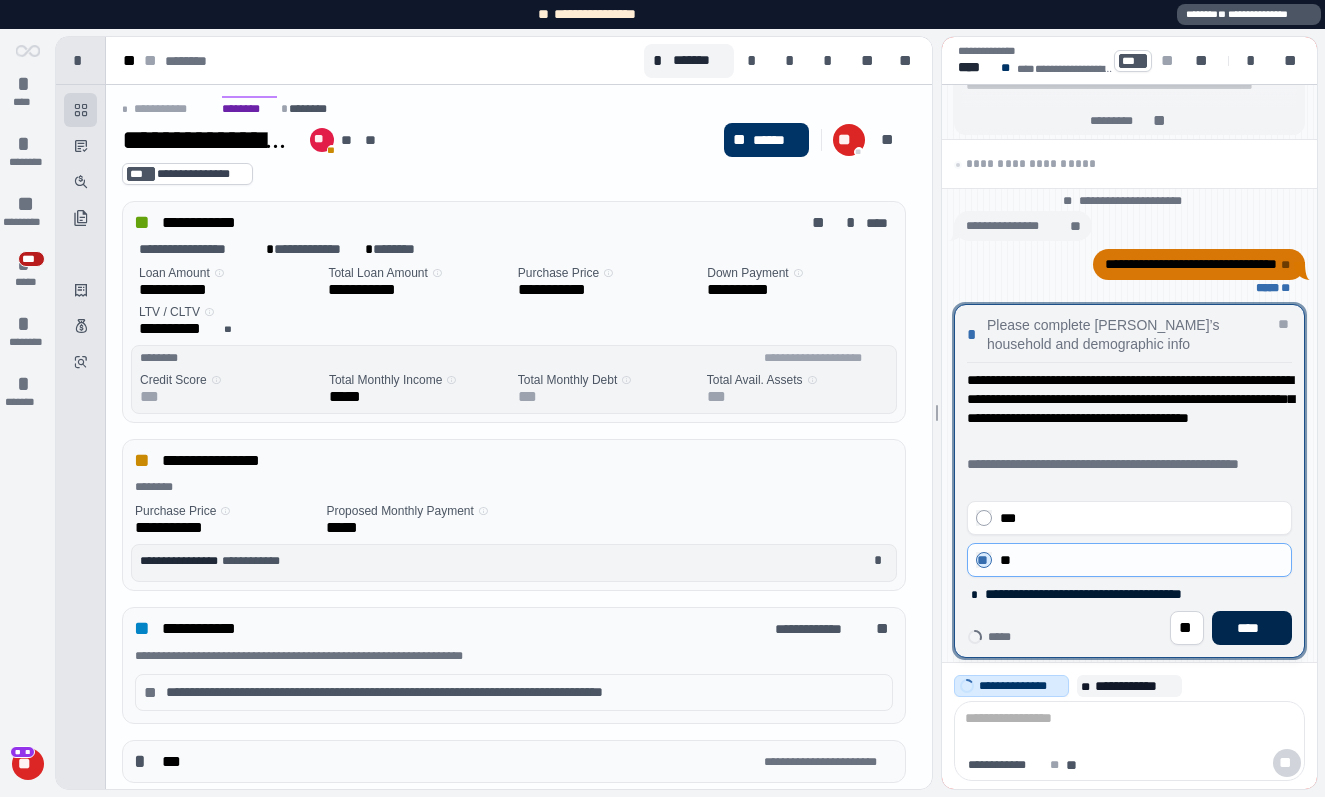click on "****" at bounding box center [1252, 628] 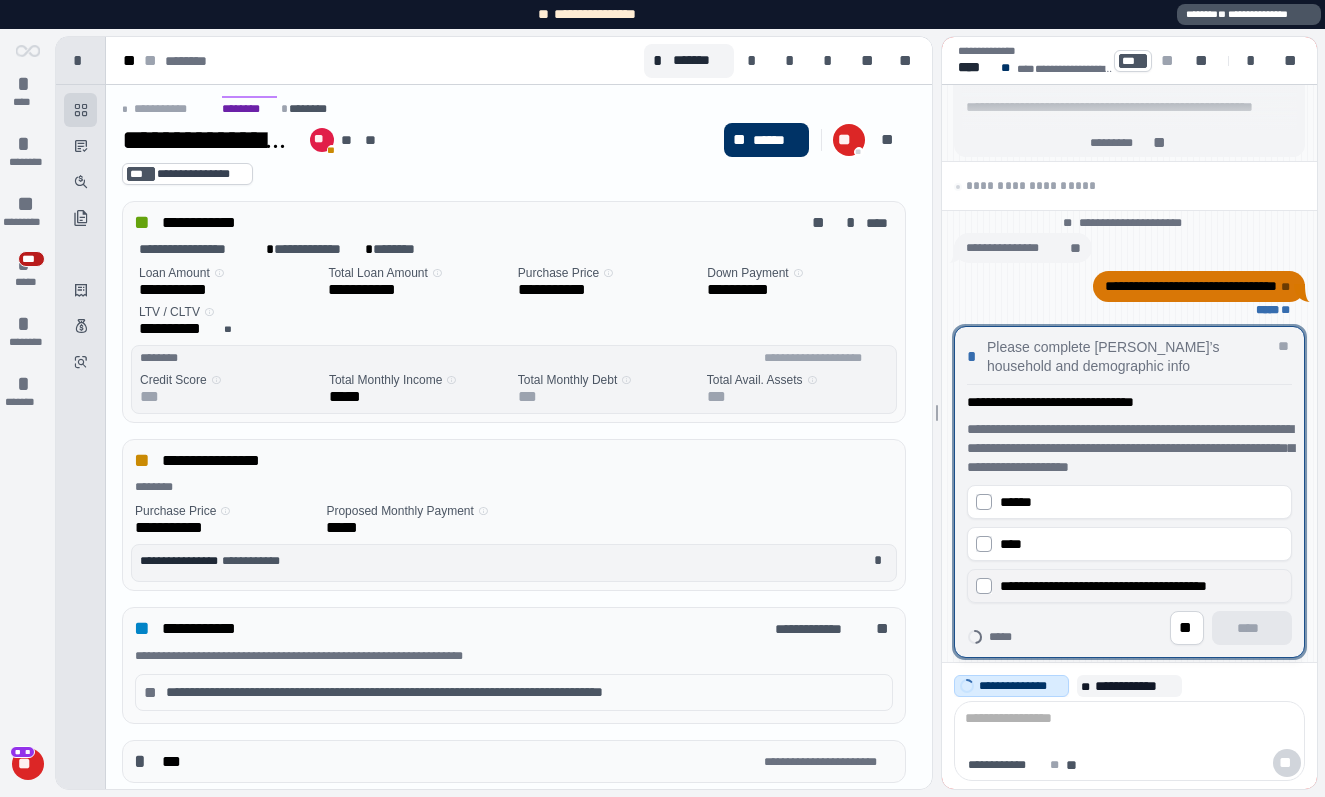 click on "**********" at bounding box center [1103, 586] 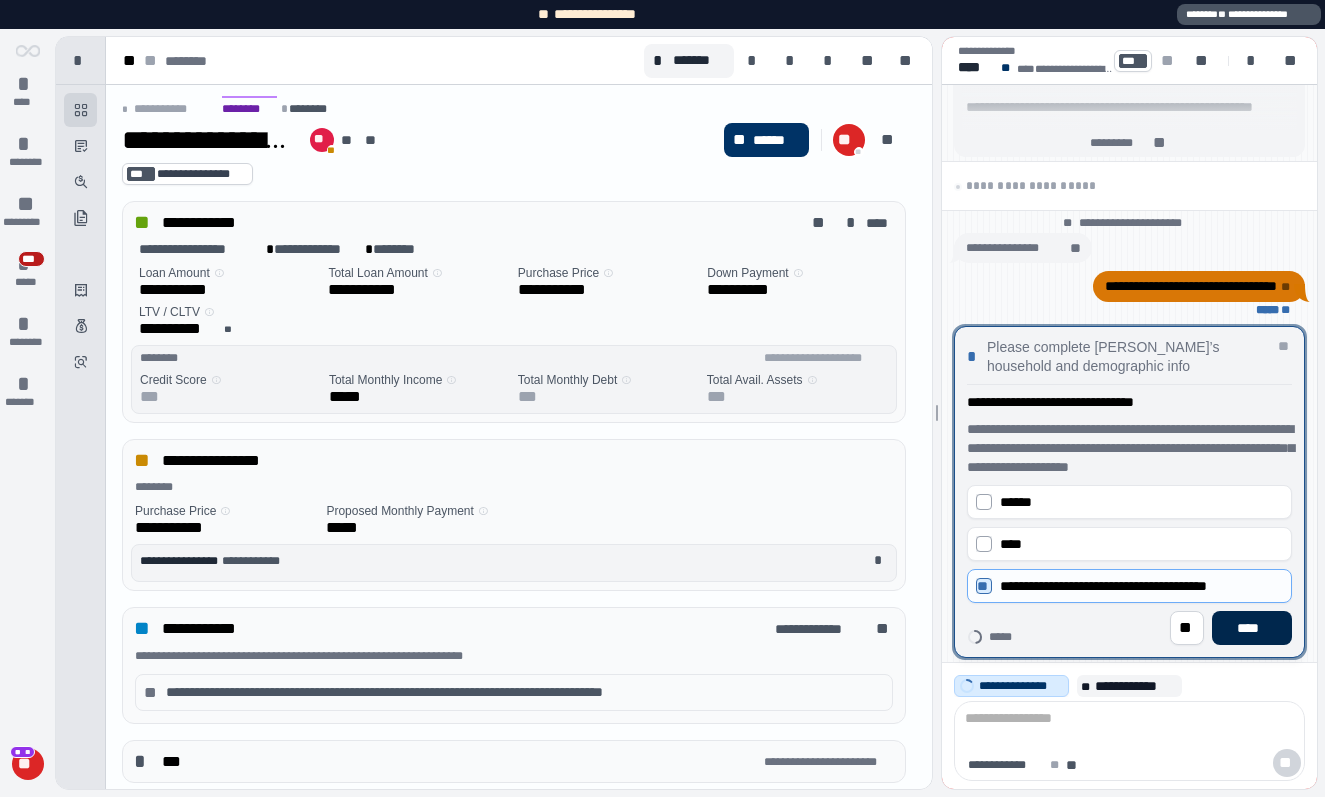 click on "****" at bounding box center (1252, 628) 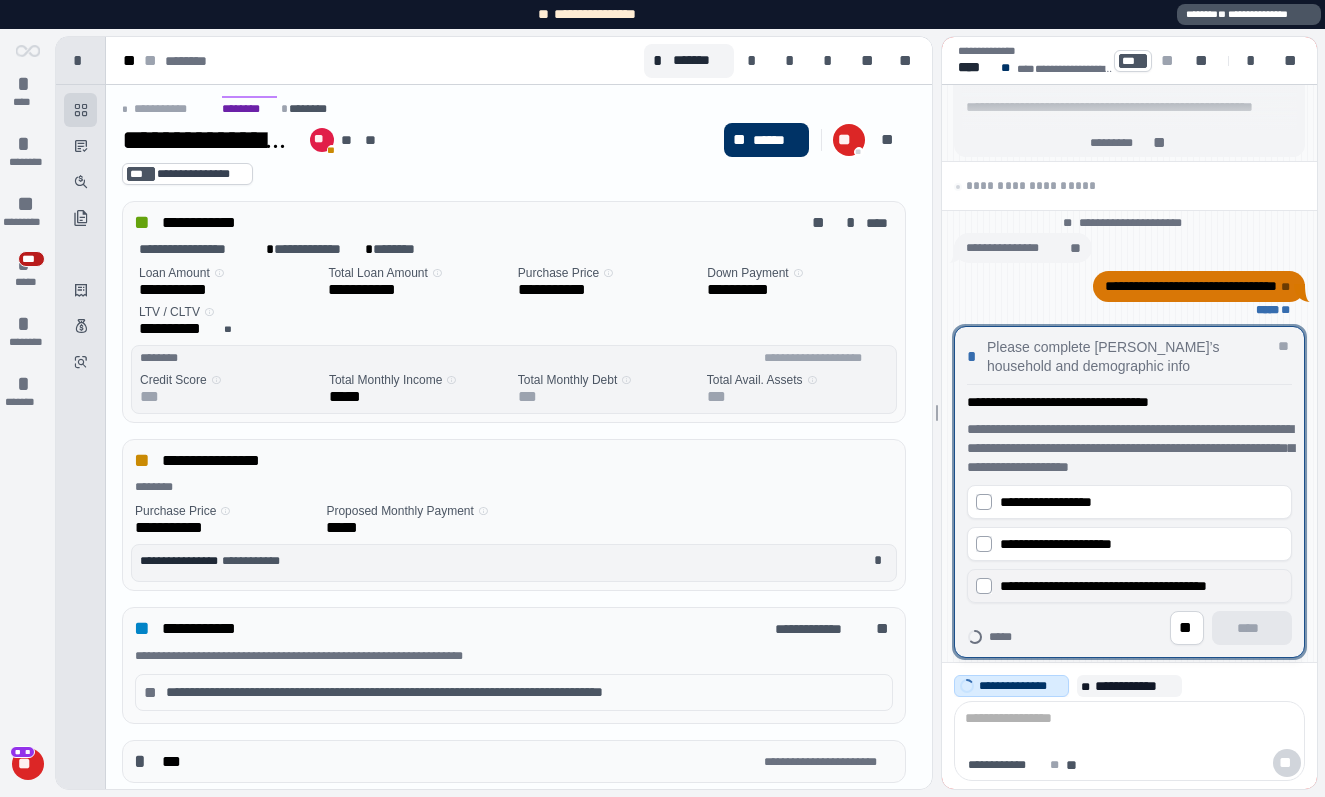 click on "**********" at bounding box center (1129, 586) 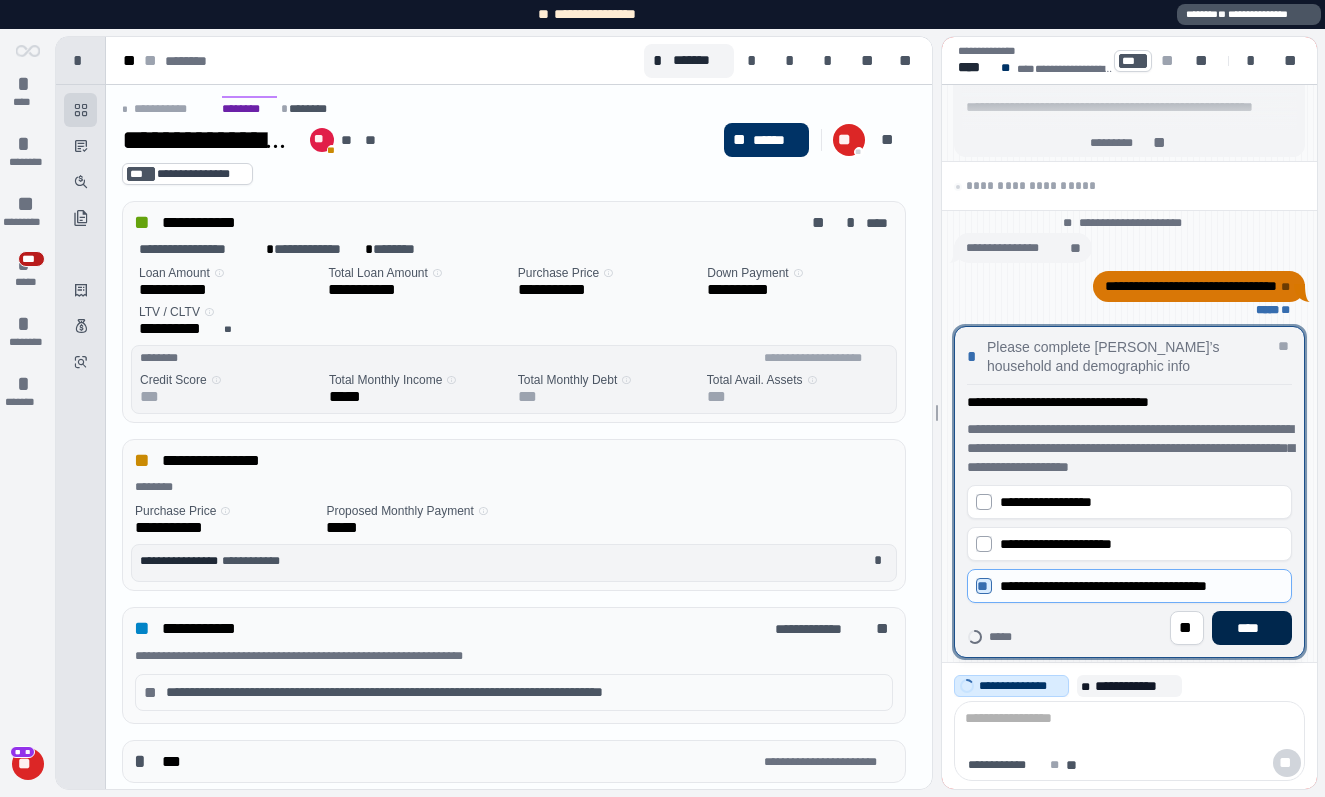 click on "****" at bounding box center [1252, 628] 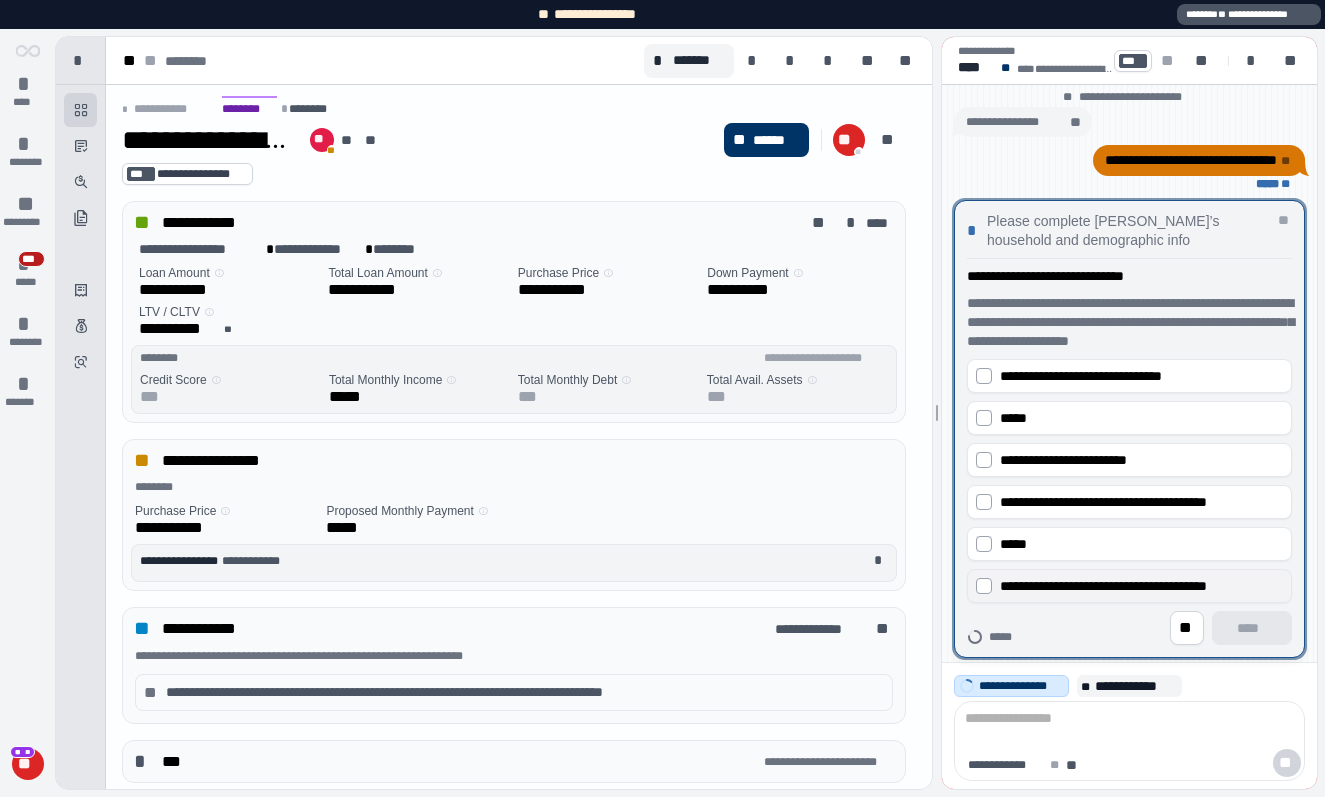 click on "**********" at bounding box center [1129, 586] 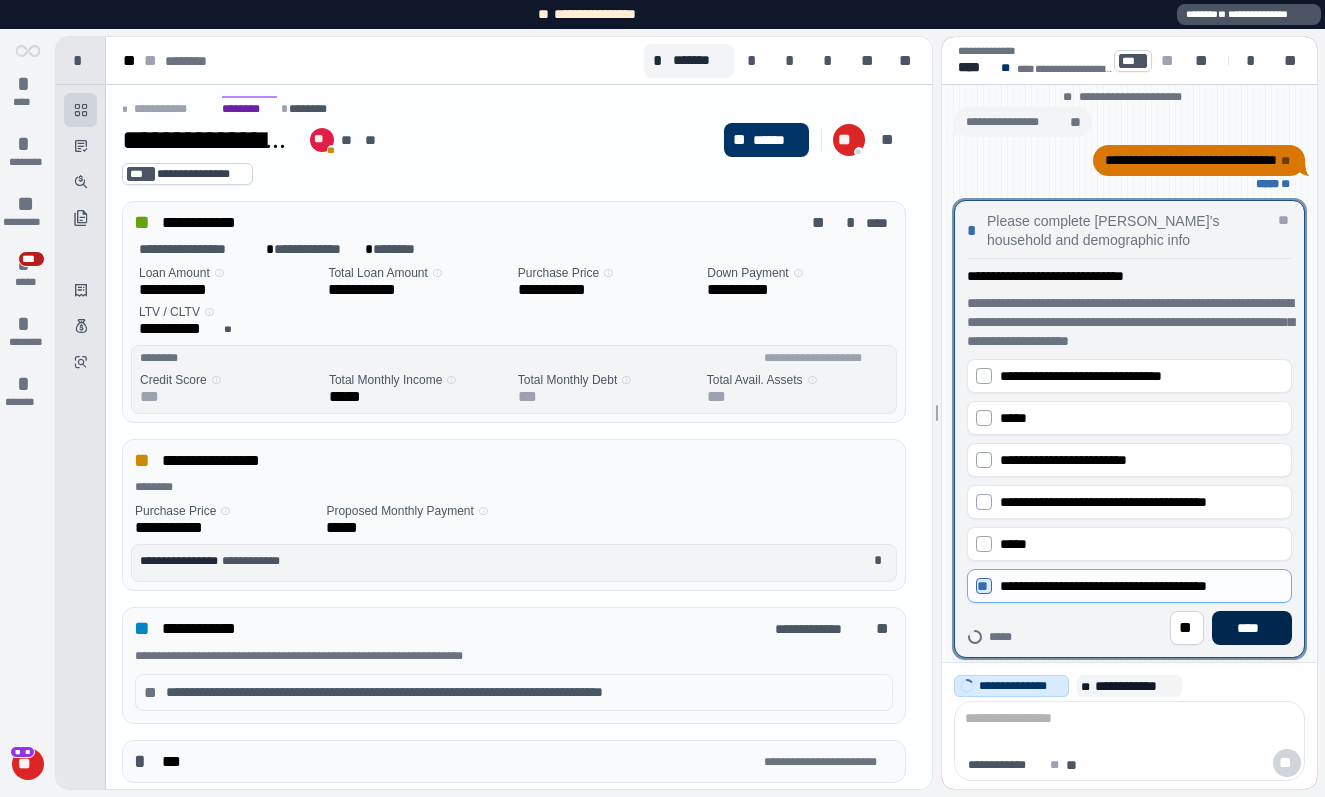 click on "****" at bounding box center [1252, 628] 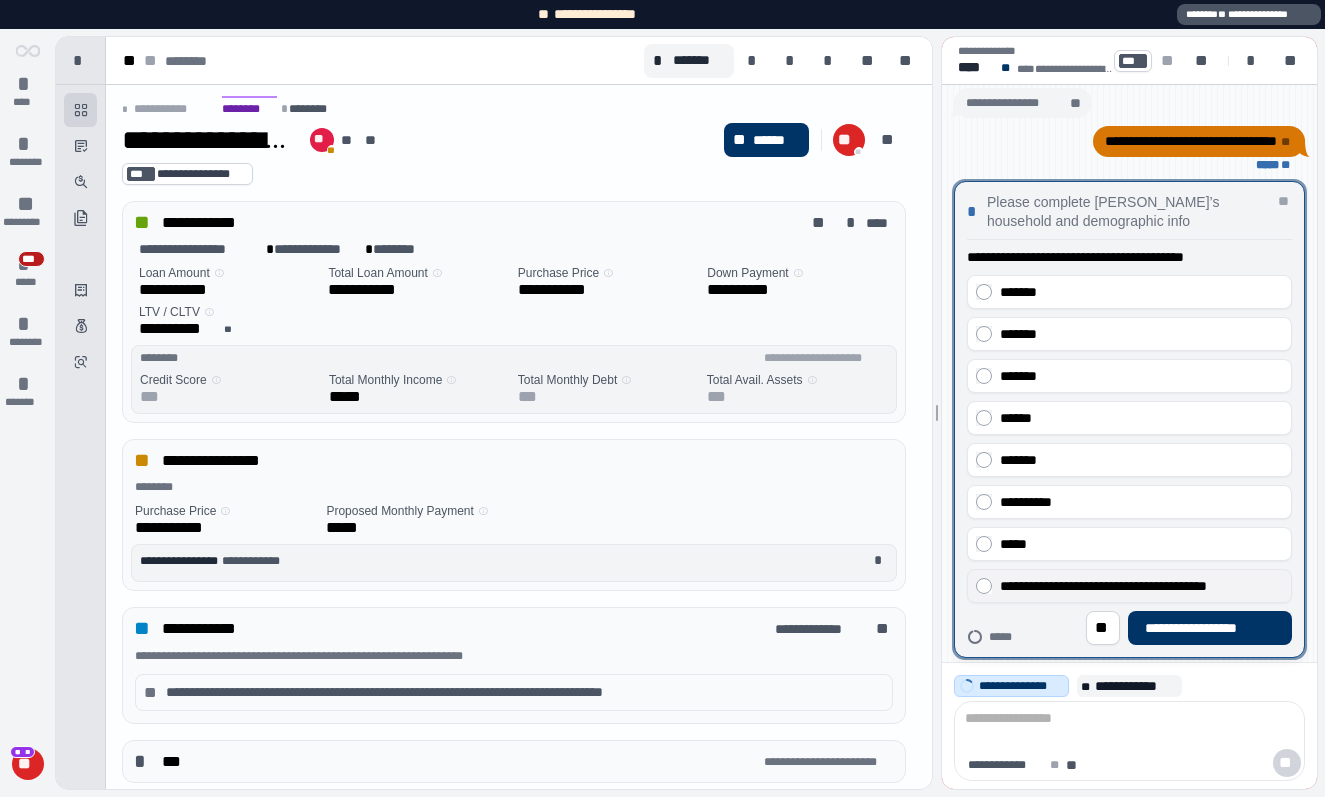 click on "**********" at bounding box center [1103, 586] 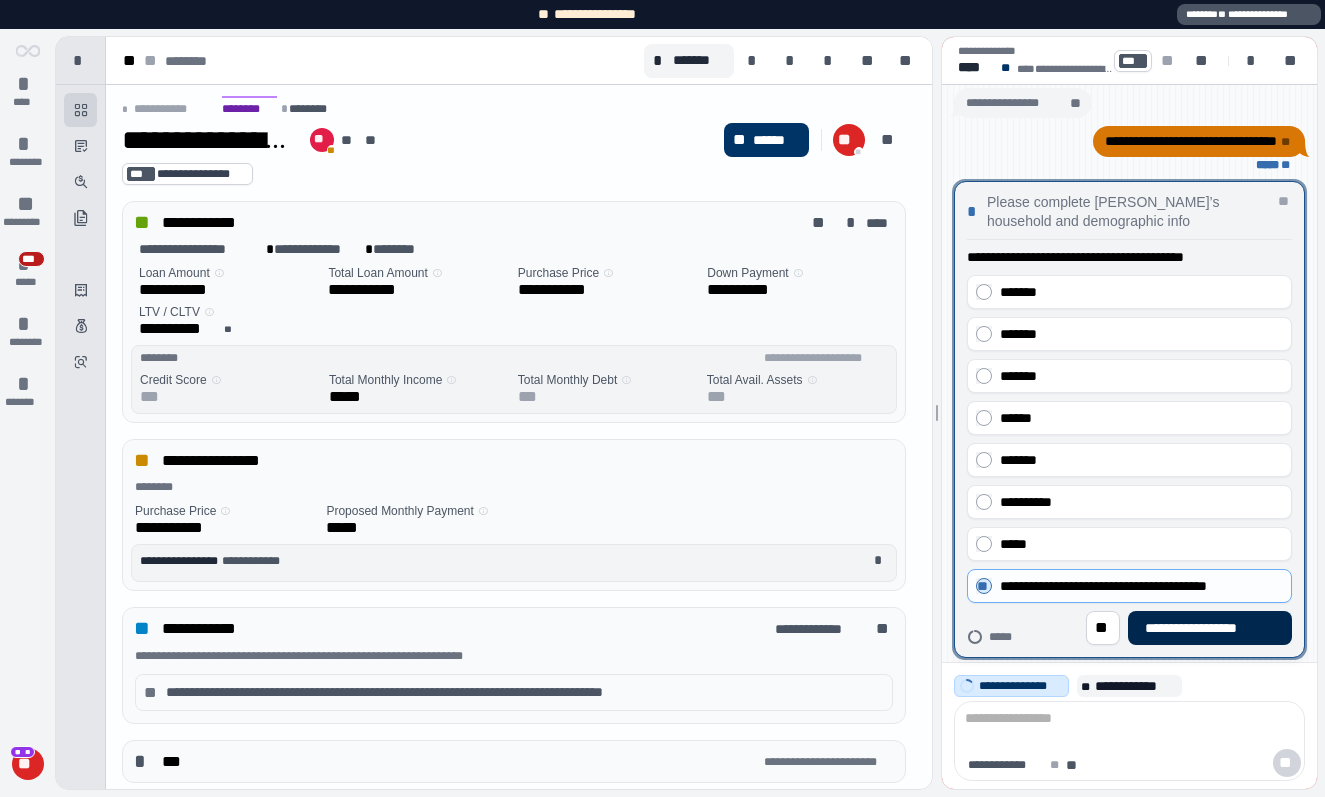 click on "**********" at bounding box center (1210, 628) 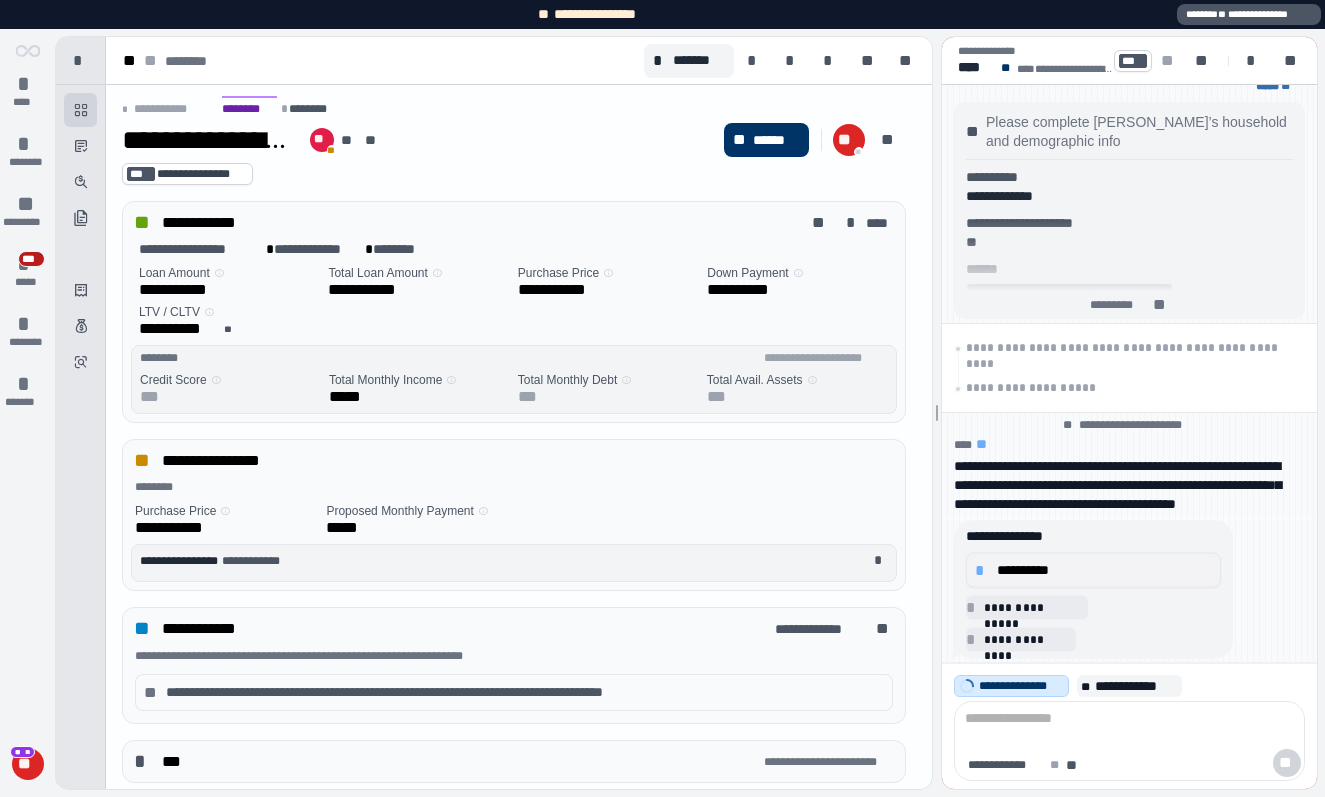 click on "**********" at bounding box center [1104, 570] 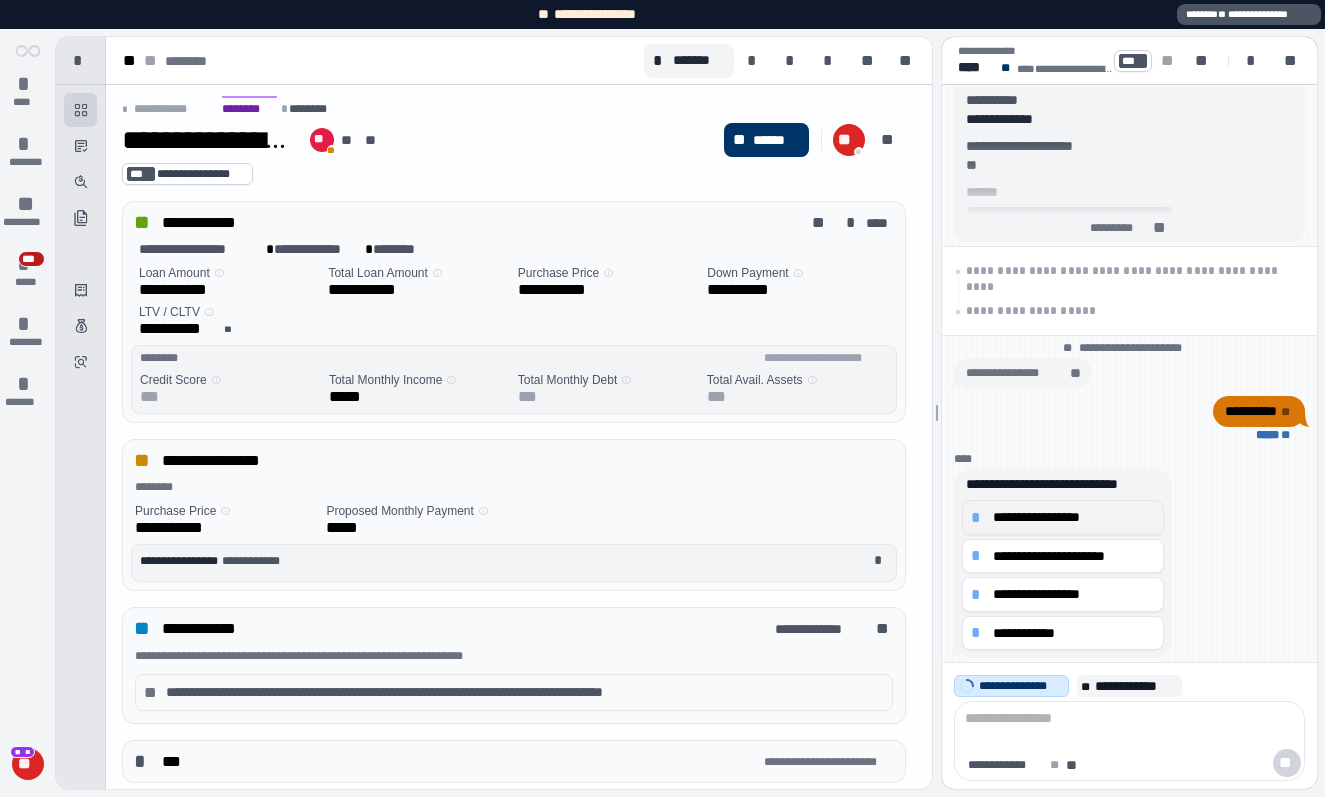 click on "**********" at bounding box center [1074, 517] 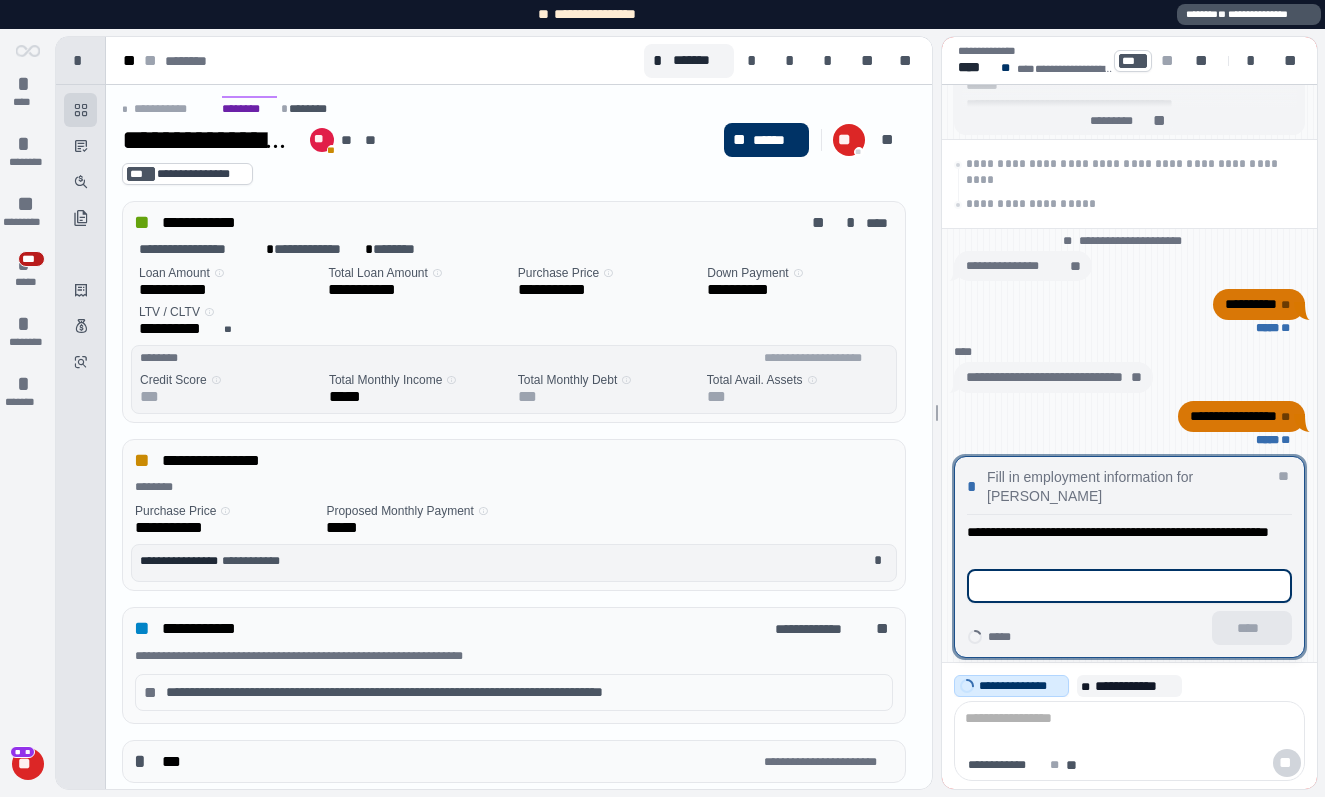 click at bounding box center [1129, 586] 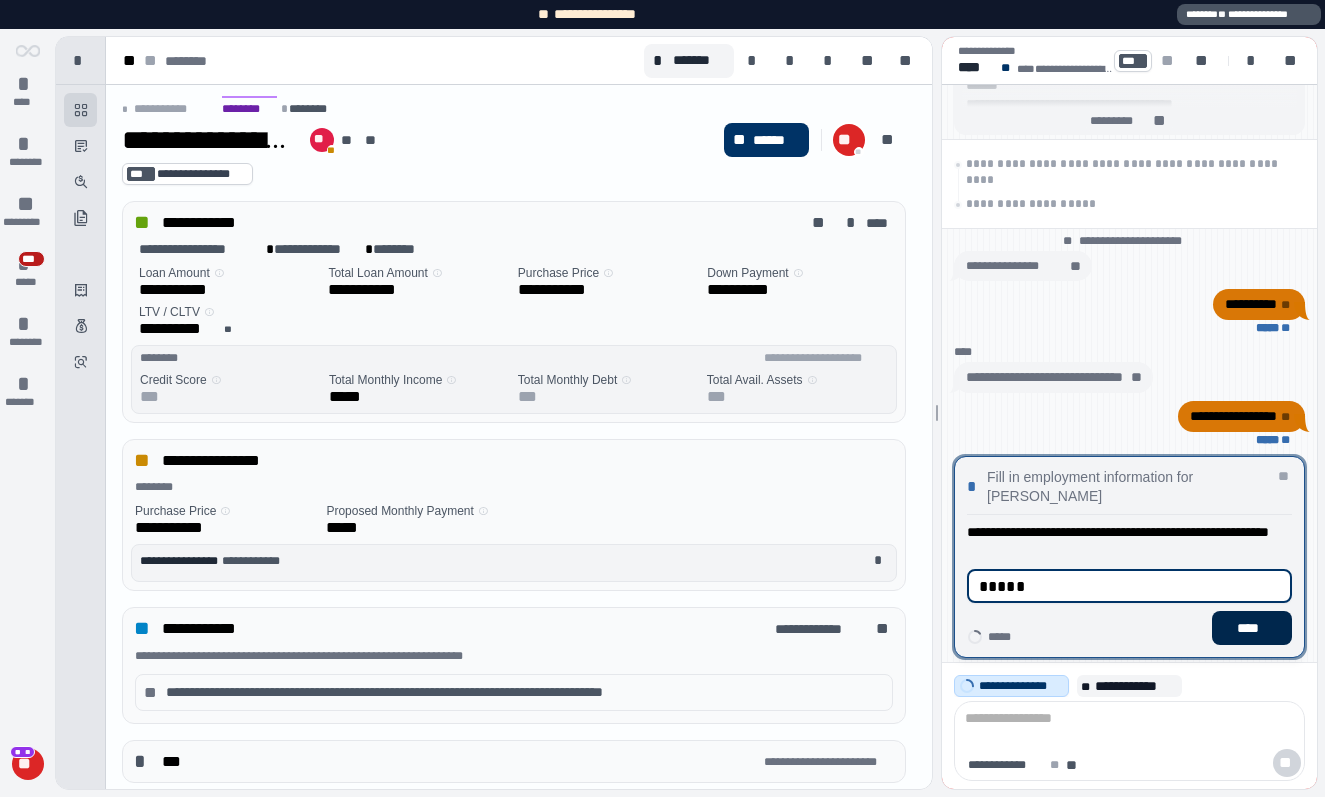 type on "*****" 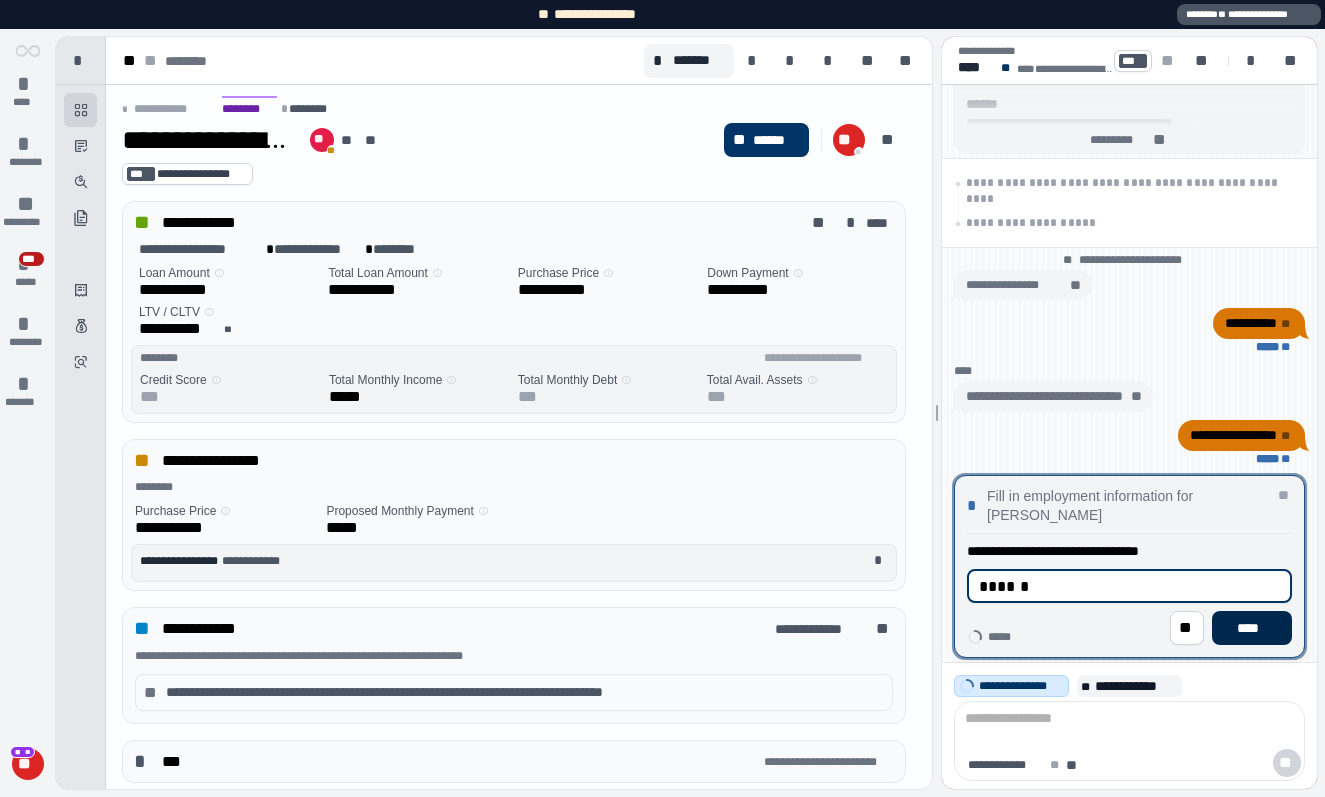 type on "******" 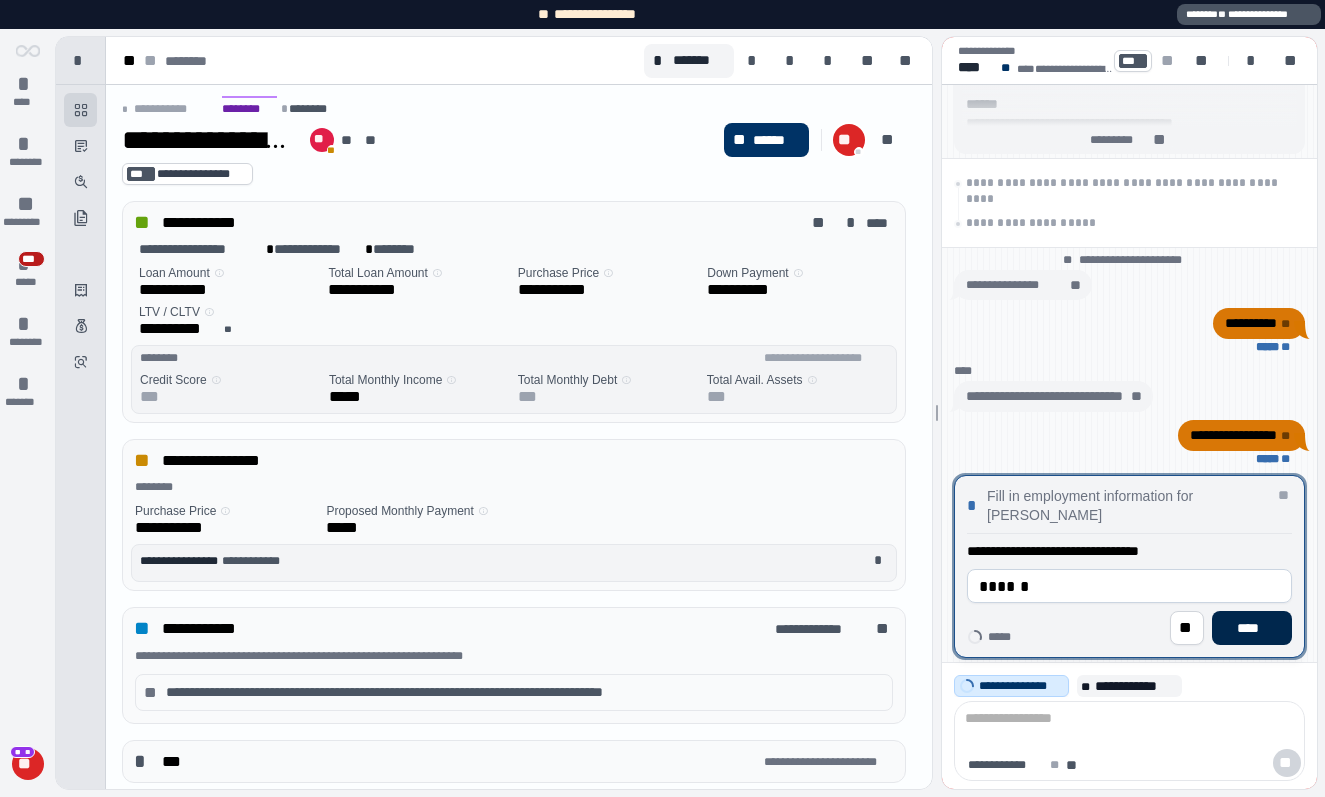 click on "****" at bounding box center [1252, 628] 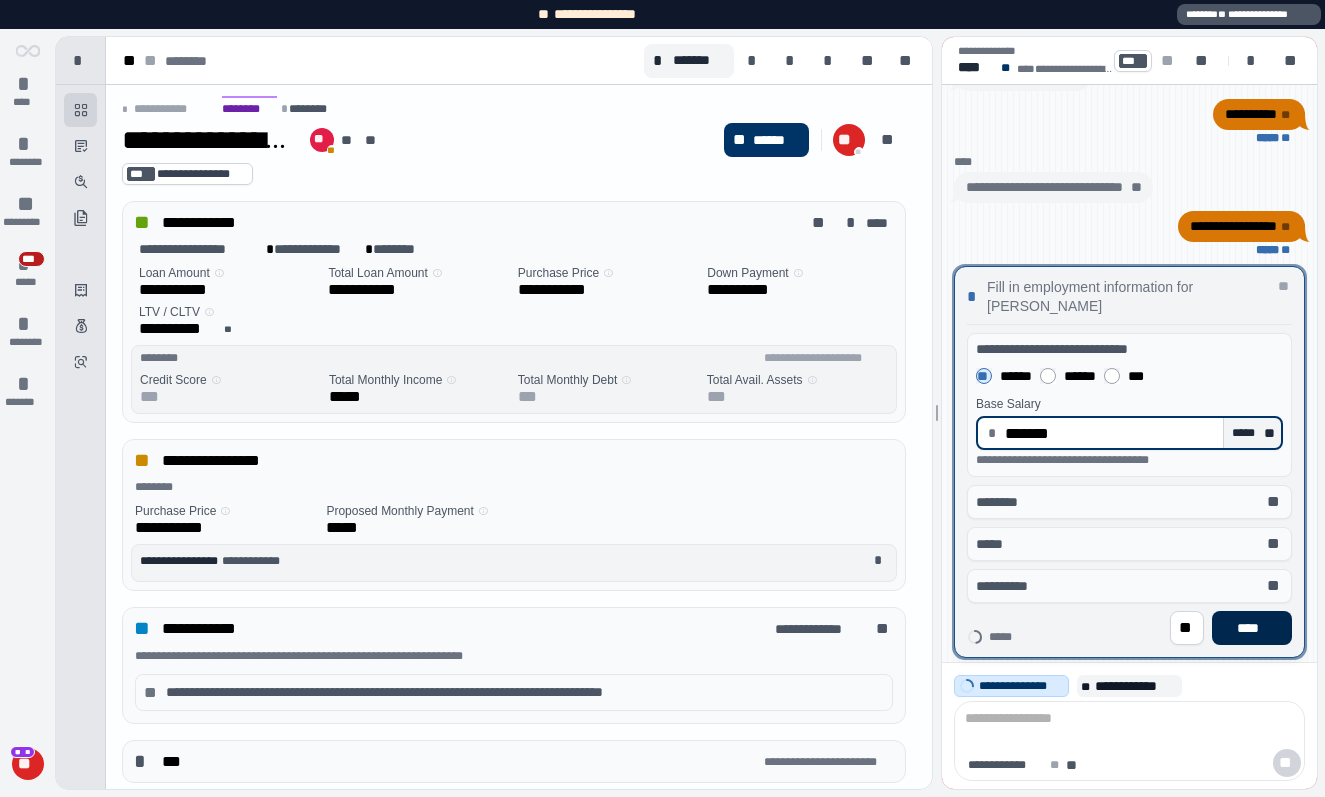 type on "**********" 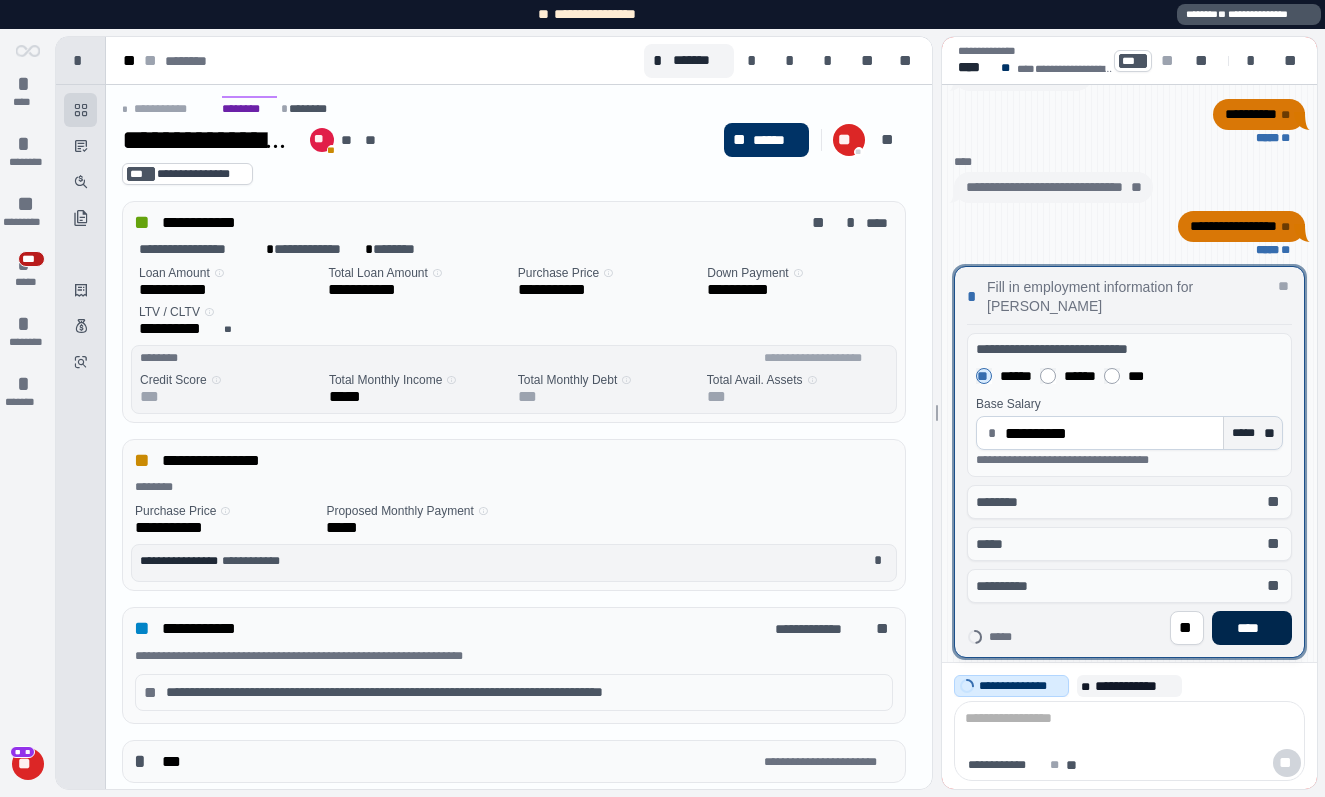 click on "****" at bounding box center (1252, 628) 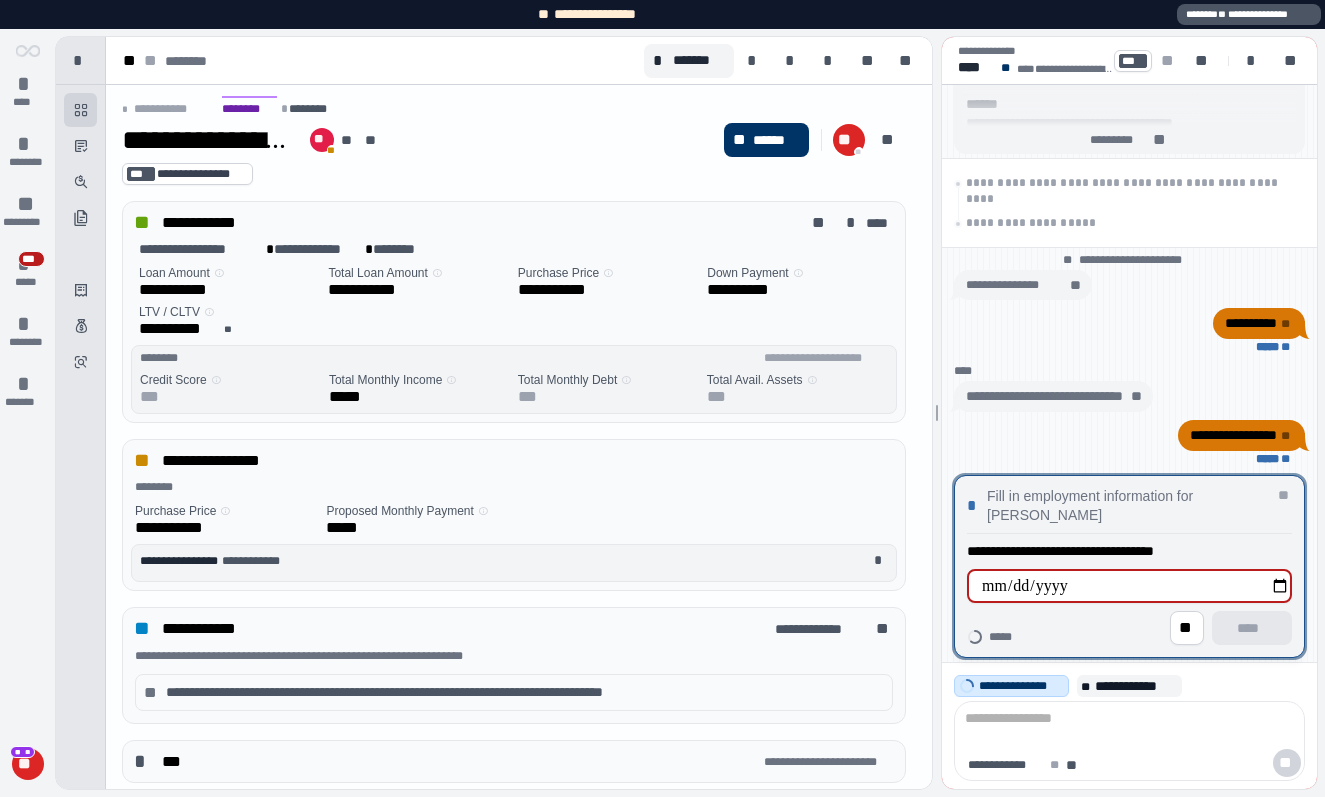 type on "**********" 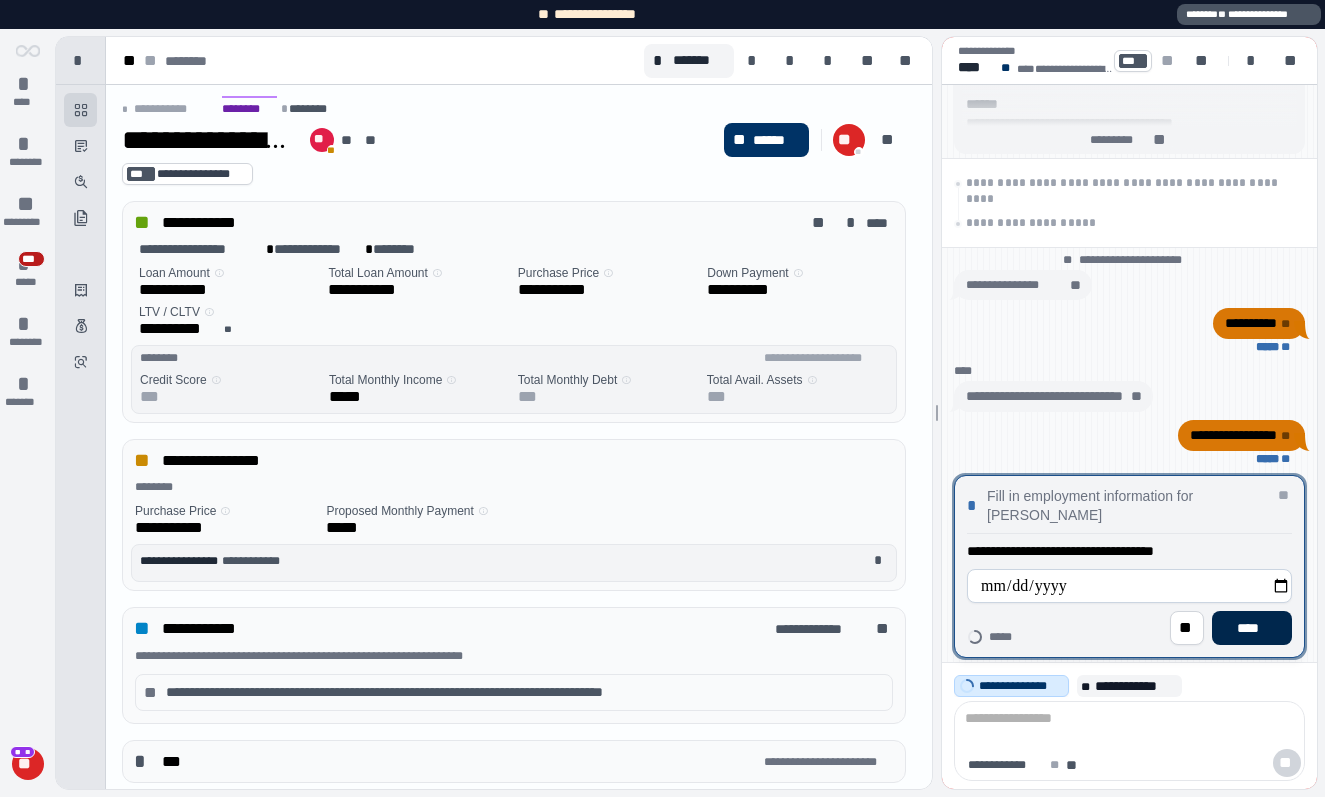 click on "****" at bounding box center [1252, 628] 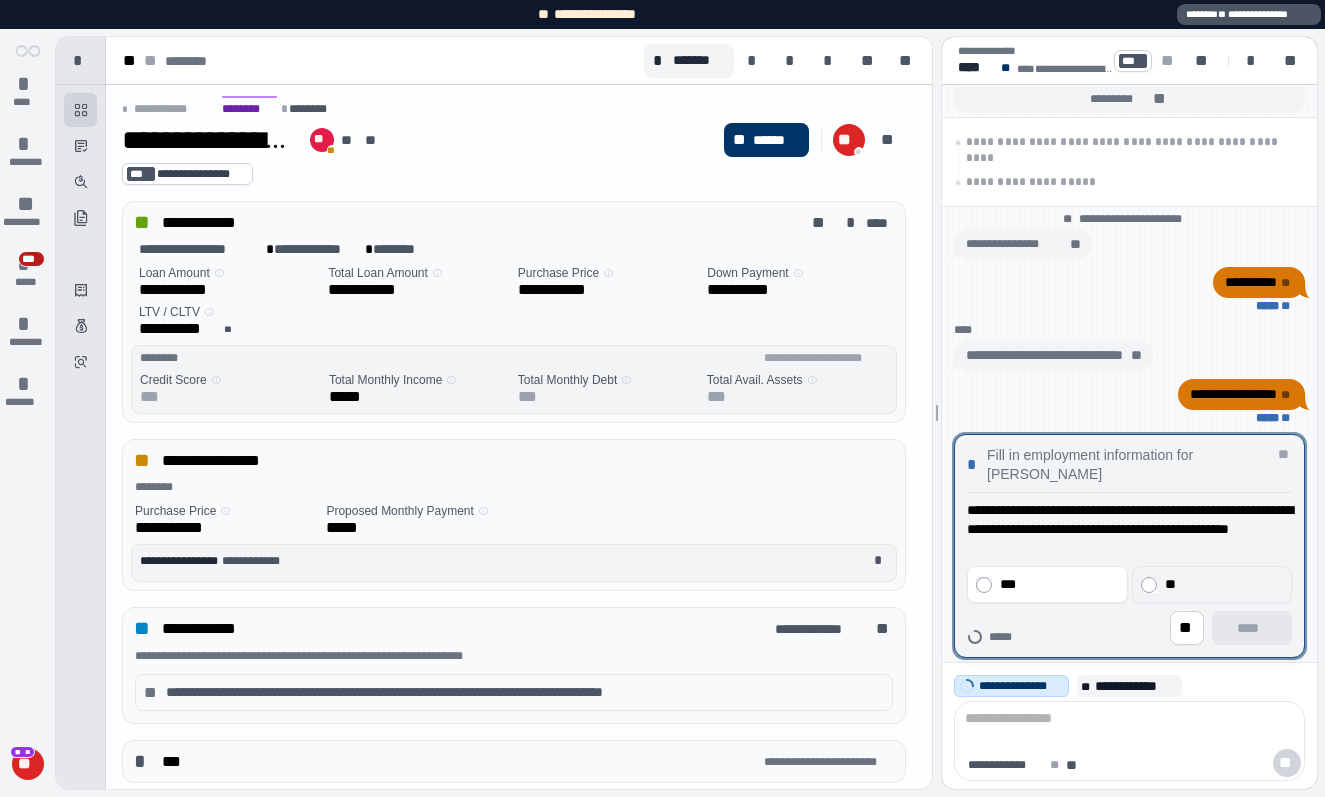 click on "**" at bounding box center [1211, 584] 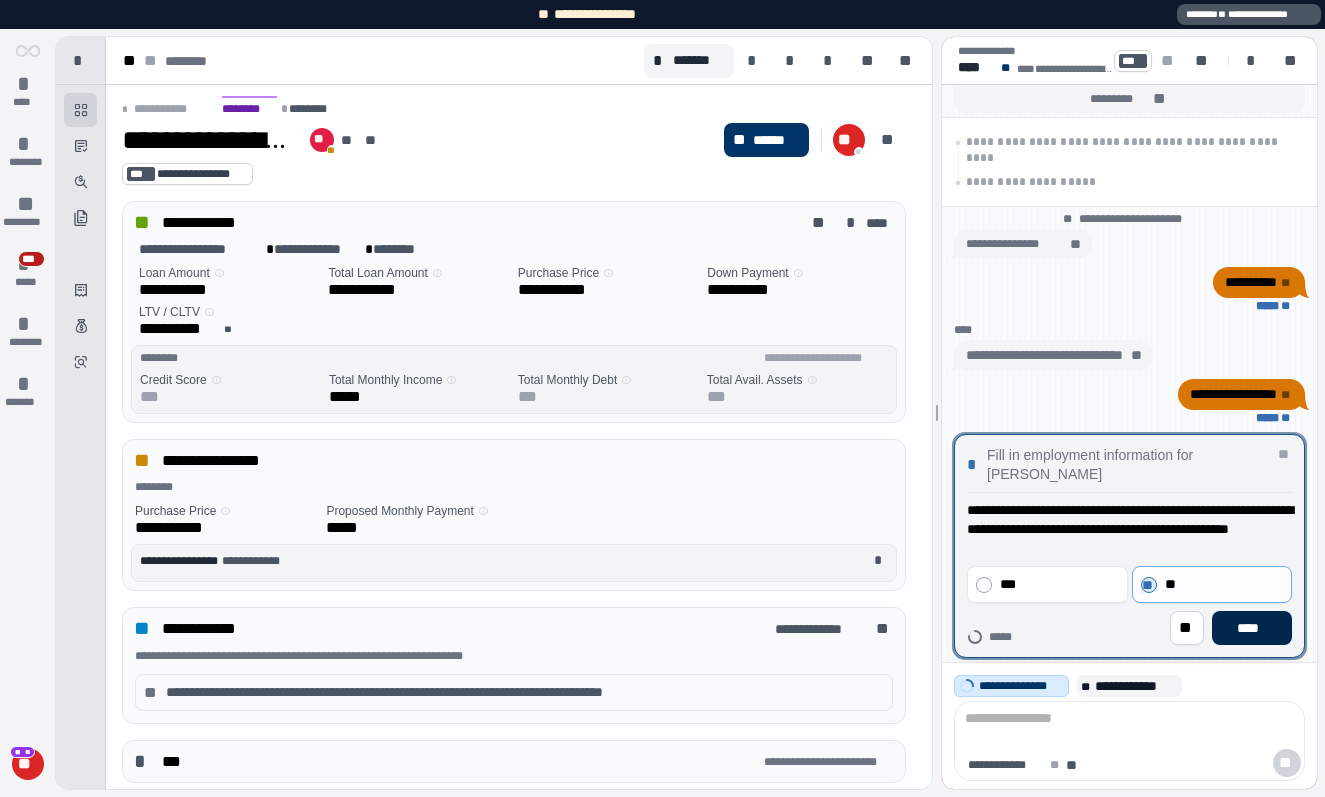 click on "****" at bounding box center [1252, 628] 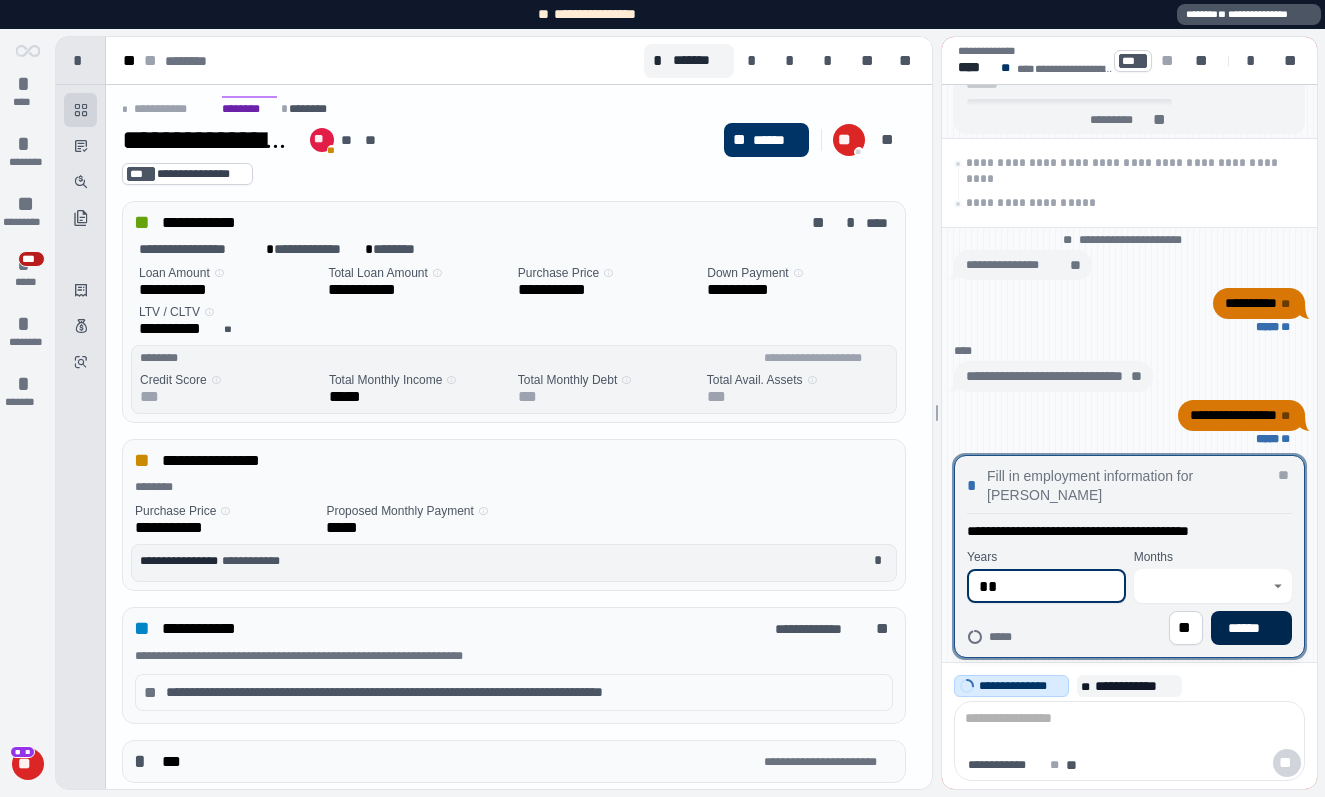 type on "**" 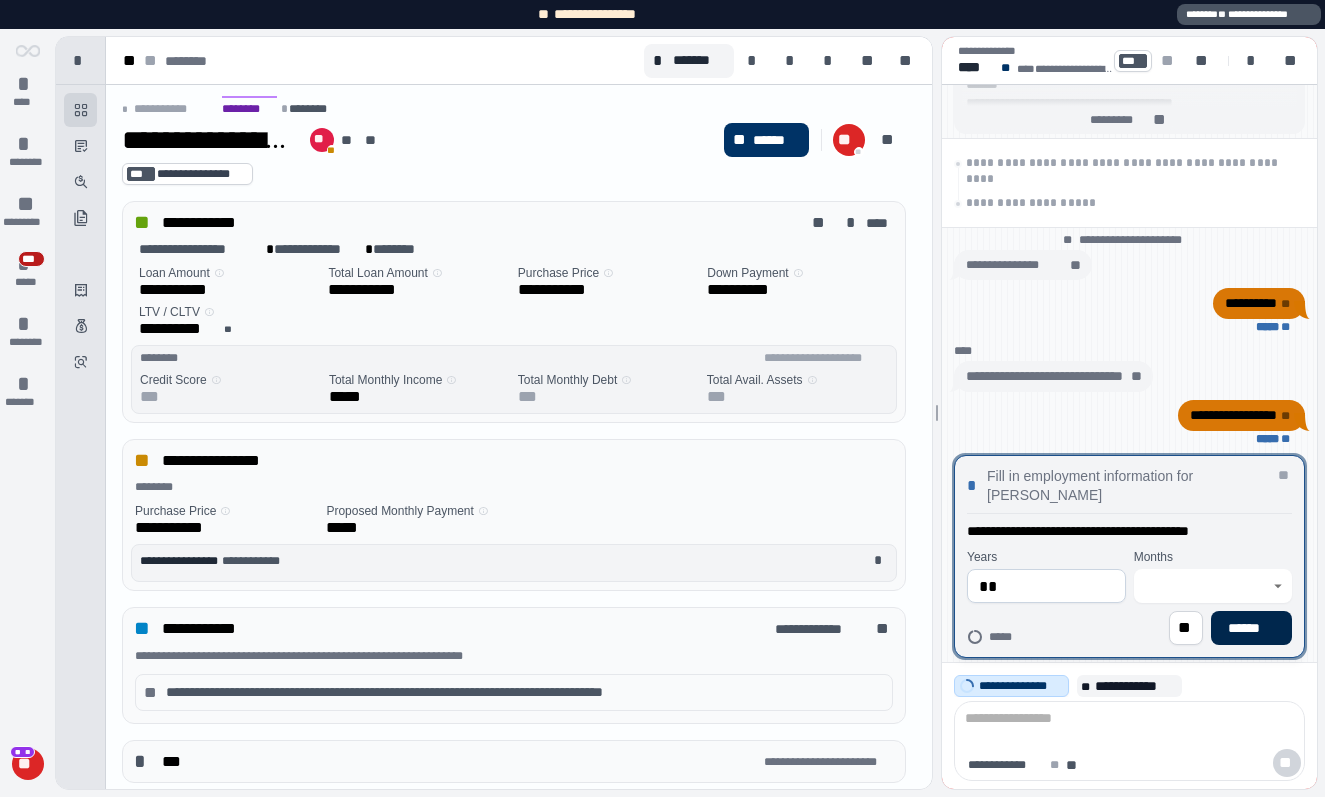click on "******" at bounding box center [1251, 628] 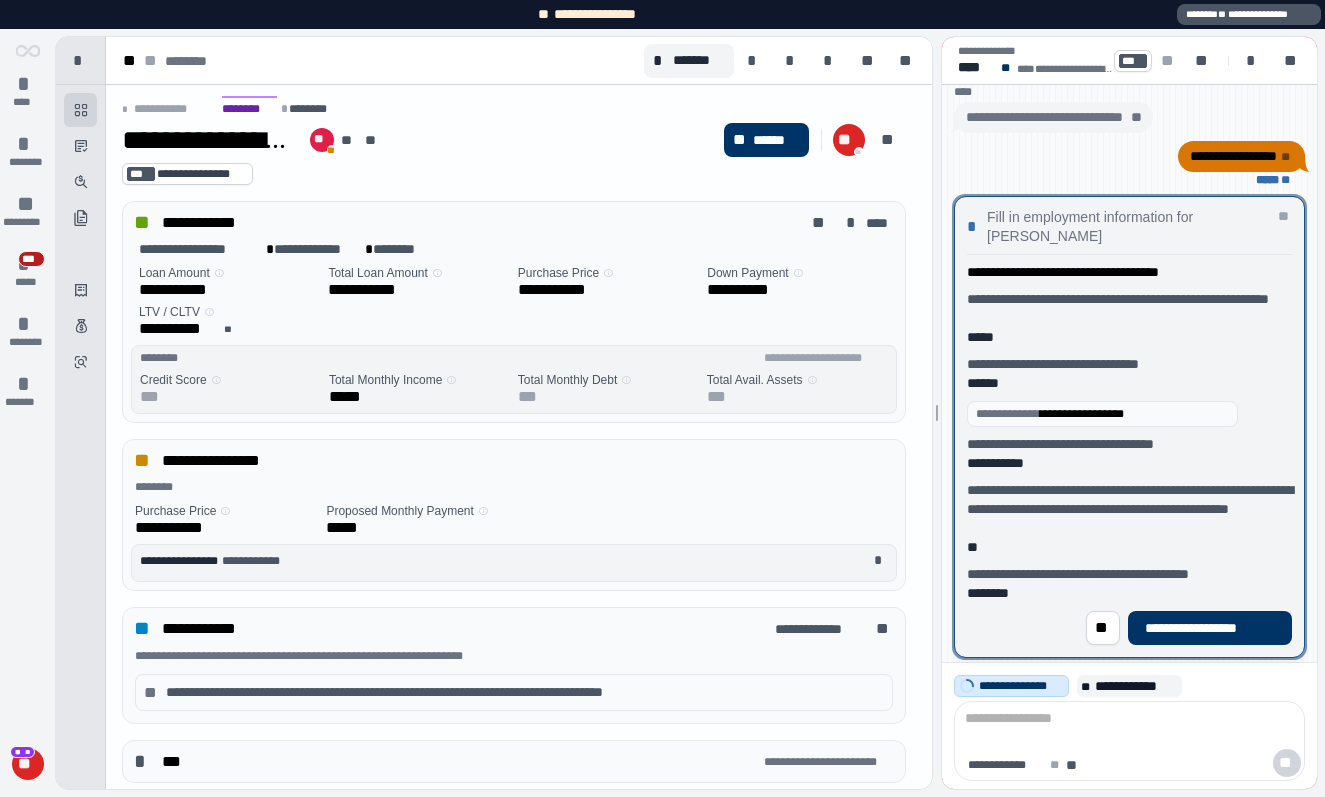 click on "**********" at bounding box center [1210, 628] 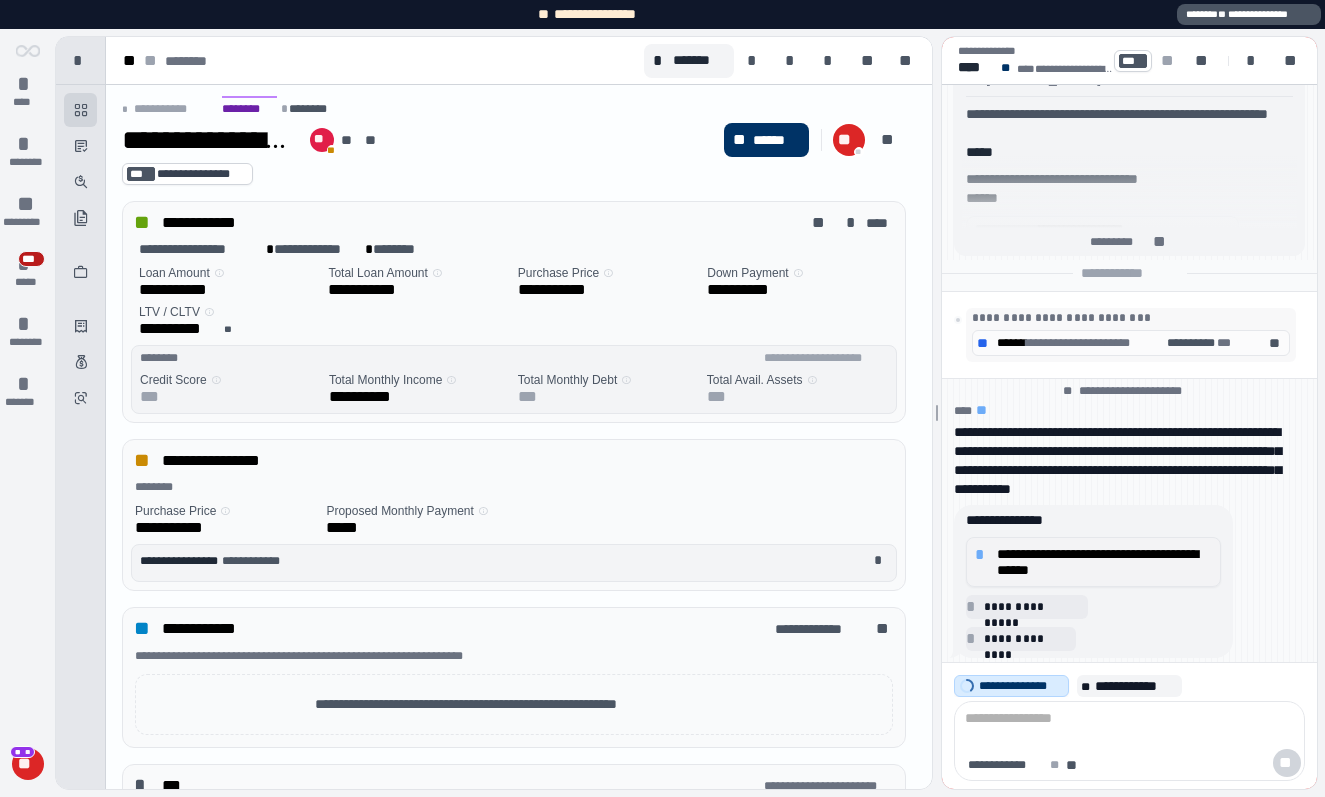 click on "**********" at bounding box center [1104, 562] 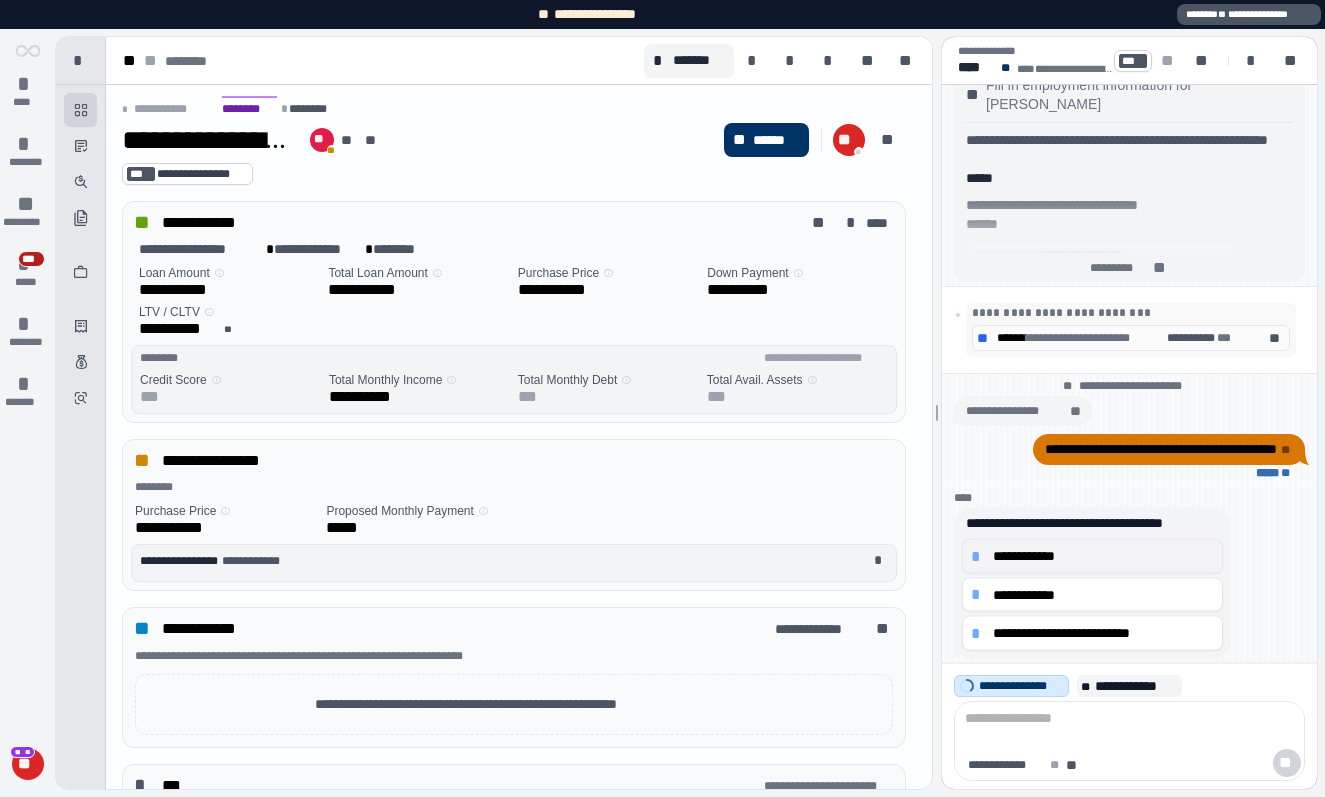 click on "**********" at bounding box center (1103, 556) 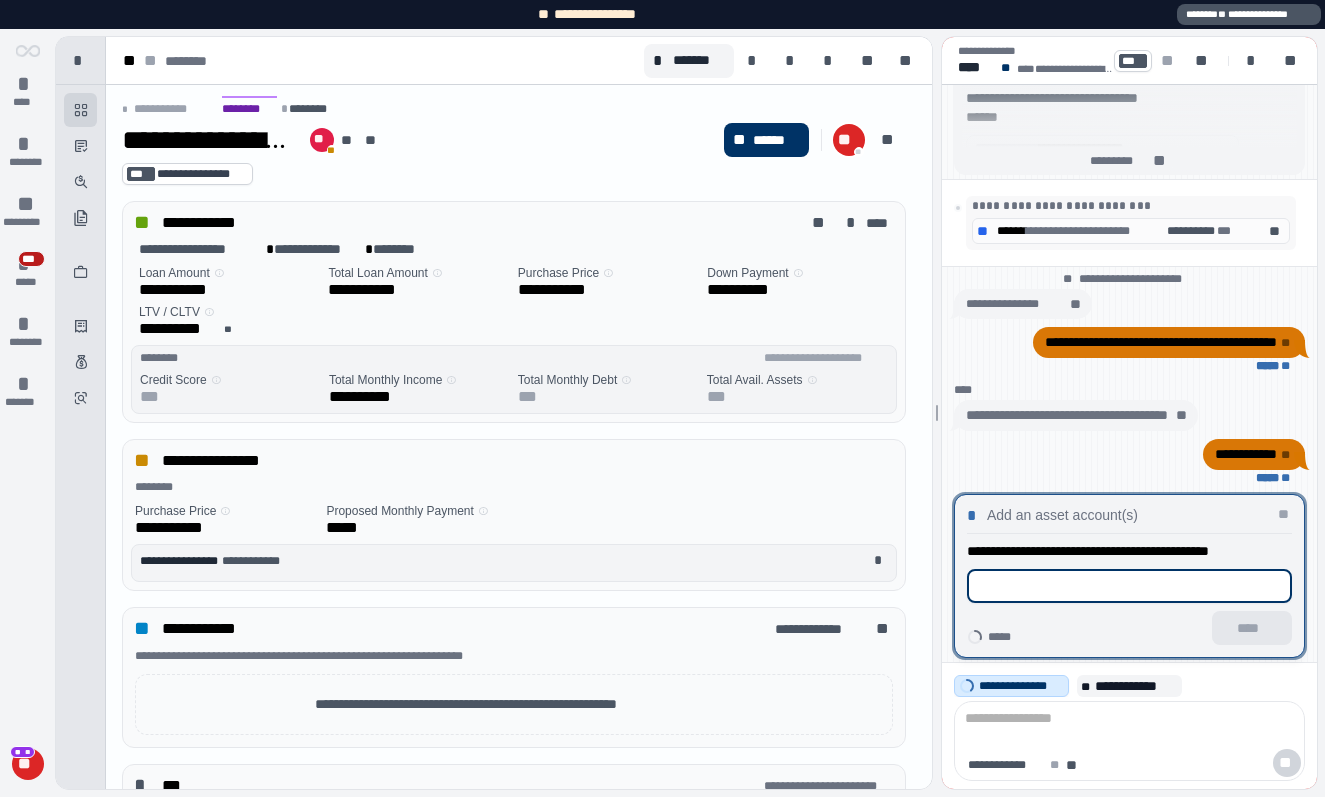 click at bounding box center [1129, 586] 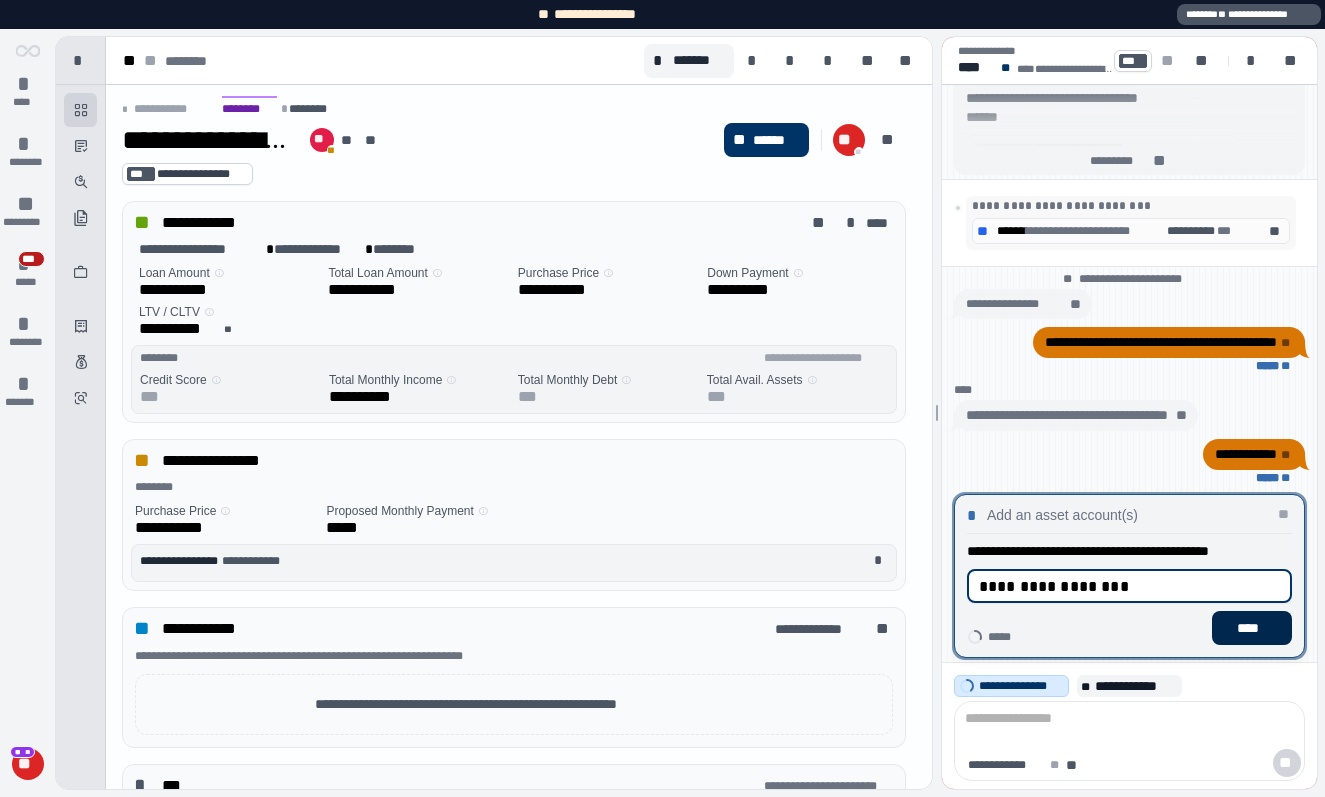 type on "**********" 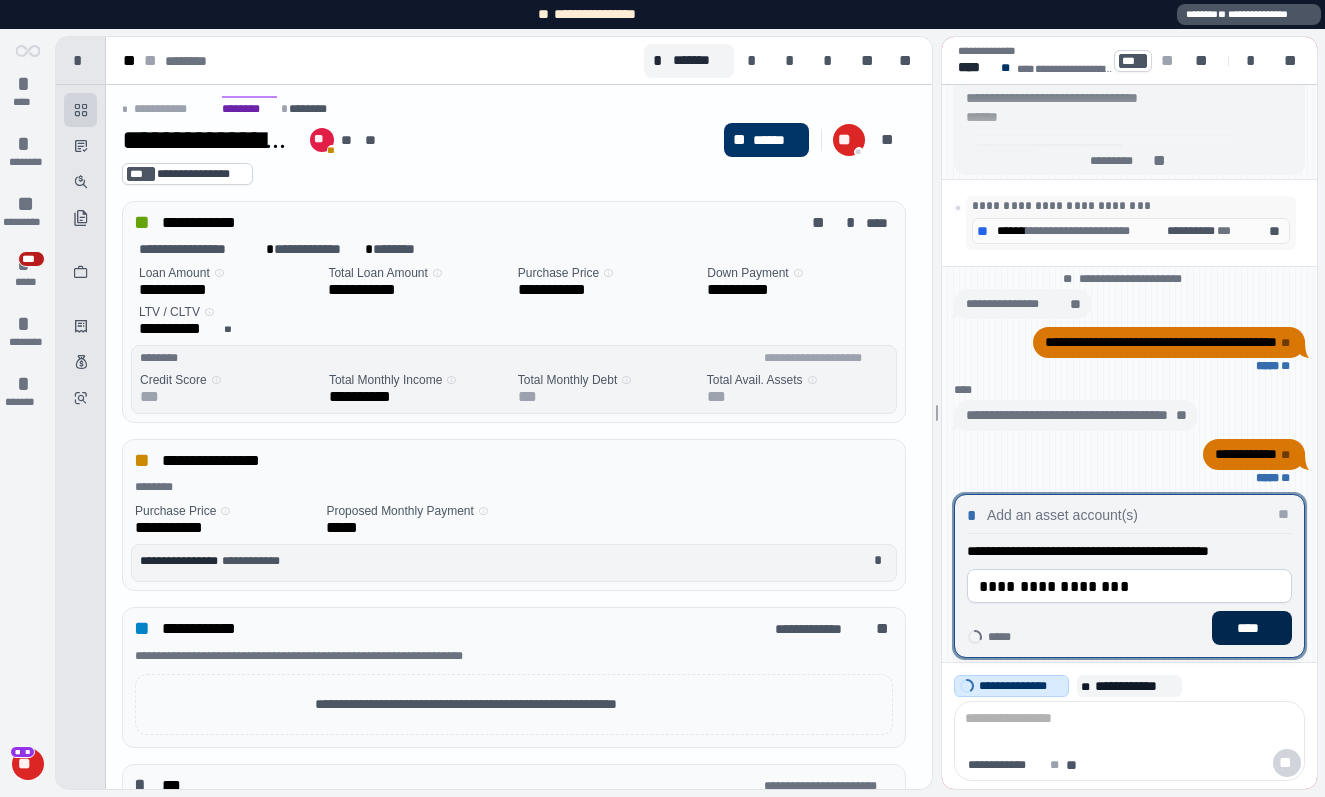 click on "****" at bounding box center (1252, 628) 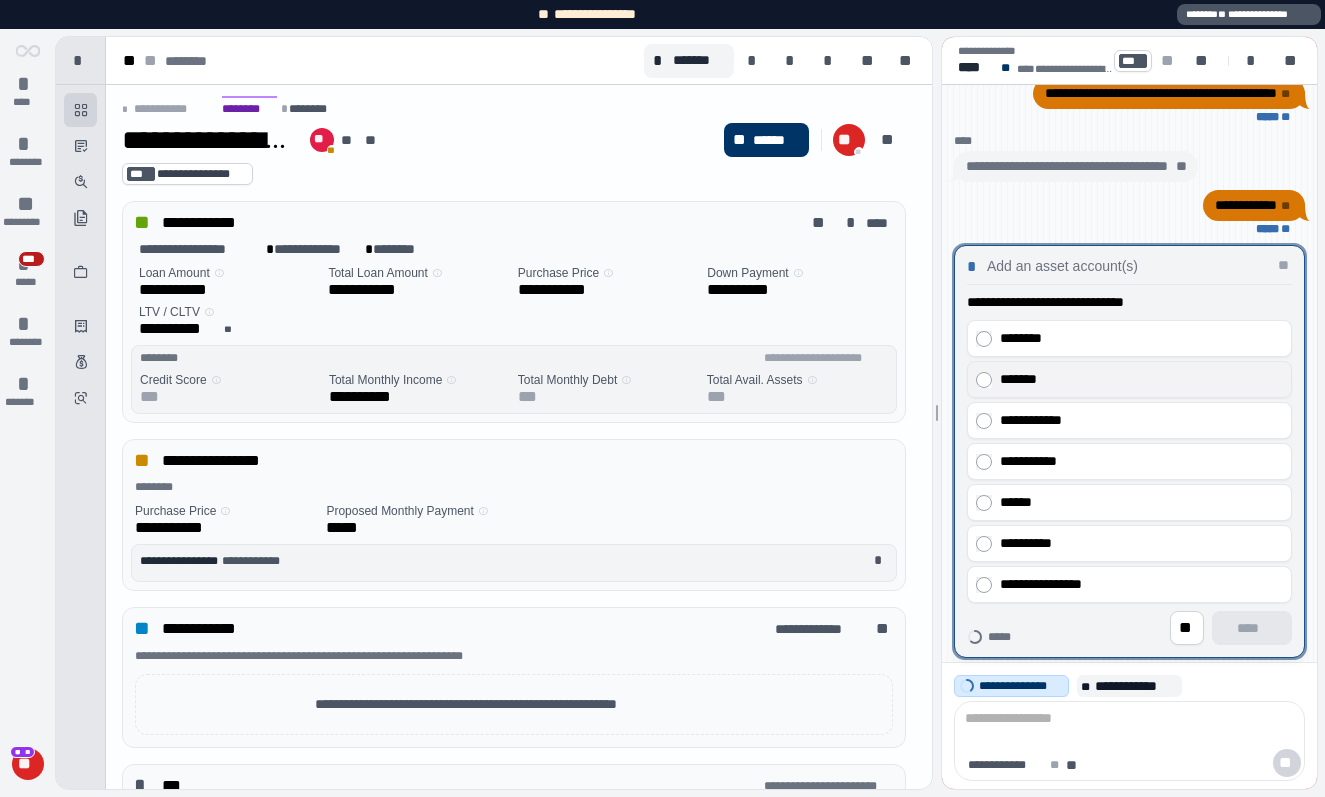click on "*******" at bounding box center (1129, 379) 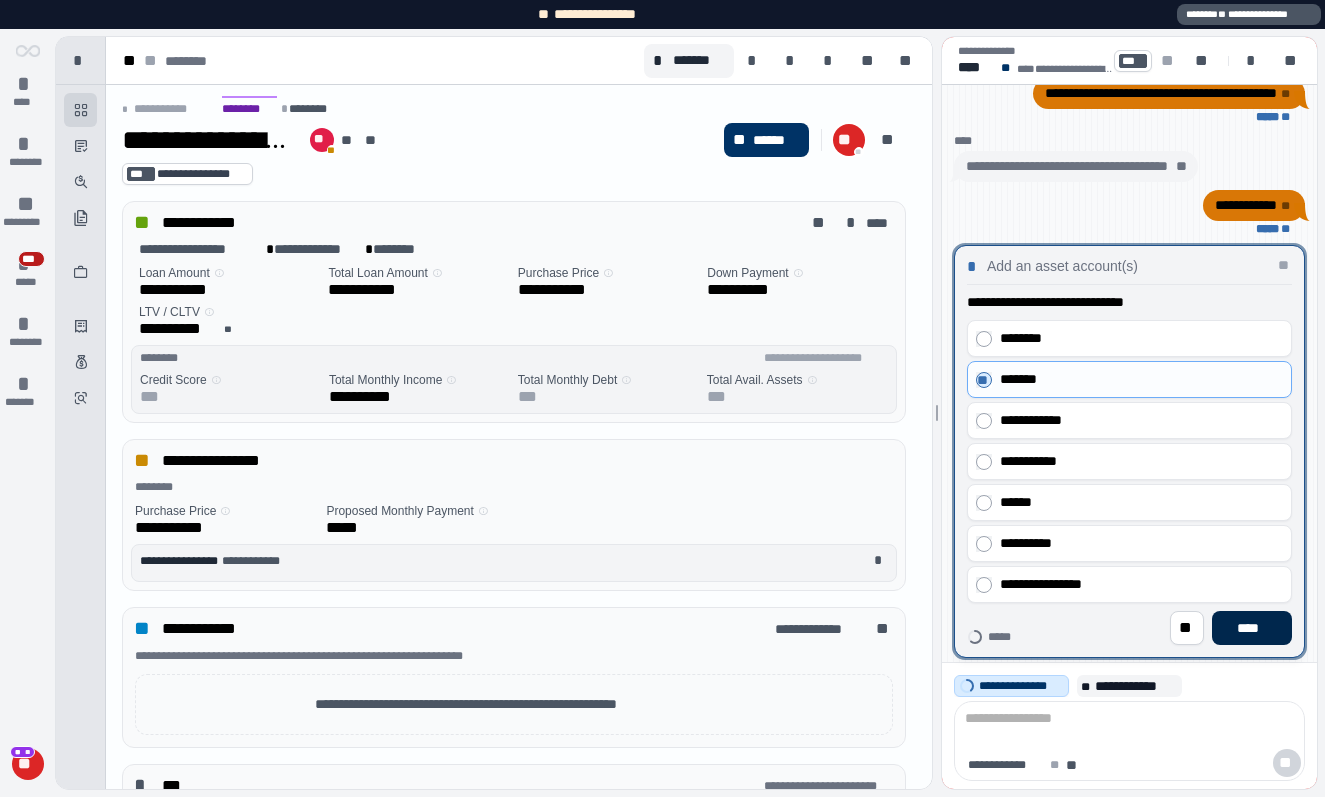 click on "****" at bounding box center [1252, 628] 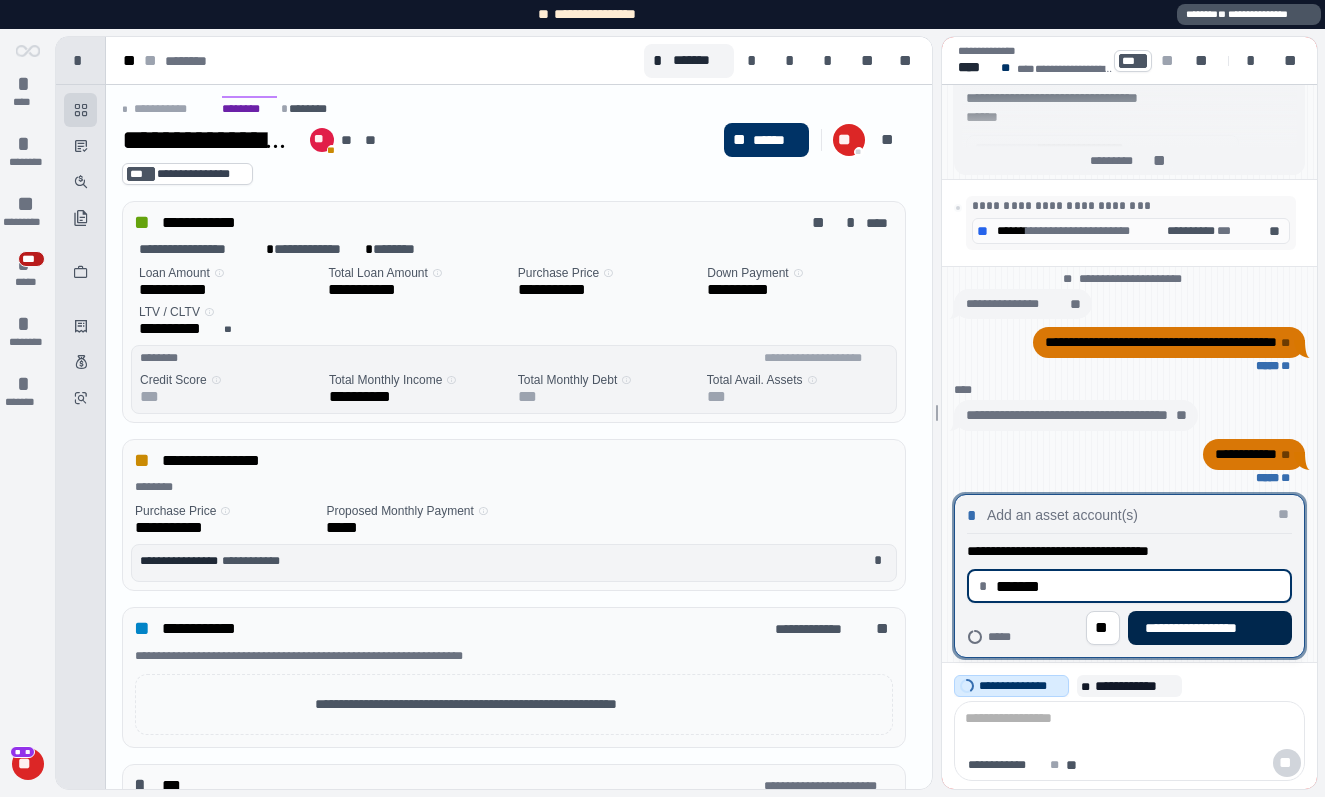 type on "**********" 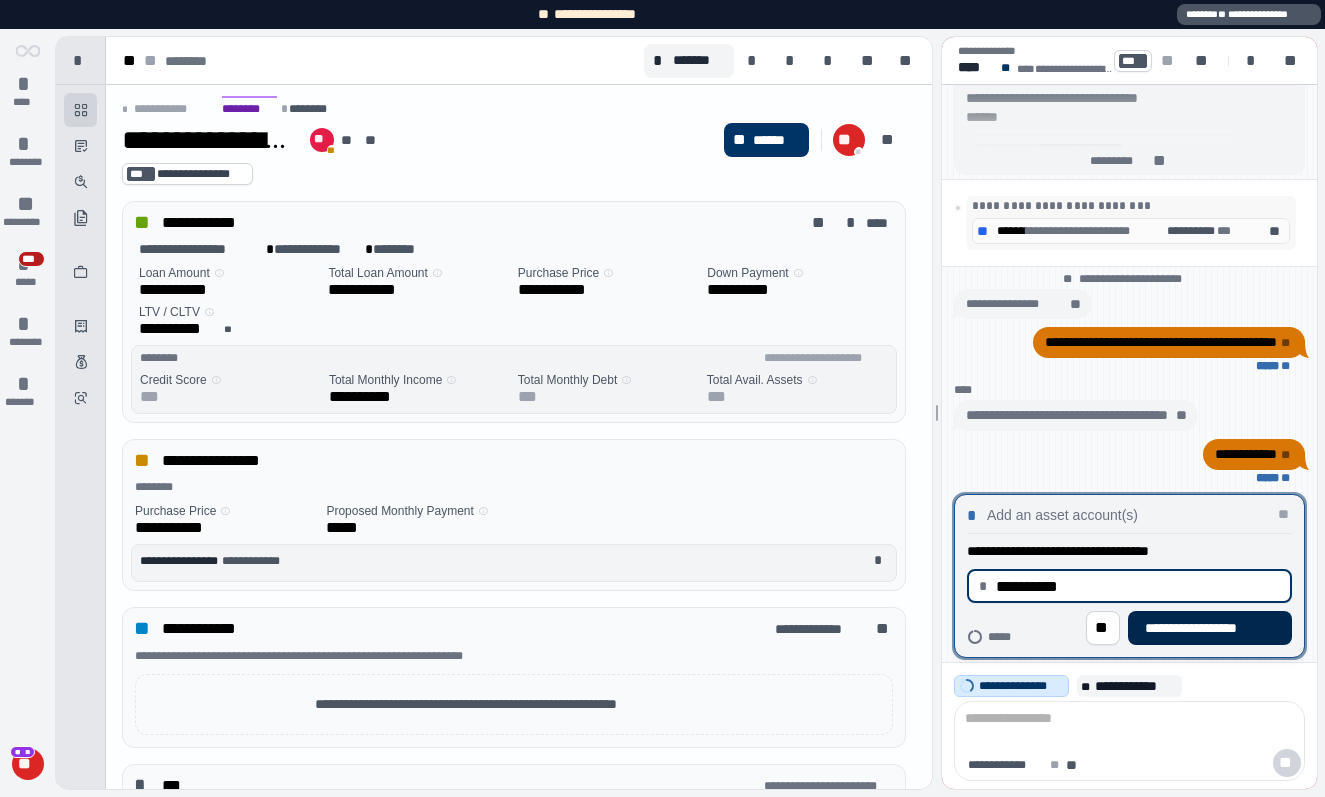 click on "**********" at bounding box center (1210, 628) 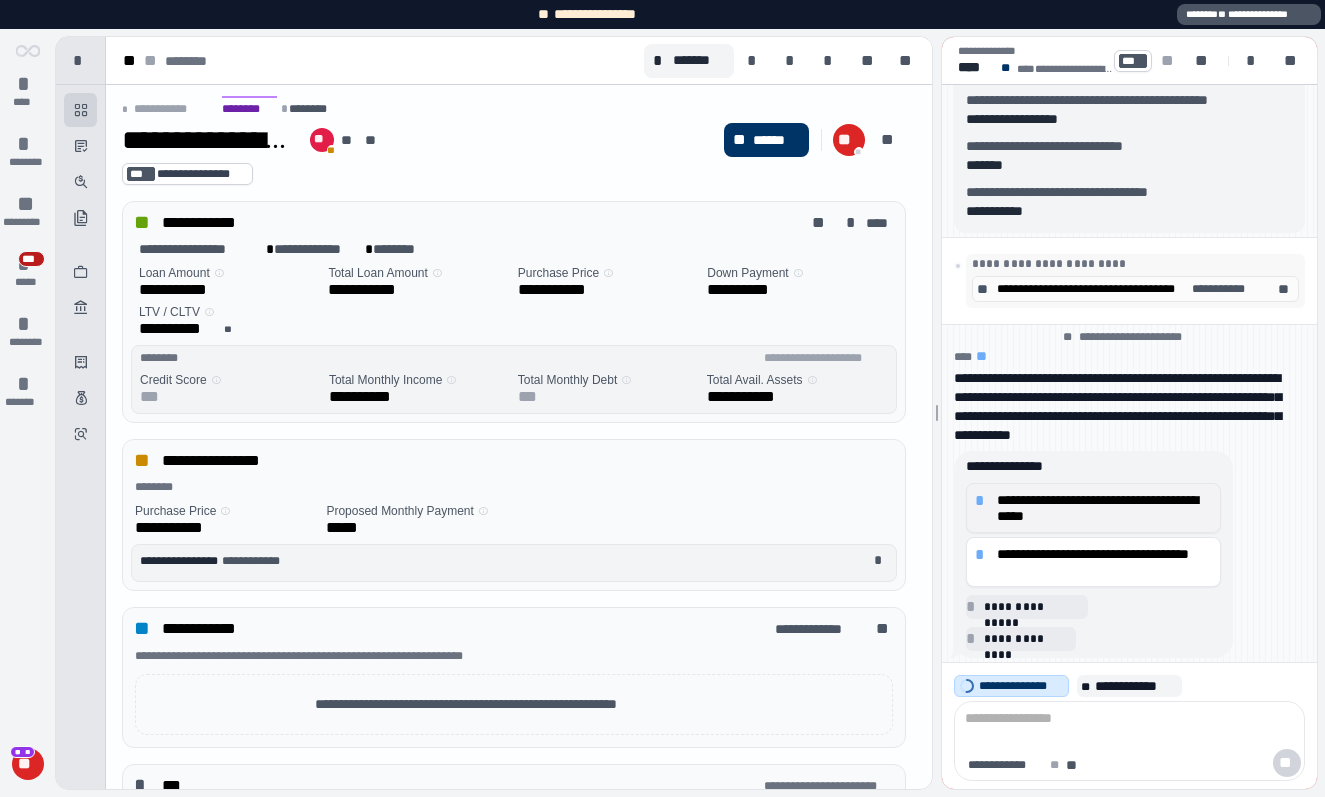 click on "**********" at bounding box center [1104, 508] 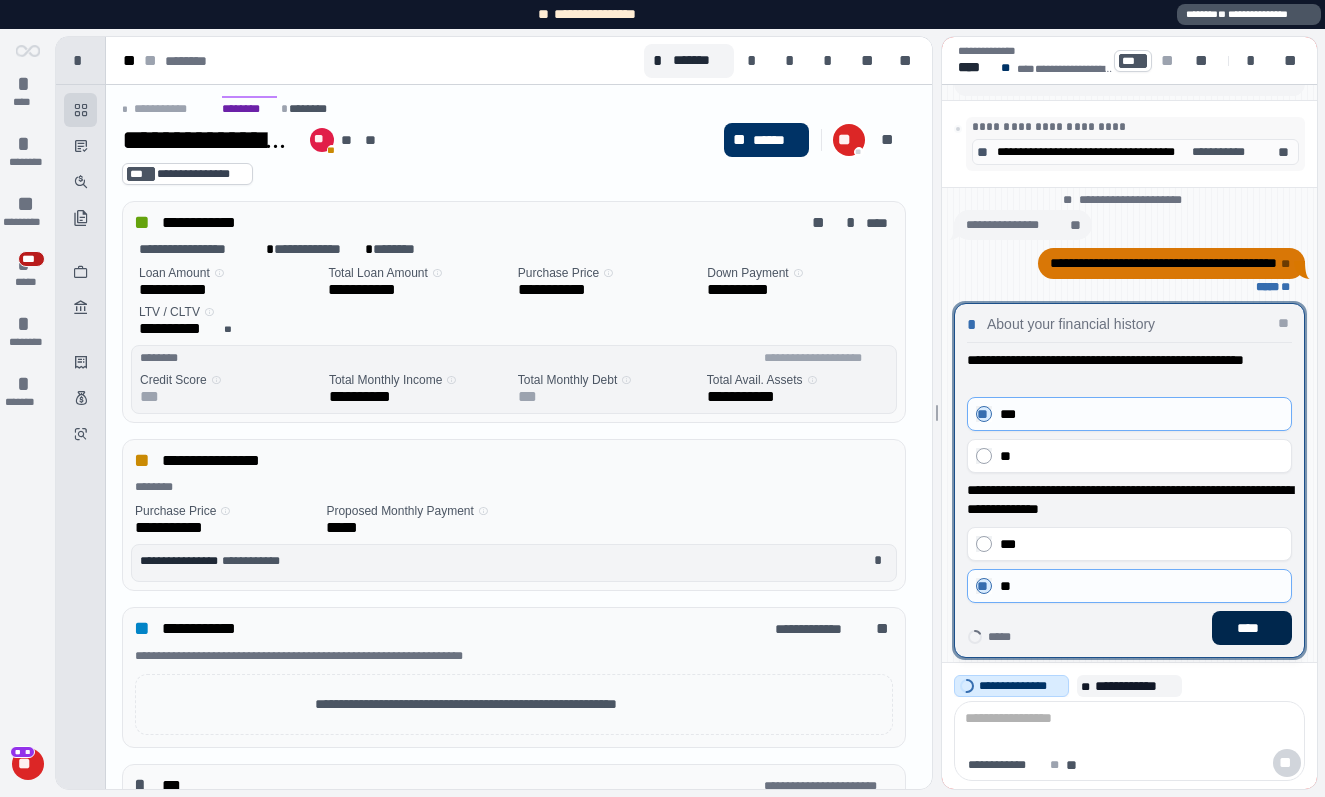 click on "****" at bounding box center (1252, 628) 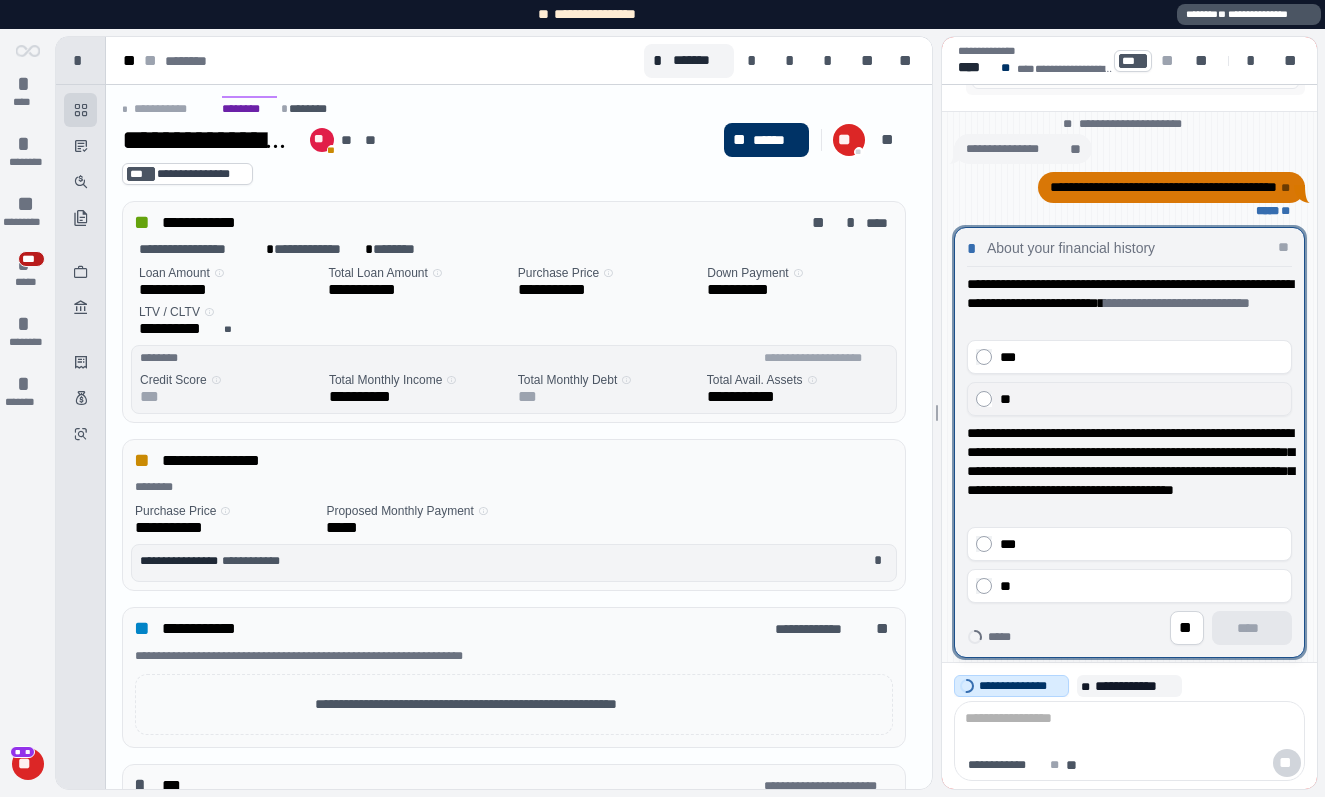 click on "**" at bounding box center (1129, 399) 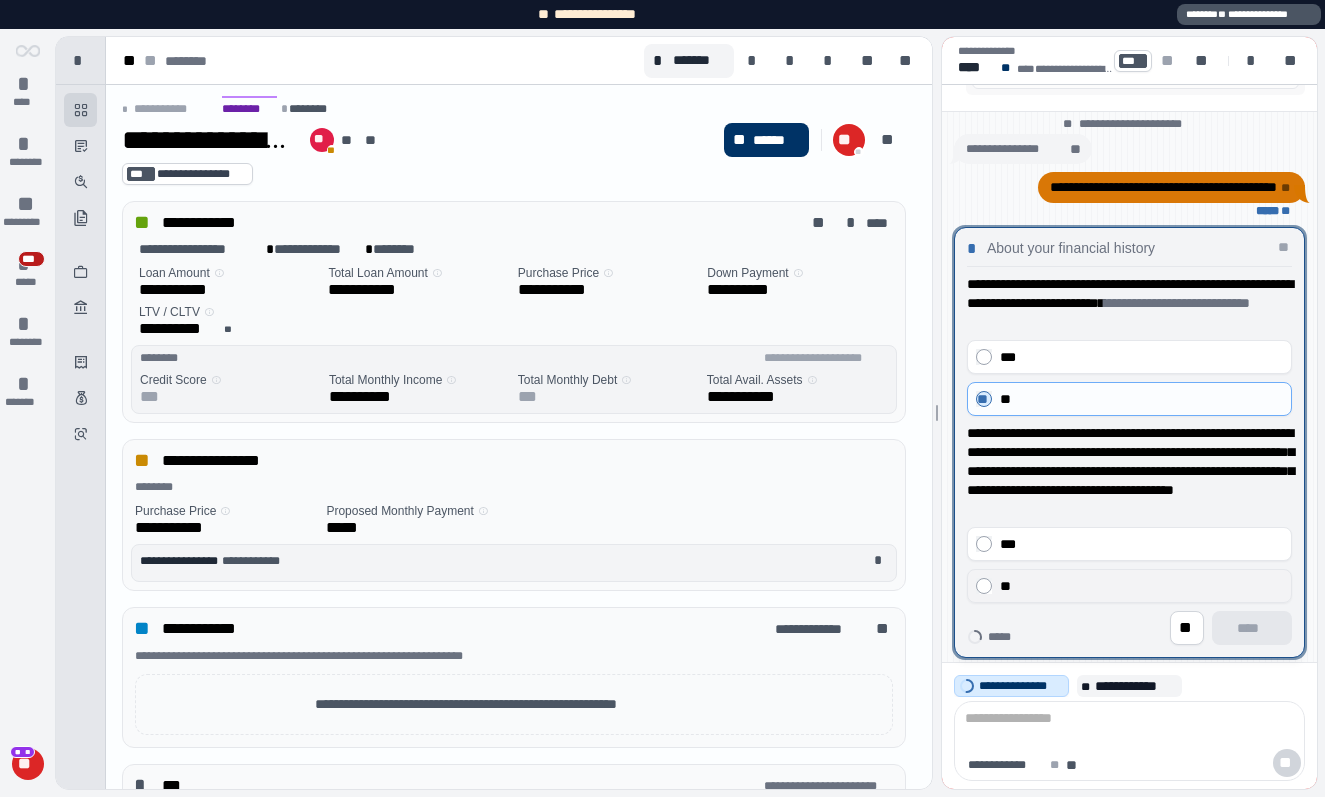 click on "**" at bounding box center [1129, 586] 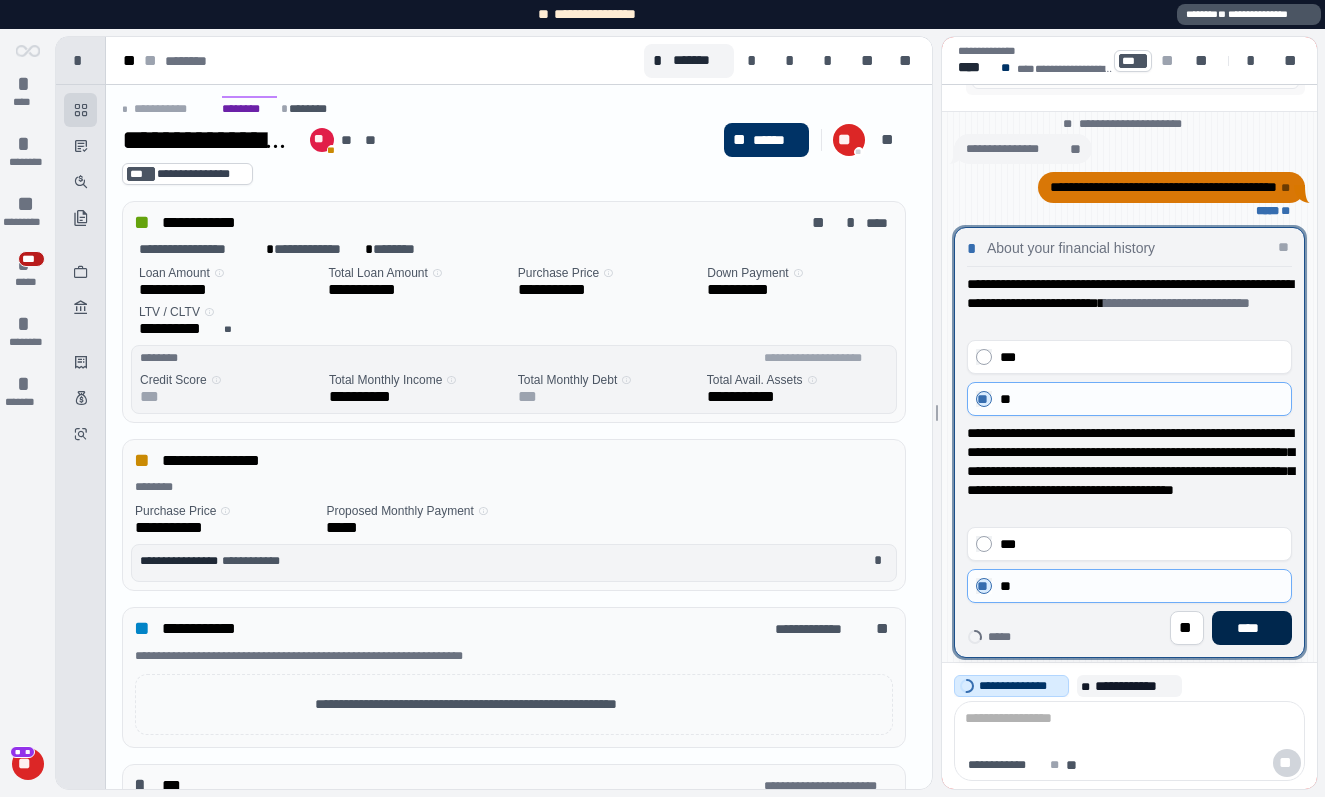 click on "****" at bounding box center [1252, 628] 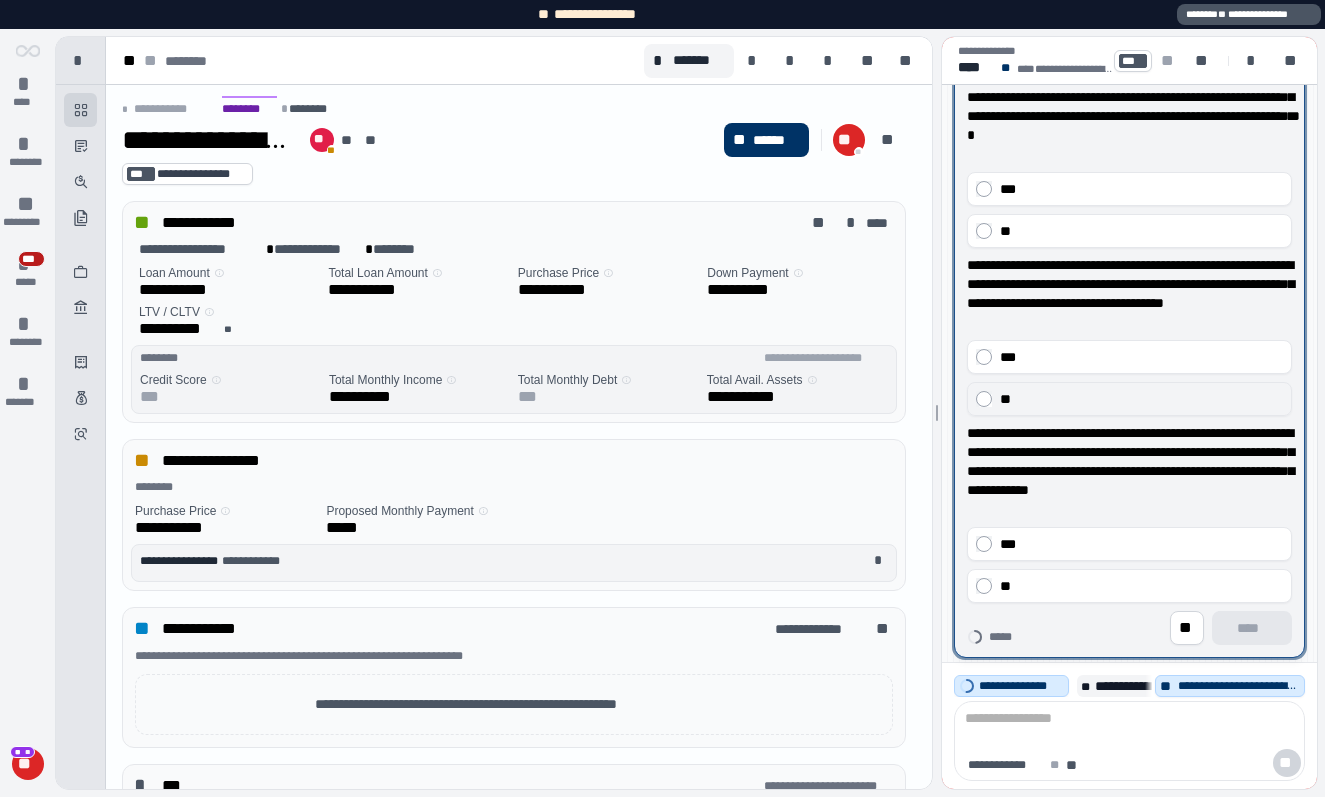 click on "**" at bounding box center (1141, 399) 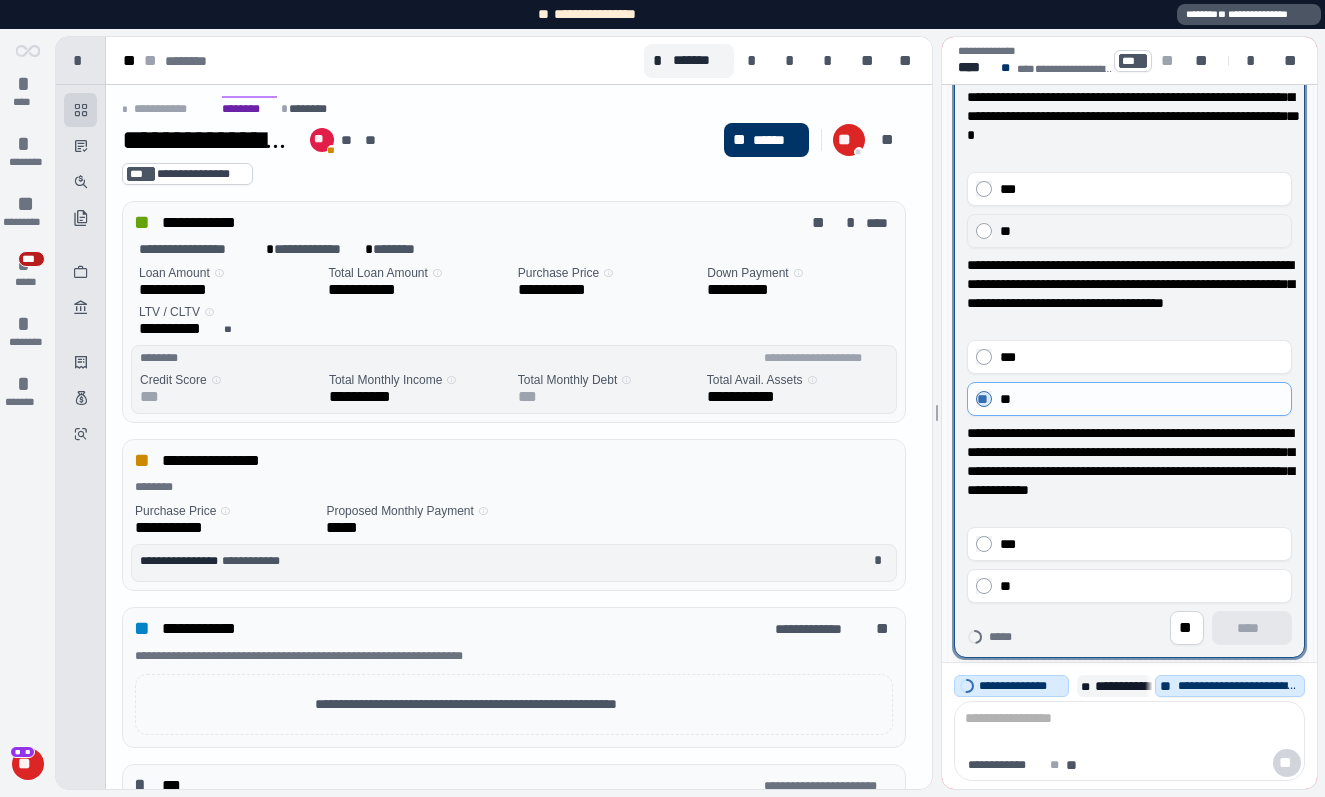 click on "**" at bounding box center (1141, 231) 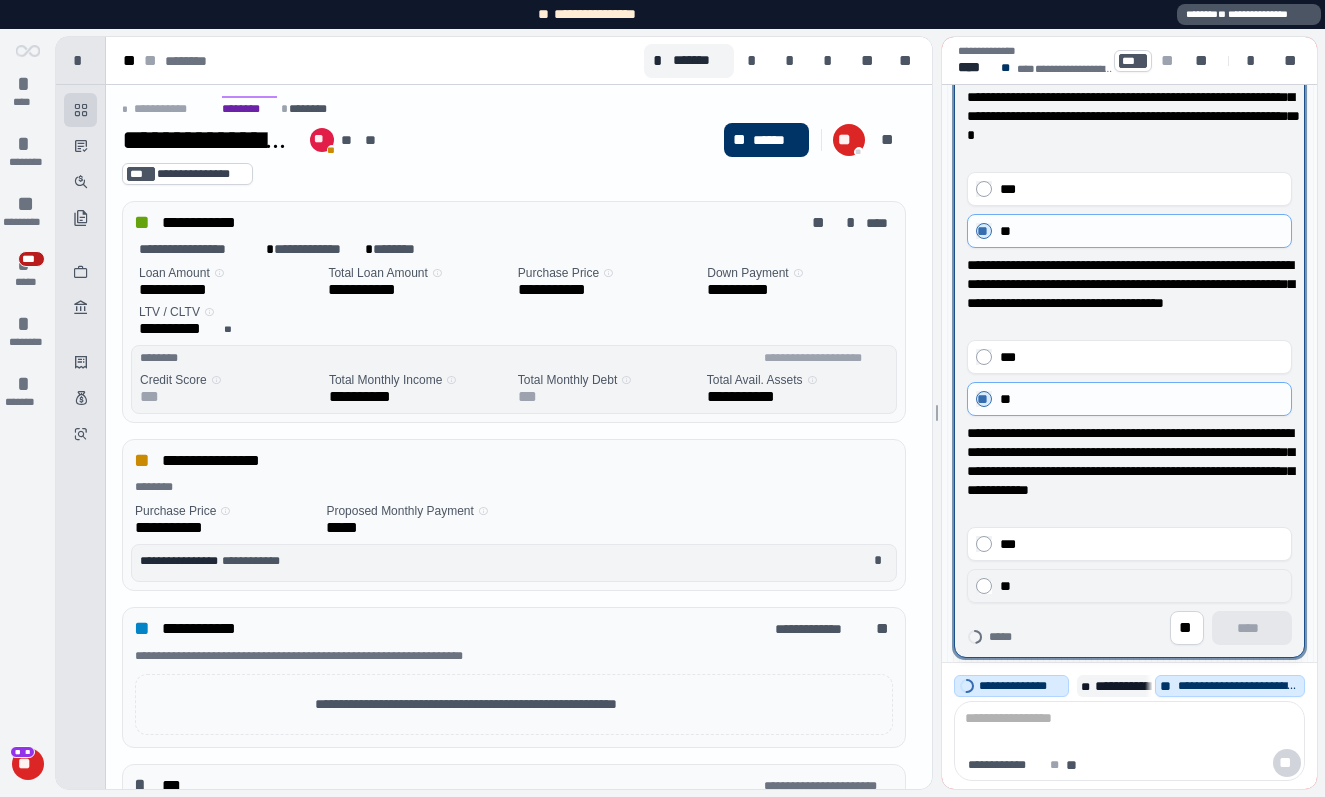 click on "**" at bounding box center [1141, 586] 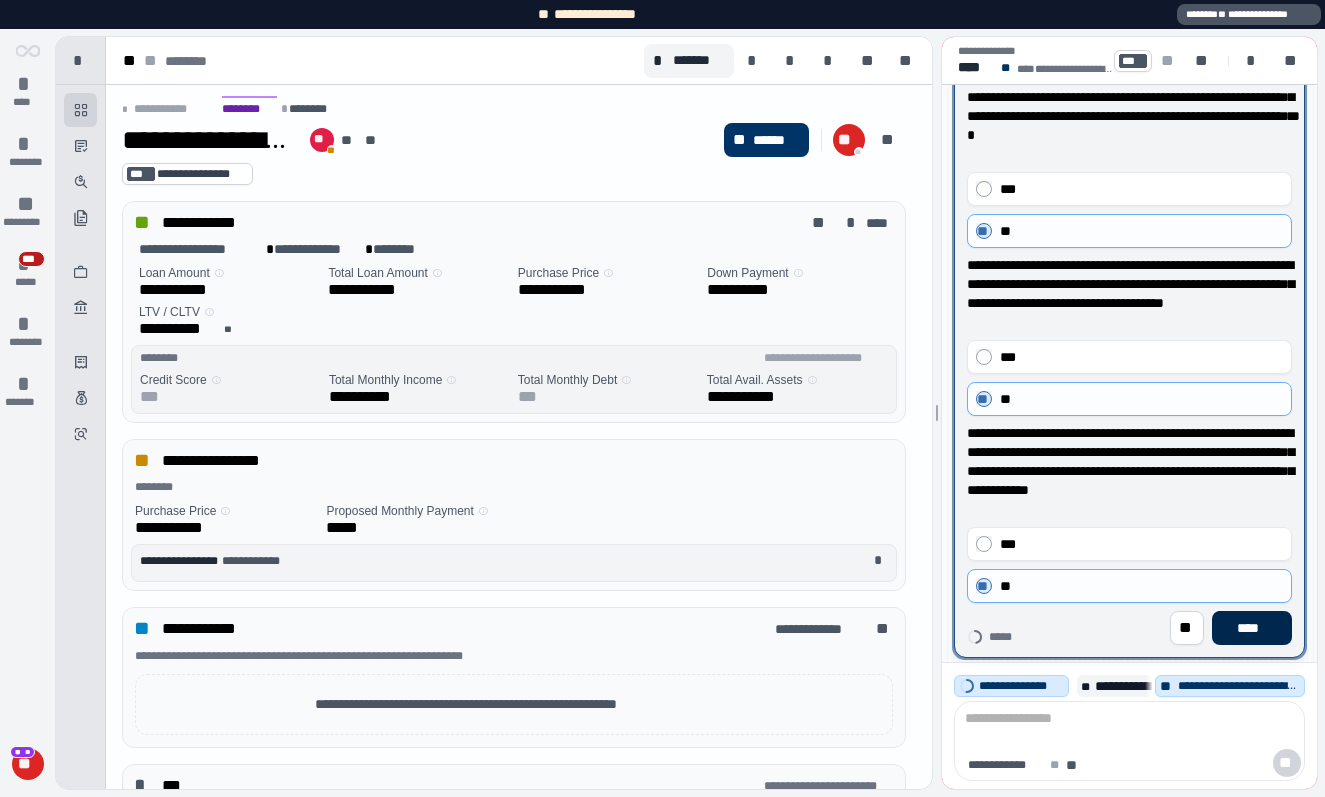 click on "****" at bounding box center [1252, 628] 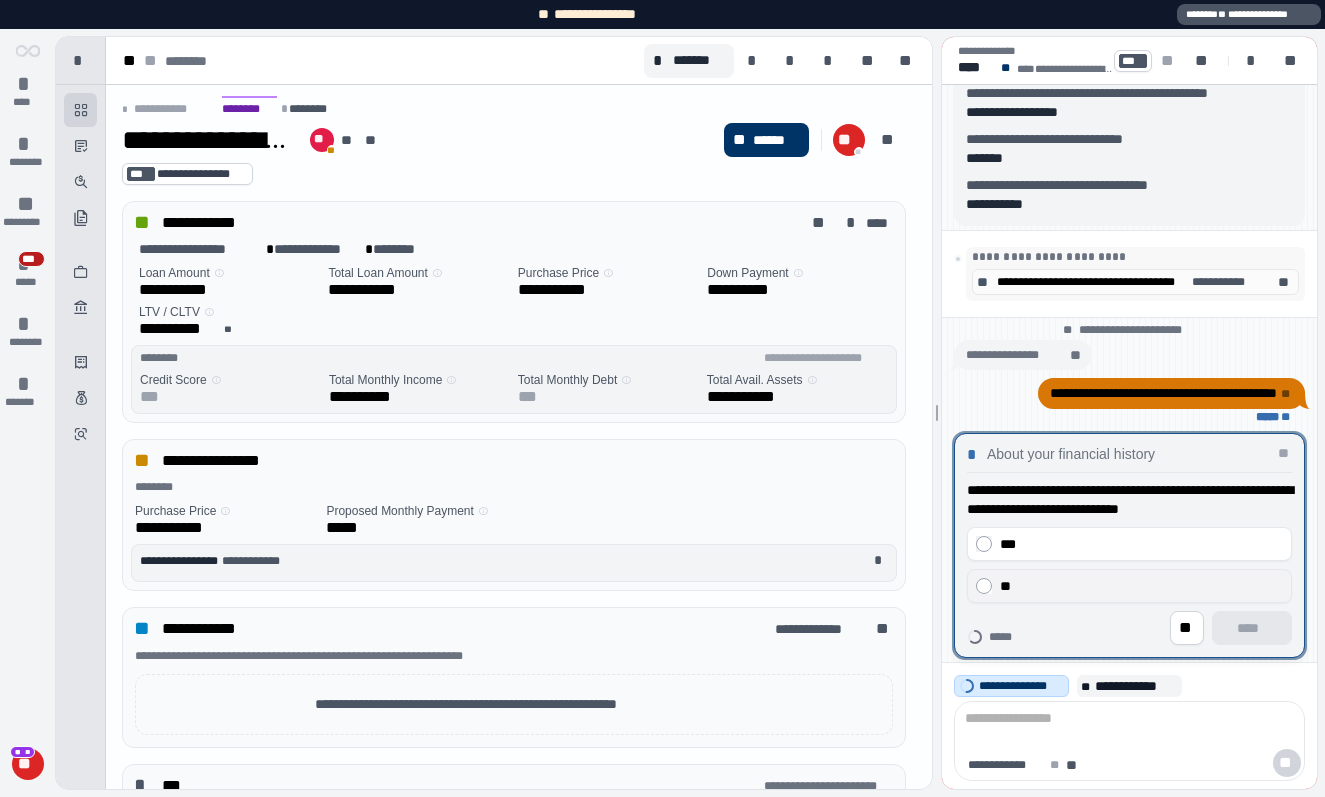 click on "**" at bounding box center (1141, 586) 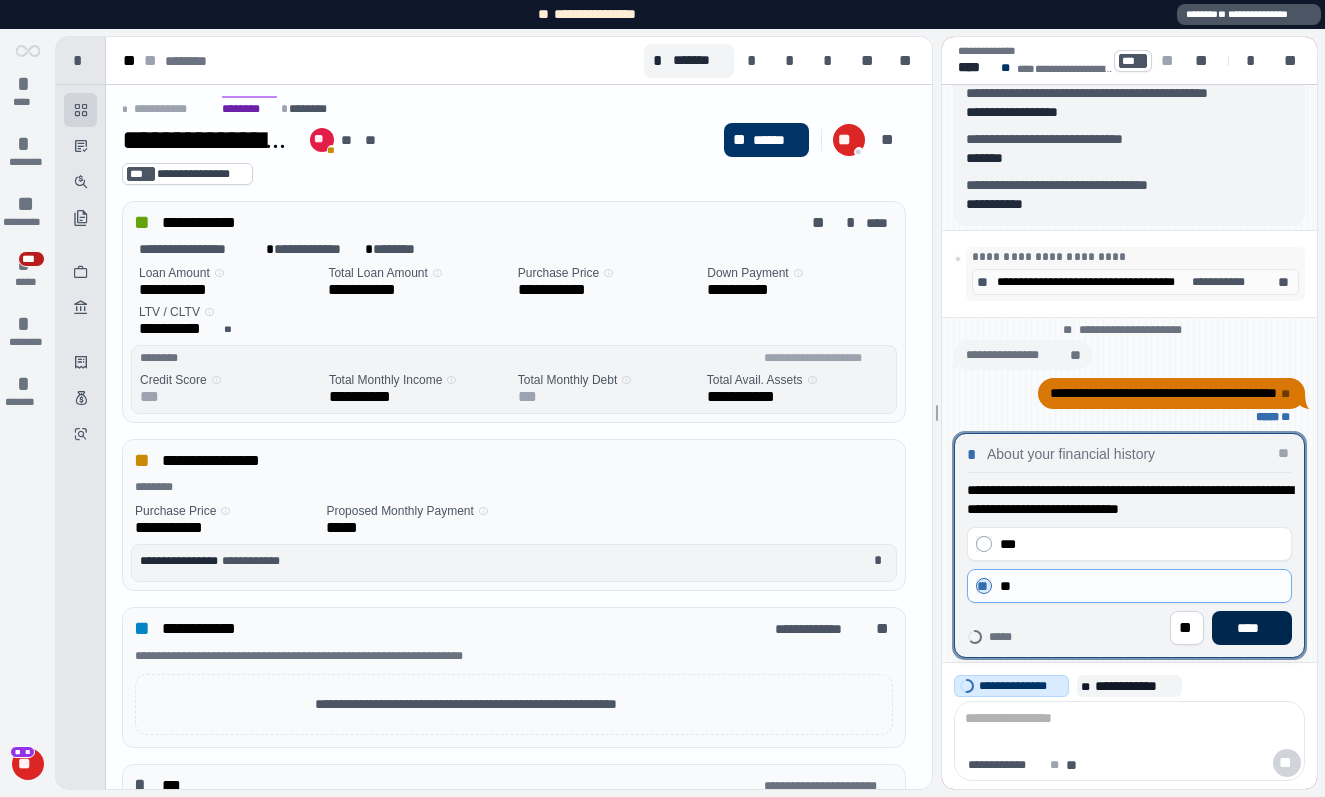 click on "****" at bounding box center (1252, 628) 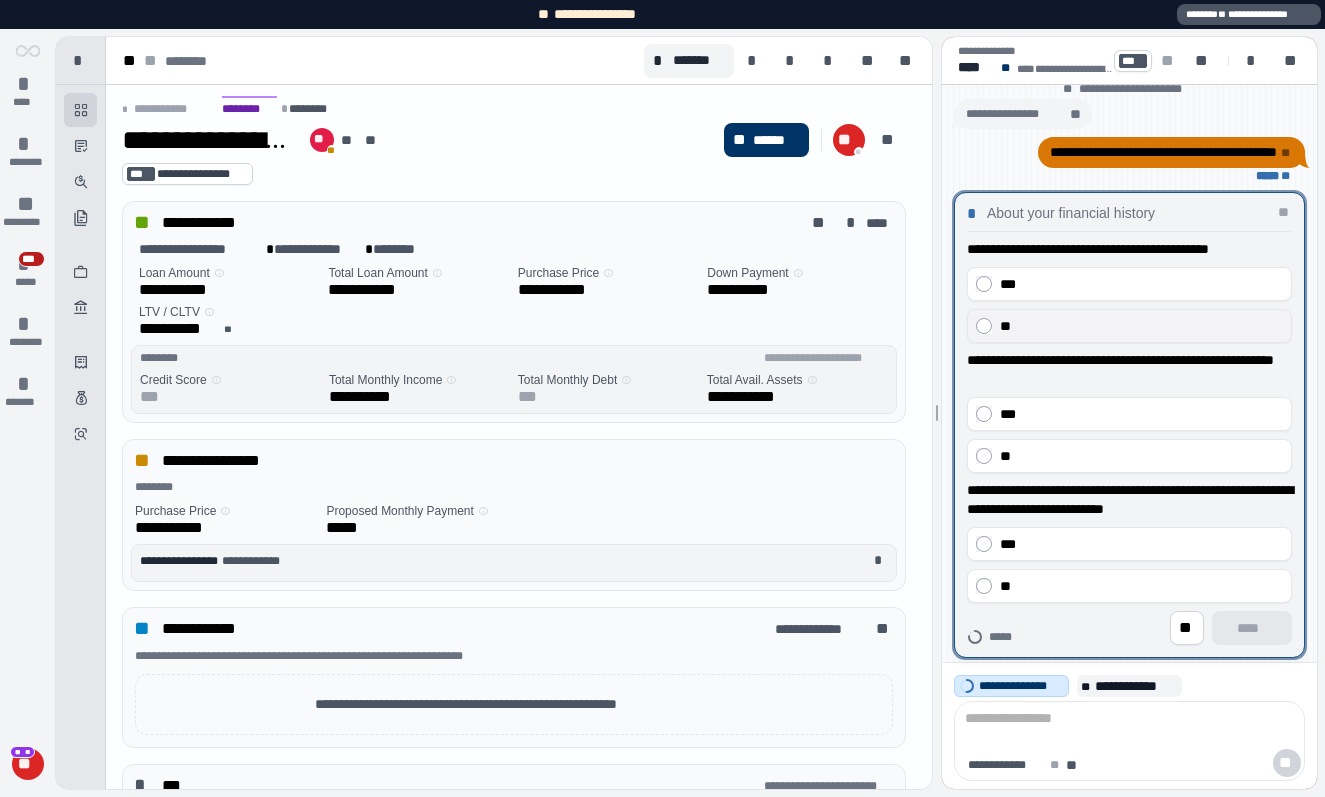 click on "**" at bounding box center (1129, 326) 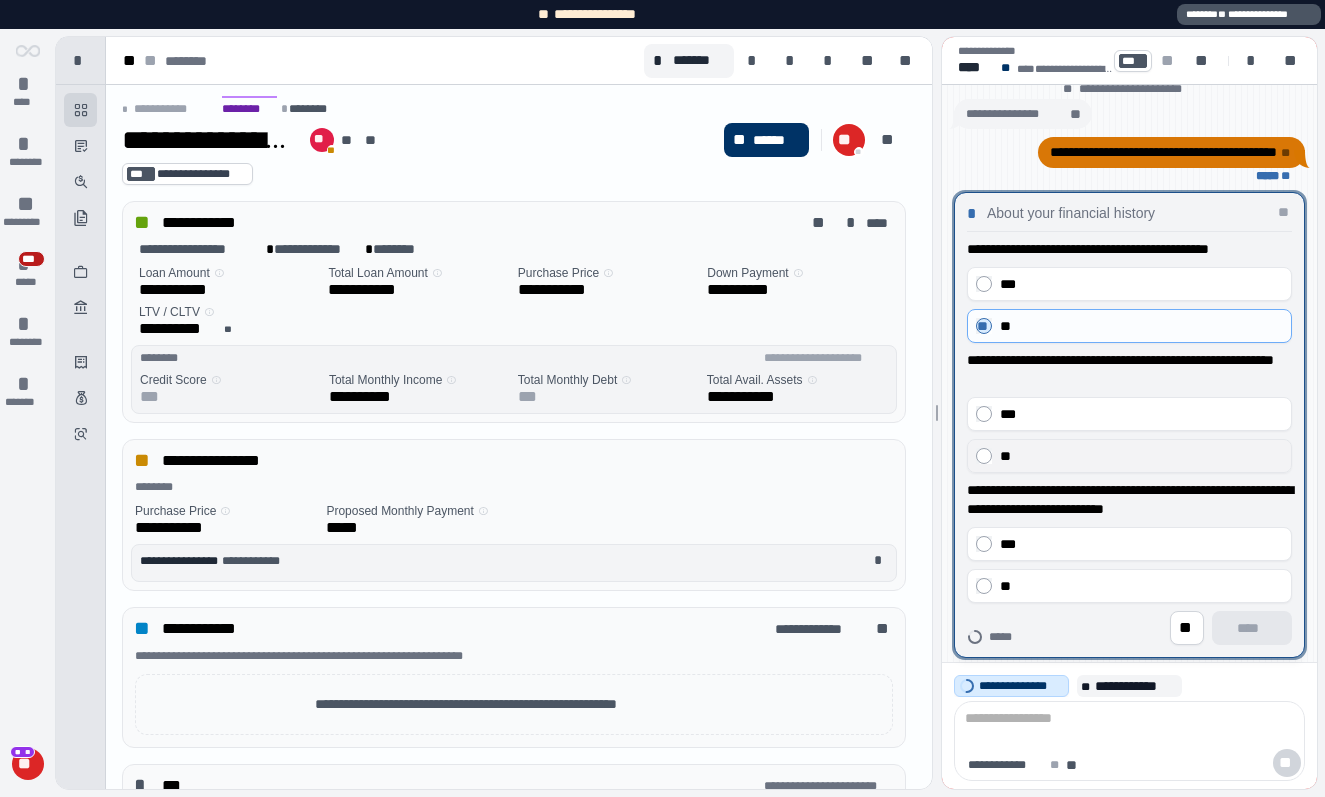 click on "**" at bounding box center (1129, 456) 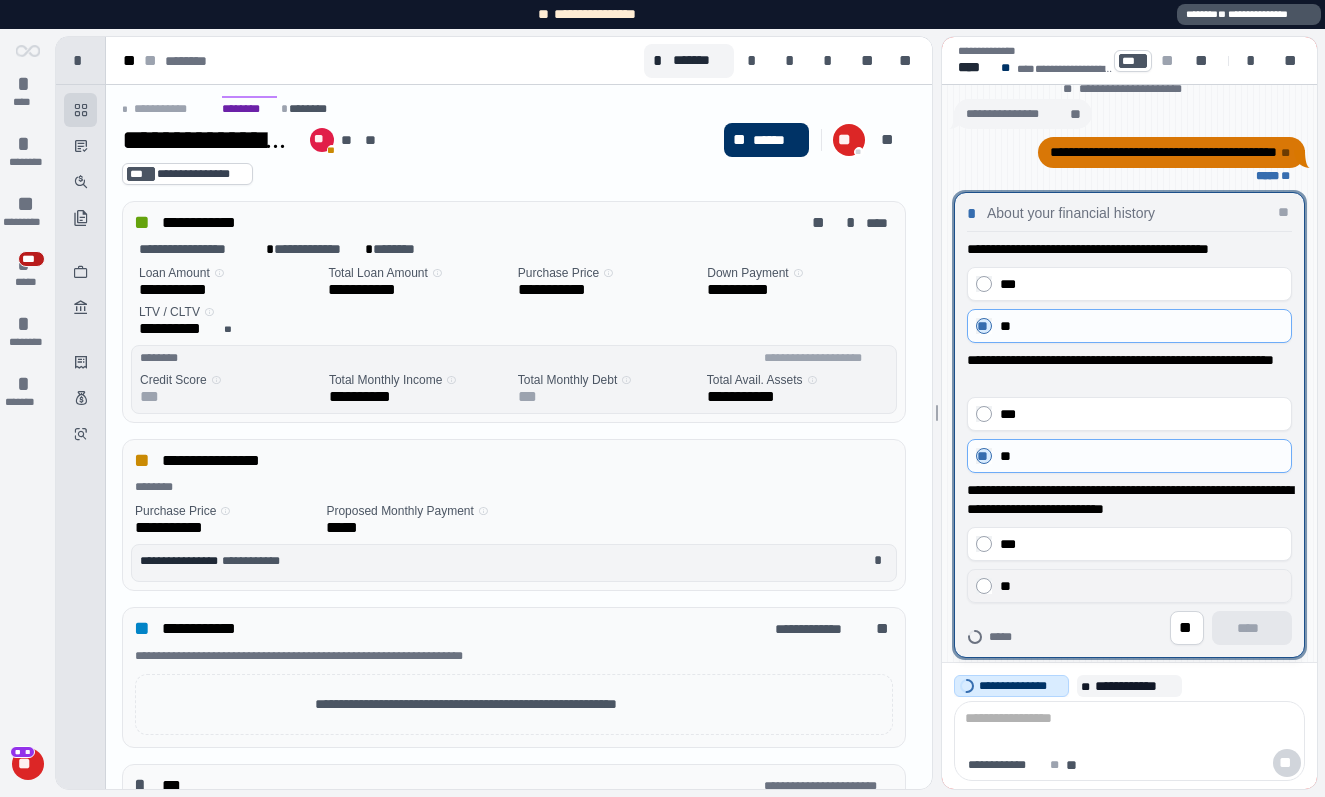 click on "**" at bounding box center [1141, 586] 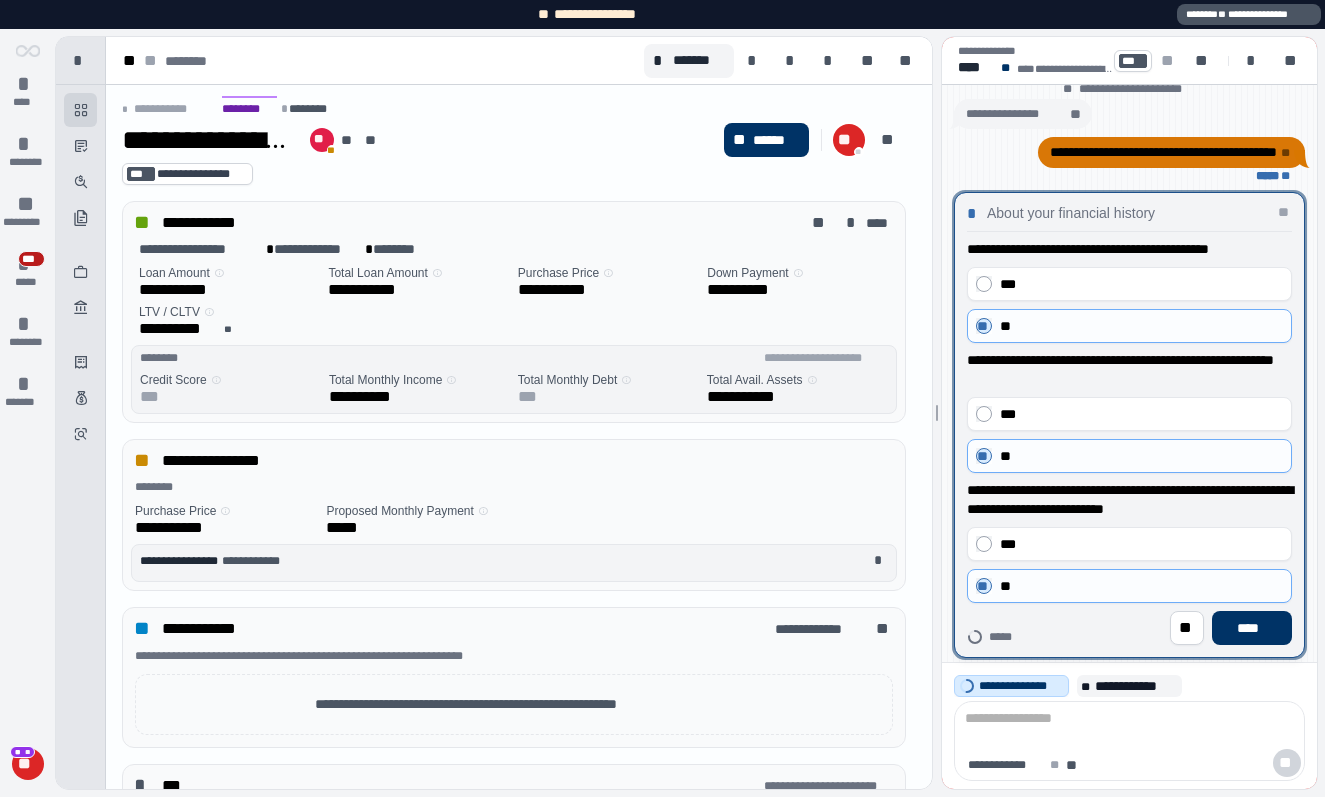 click on "**********" at bounding box center (1129, 436) 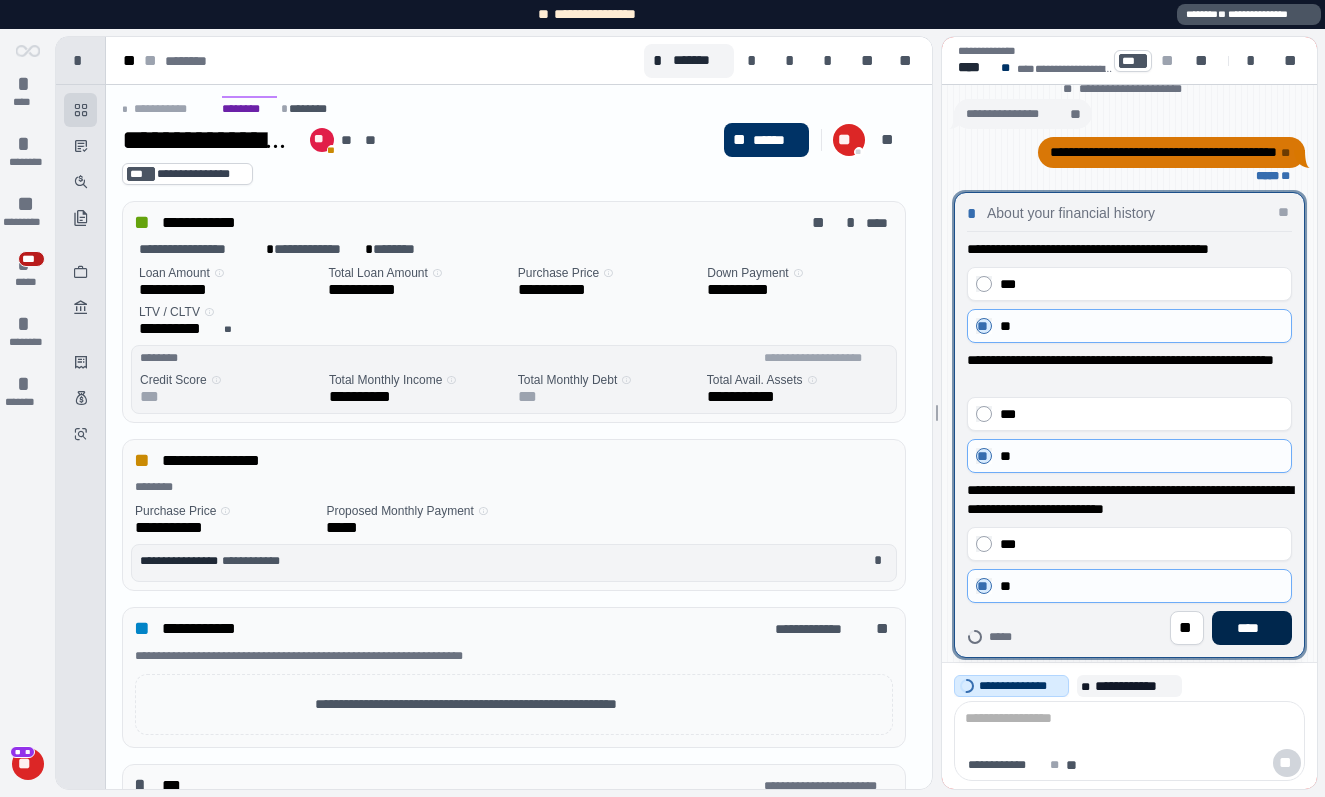 click on "****" at bounding box center [1252, 628] 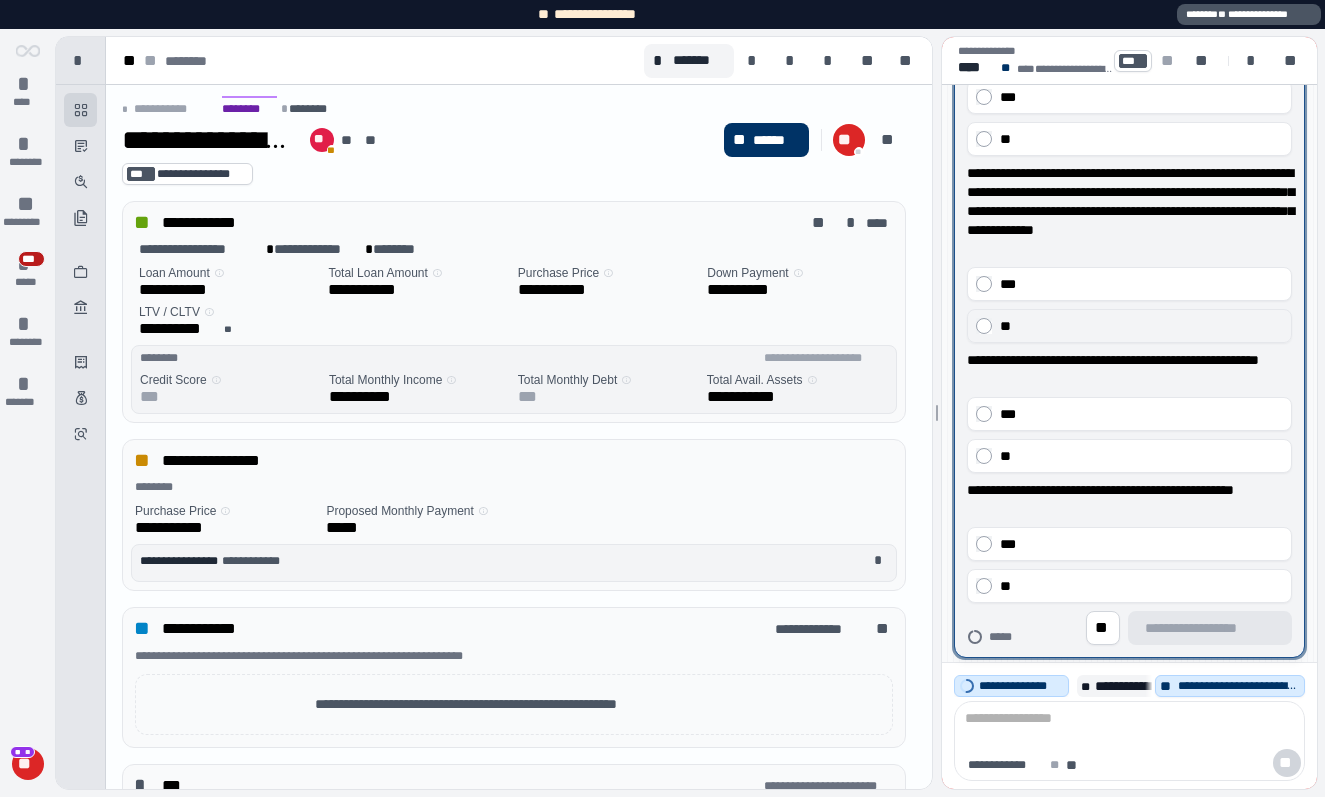 click on "**" at bounding box center [1141, 326] 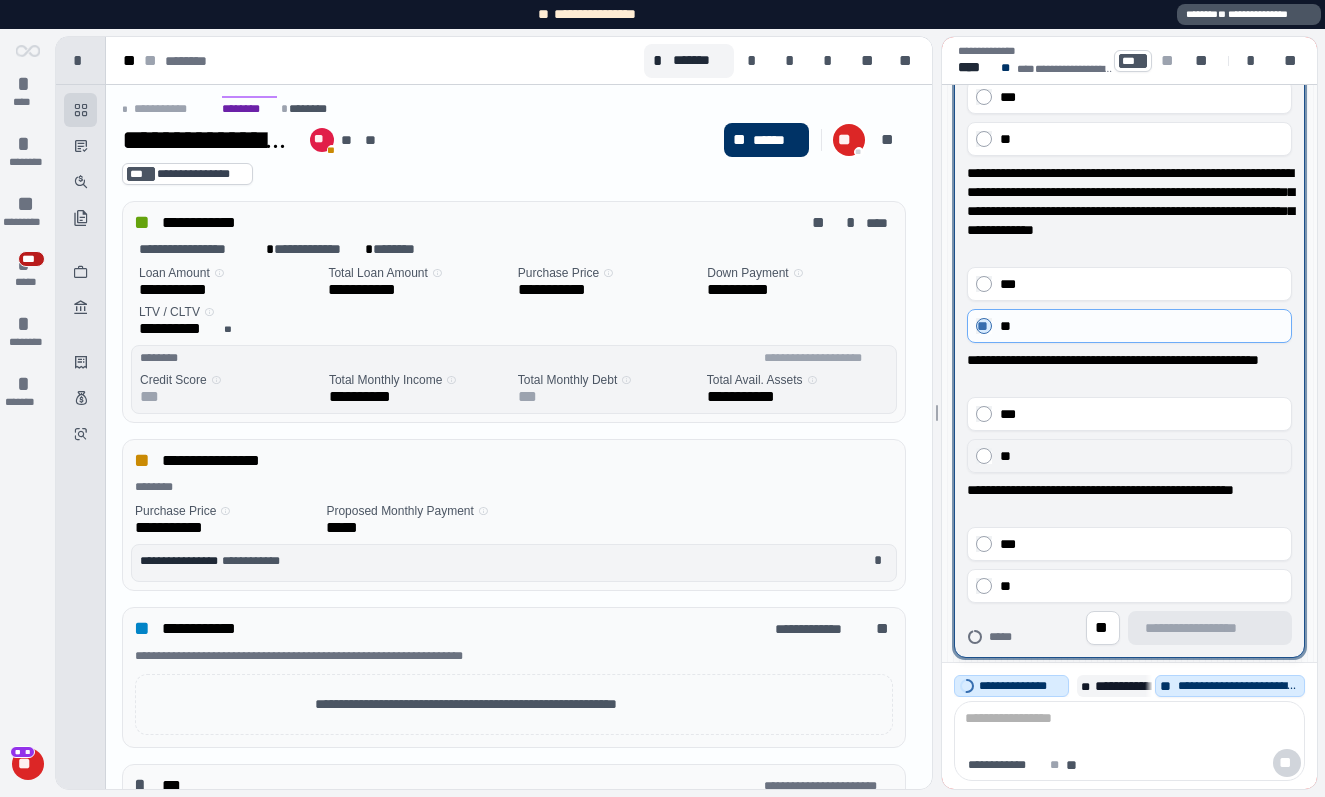 click on "**" at bounding box center [1141, 456] 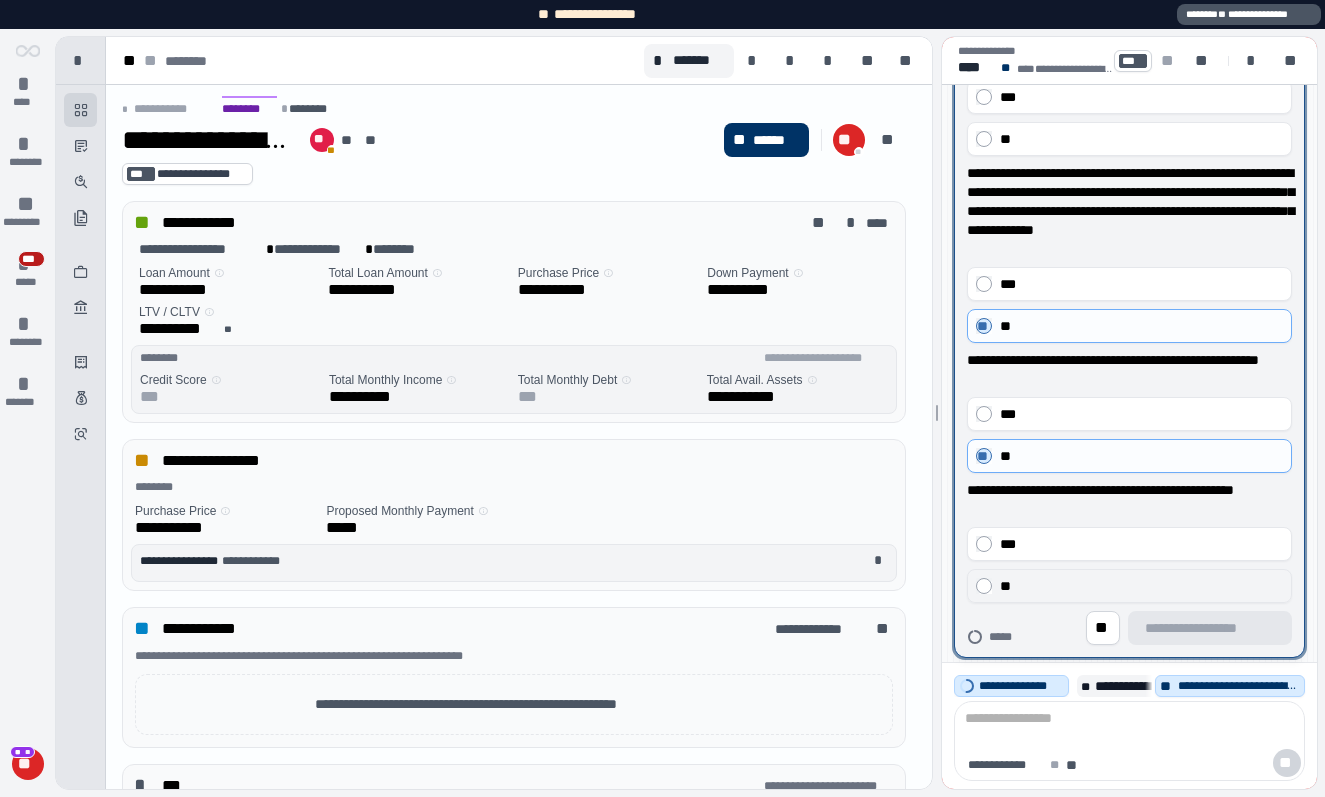 click on "**" at bounding box center (1141, 586) 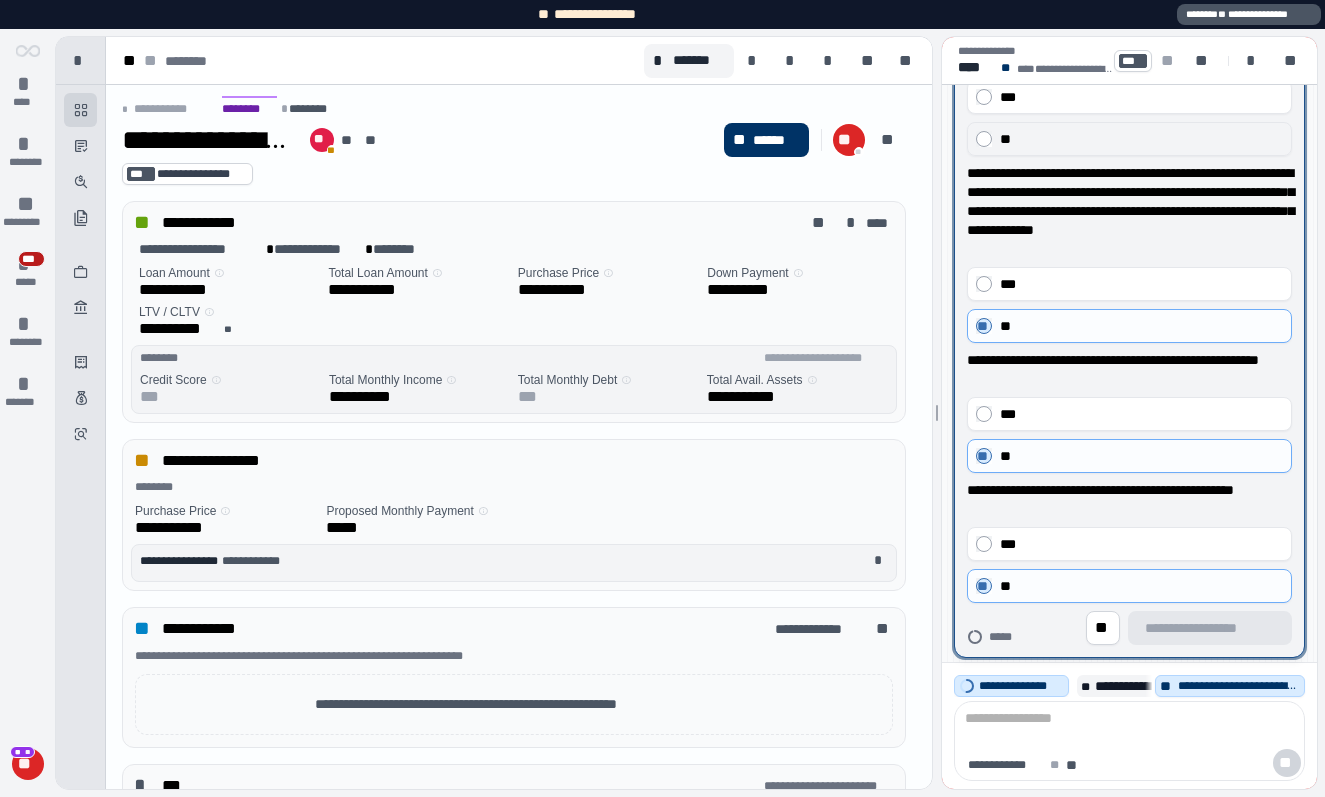 click on "**" at bounding box center (1141, 139) 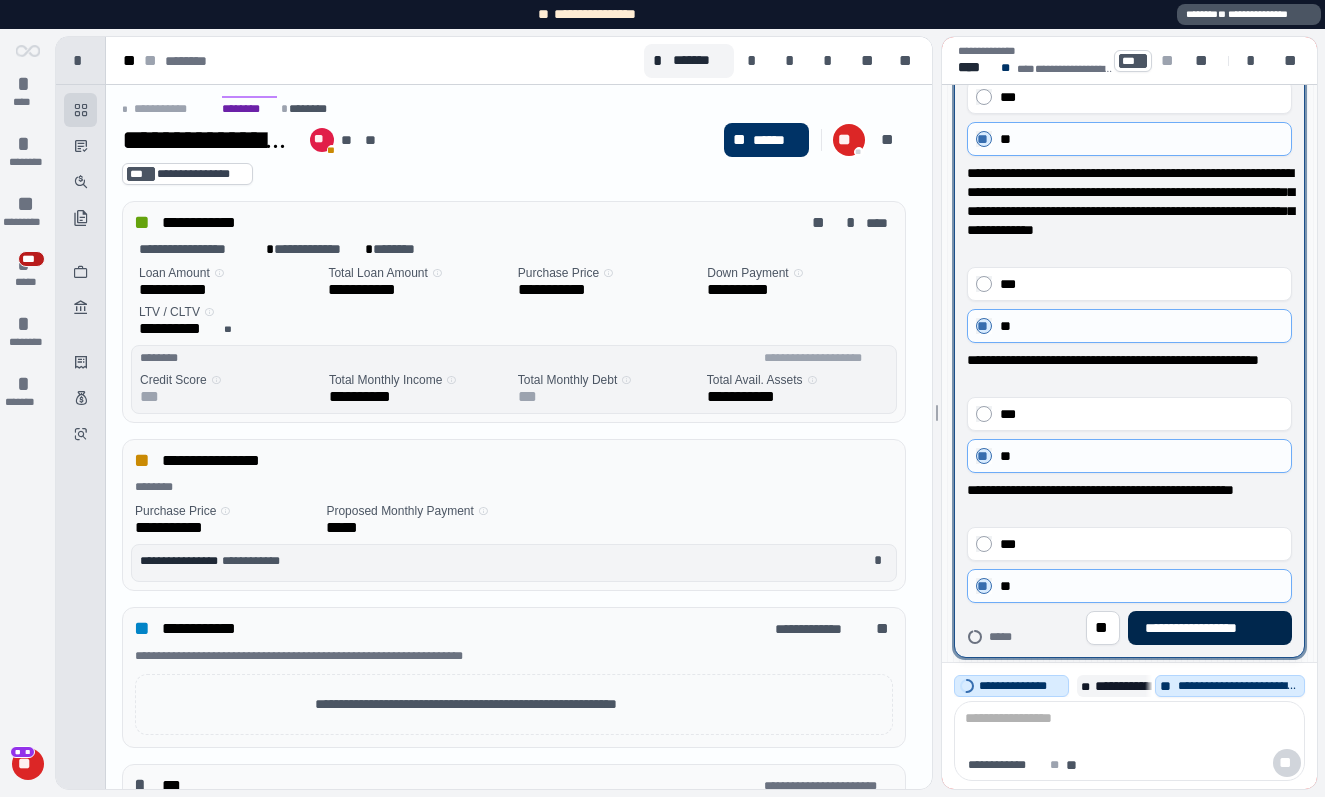 click on "**********" at bounding box center [1210, 628] 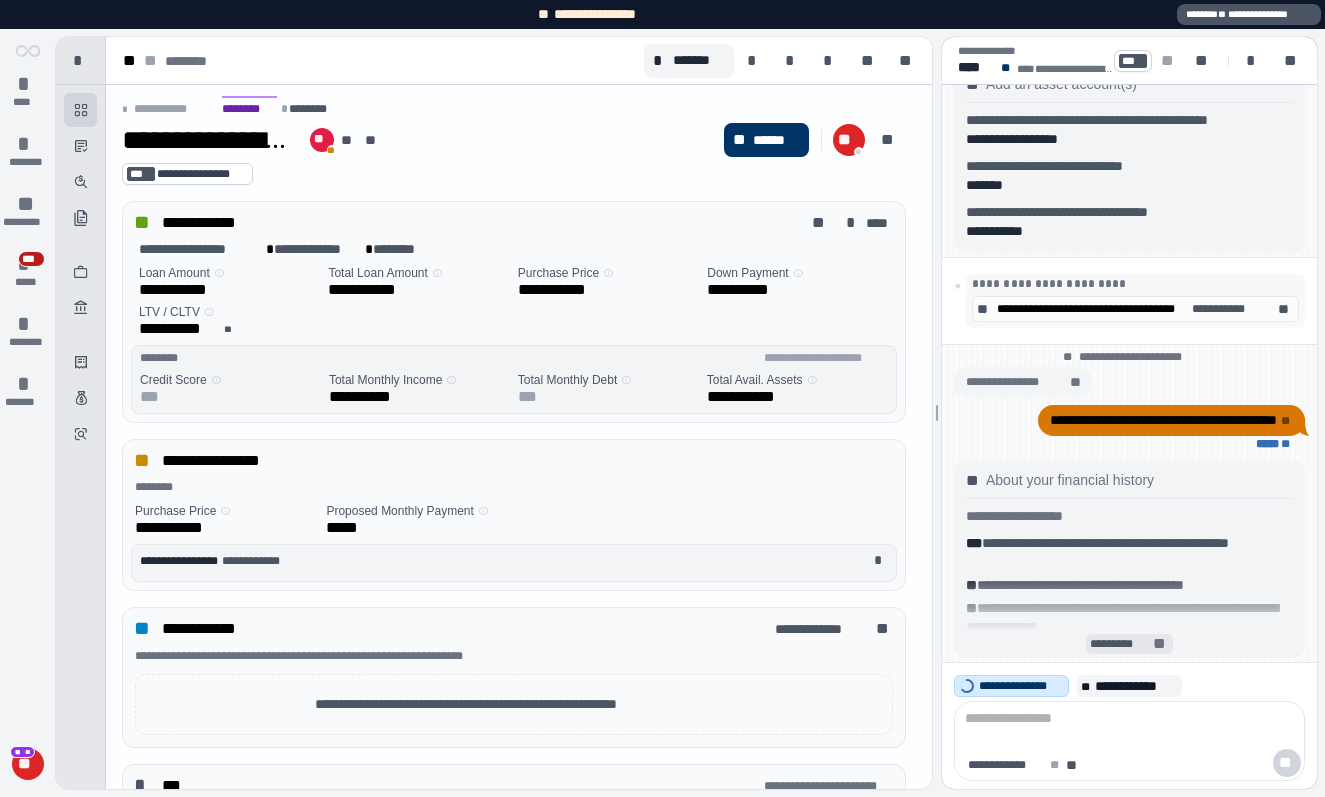 scroll, scrollTop: 0, scrollLeft: 0, axis: both 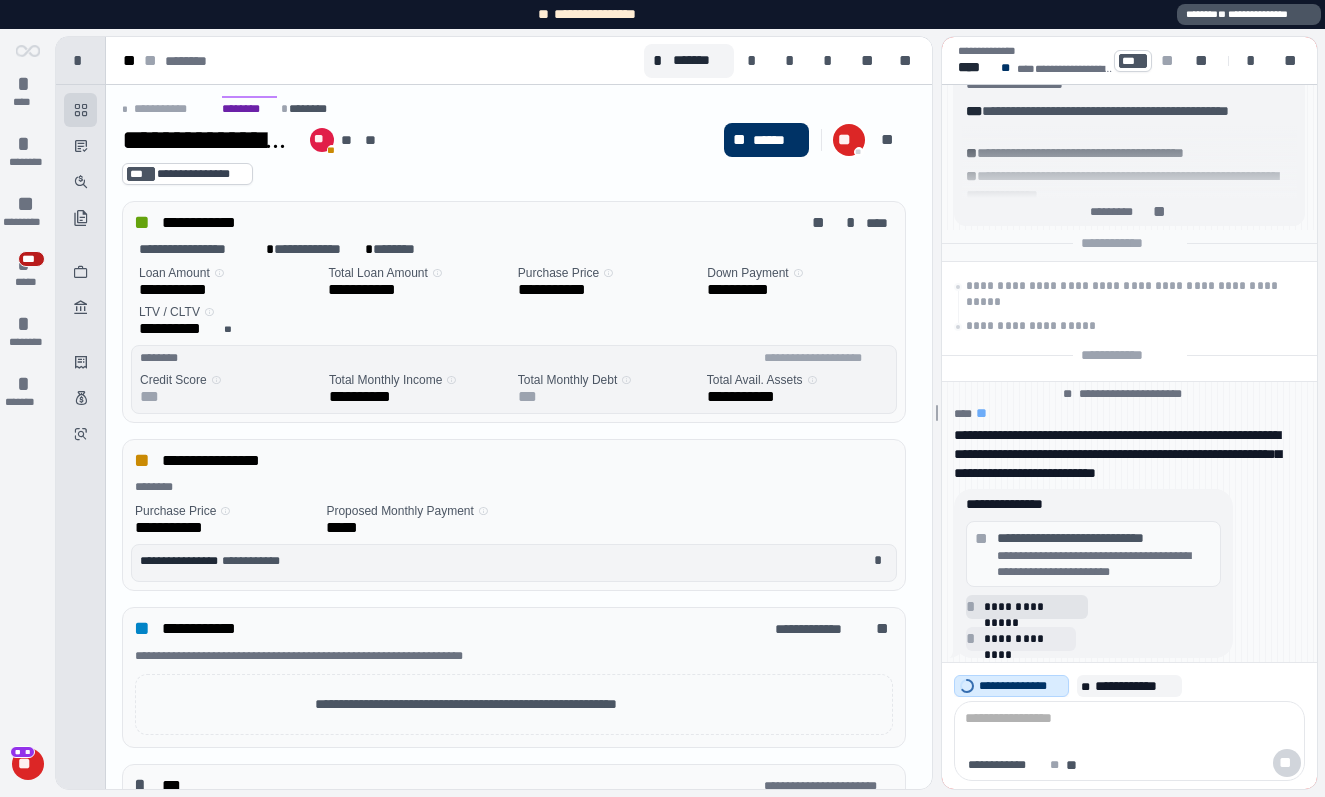 click on "**********" at bounding box center [1033, 607] 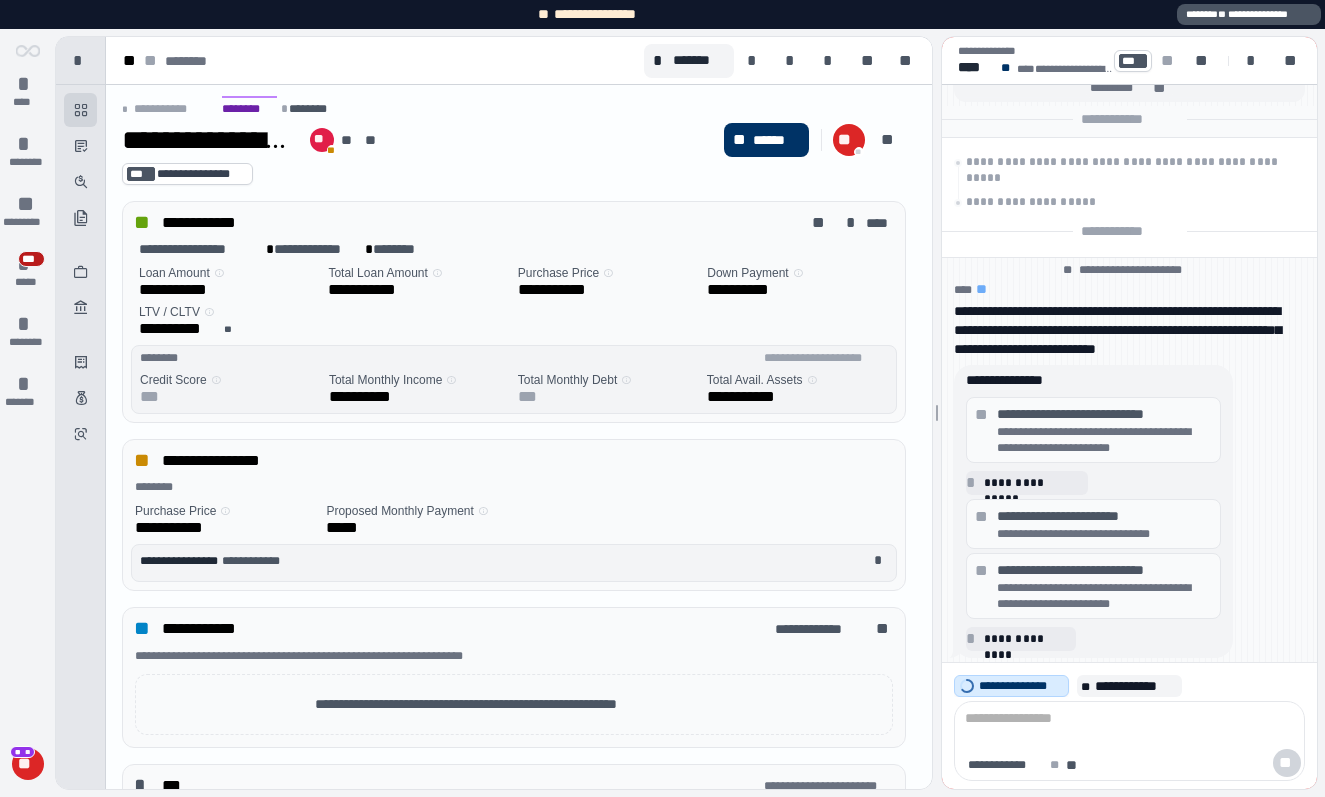 click on "**********" at bounding box center (1104, 516) 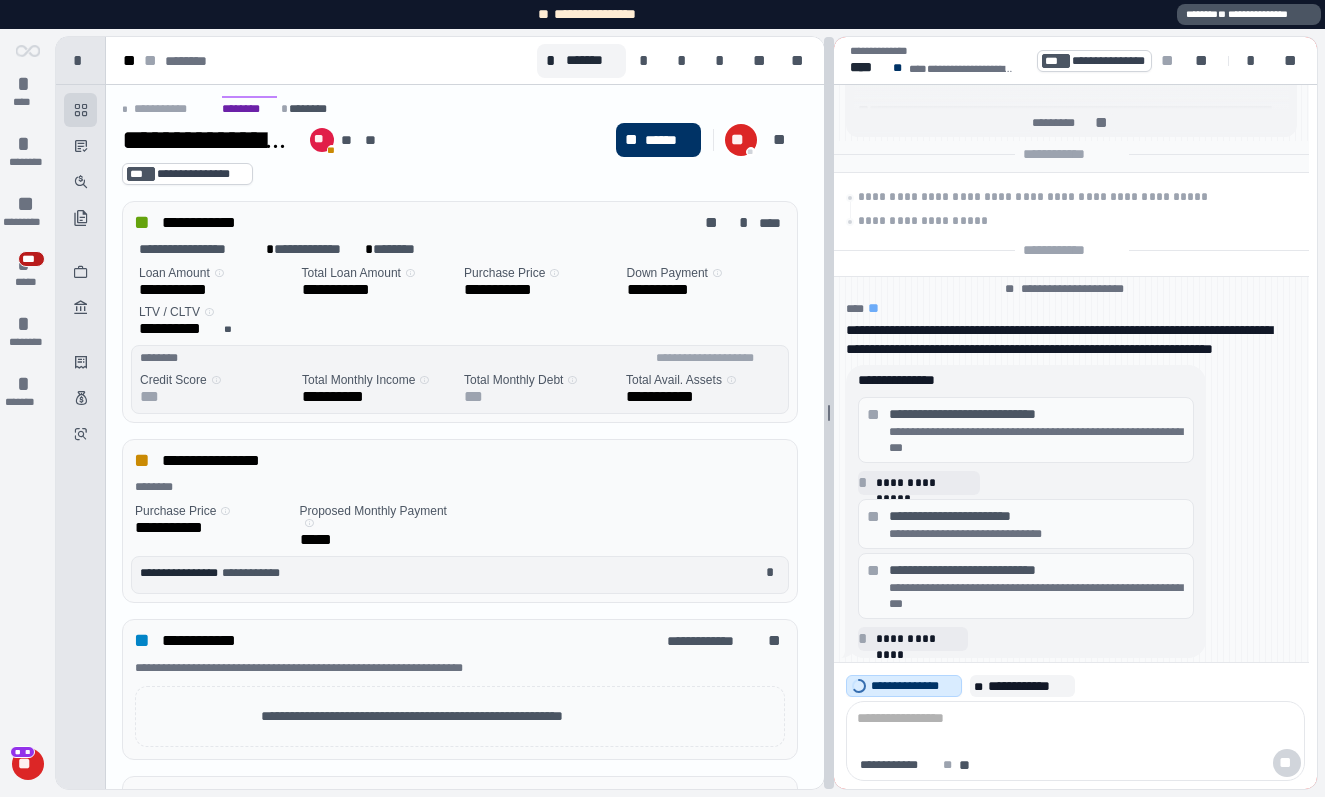 click at bounding box center [829, 413] 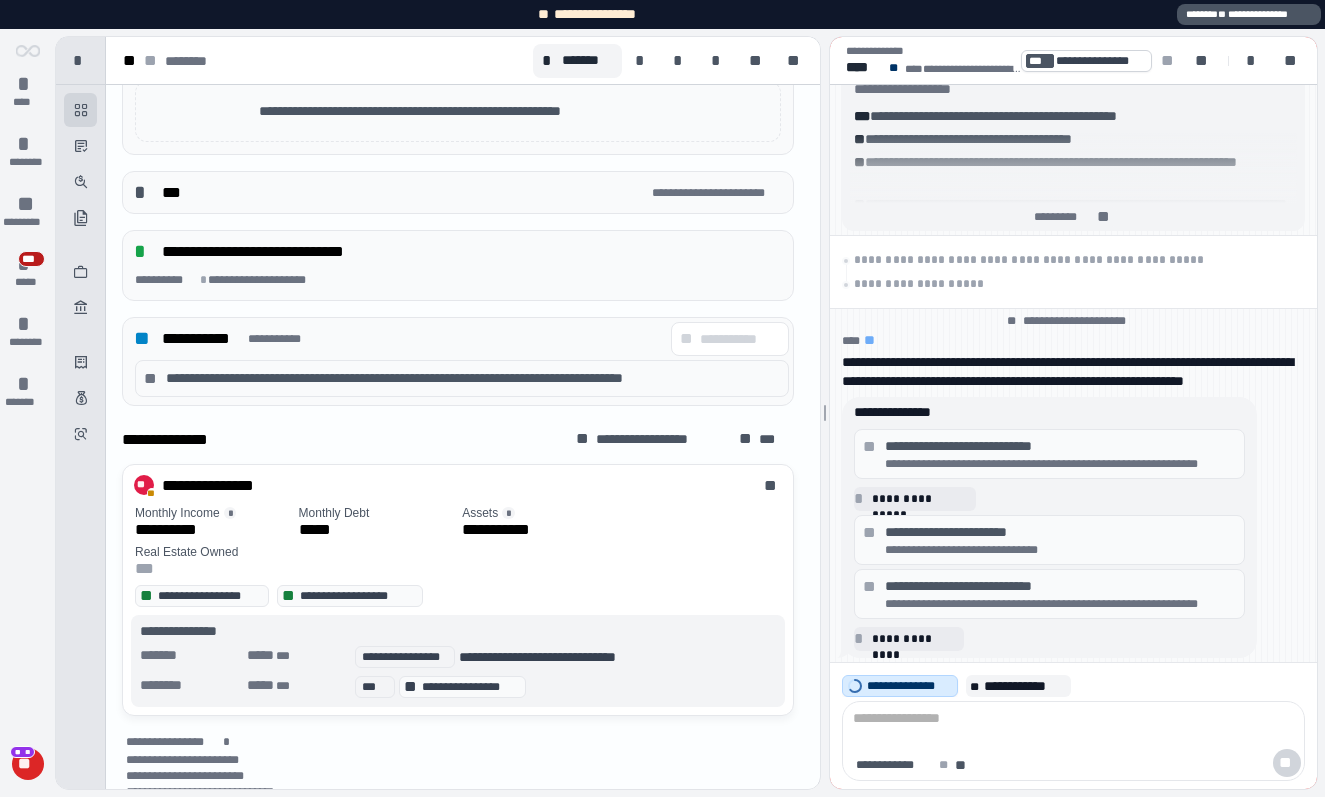scroll, scrollTop: 632, scrollLeft: 0, axis: vertical 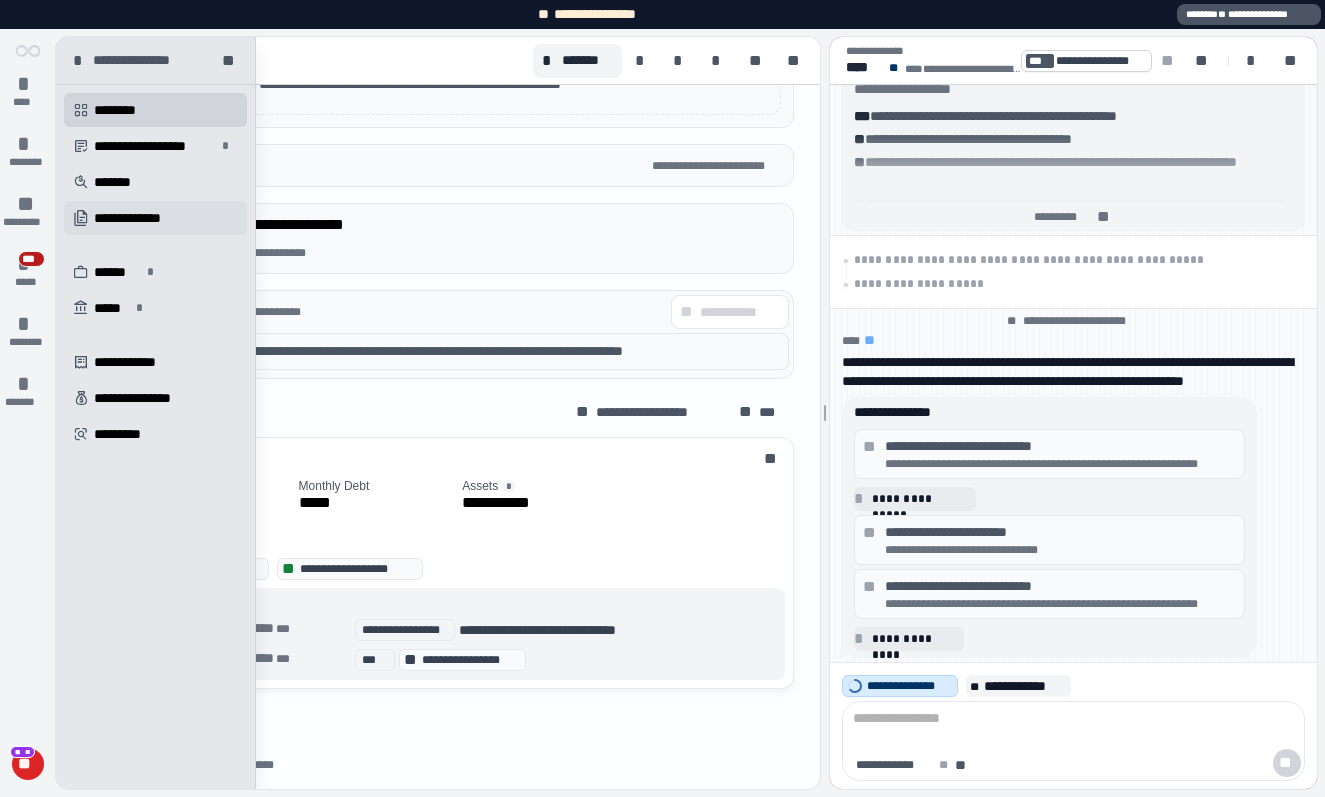 click on "**********" at bounding box center [155, 218] 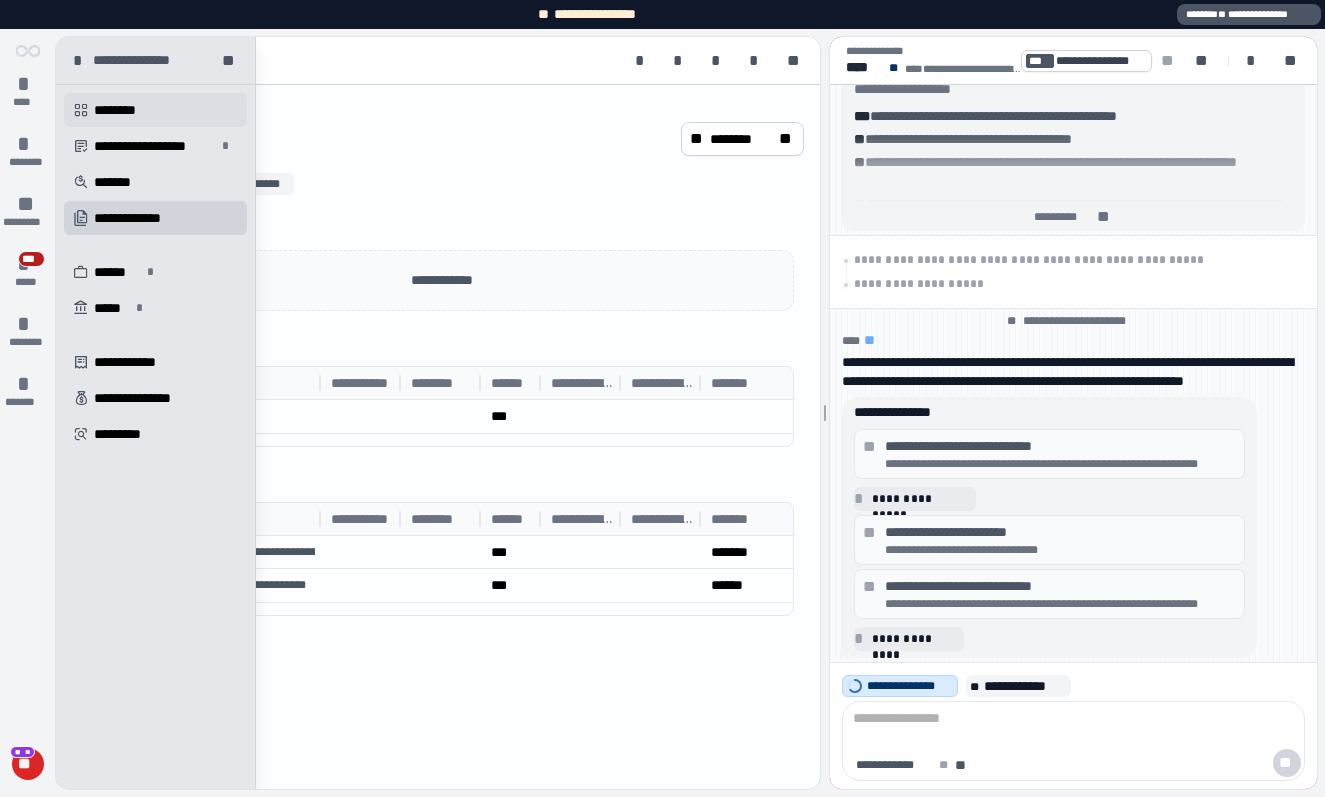 click on "" at bounding box center (81, 110) 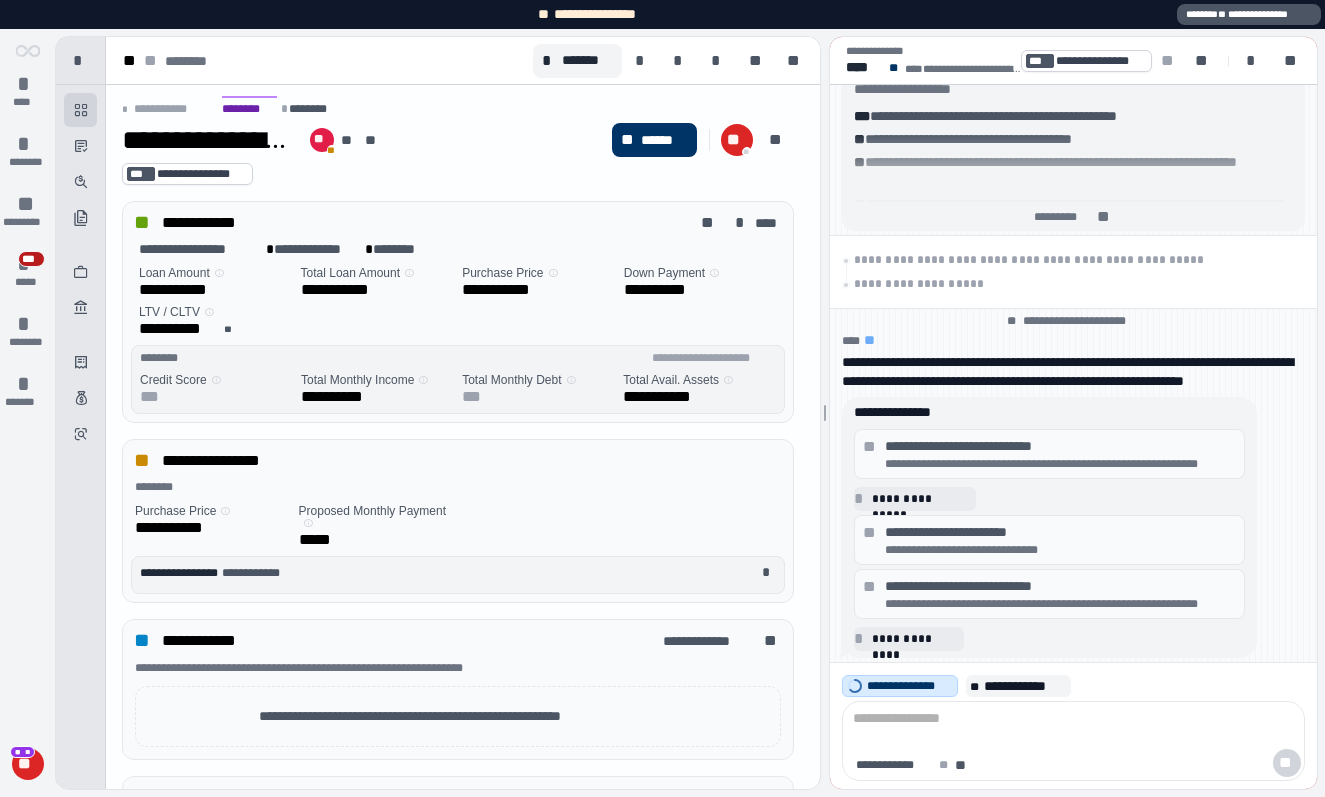 click on "**********" at bounding box center [1060, 550] 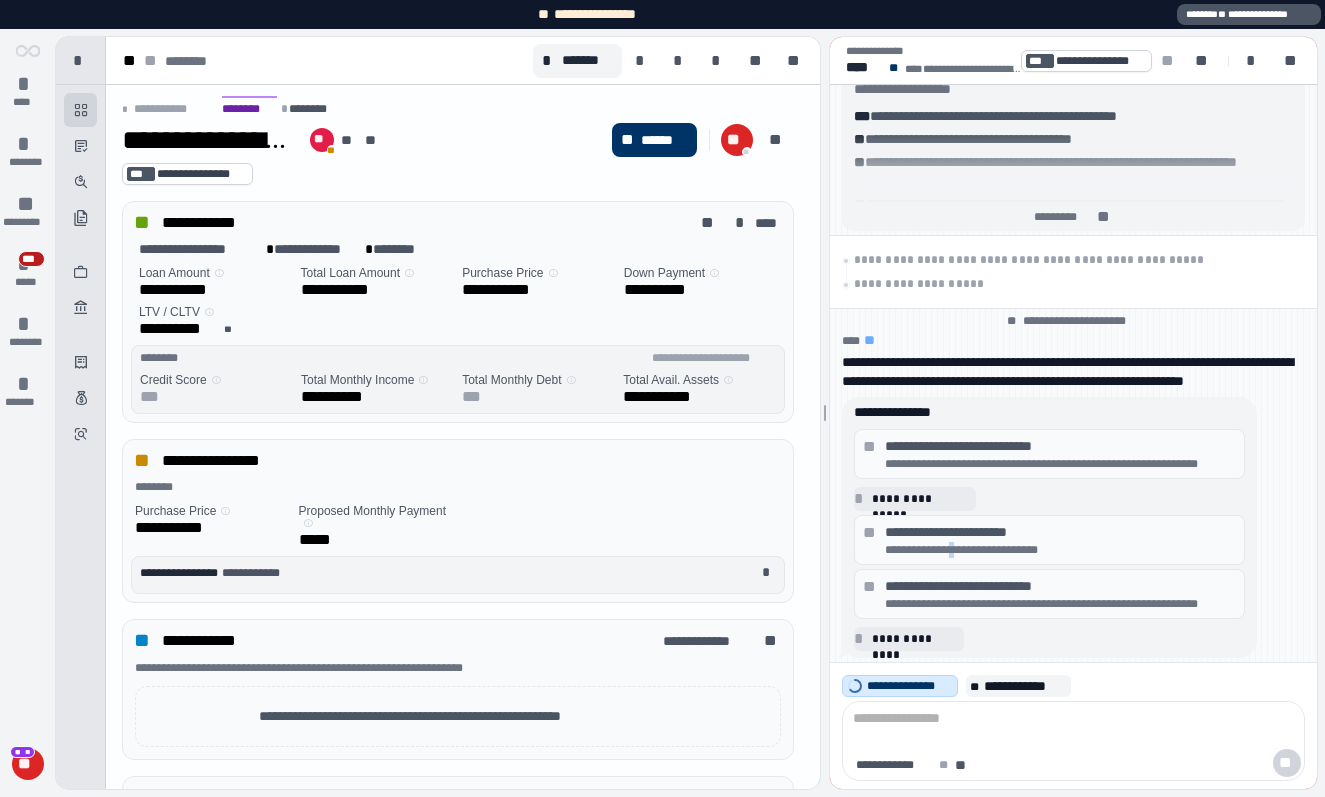 click on "**********" at bounding box center [1060, 550] 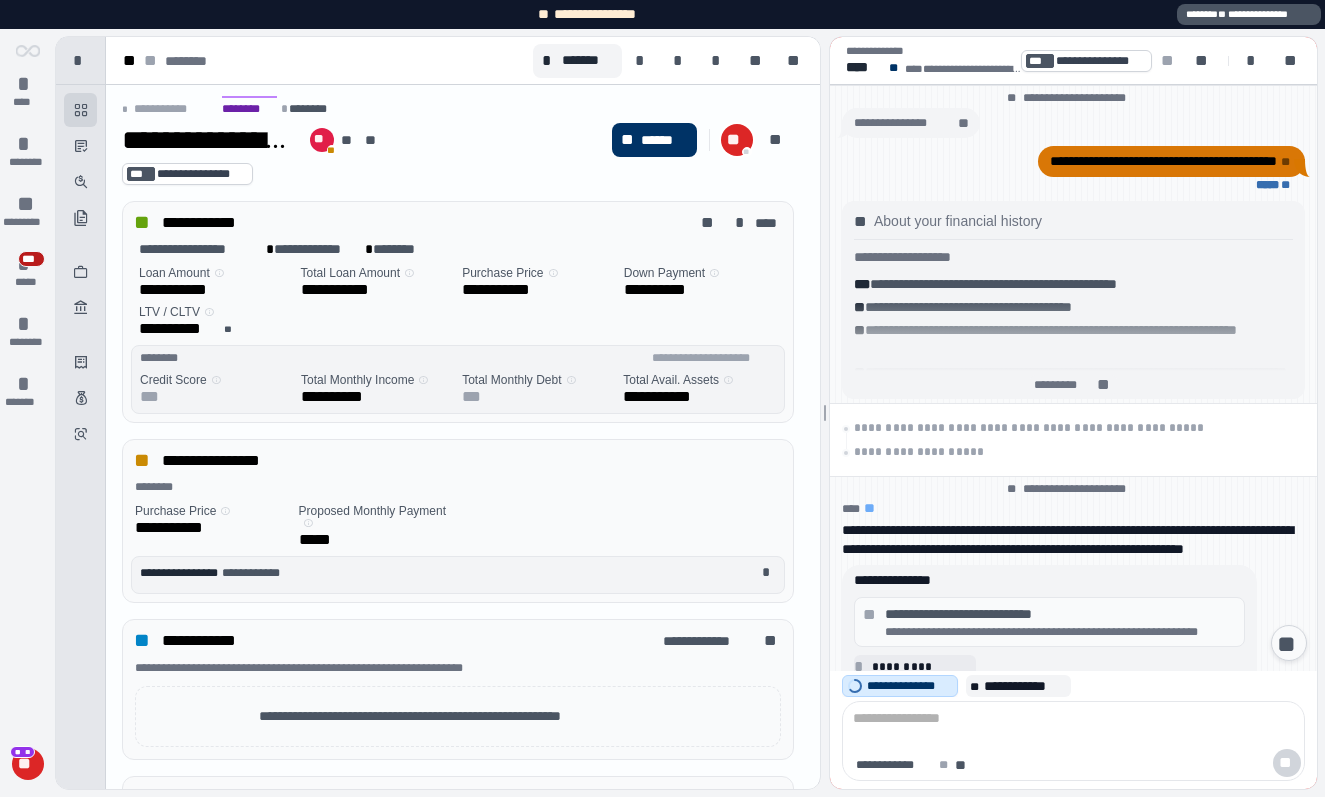 scroll, scrollTop: 0, scrollLeft: 0, axis: both 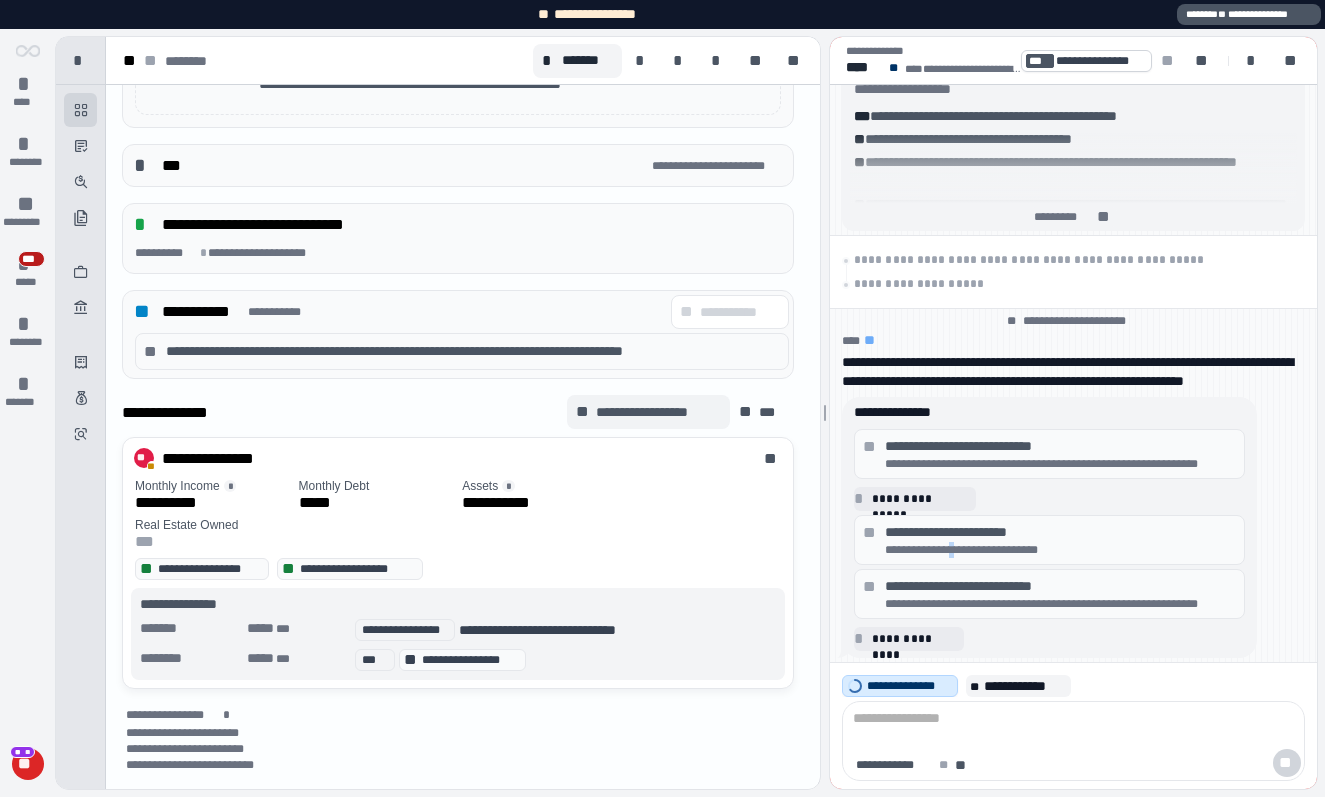 click on "**********" at bounding box center [658, 412] 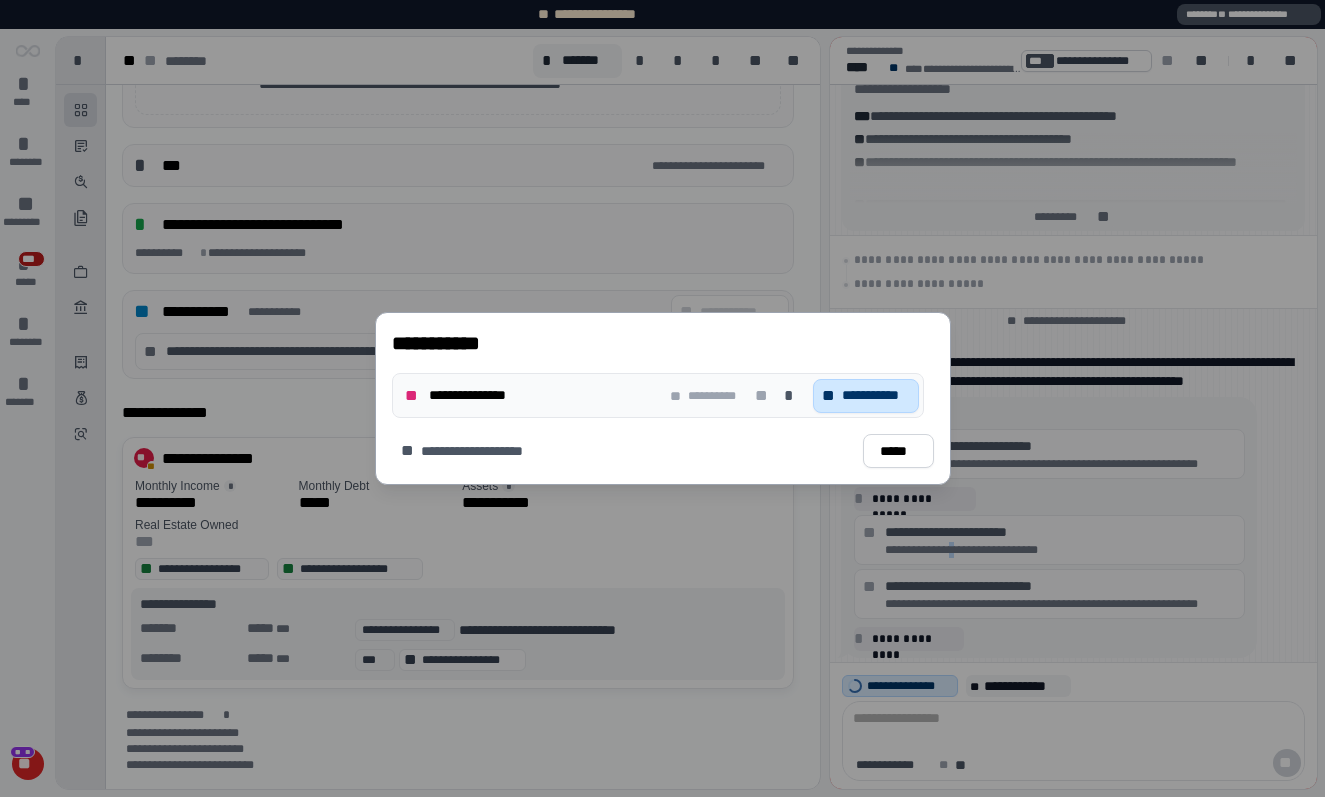 click on "**********" at bounding box center (875, 395) 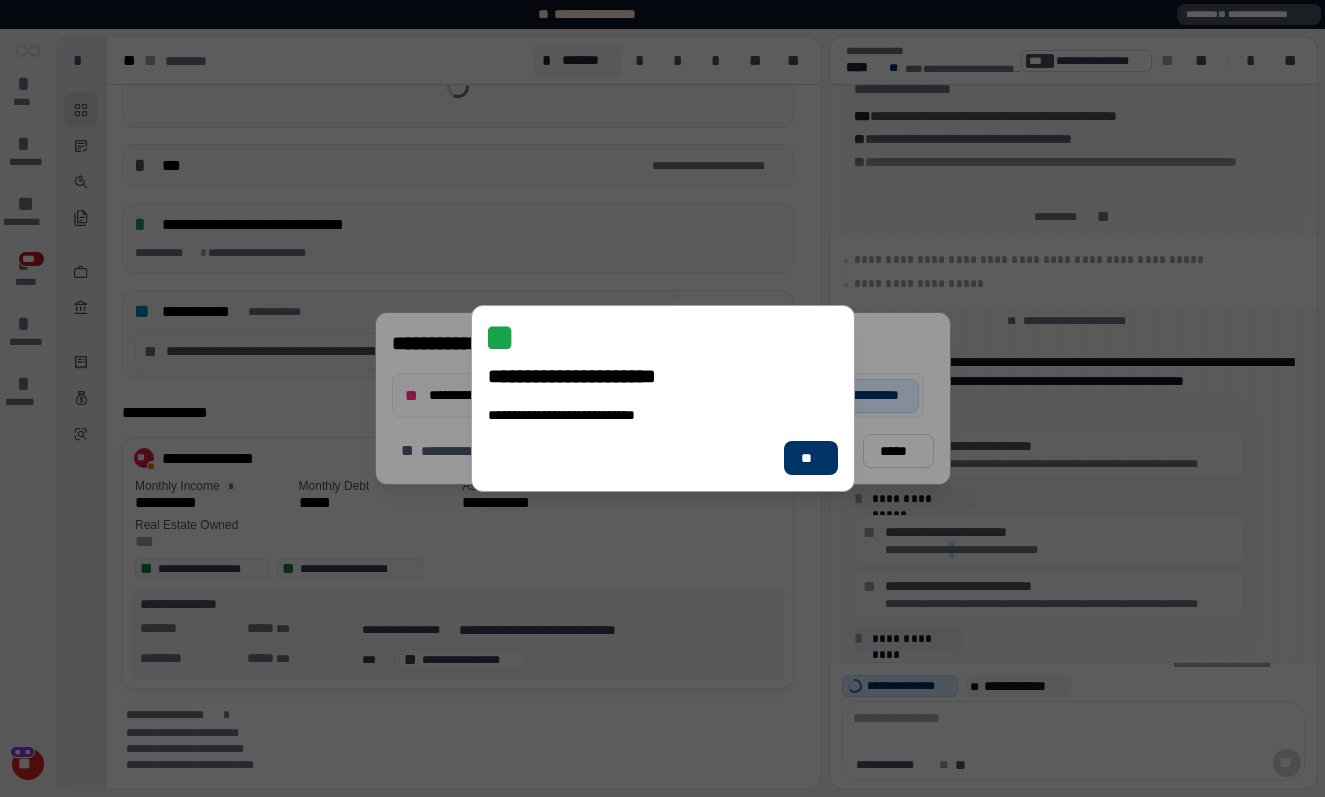 scroll, scrollTop: 632, scrollLeft: 0, axis: vertical 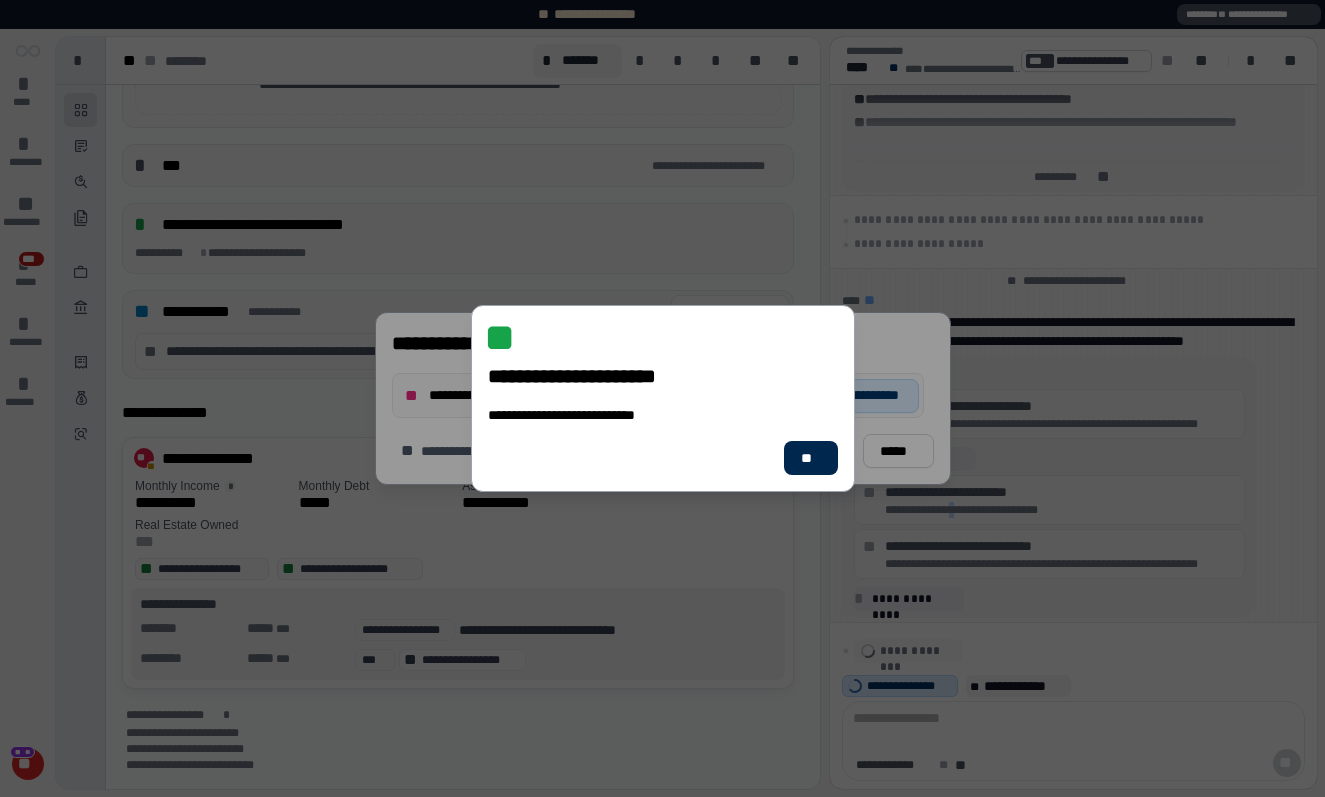 click on "**" at bounding box center [810, 458] 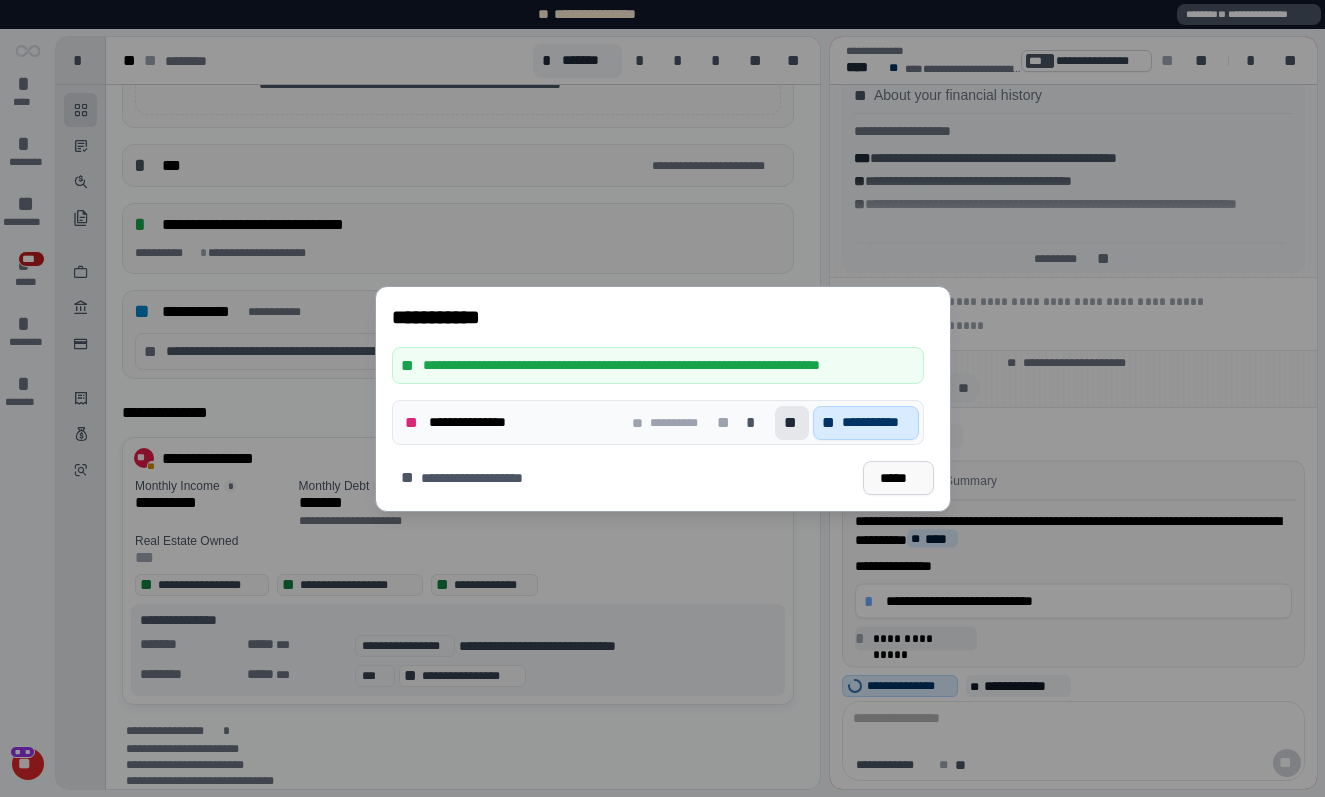 click on "*****" at bounding box center (897, 478) 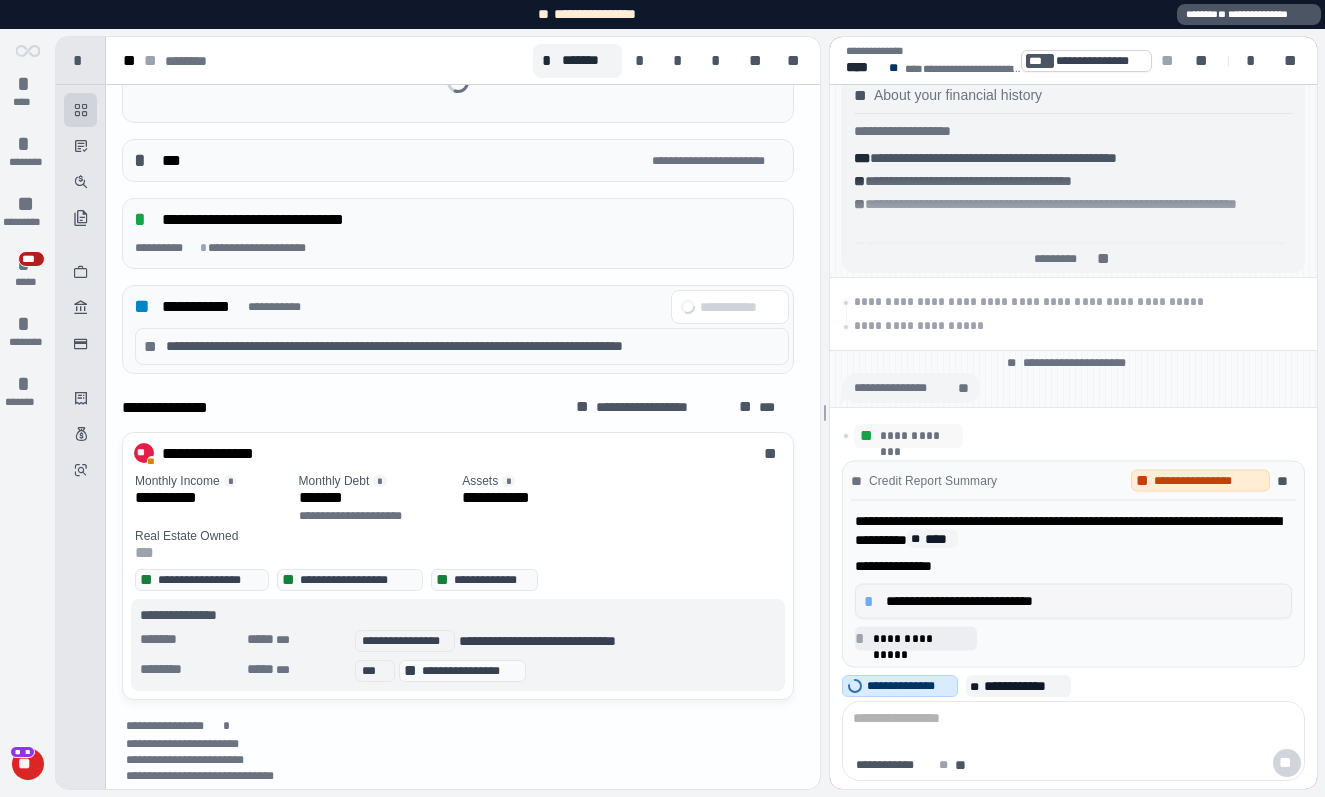 click on "**********" at bounding box center (1084, 601) 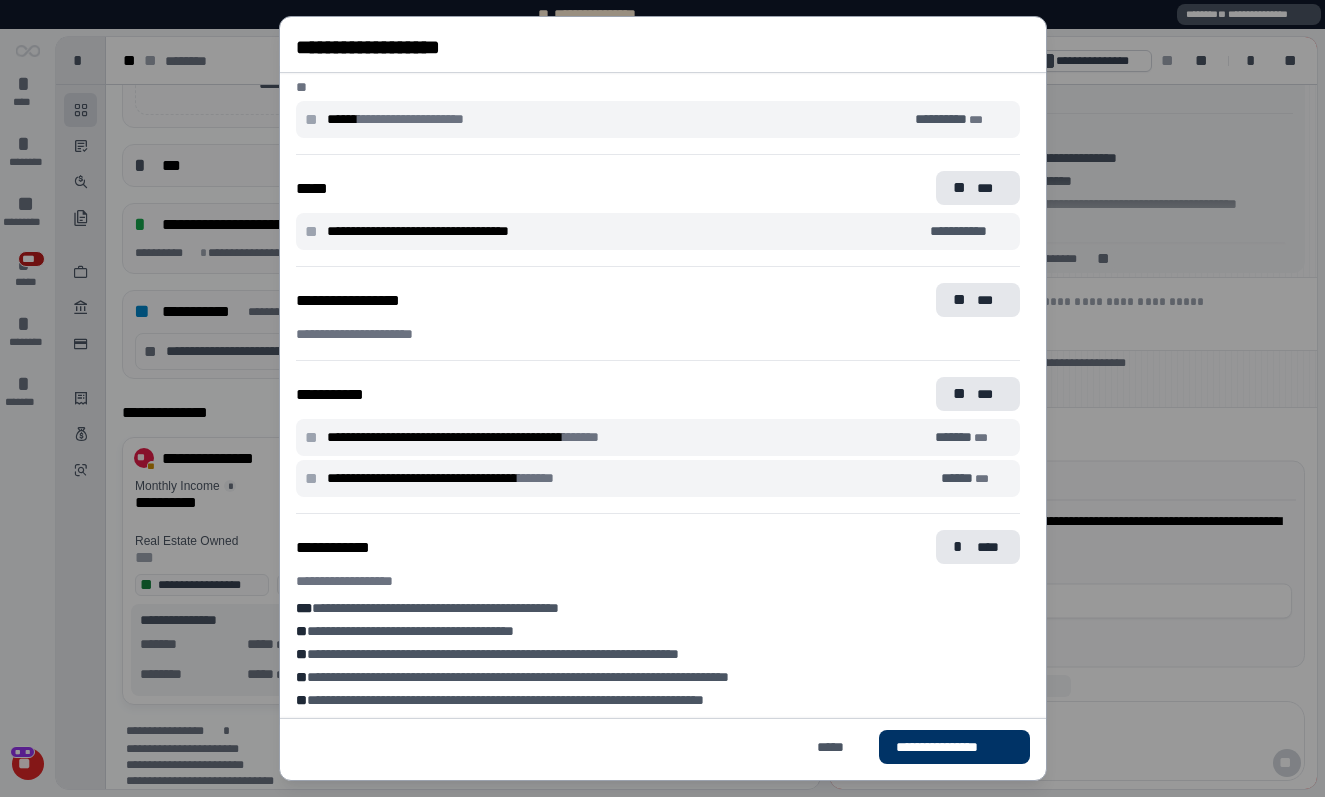 scroll, scrollTop: 313, scrollLeft: 0, axis: vertical 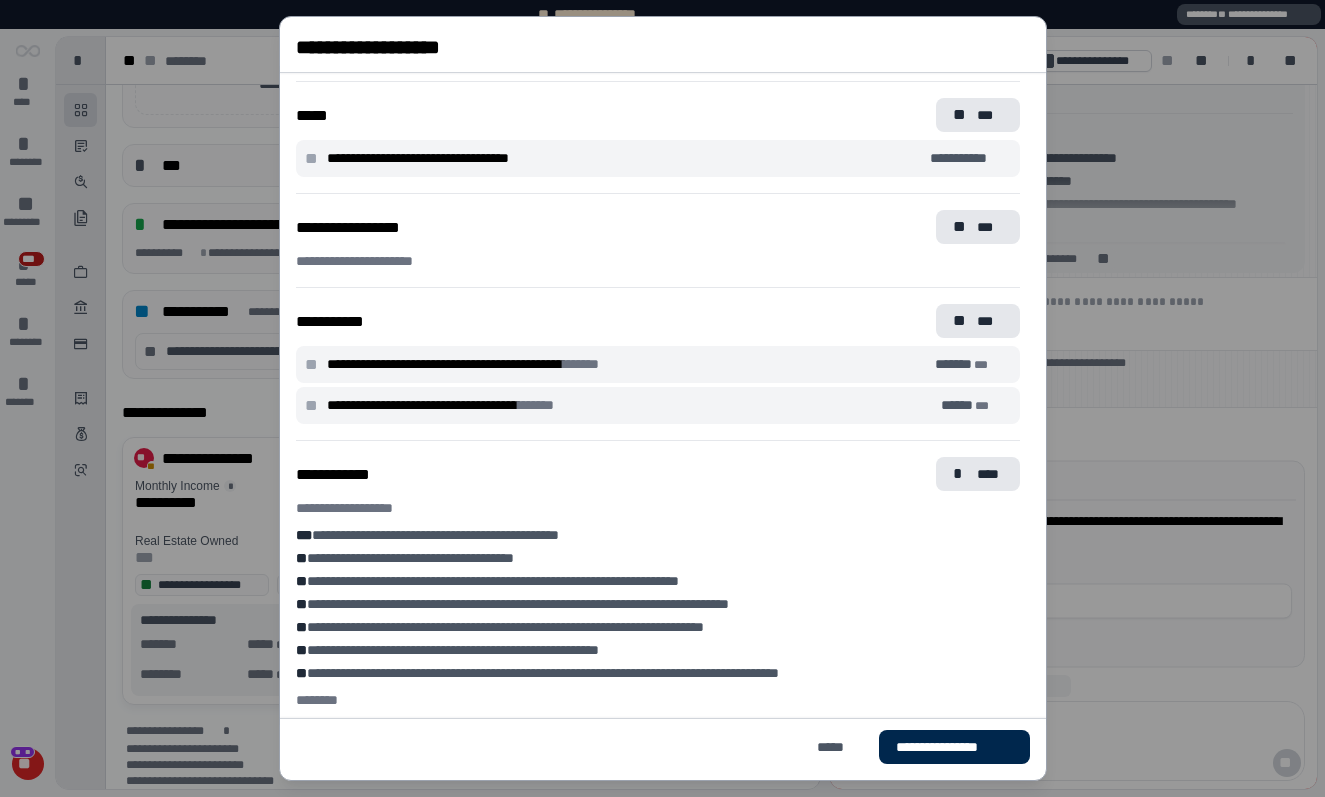 click on "**********" at bounding box center (953, 747) 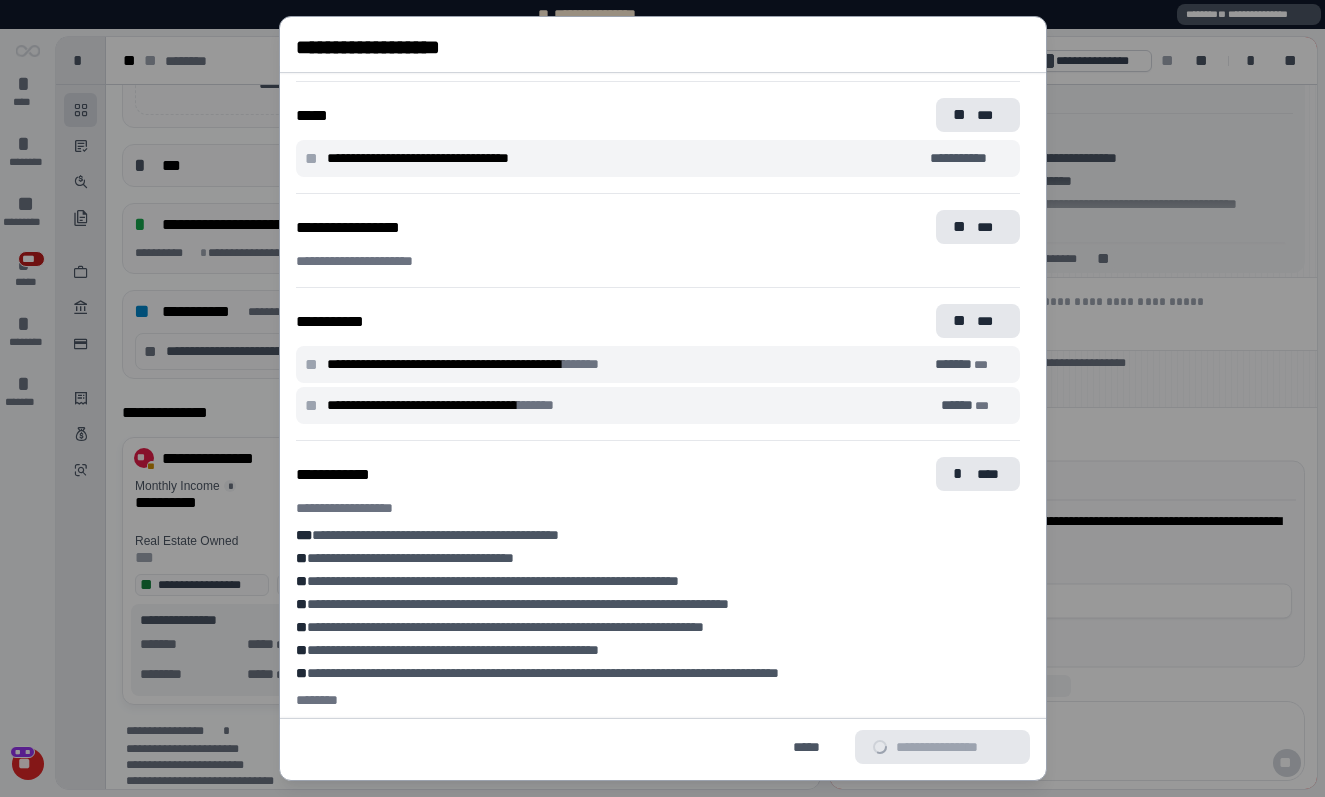scroll, scrollTop: 325, scrollLeft: 0, axis: vertical 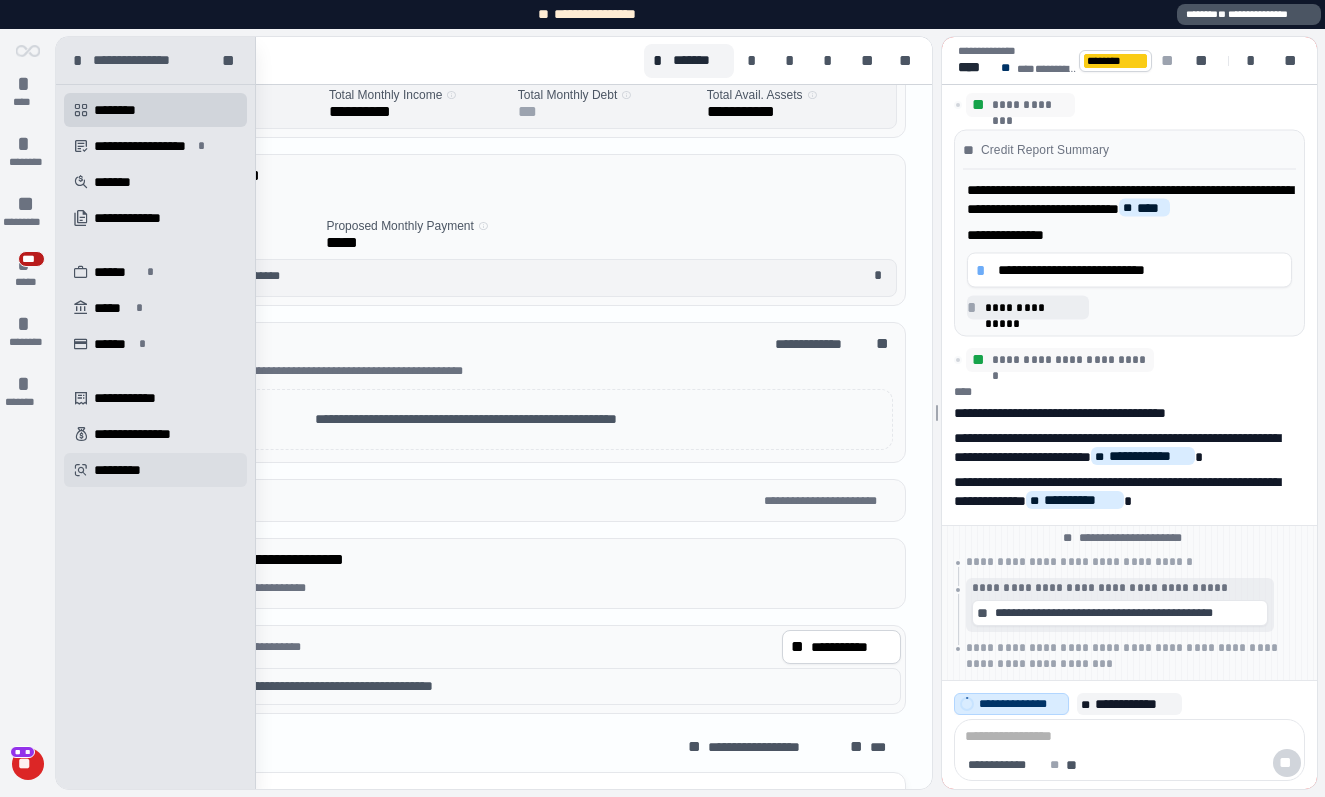 click on "" at bounding box center [81, 470] 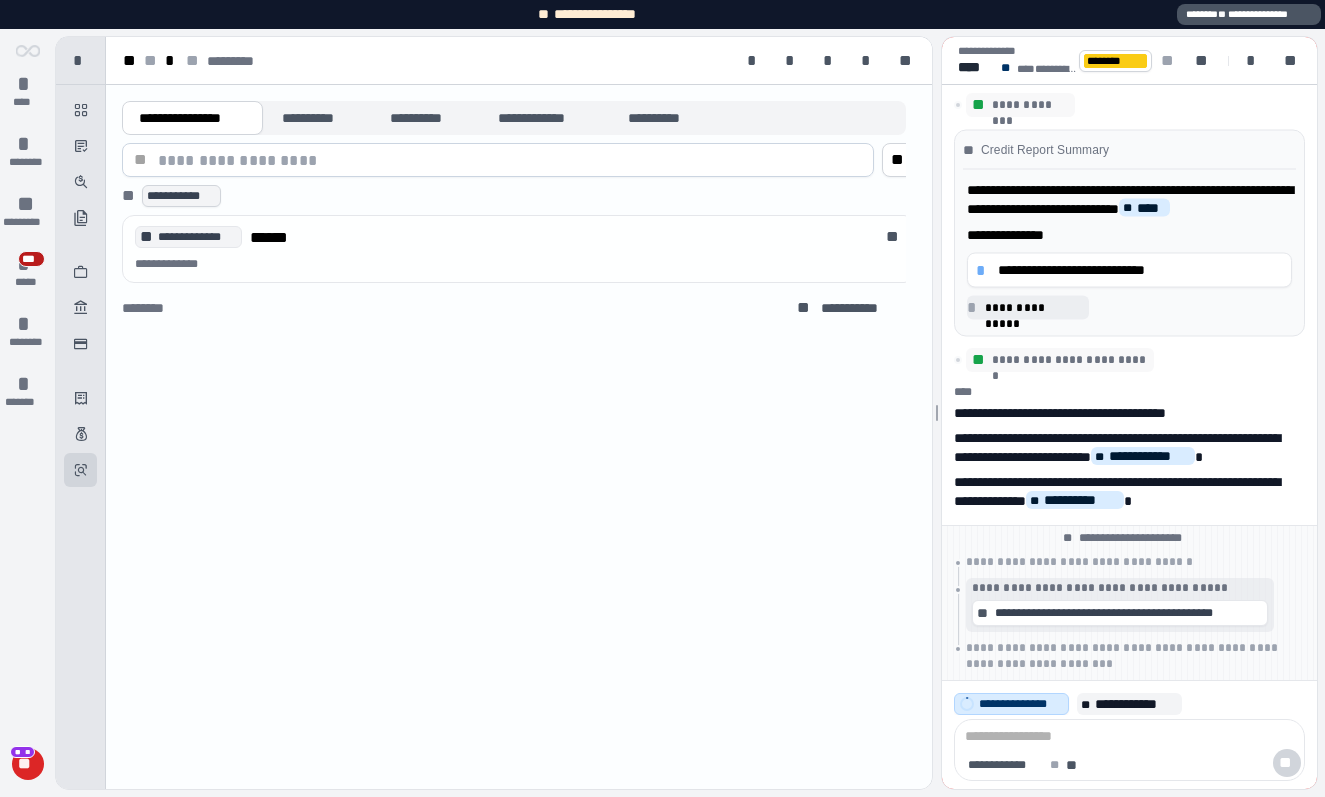 click on "**********" at bounding box center [514, 213] 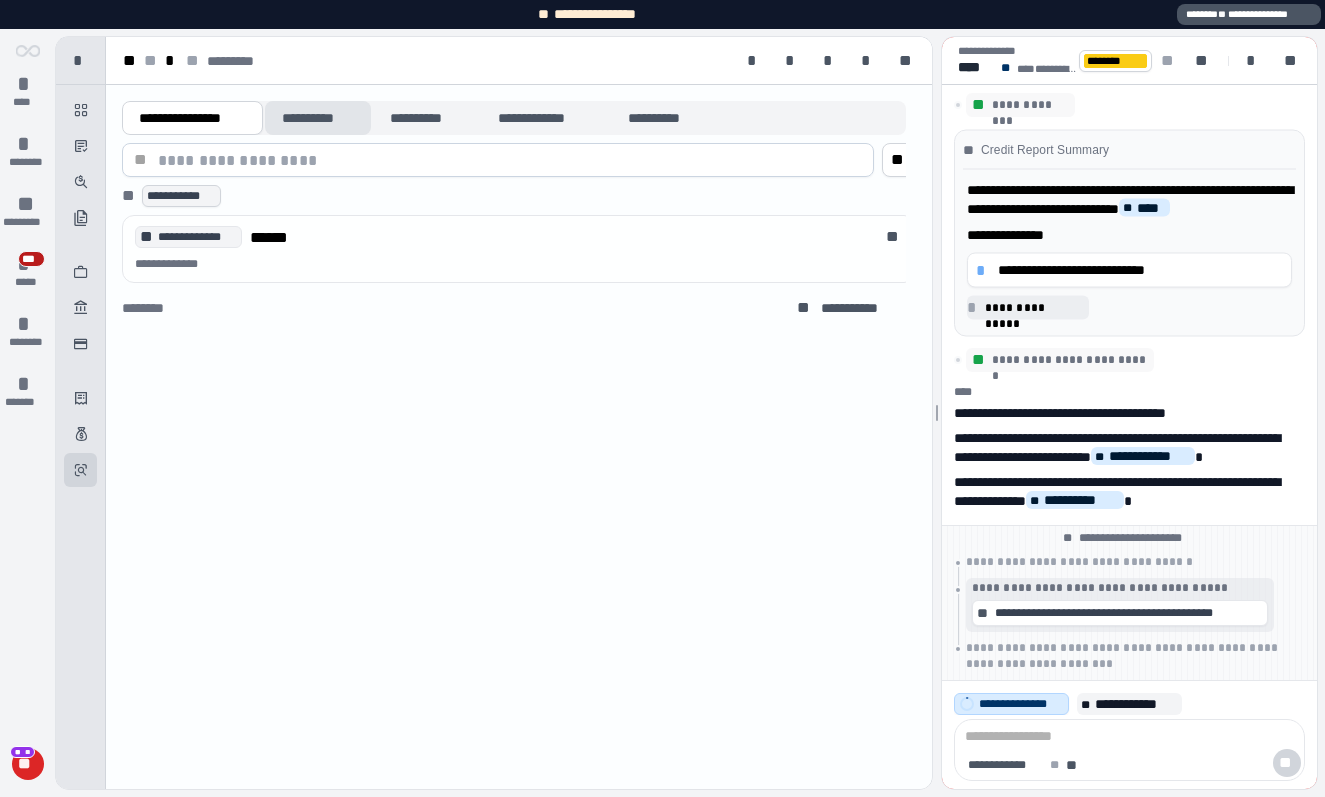 click on "**********" at bounding box center [318, 118] 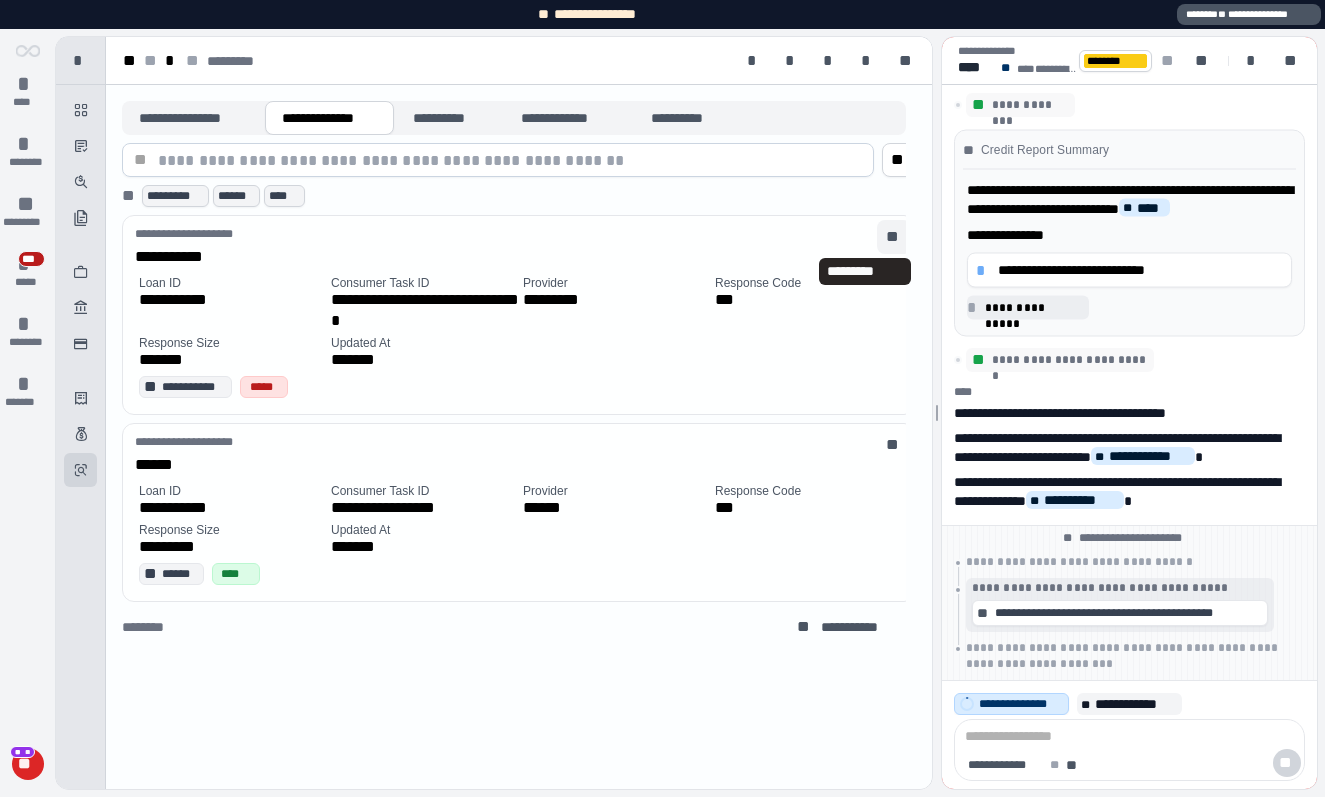 click on "**" at bounding box center (894, 237) 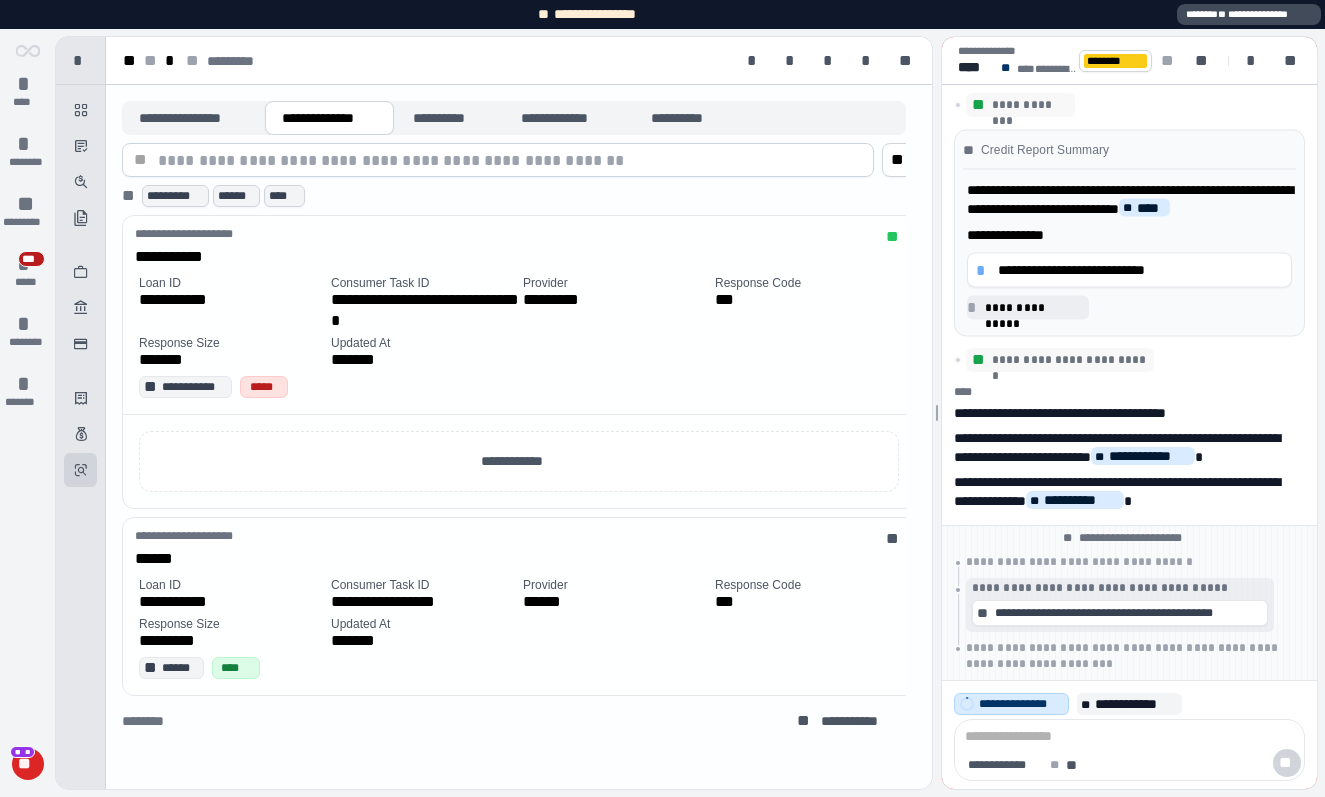 click on "**********" at bounding box center (1249, 14) 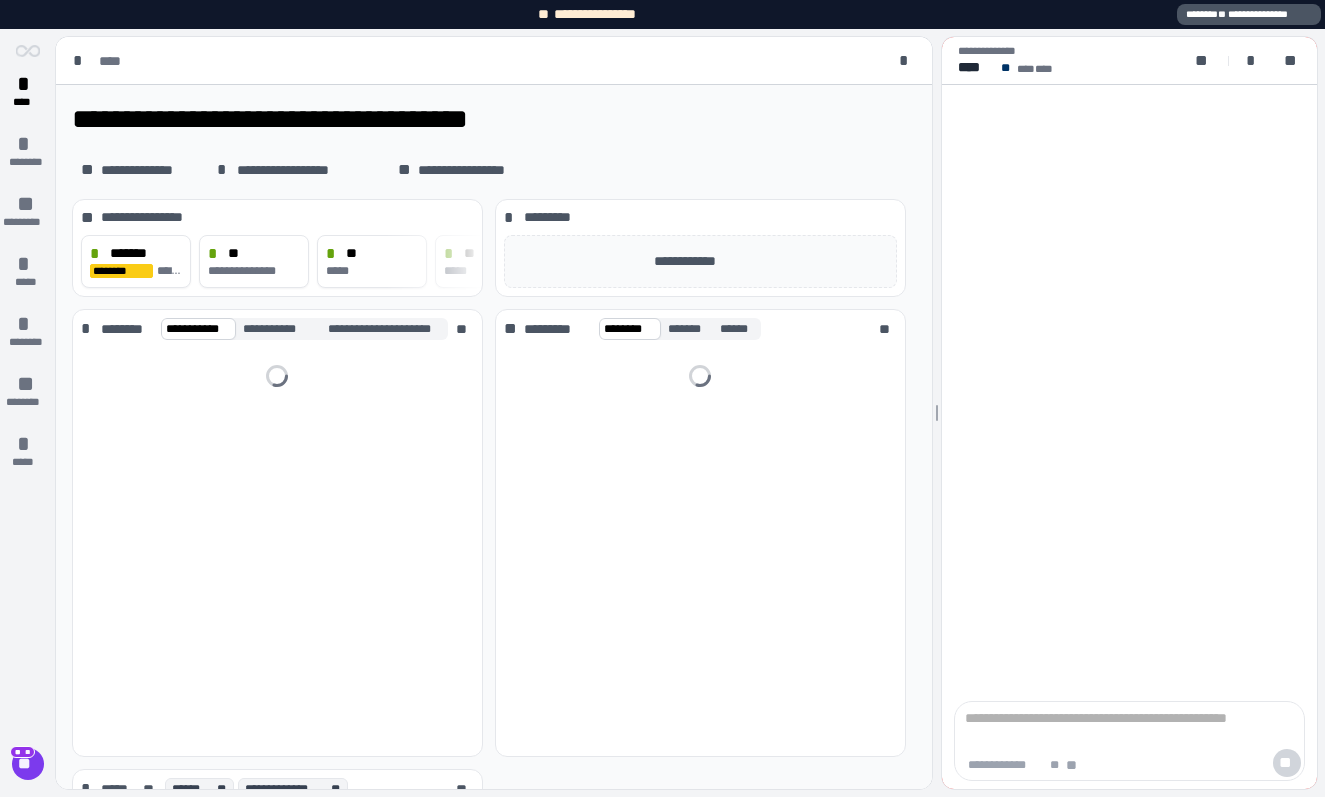 scroll, scrollTop: 0, scrollLeft: 0, axis: both 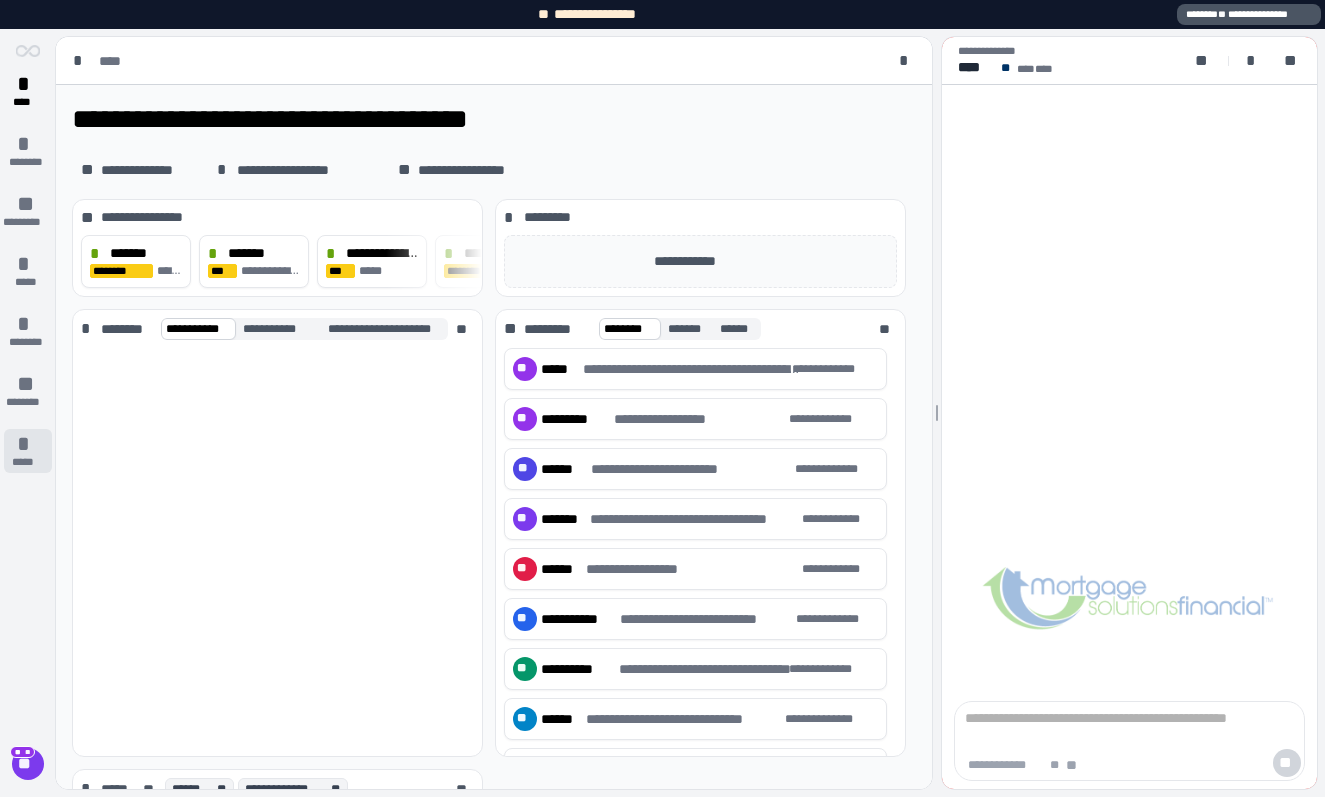 click on "*****" at bounding box center (27, 462) 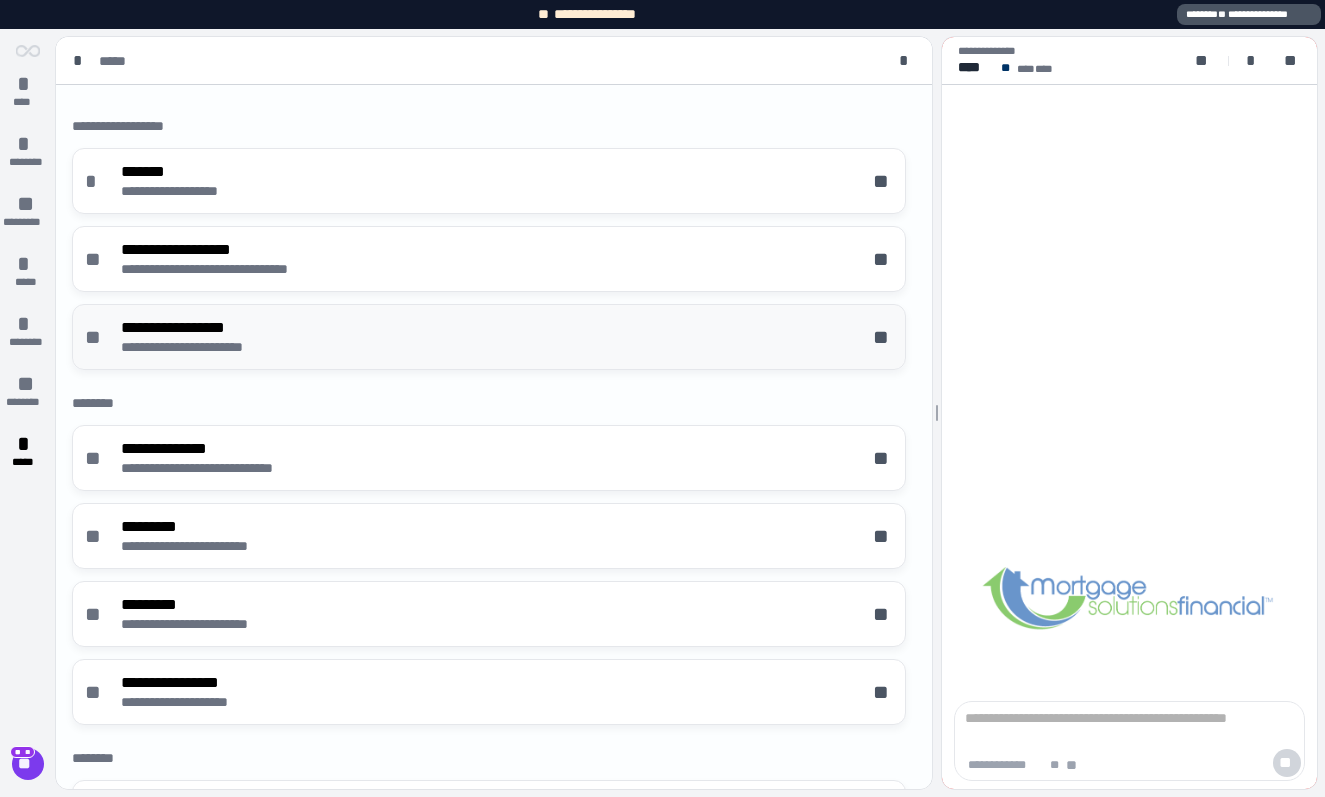 click on "**********" at bounding box center [489, 337] 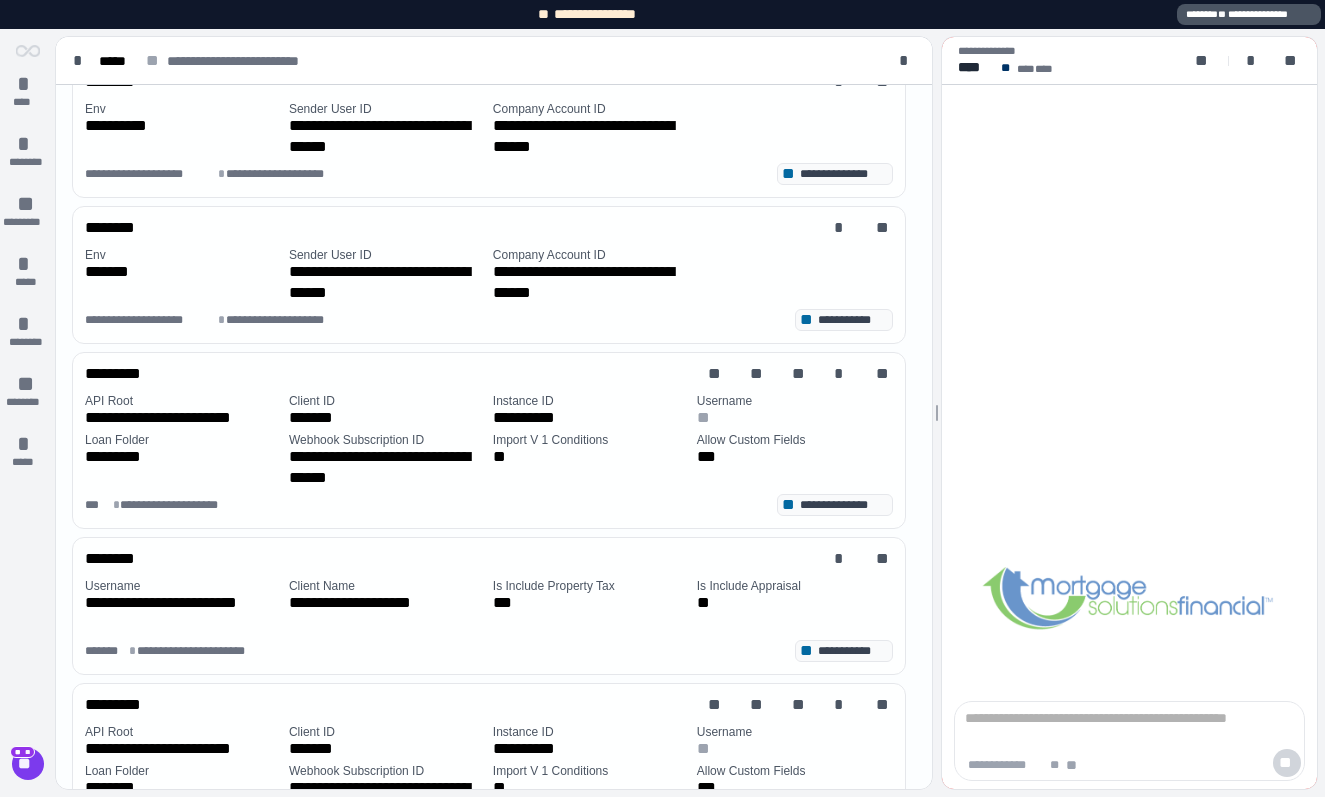 scroll, scrollTop: 322, scrollLeft: 0, axis: vertical 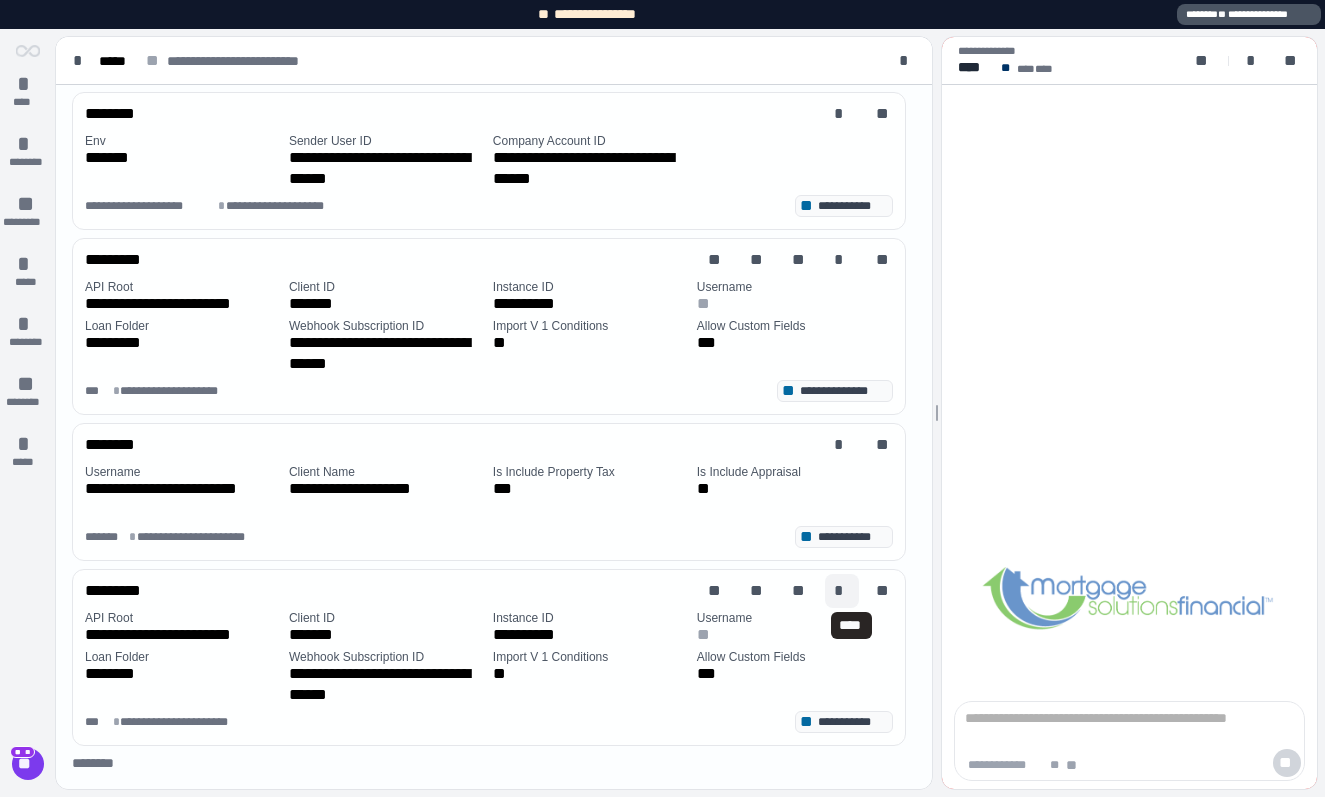 click on "*" at bounding box center (842, 591) 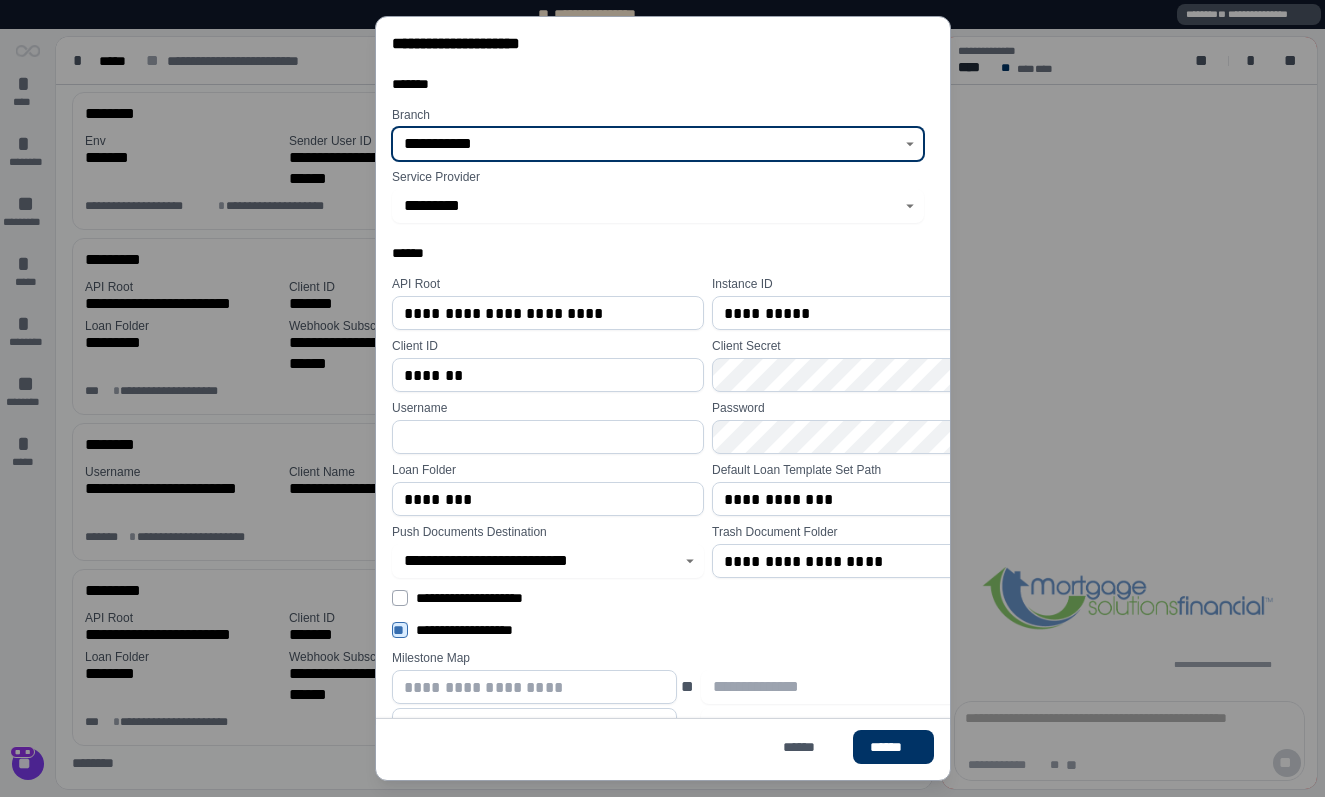 click on "**********" at bounding box center [647, 144] 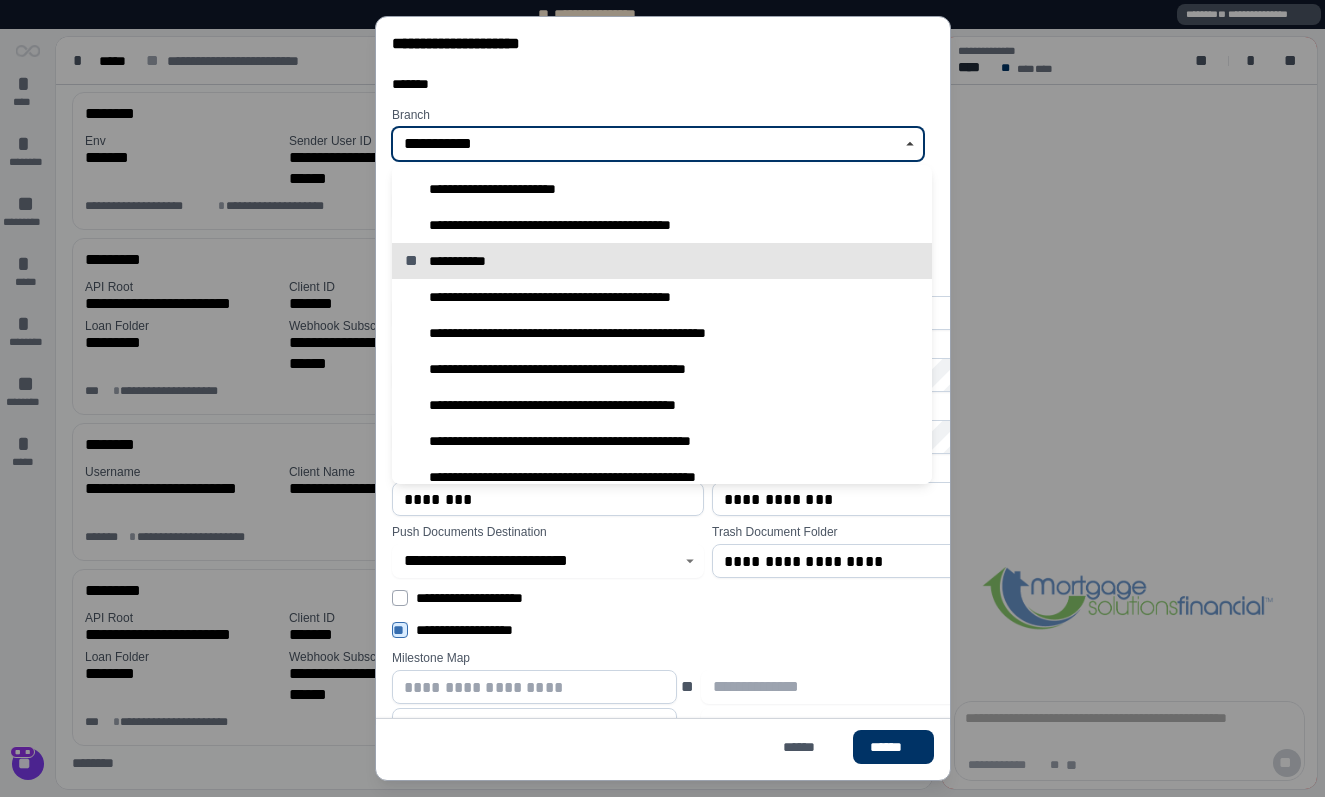 click on "**********" at bounding box center (647, 144) 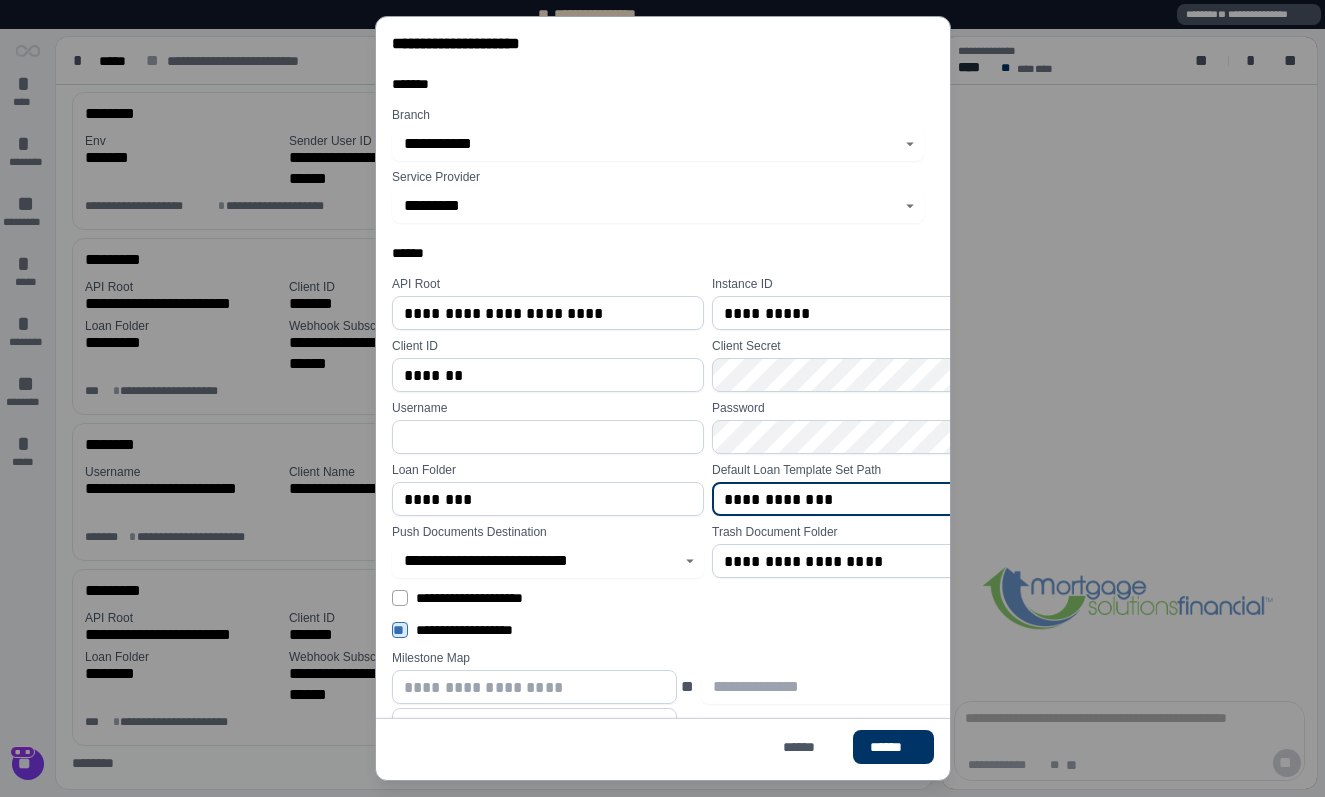 click on "**********" at bounding box center (868, 499) 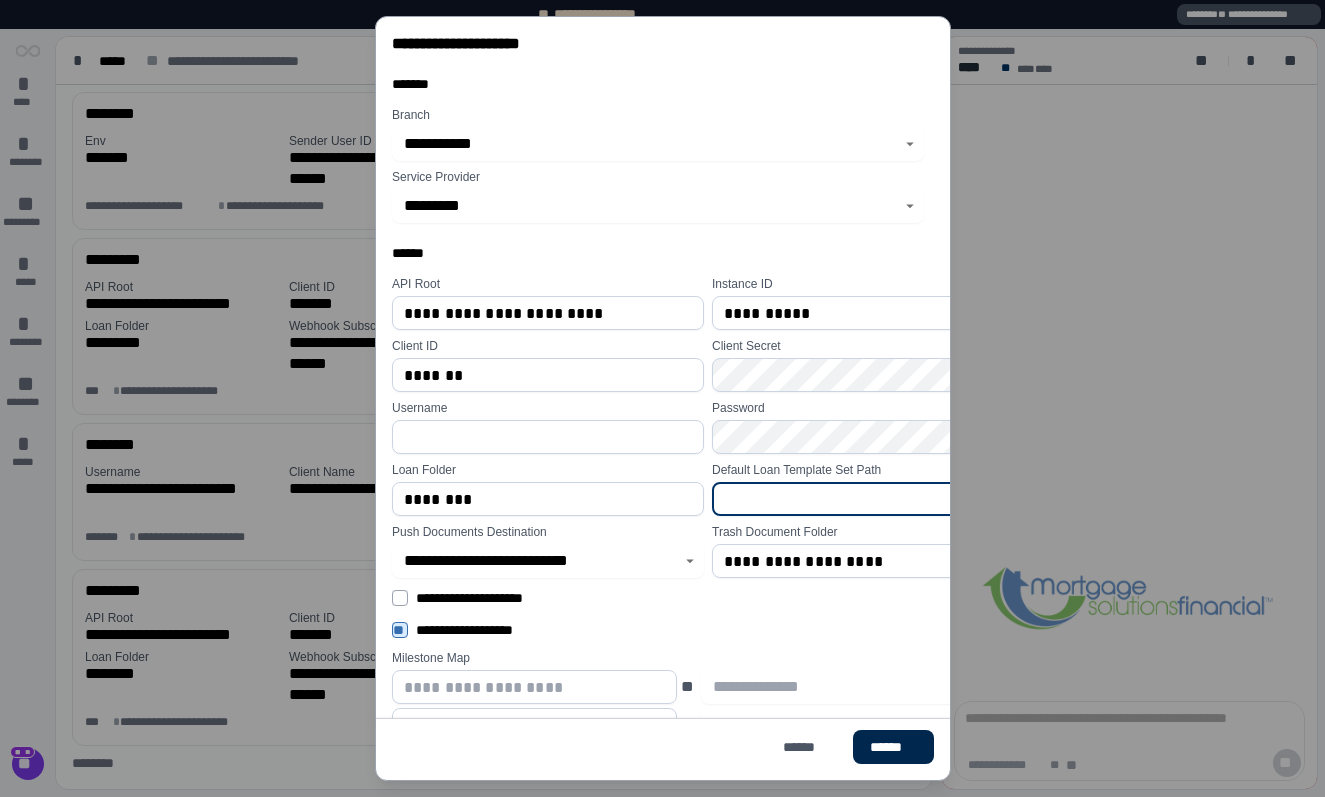 type 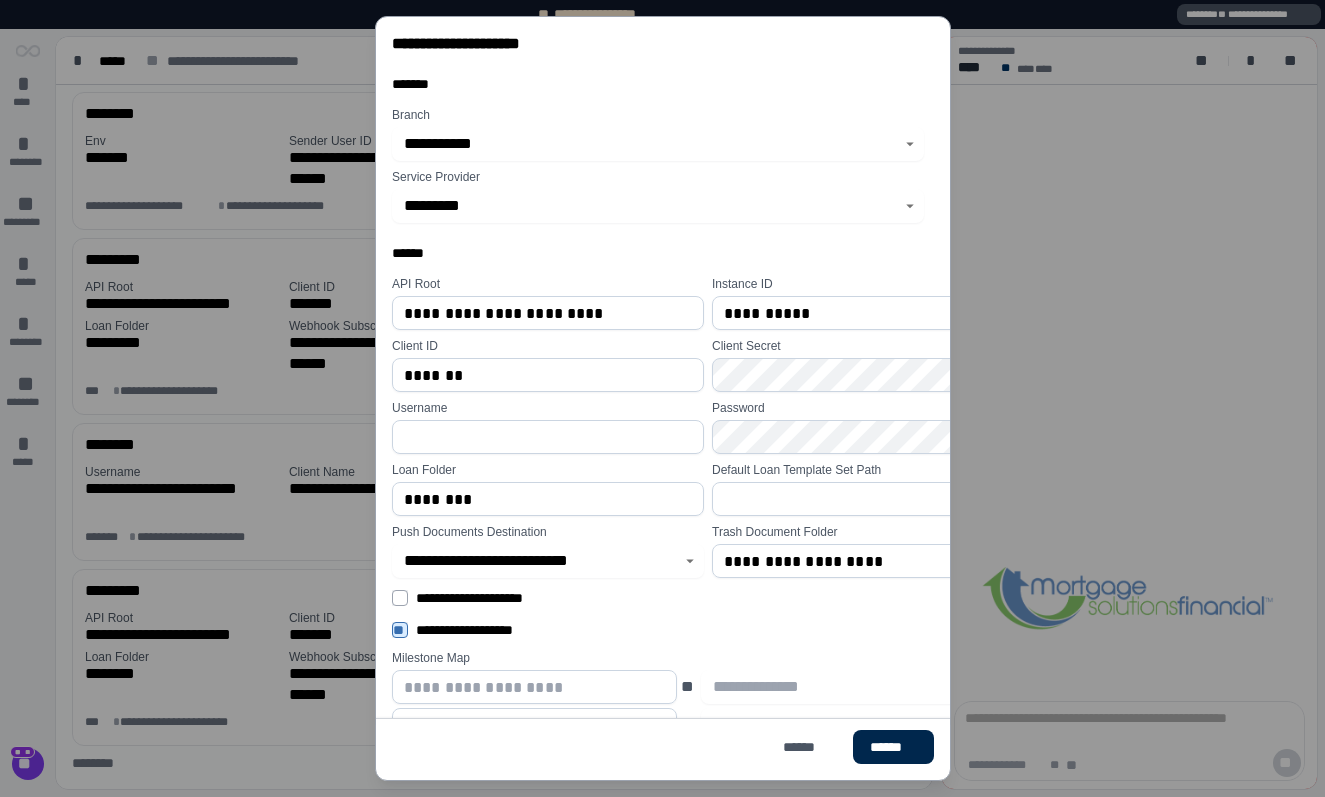 click on "******" at bounding box center [893, 747] 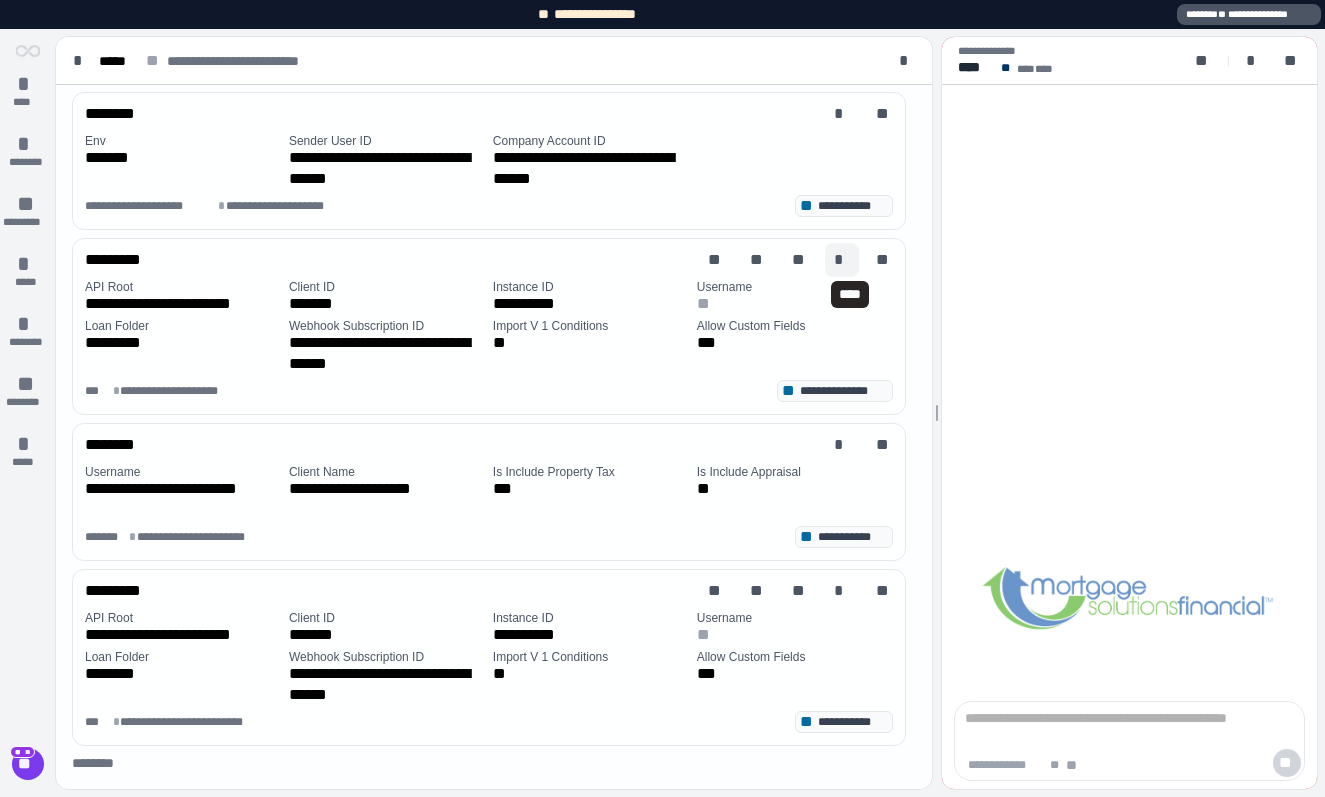 click on "*" at bounding box center [842, 260] 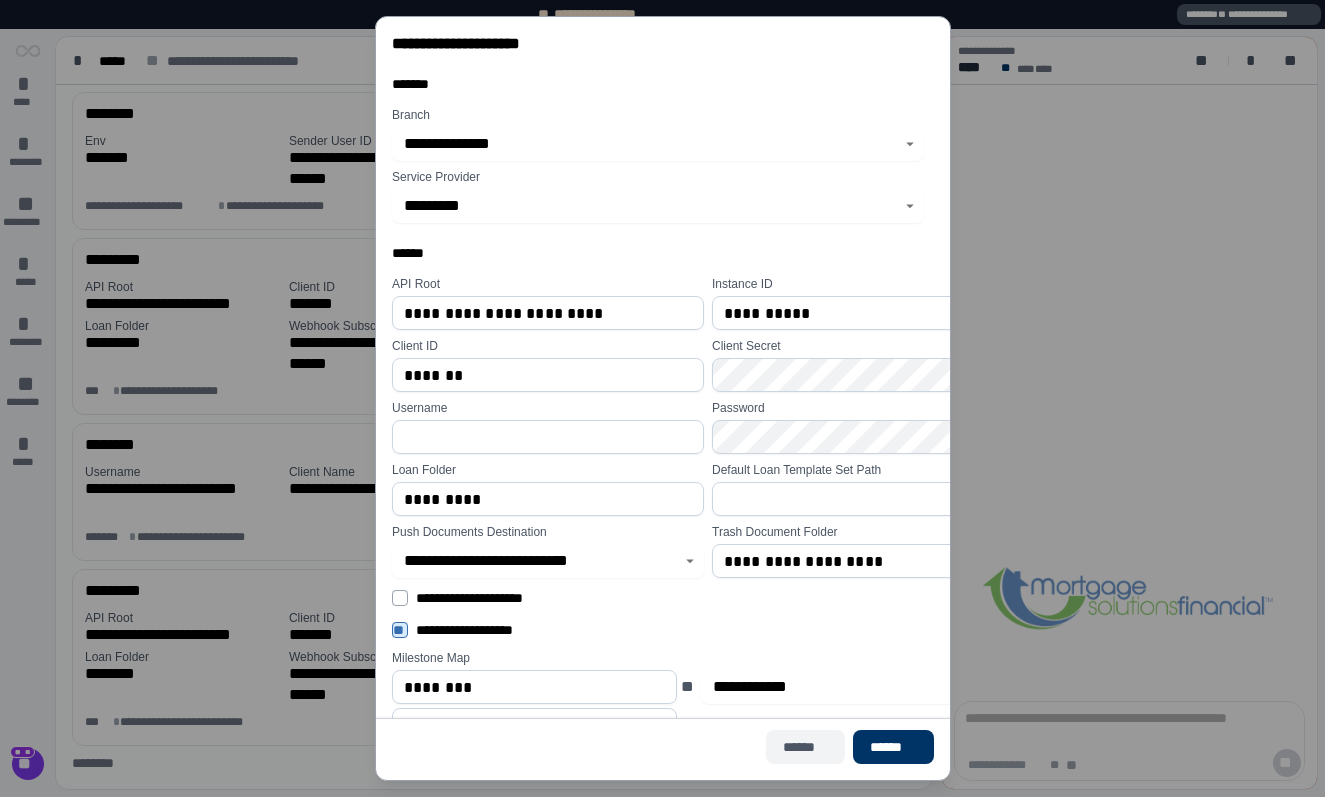 click on "******" at bounding box center [804, 747] 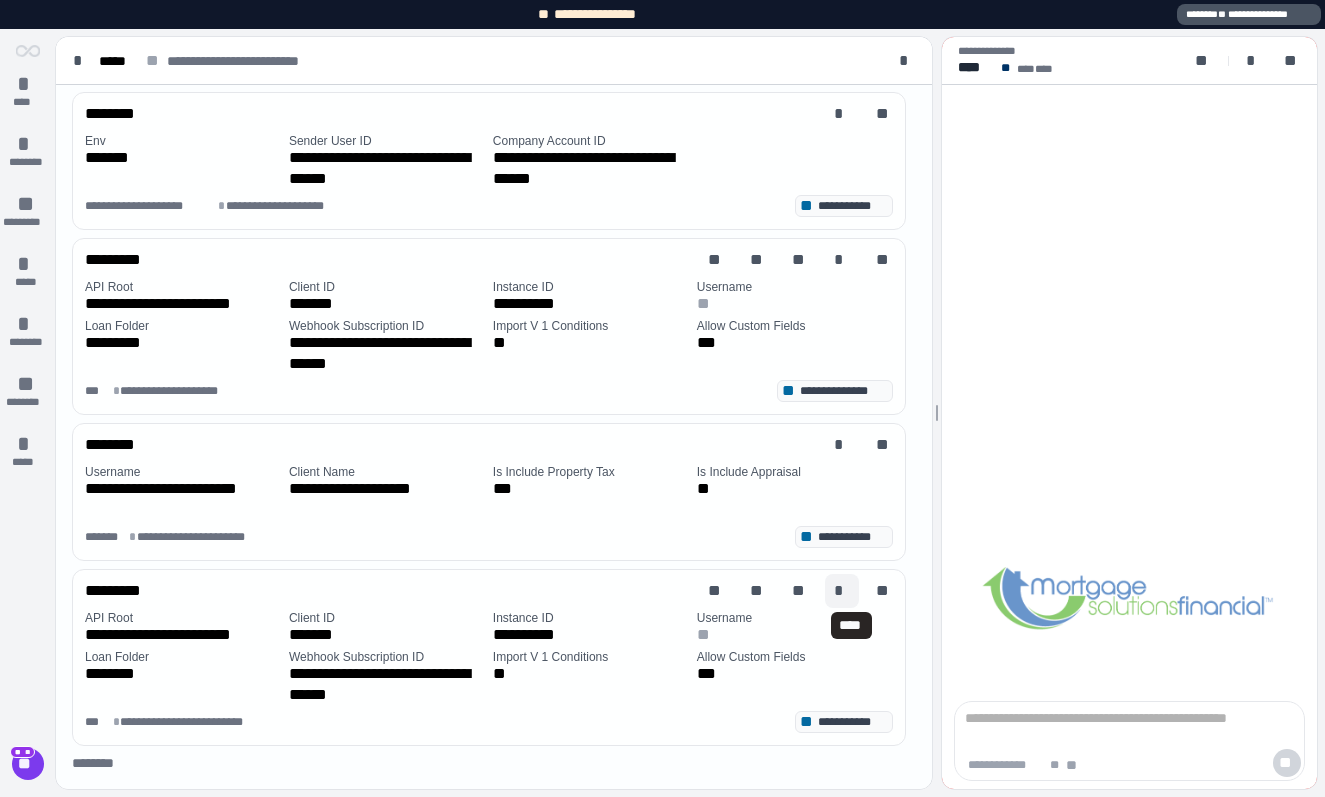 click on "*" at bounding box center (842, 591) 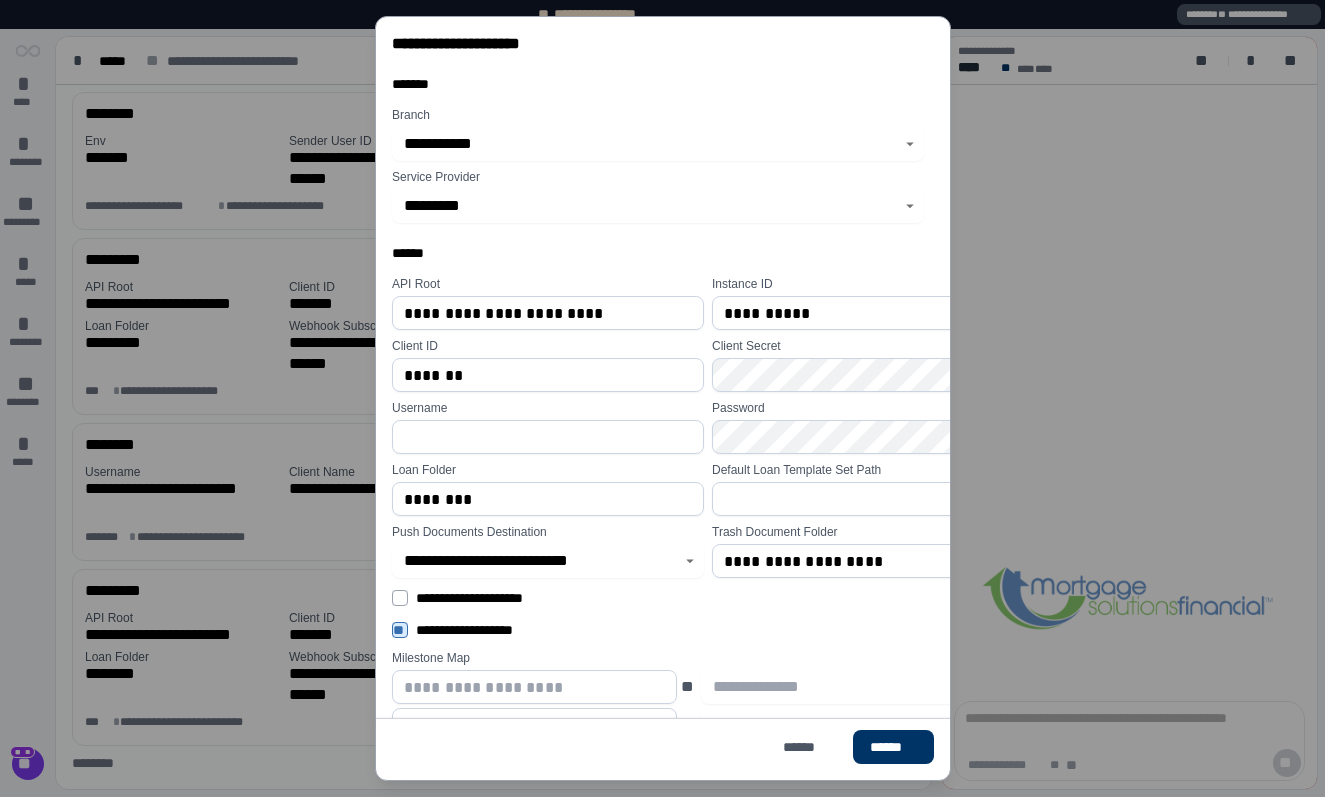 click at bounding box center [868, 499] 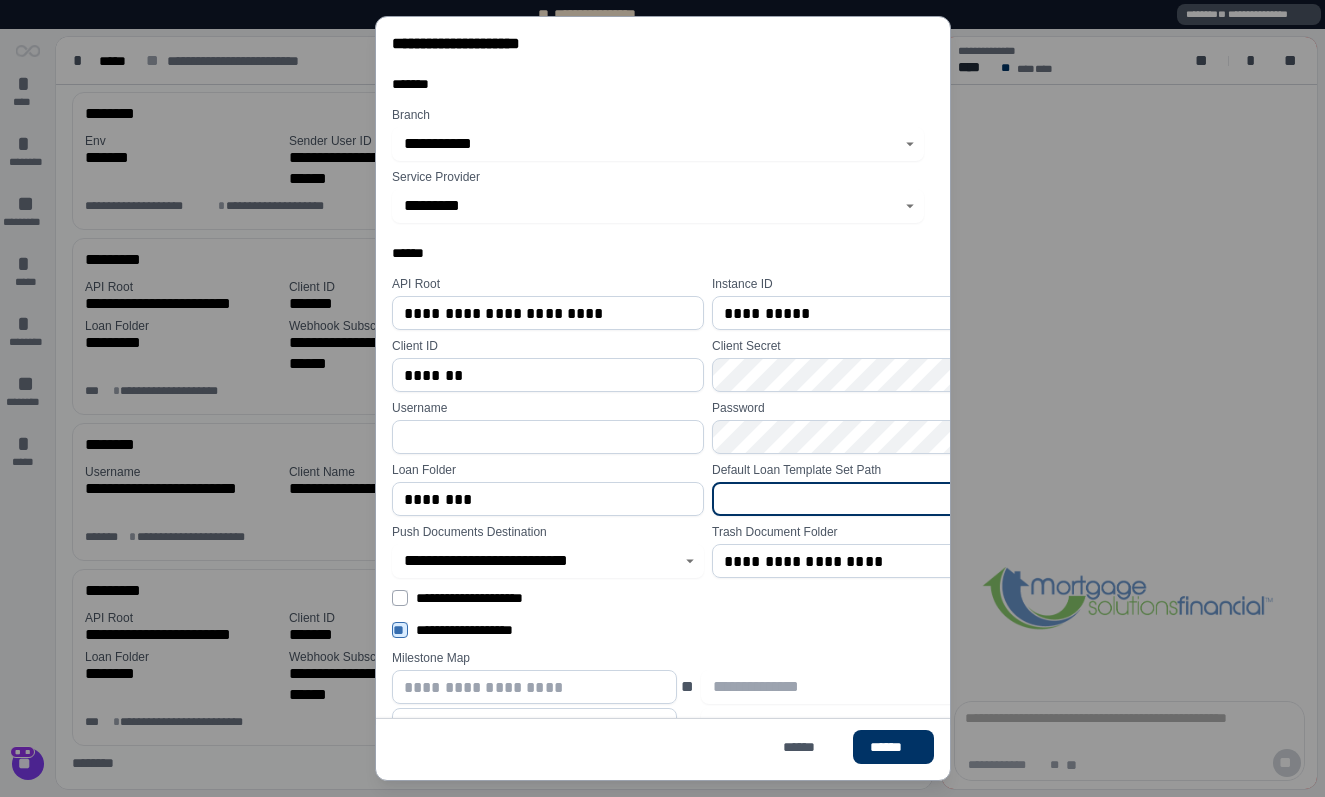 paste on "**********" 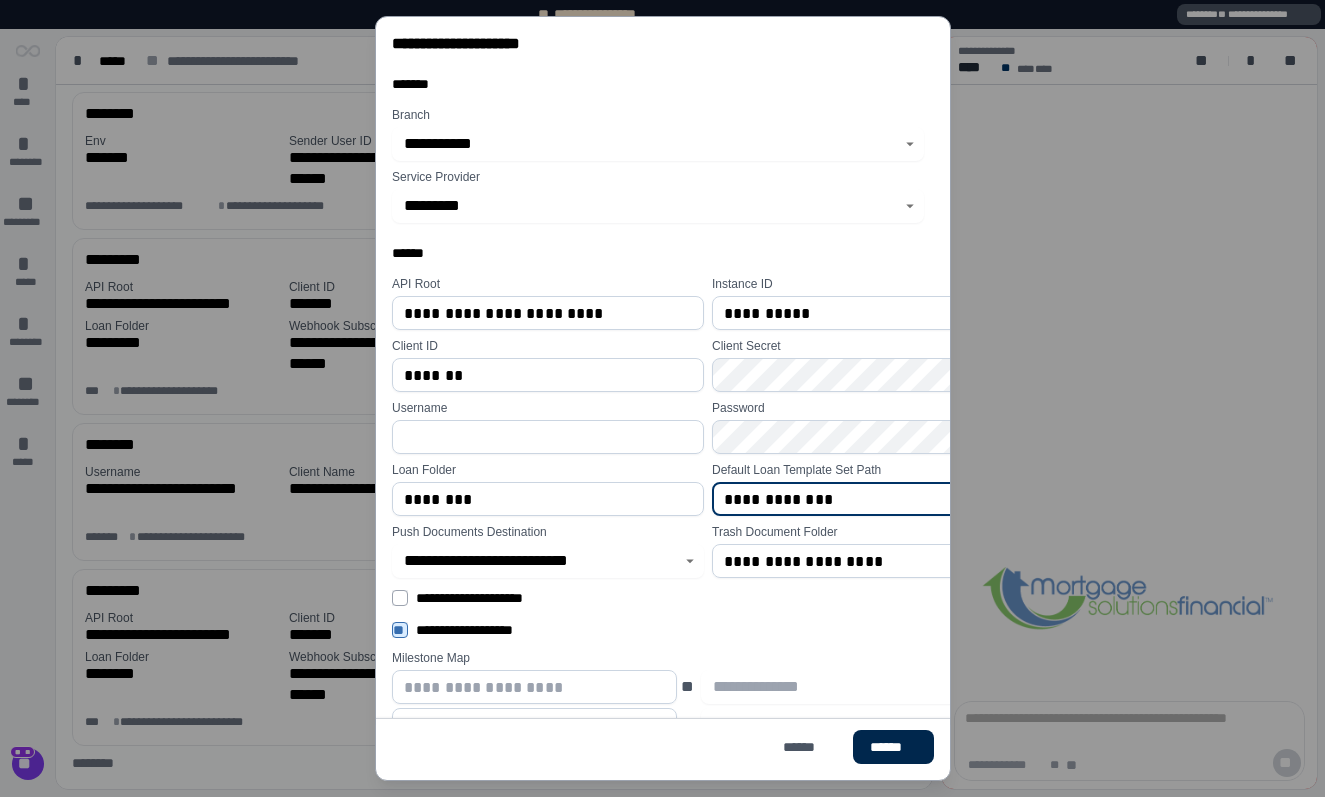 type on "**********" 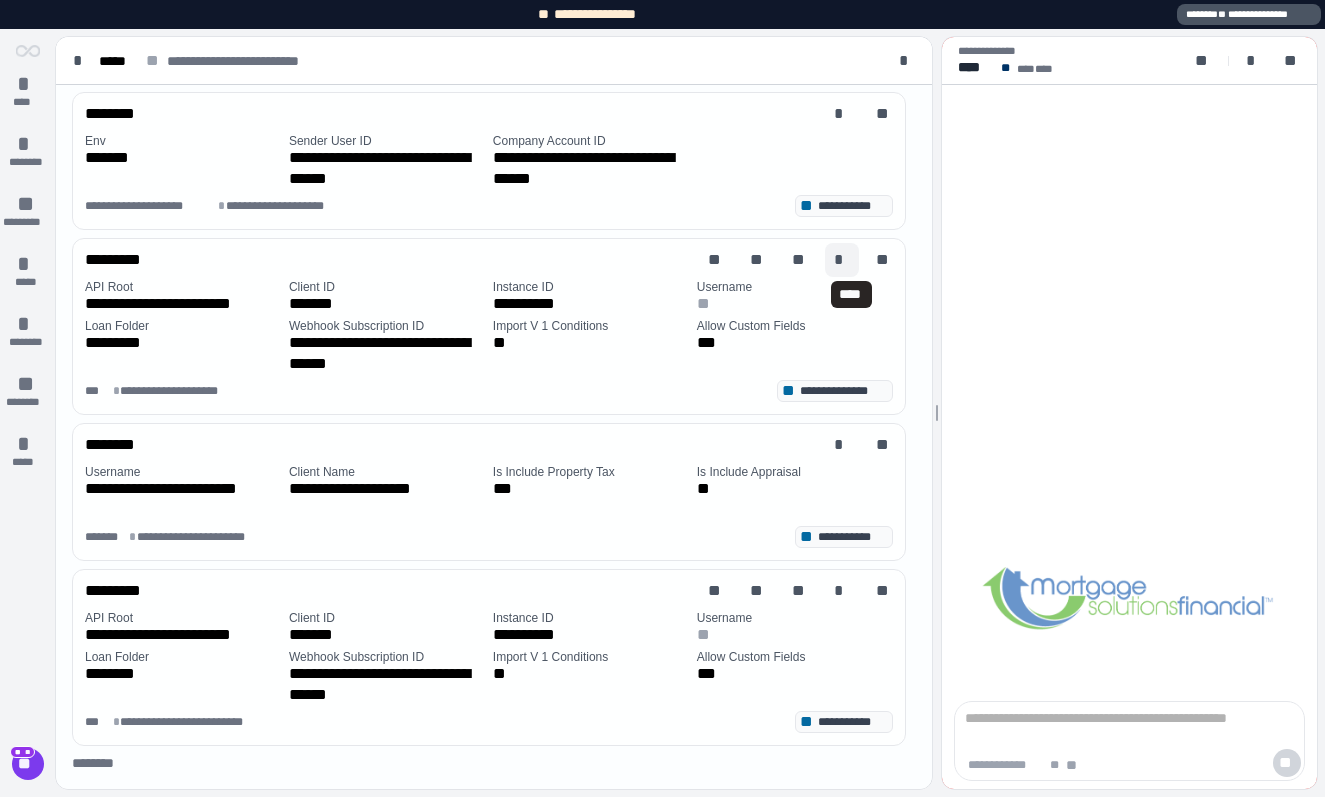 click on "*" at bounding box center [842, 260] 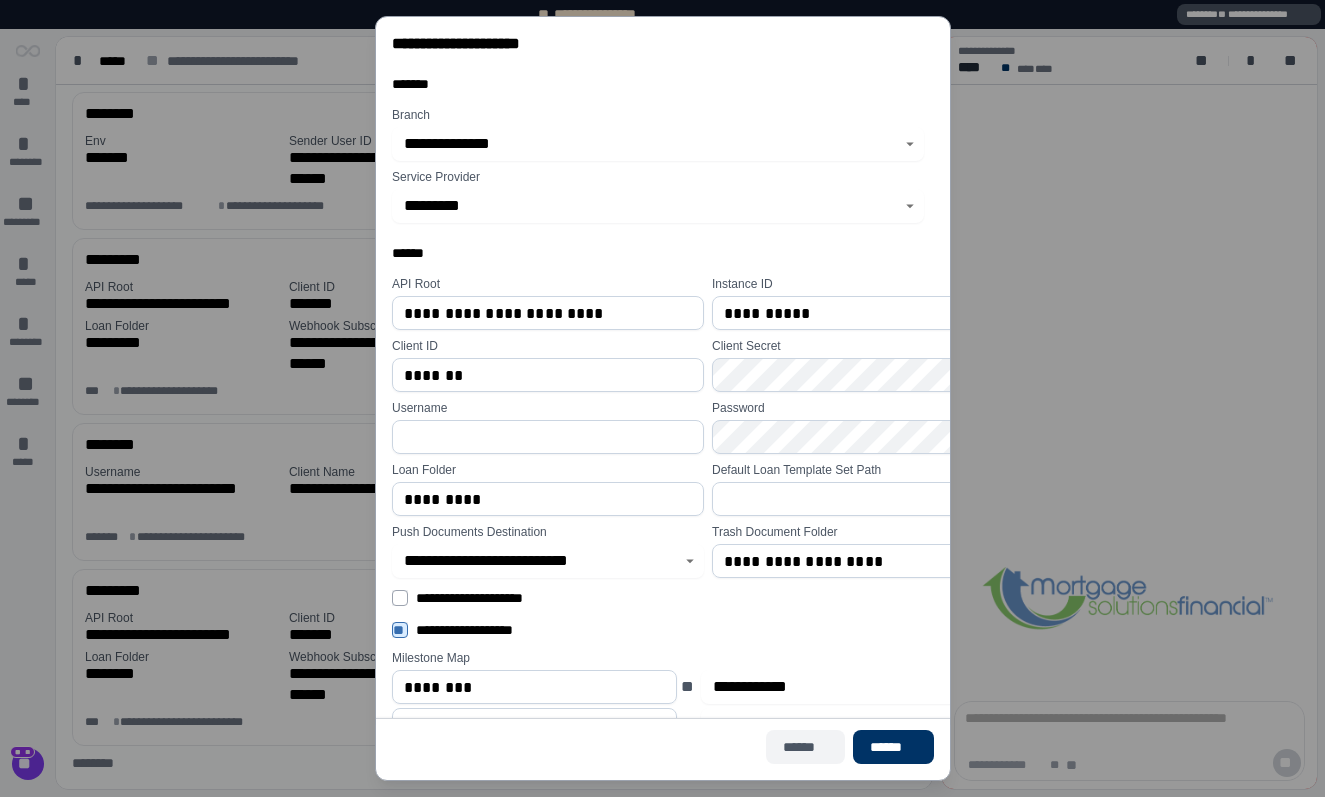 click on "******" at bounding box center [804, 747] 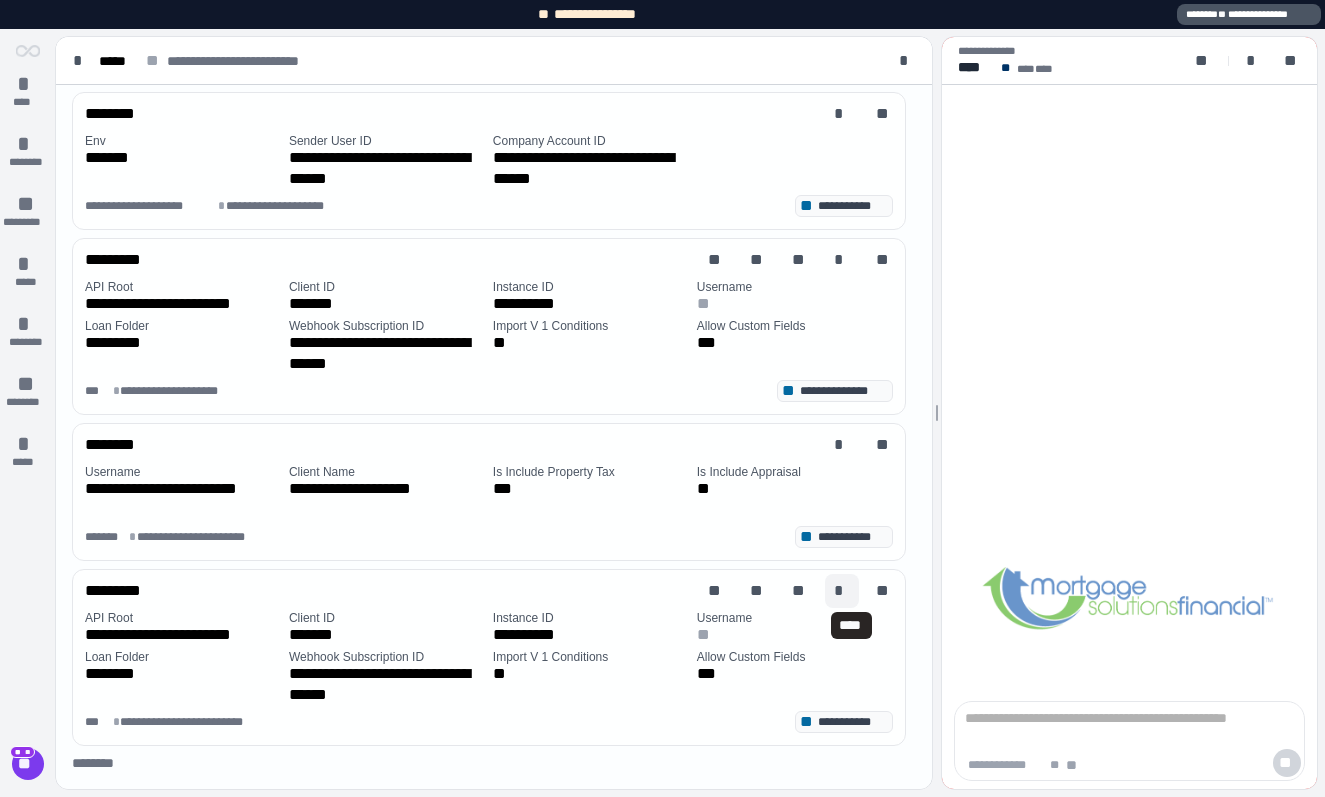 click on "*" at bounding box center [842, 591] 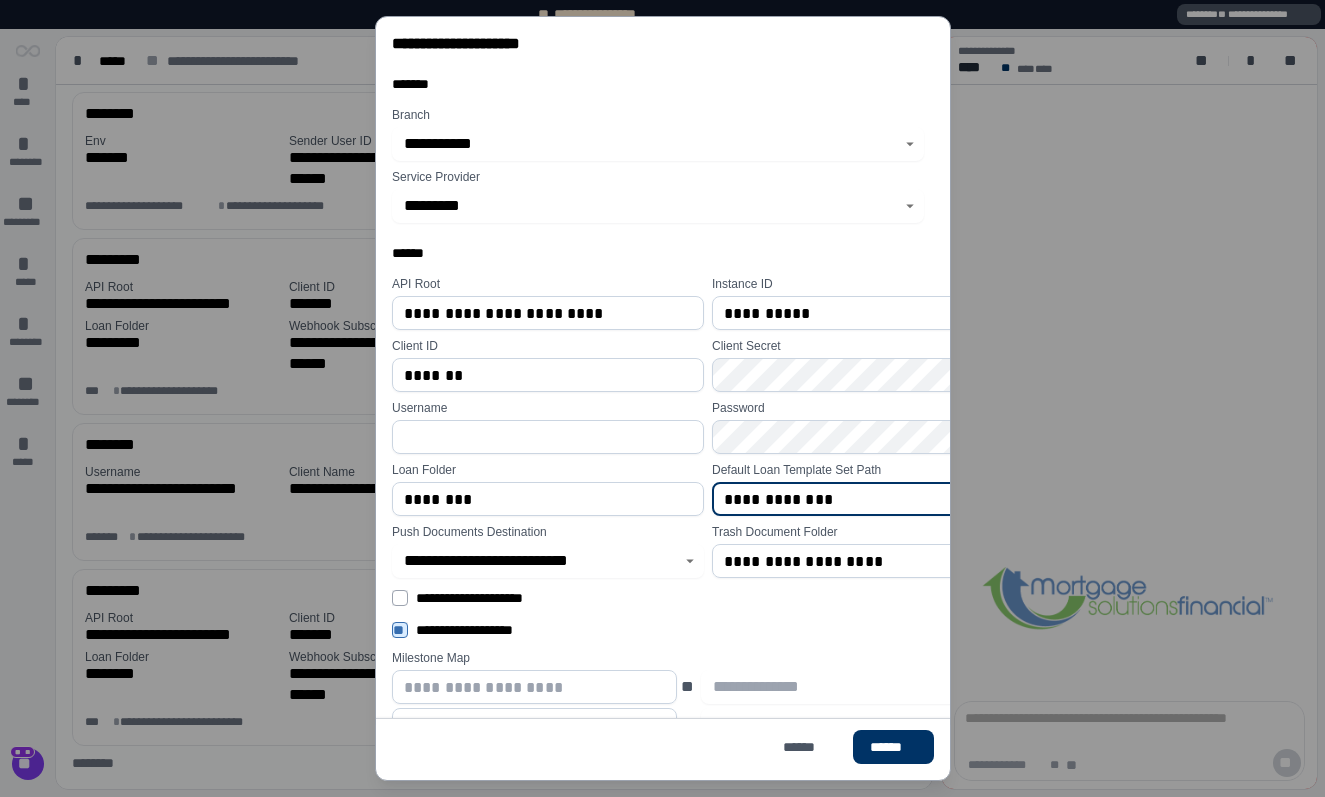 drag, startPoint x: 860, startPoint y: 503, endPoint x: 641, endPoint y: 504, distance: 219.00229 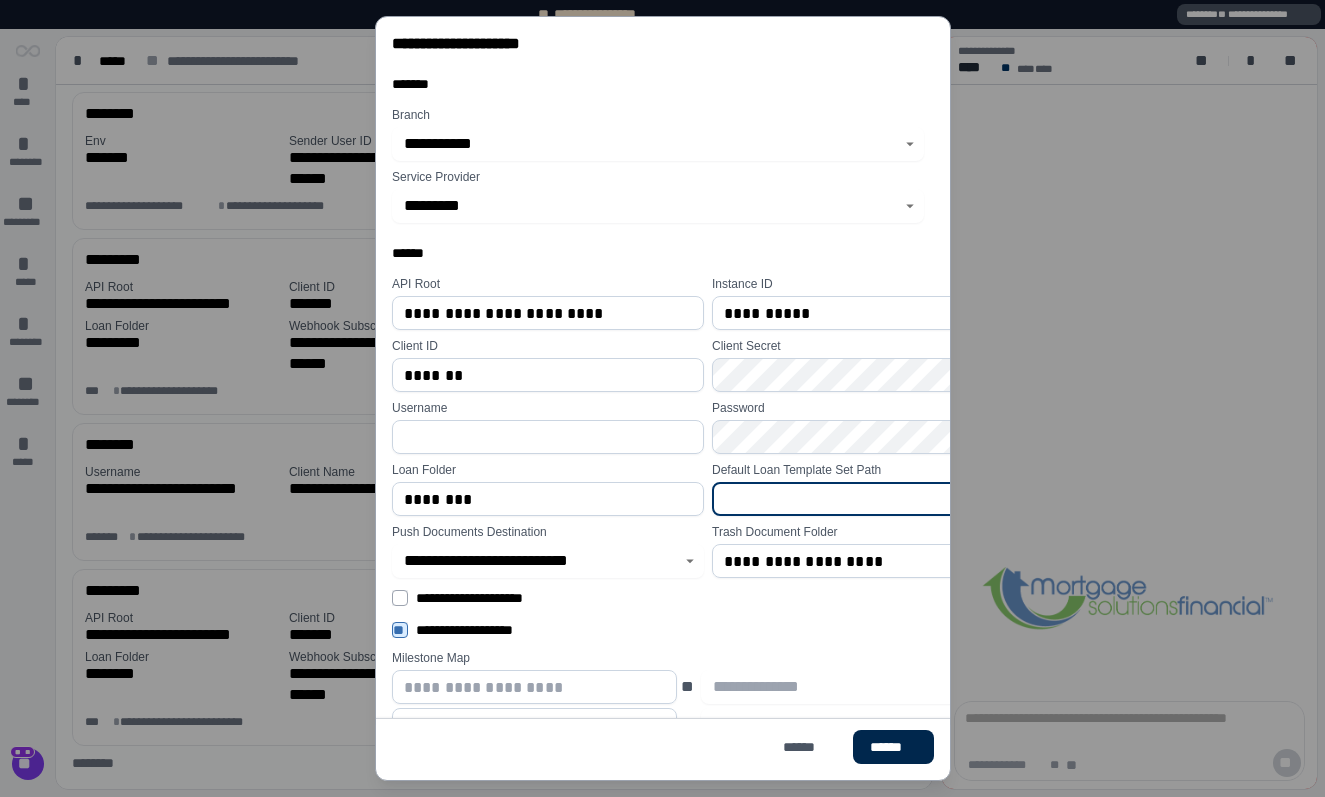 type 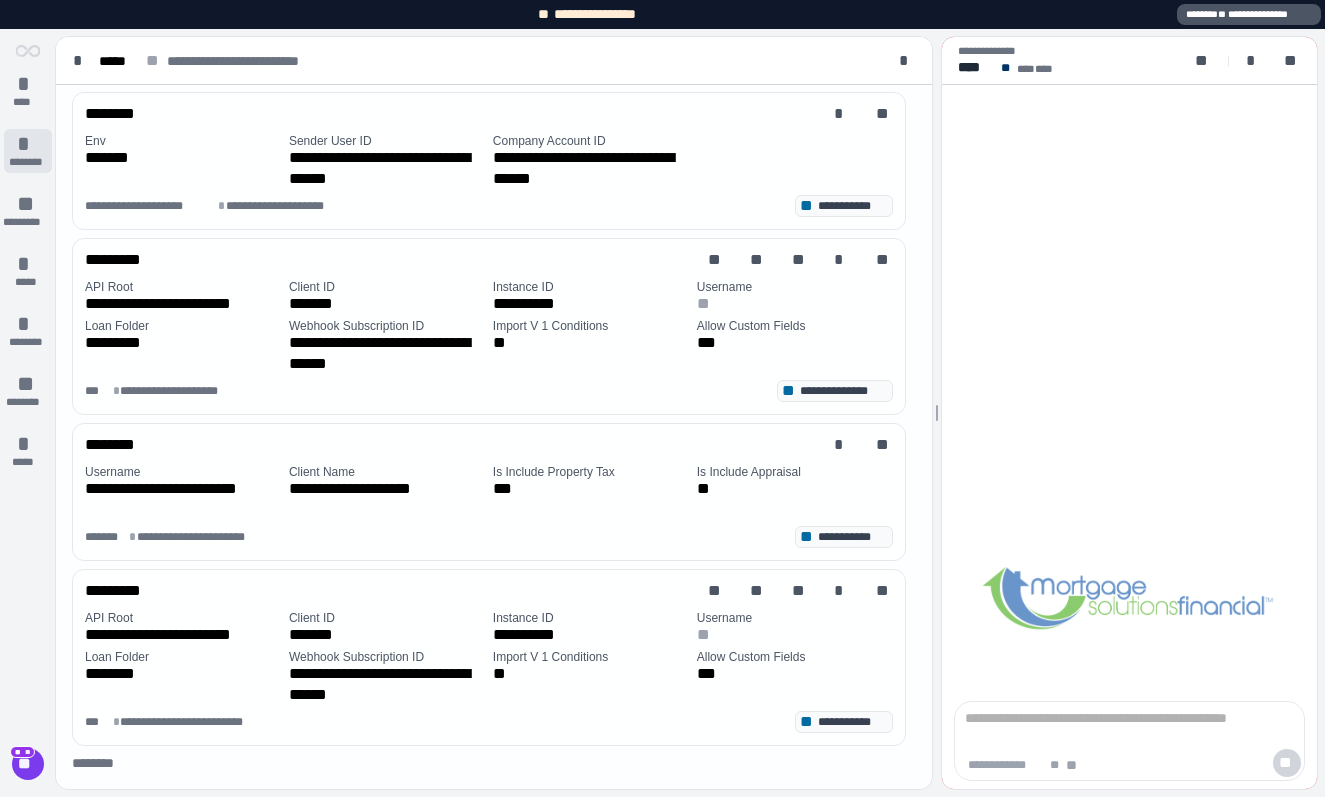 click on "*" at bounding box center (28, 144) 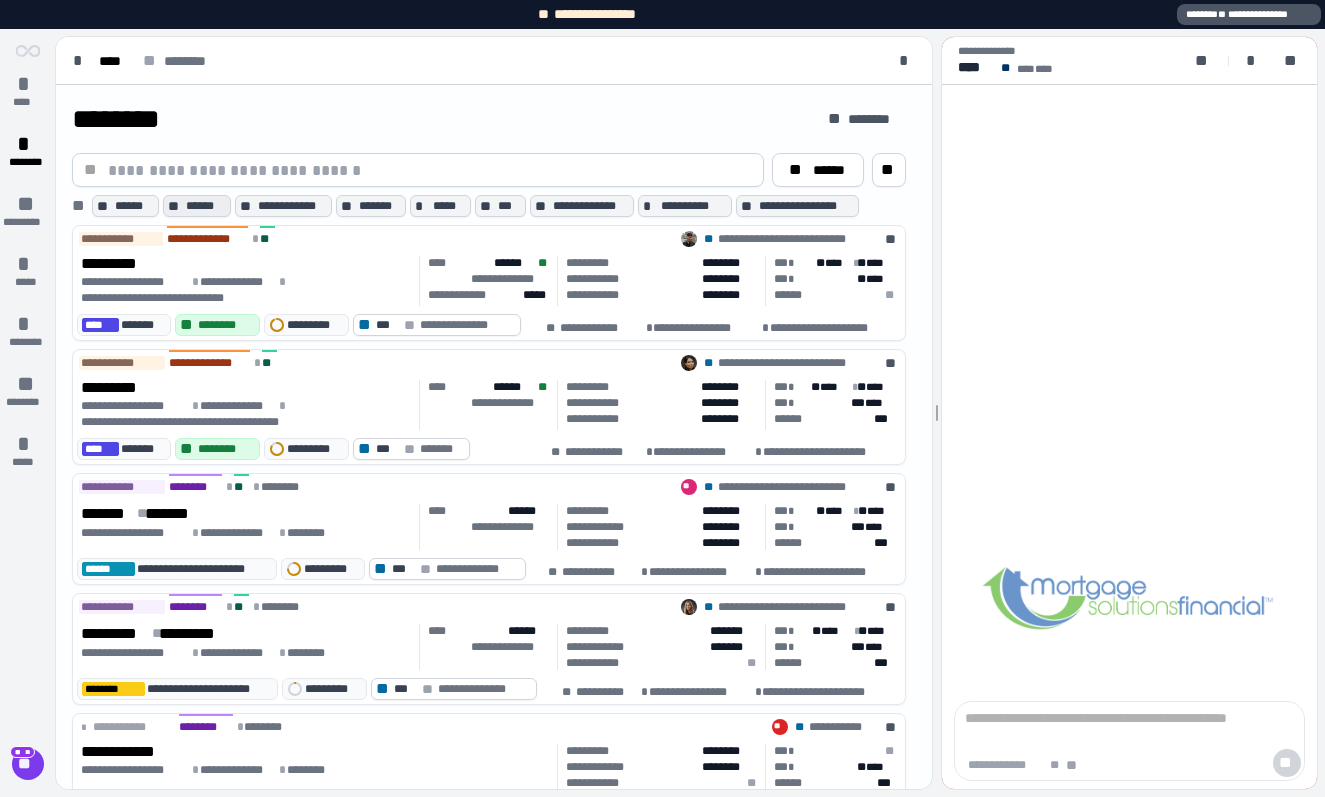 click on "******" at bounding box center [206, 206] 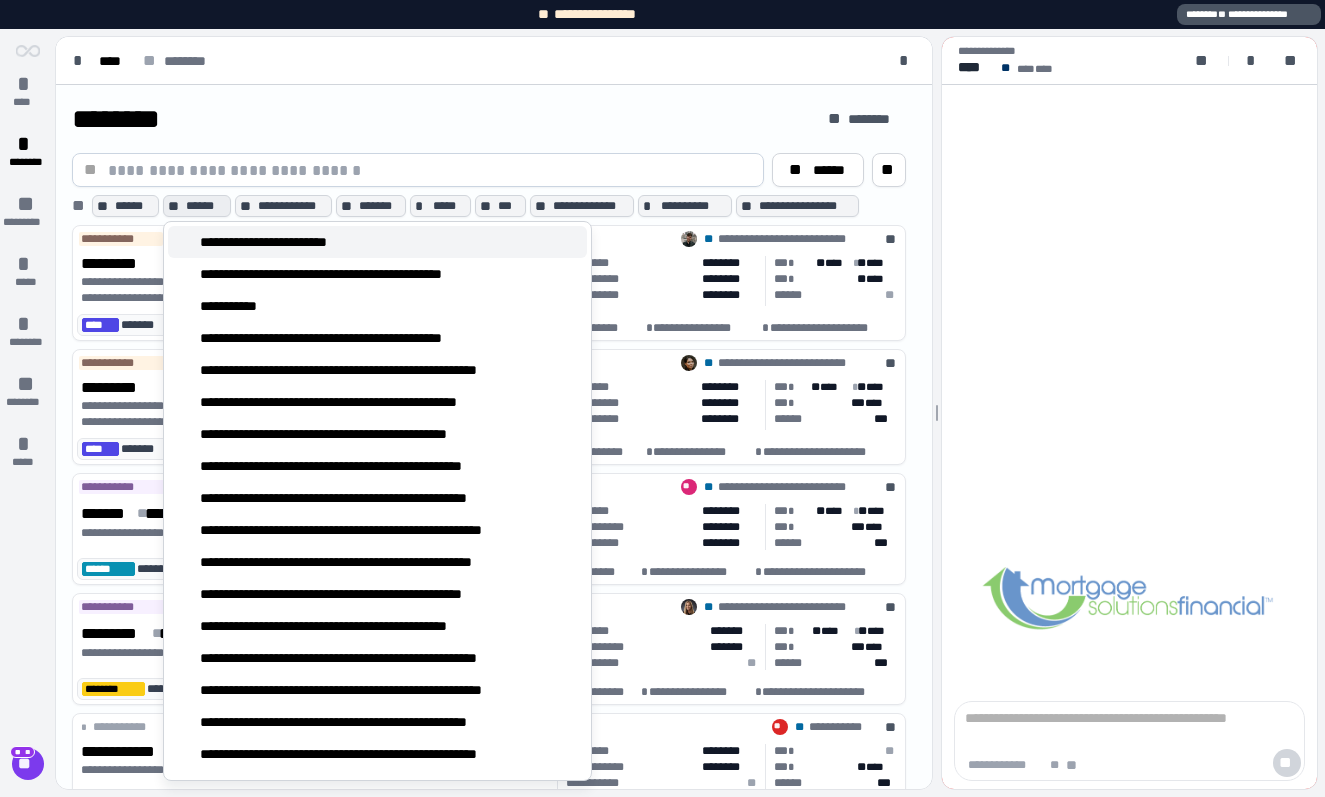 click on "**********" at bounding box center [294, 242] 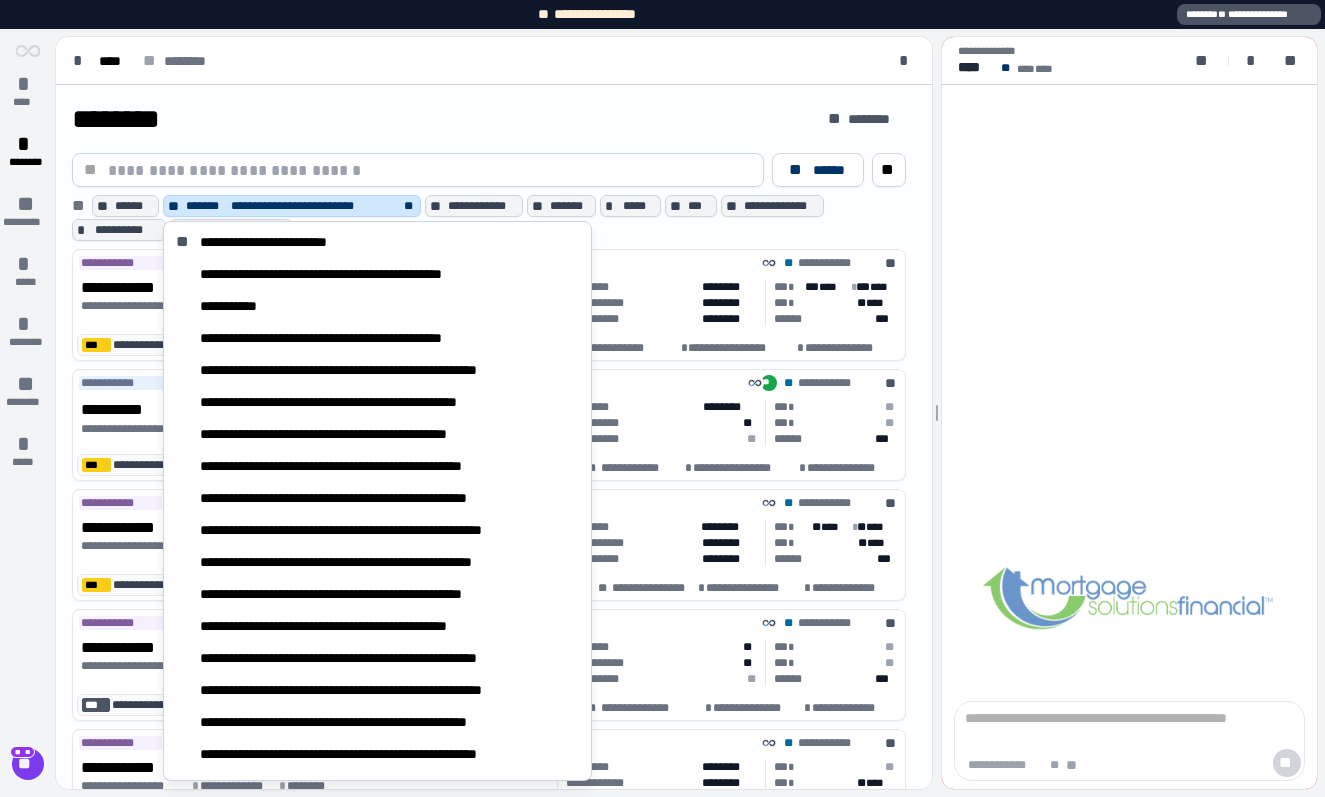 click on "**********" at bounding box center [489, 672] 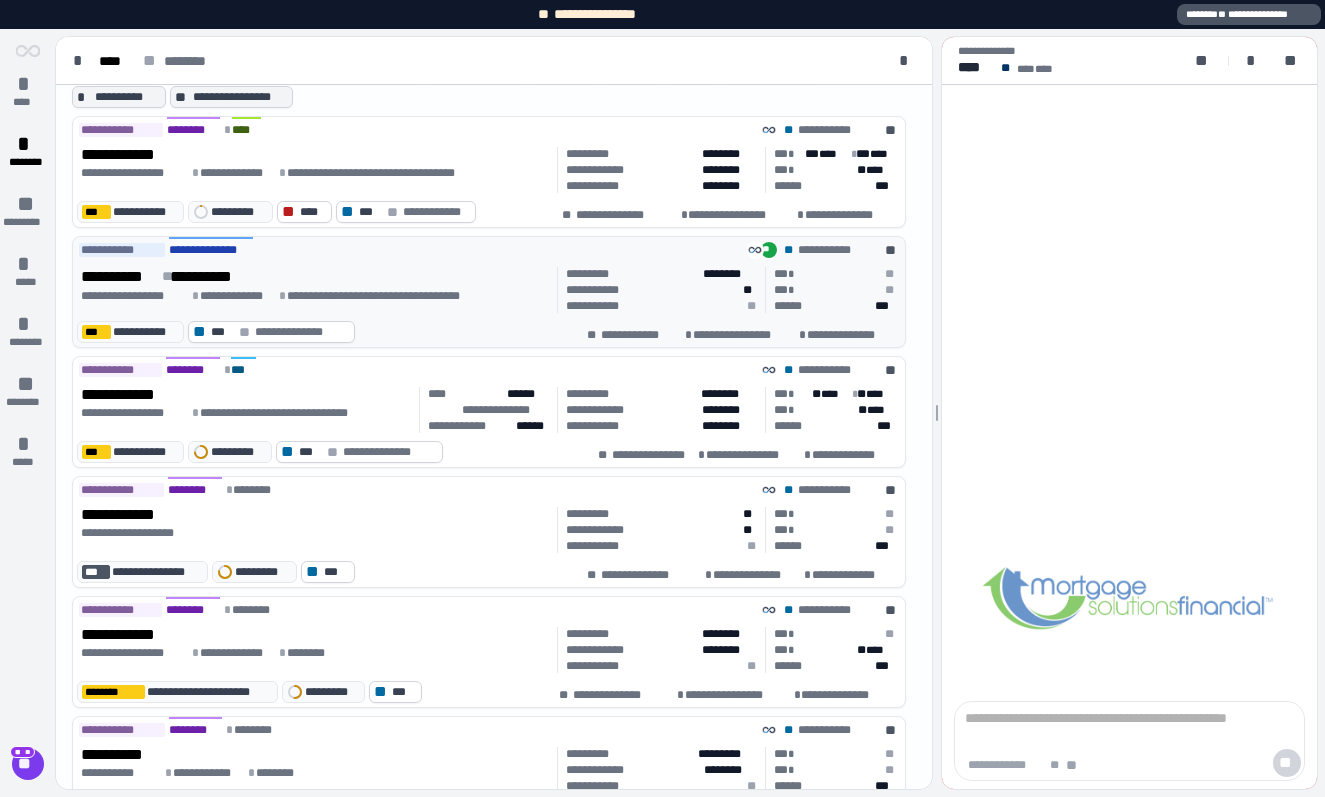 scroll, scrollTop: 0, scrollLeft: 0, axis: both 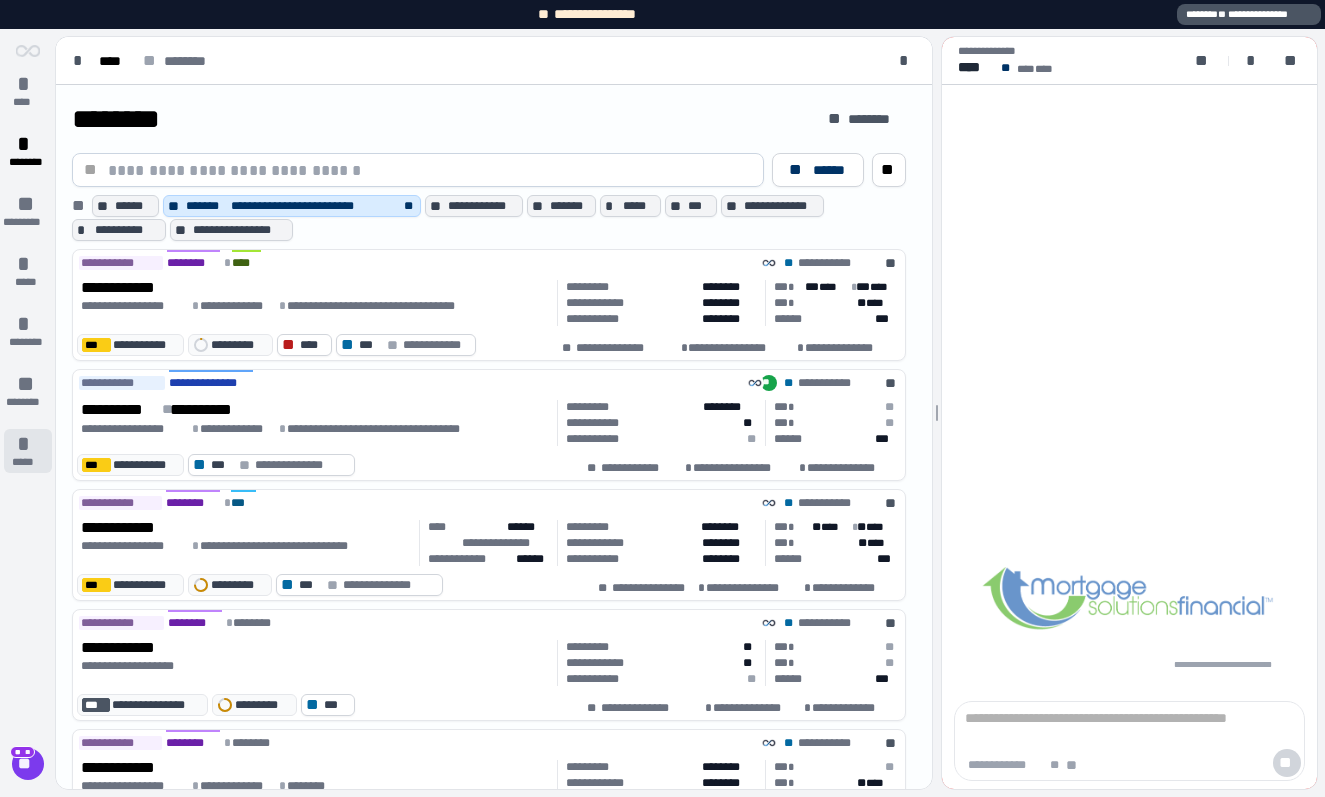 click on "*****" at bounding box center [27, 462] 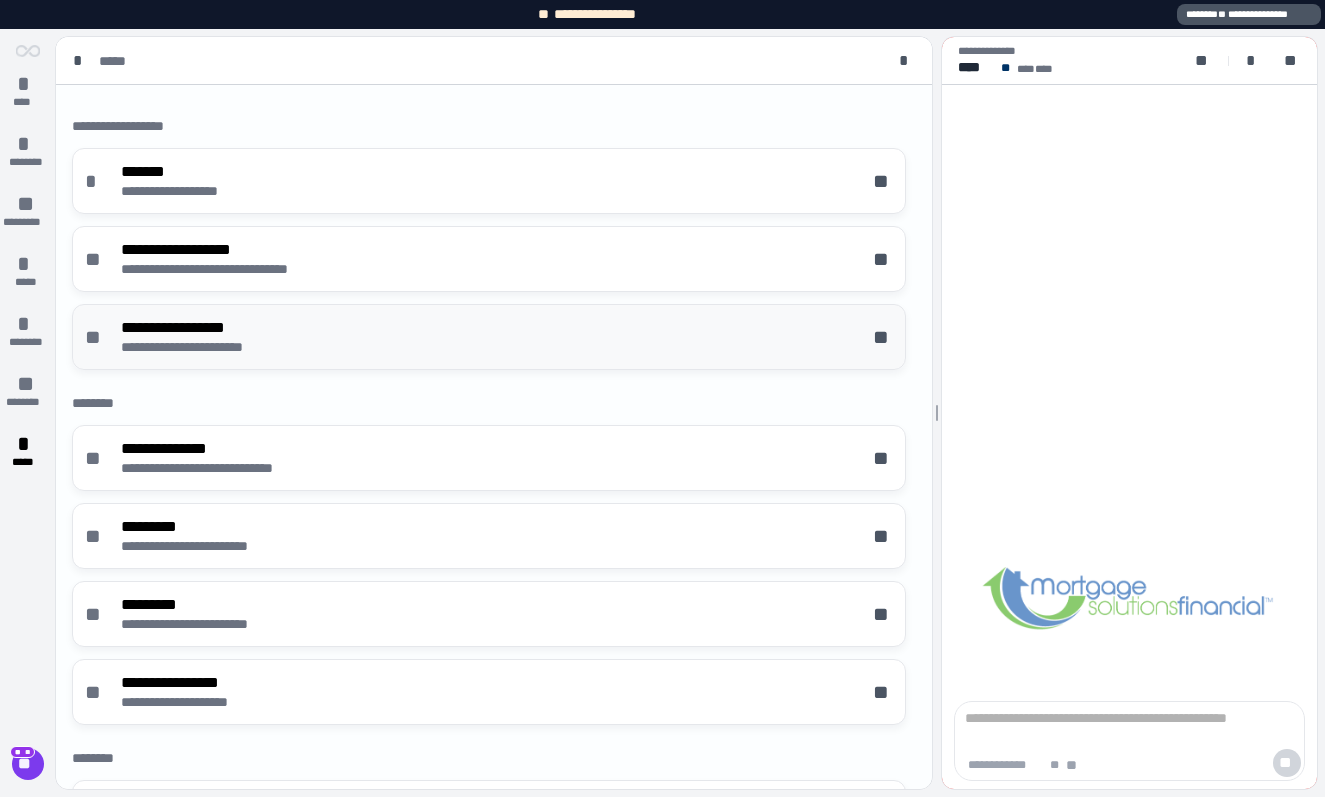click on "**********" at bounding box center (204, 327) 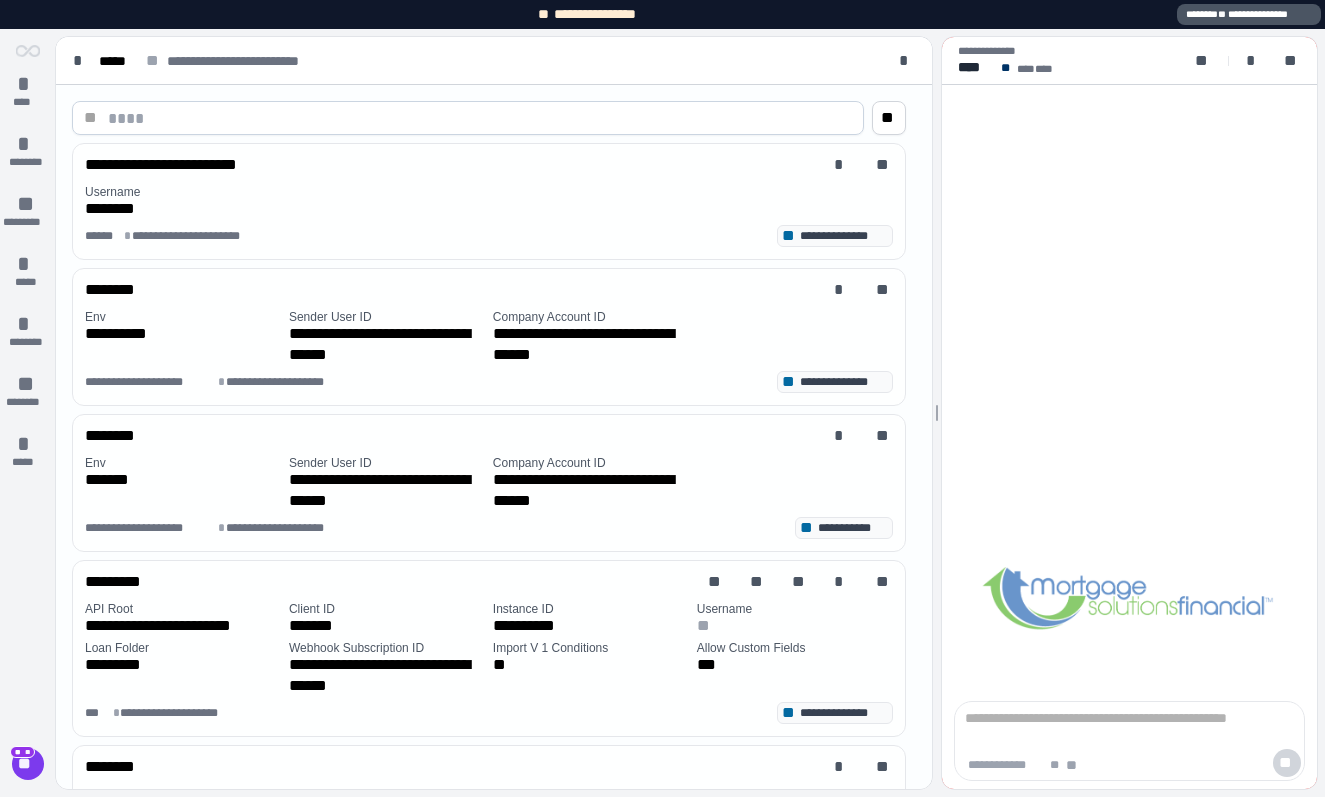scroll, scrollTop: 322, scrollLeft: 0, axis: vertical 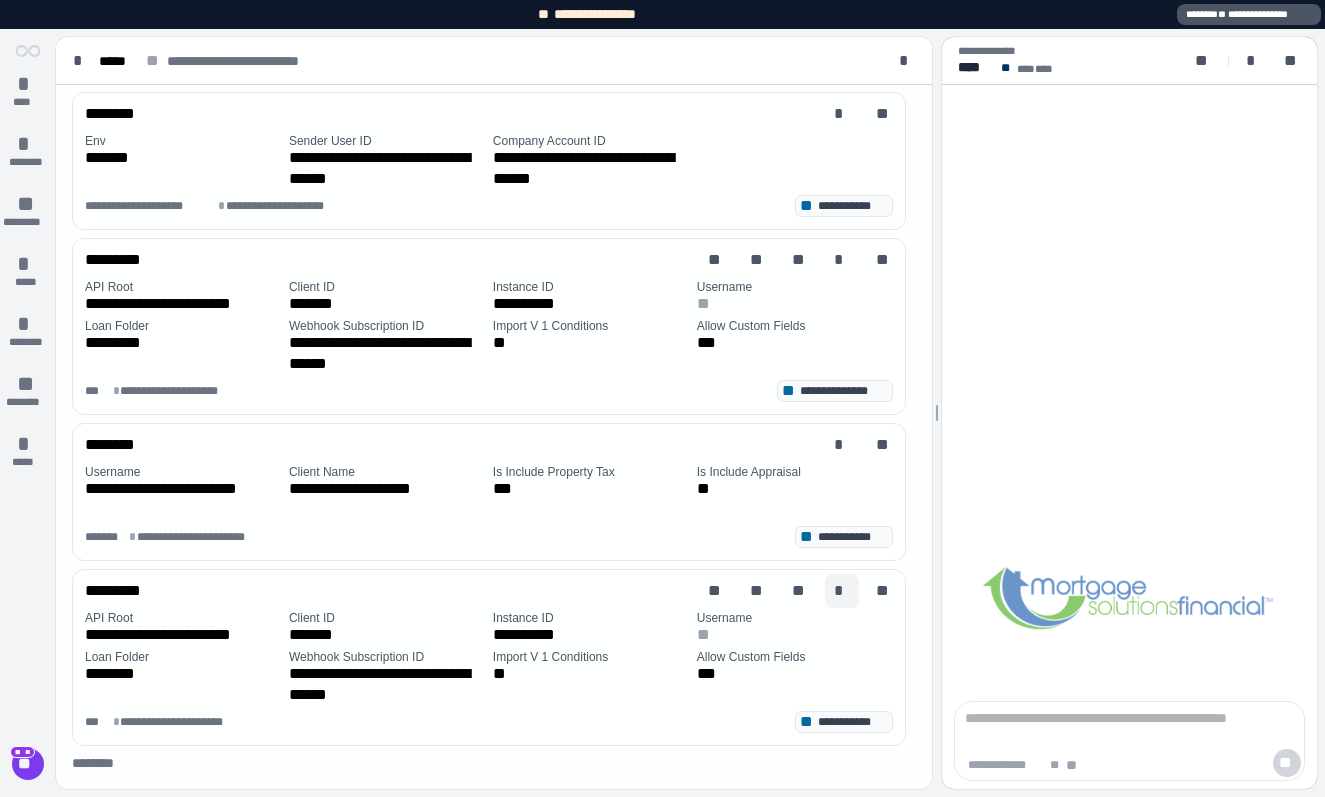 click on "*" at bounding box center [842, 591] 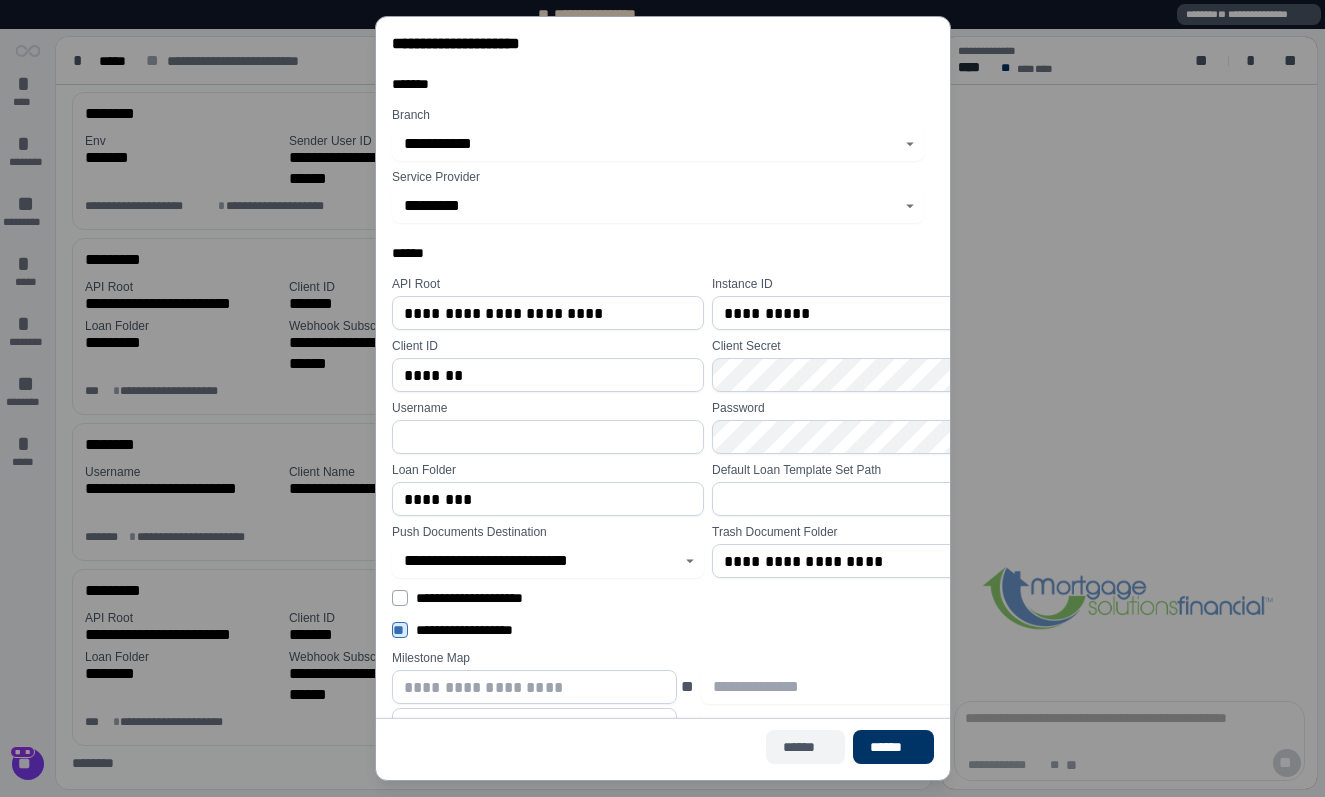 click on "******" at bounding box center (804, 747) 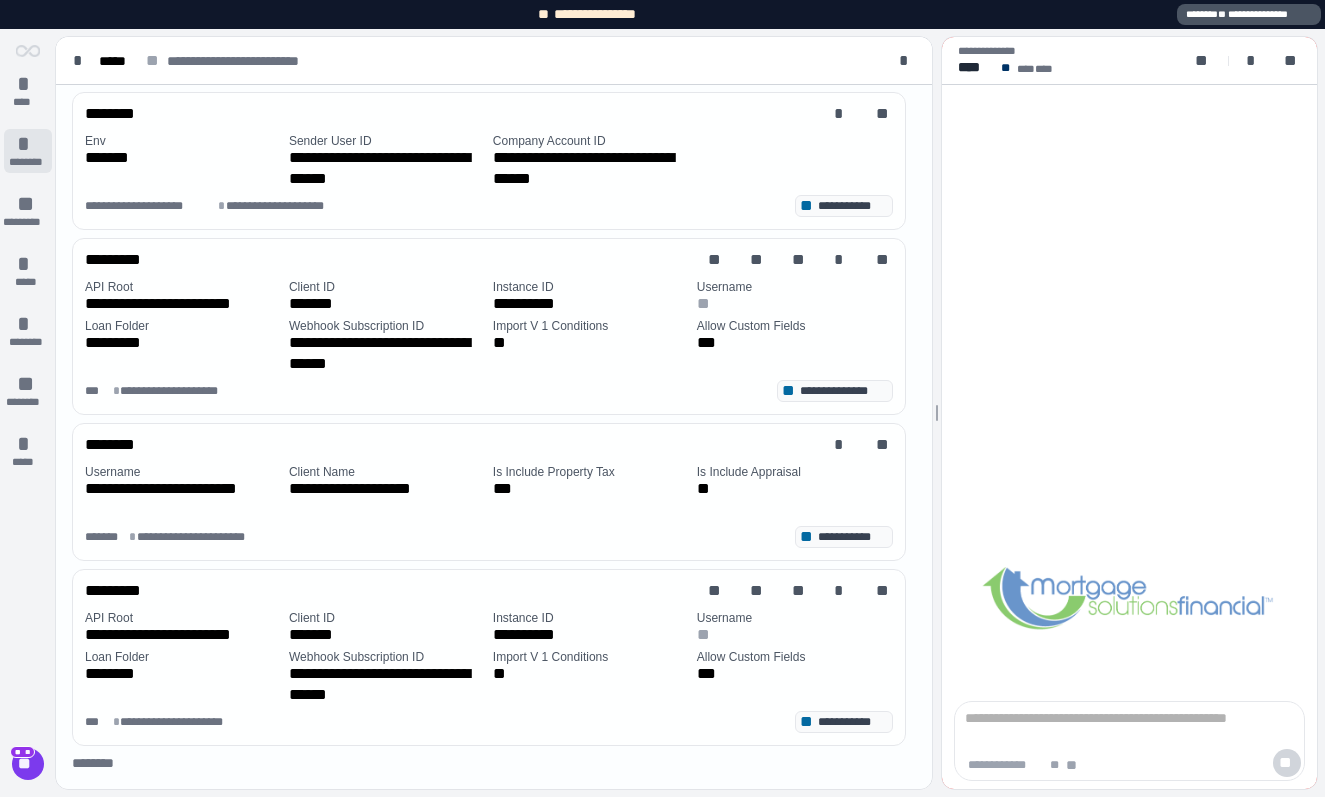 click on "*" at bounding box center (28, 144) 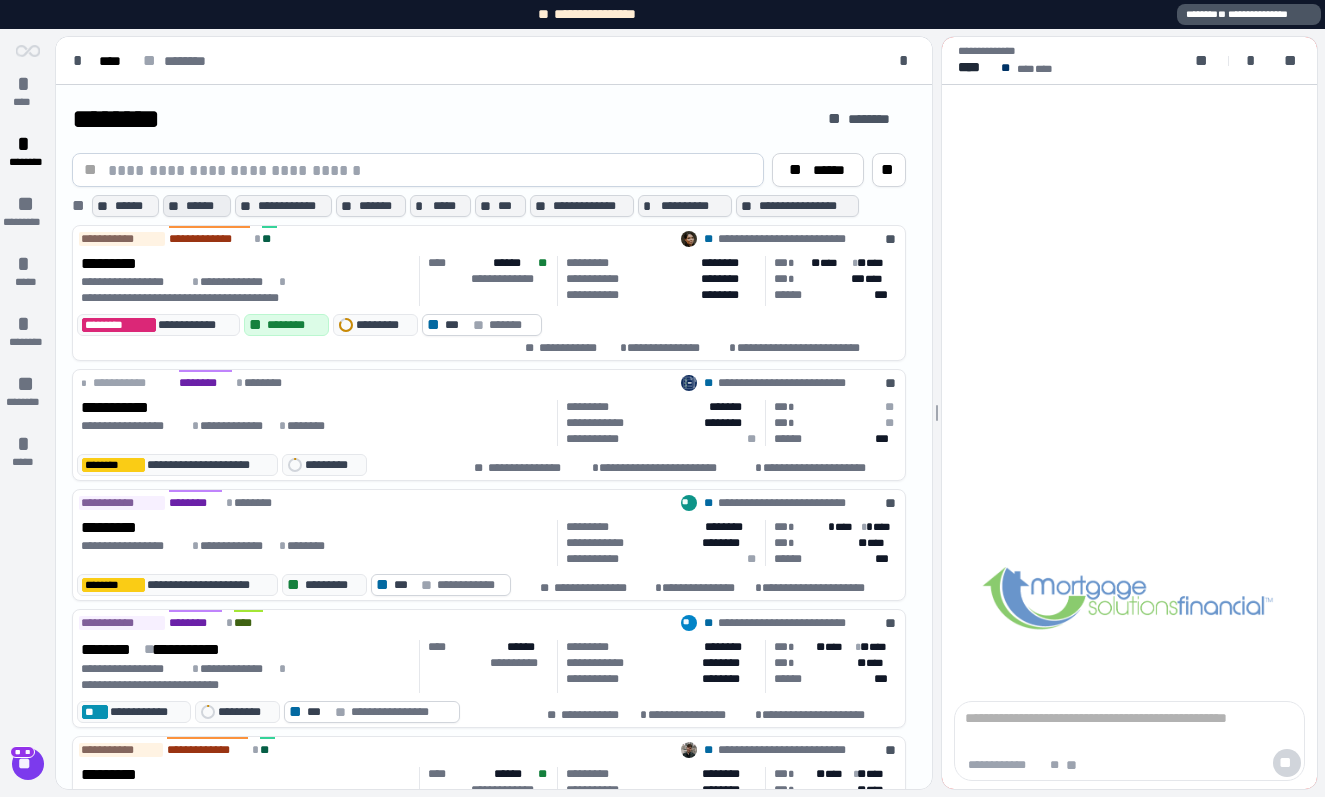 click on "******" at bounding box center (206, 206) 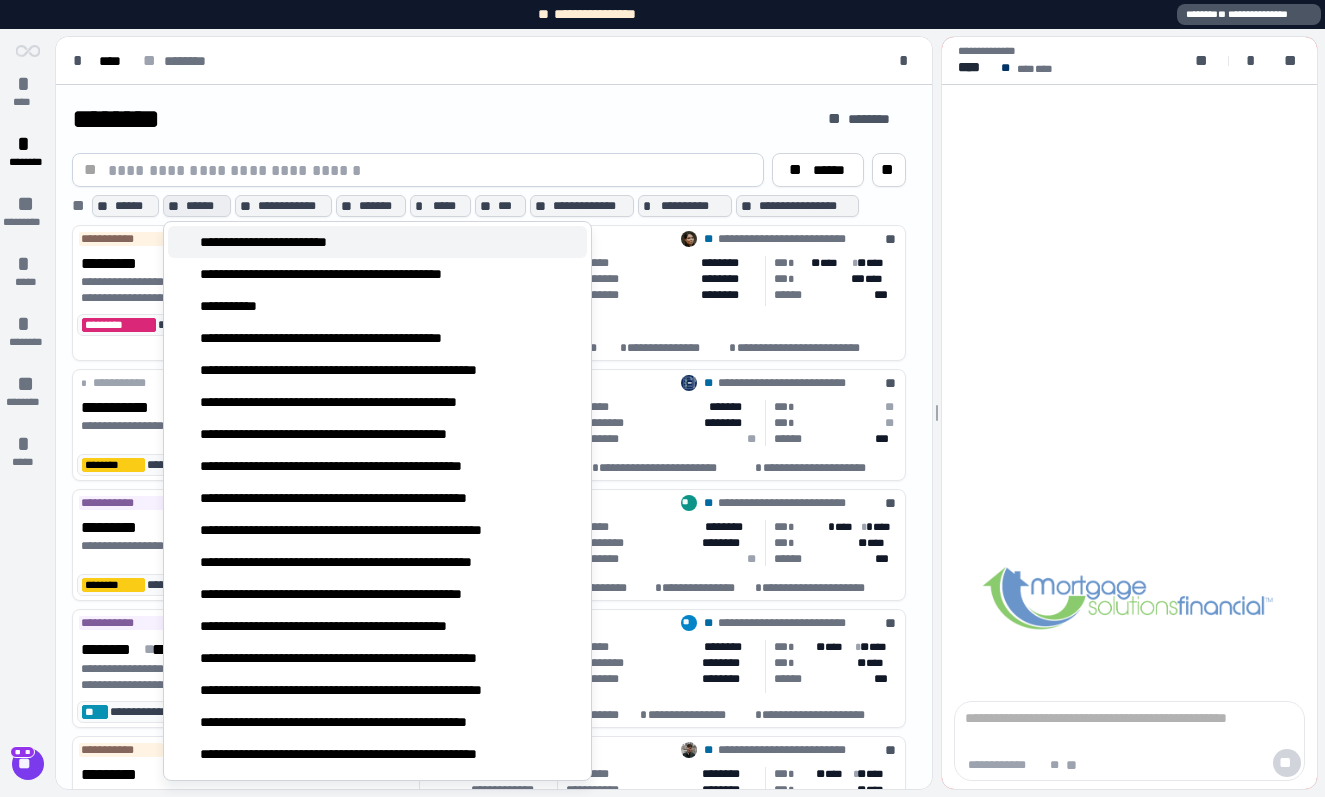 click on "**********" at bounding box center (294, 242) 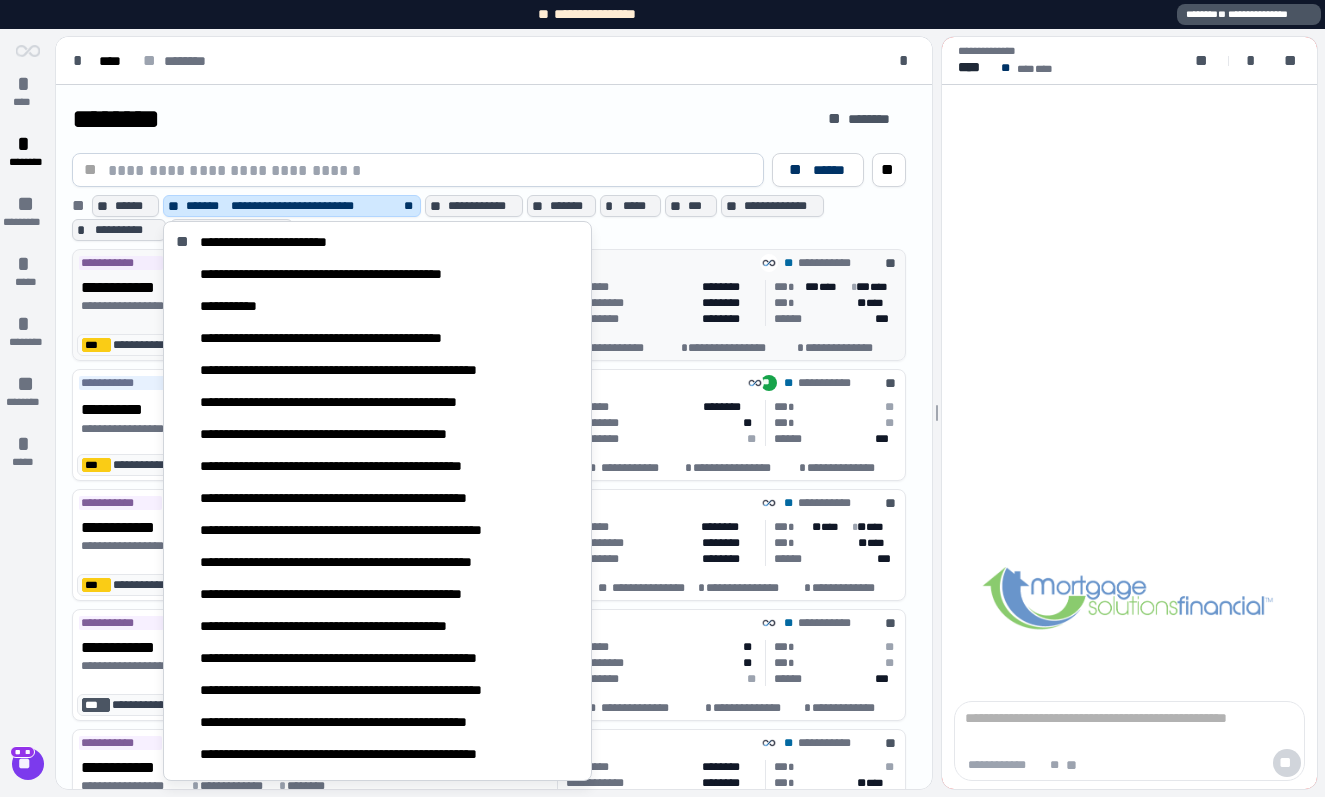 click on "**********" at bounding box center (489, 261) 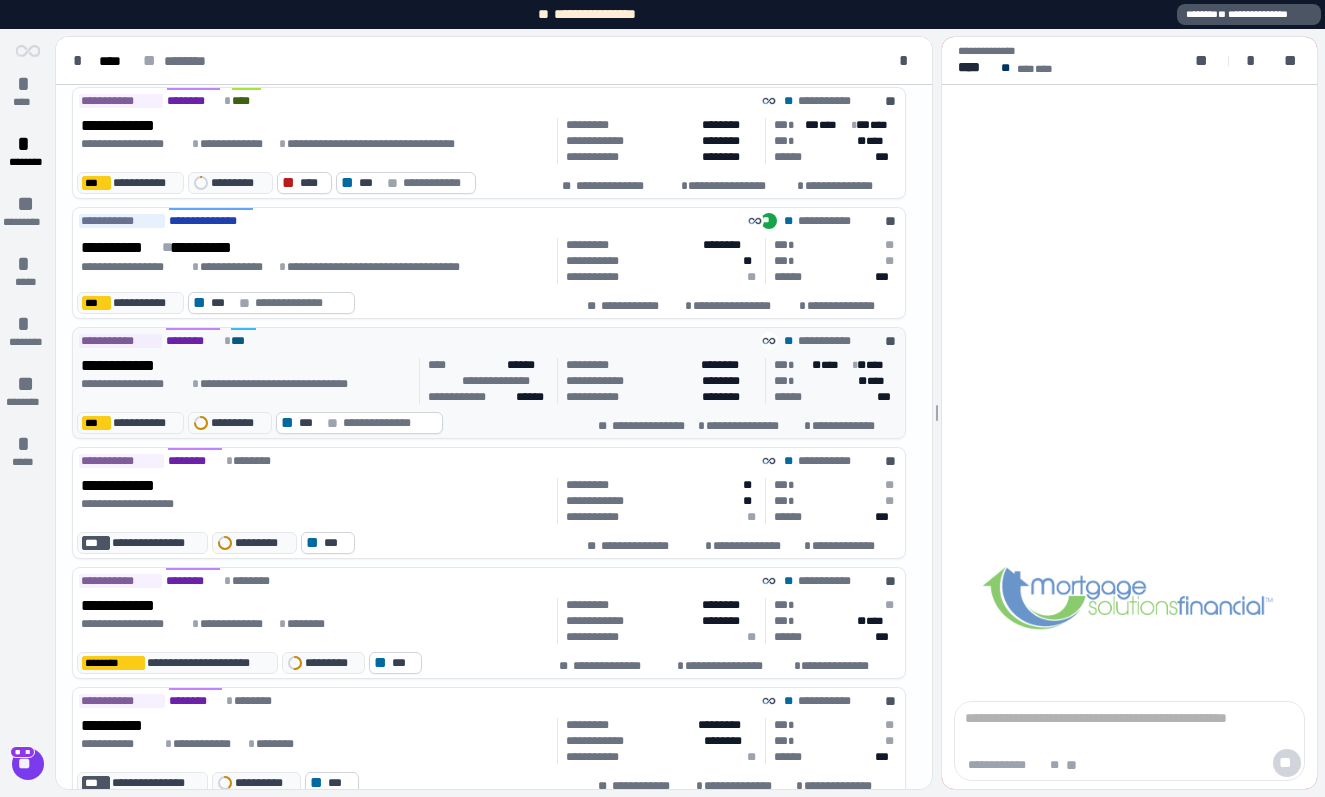 scroll, scrollTop: 470, scrollLeft: 0, axis: vertical 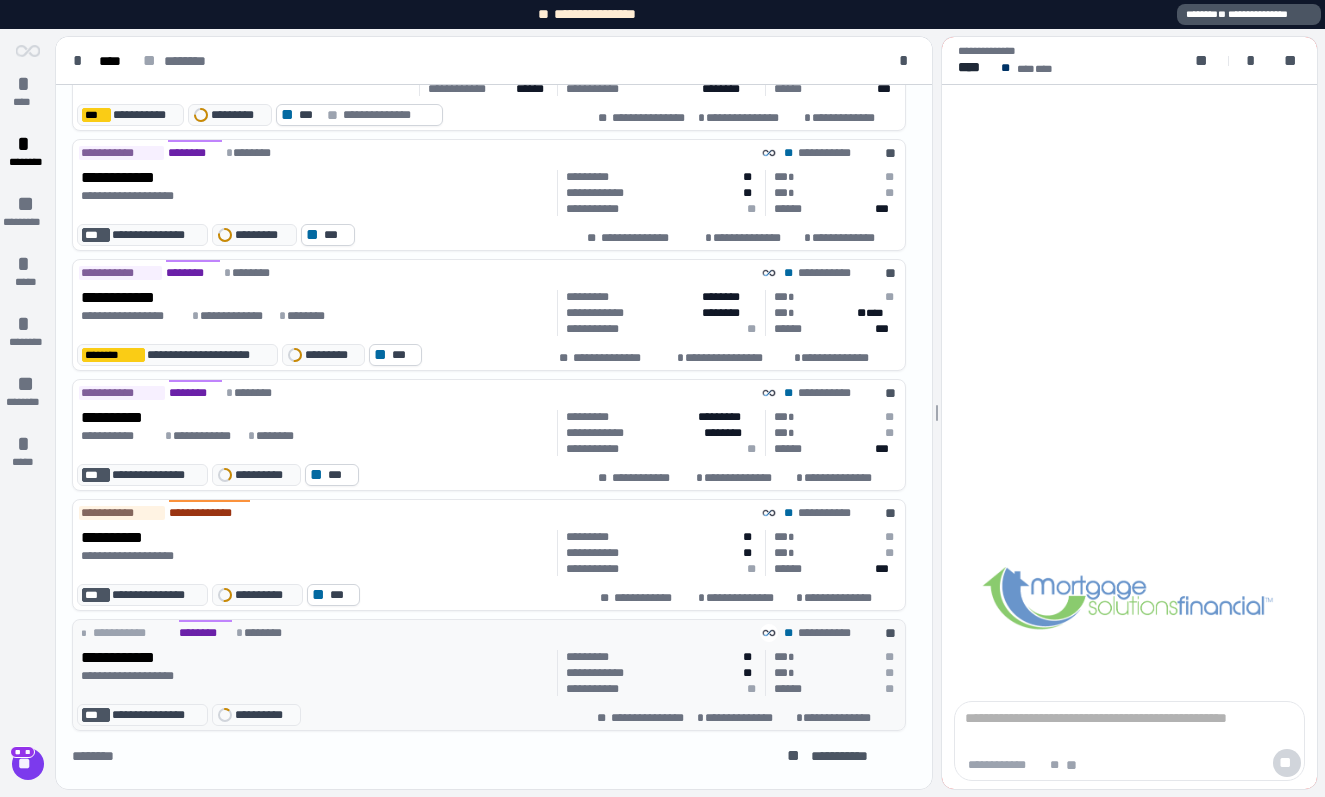 click on "**********" at bounding box center [489, 717] 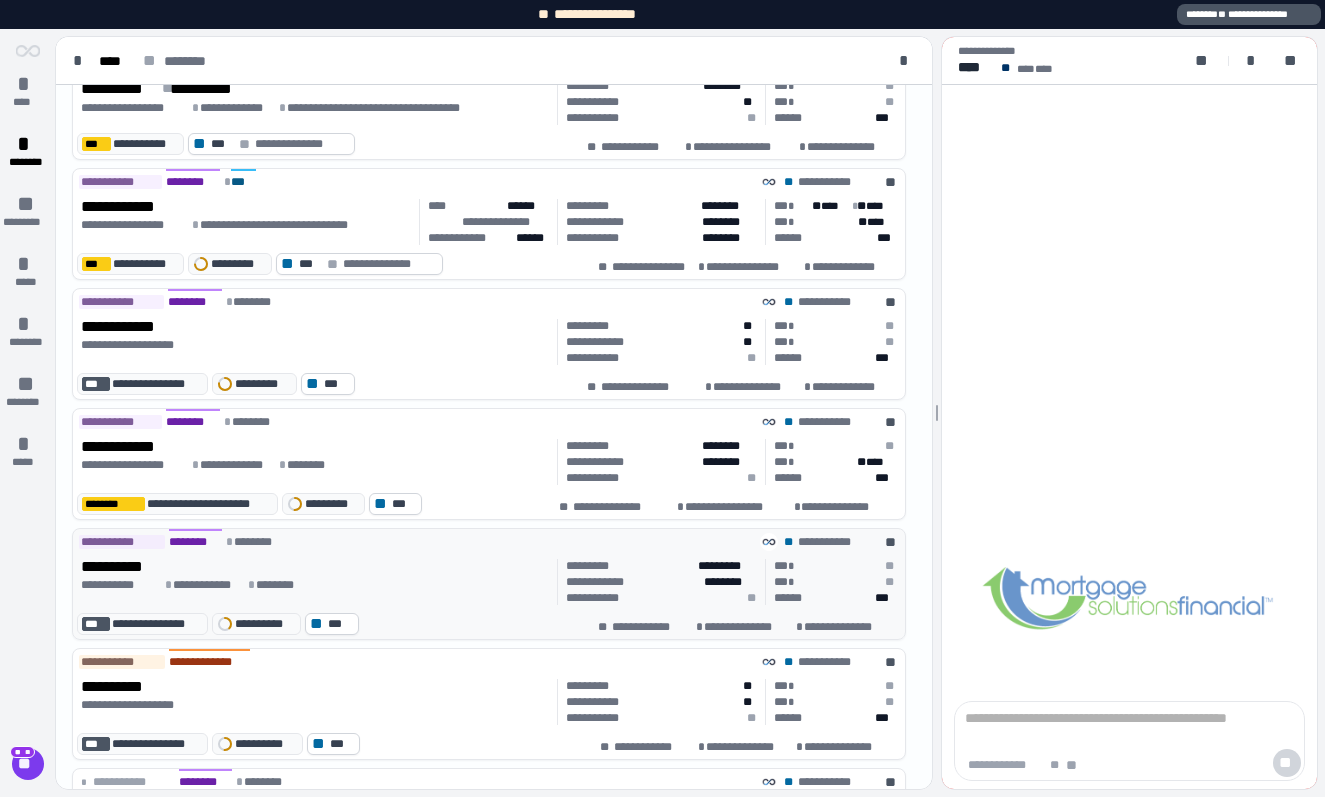 scroll, scrollTop: 0, scrollLeft: 0, axis: both 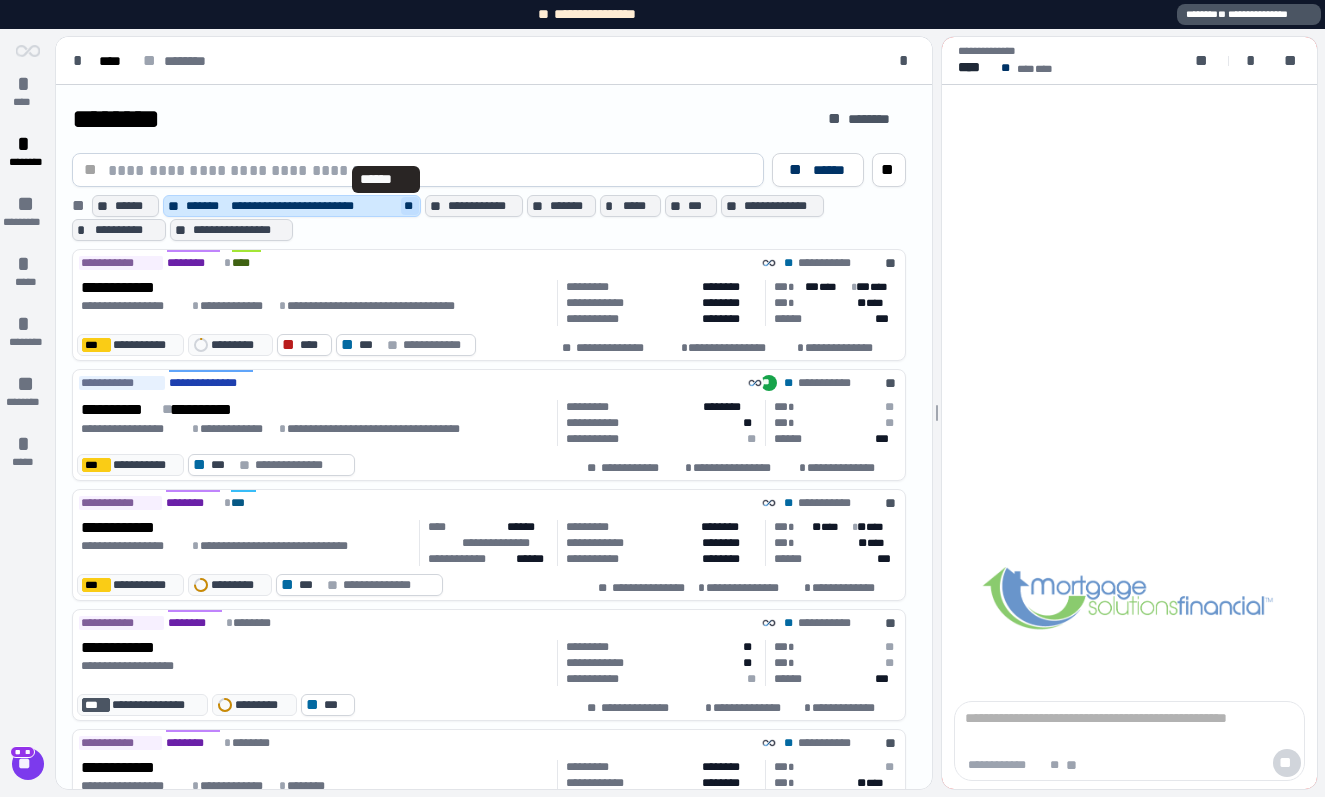 click on "**" at bounding box center [410, 206] 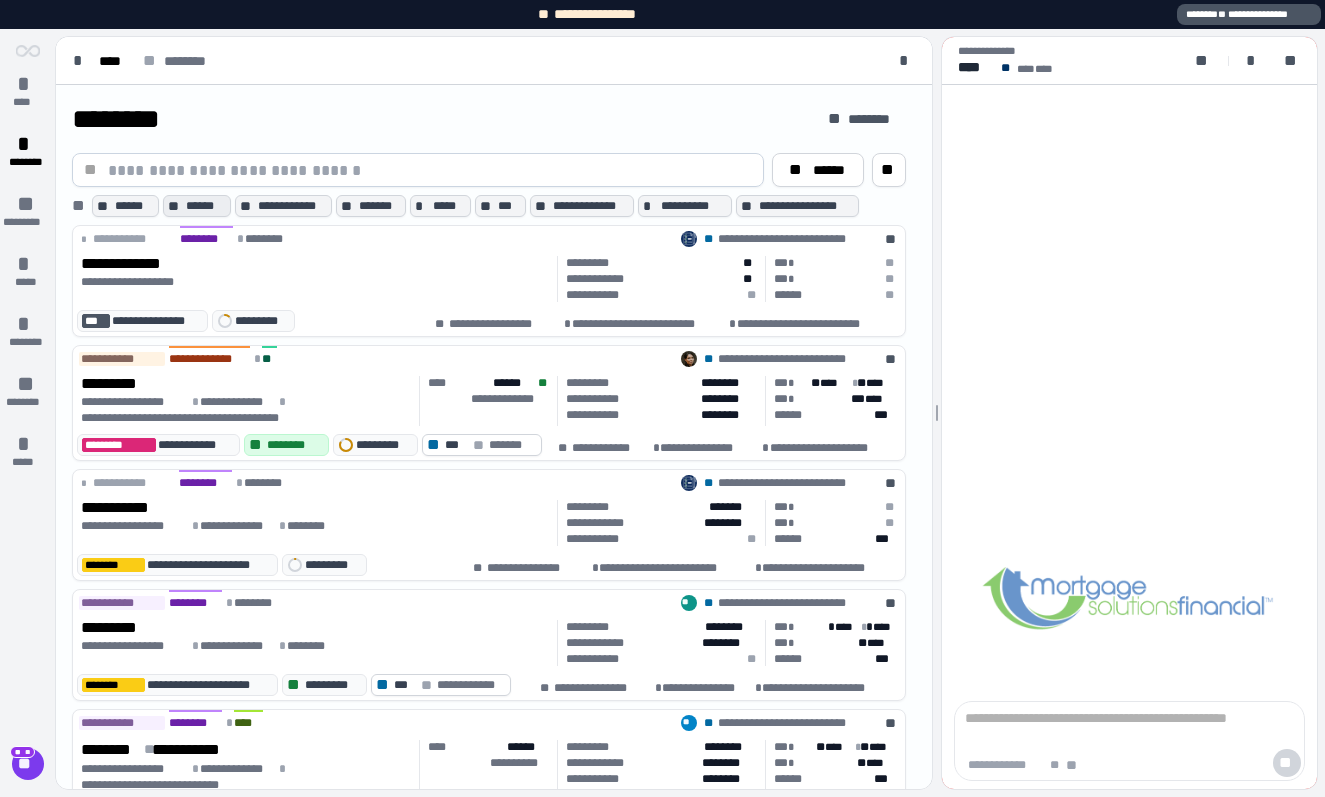 click on "******" at bounding box center (206, 206) 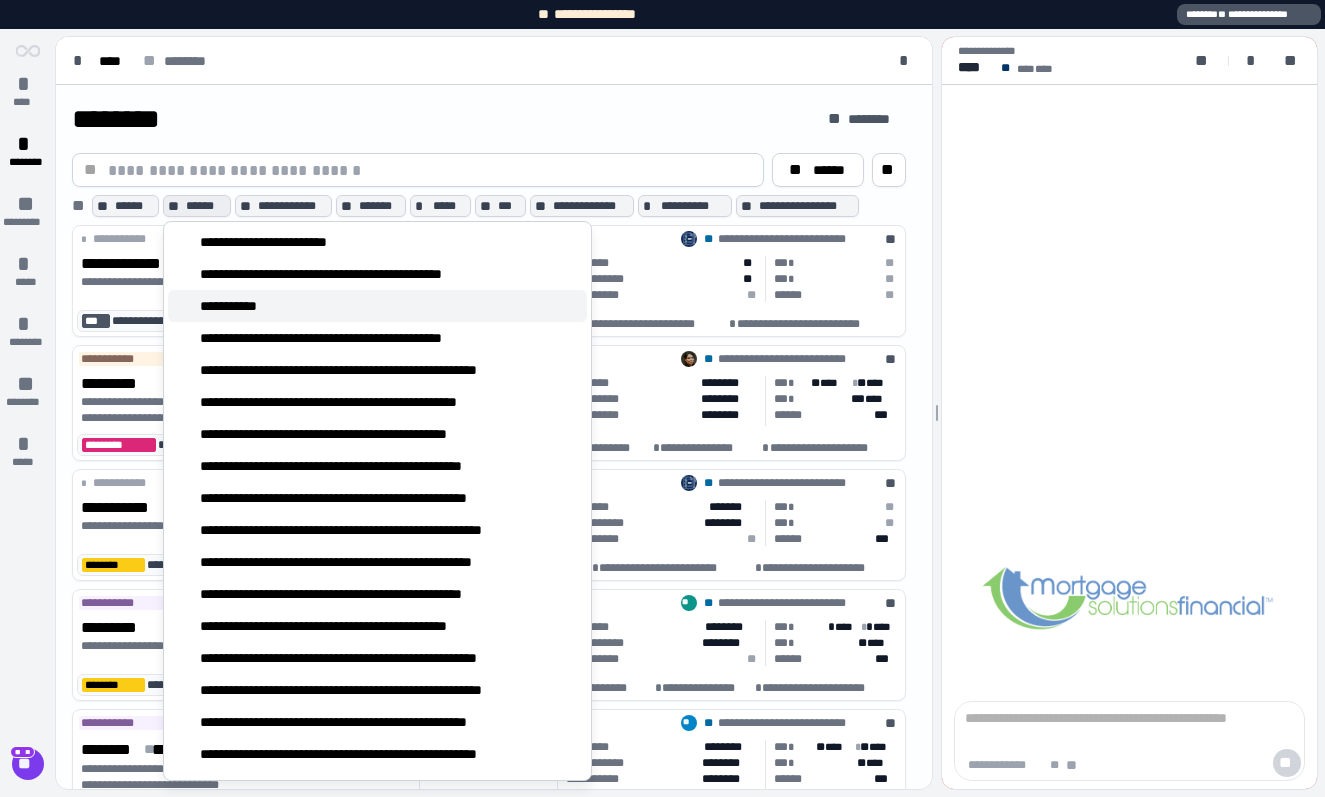 click on "**********" at bounding box center (238, 306) 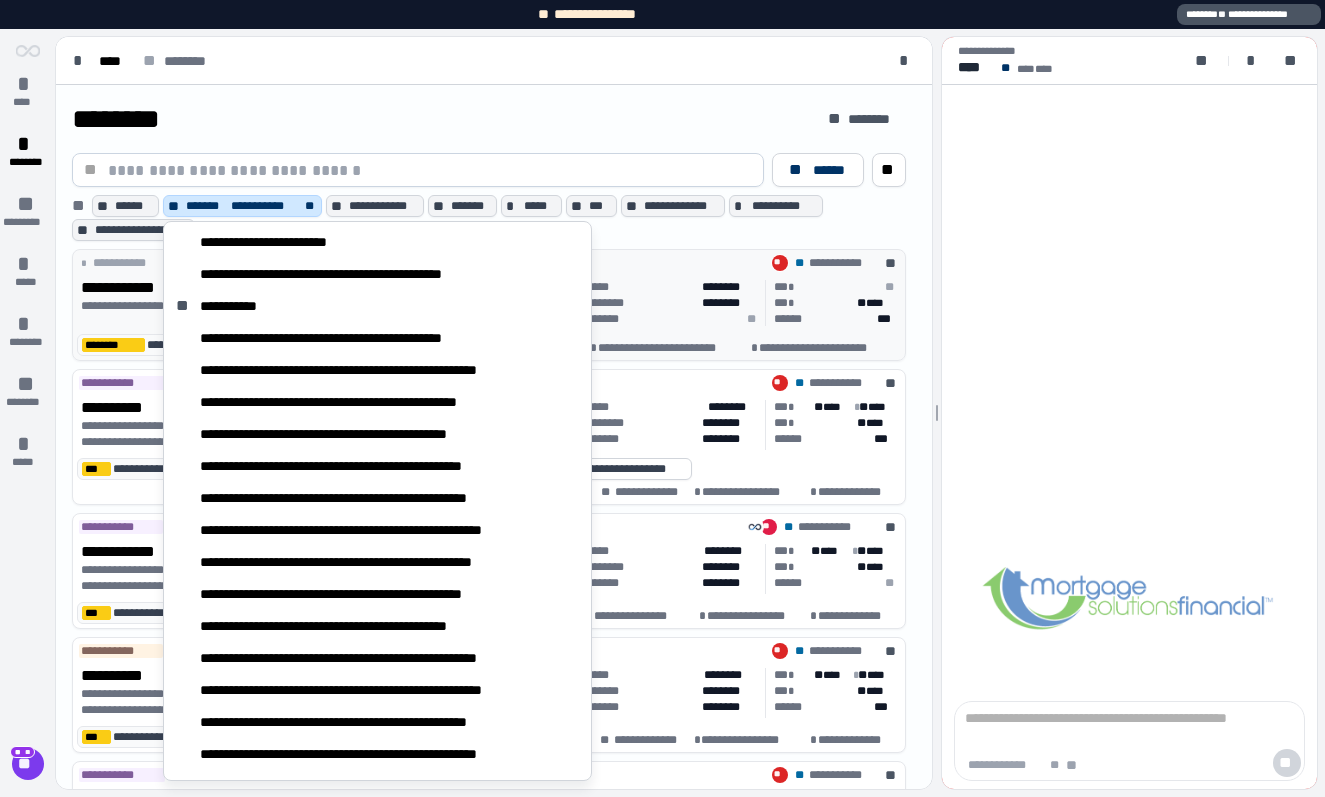 click on "**********" at bounding box center [662, 303] 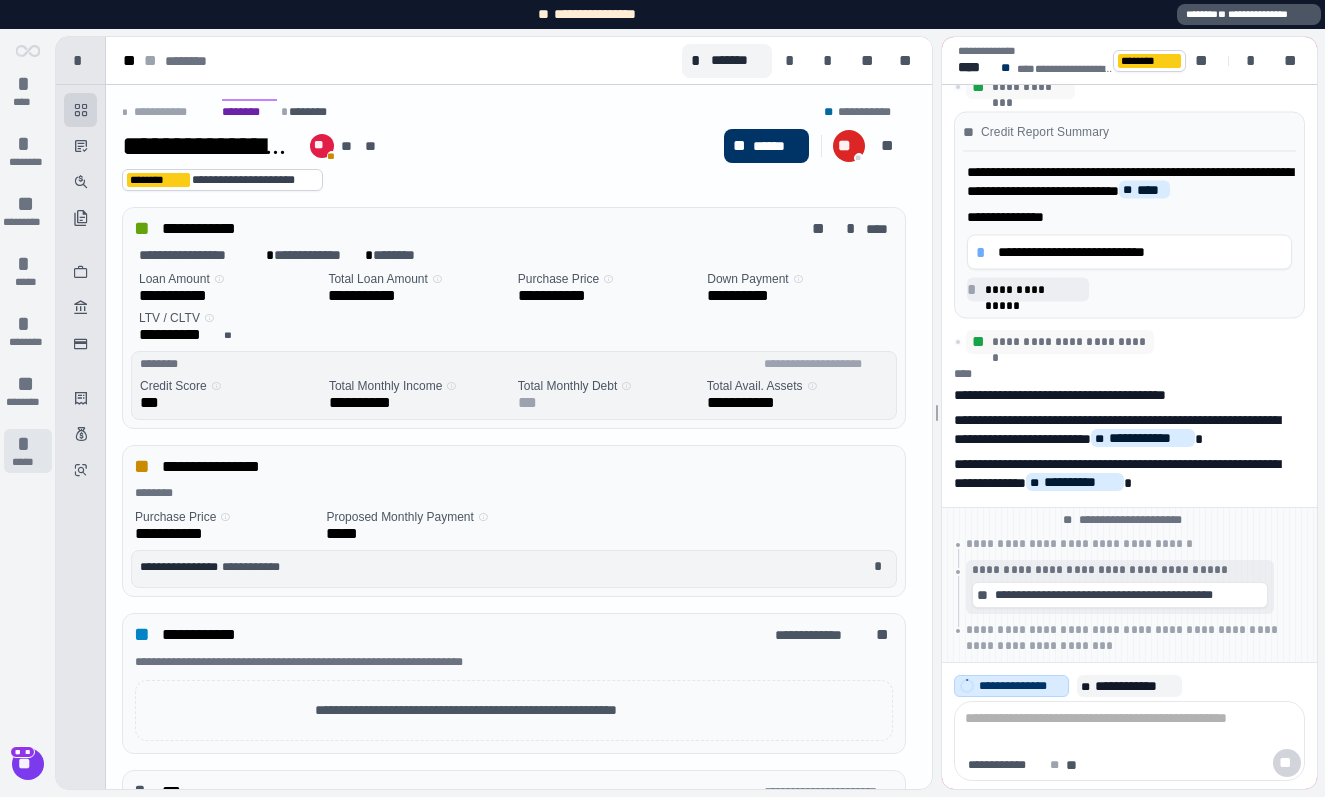 click on "*" at bounding box center (28, 444) 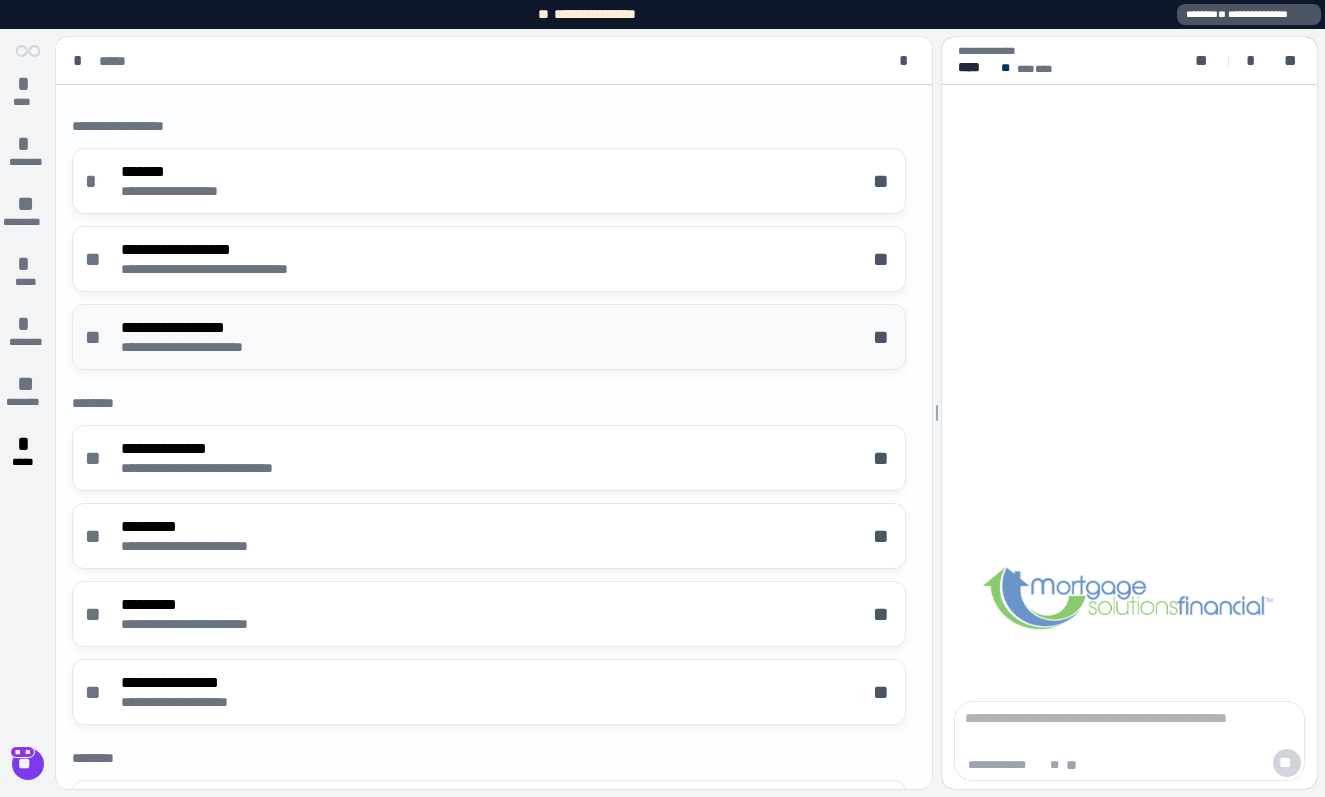 click on "**********" at bounding box center [489, 337] 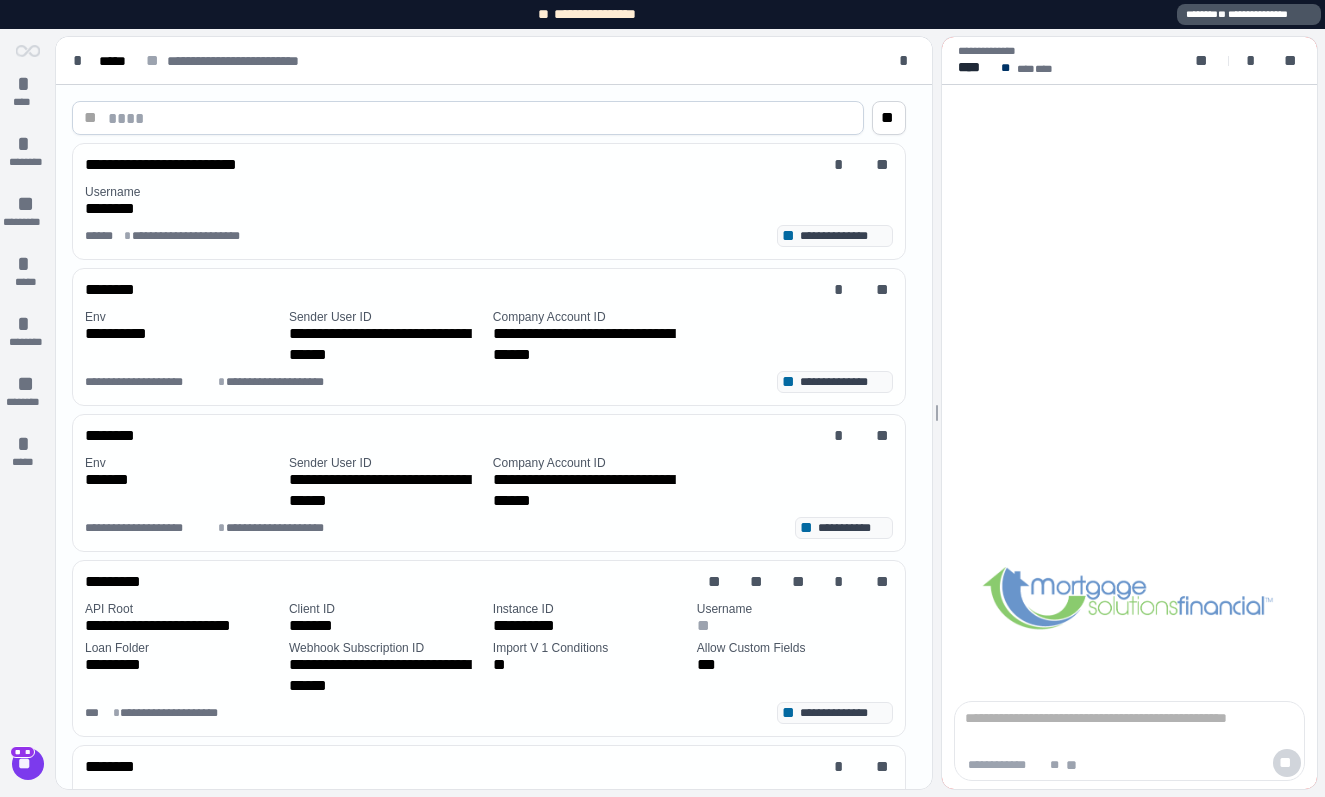 scroll, scrollTop: 322, scrollLeft: 0, axis: vertical 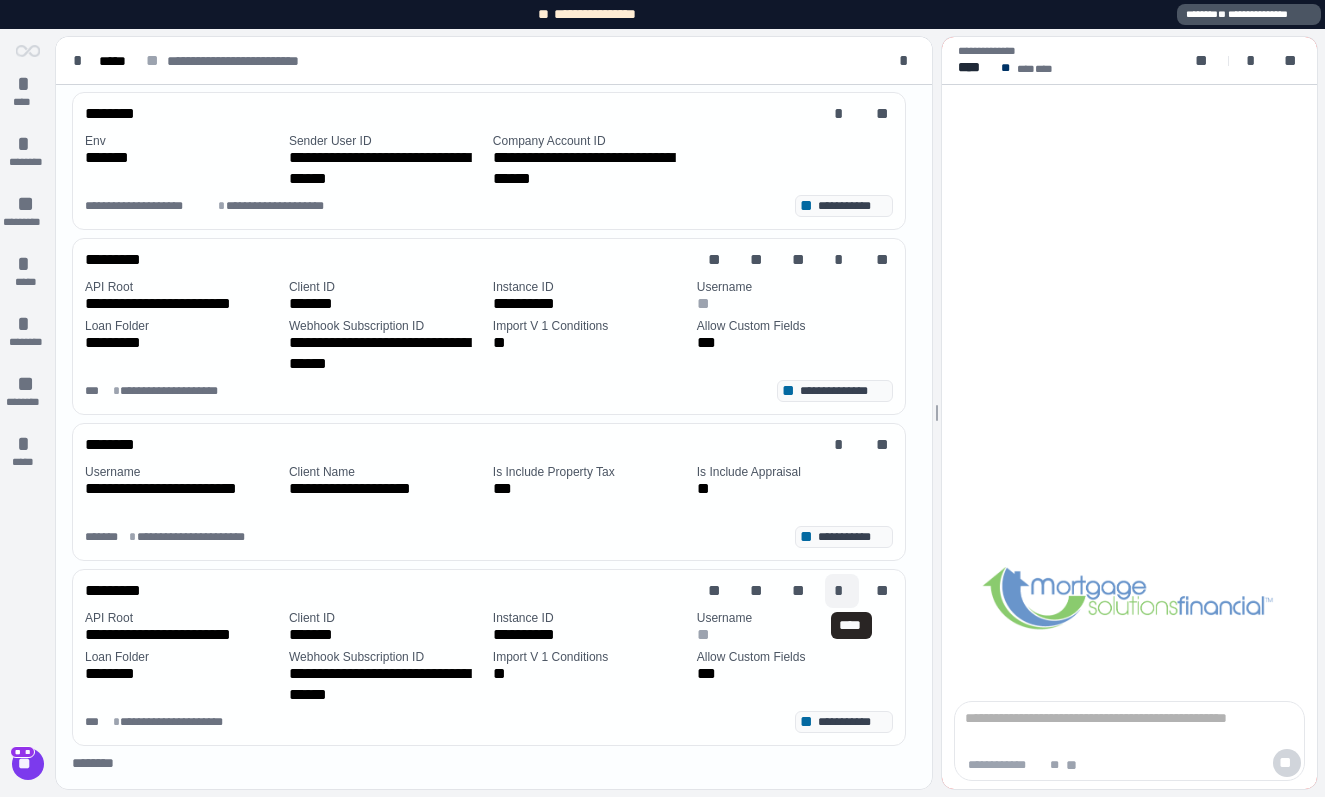 click on "*" at bounding box center [842, 591] 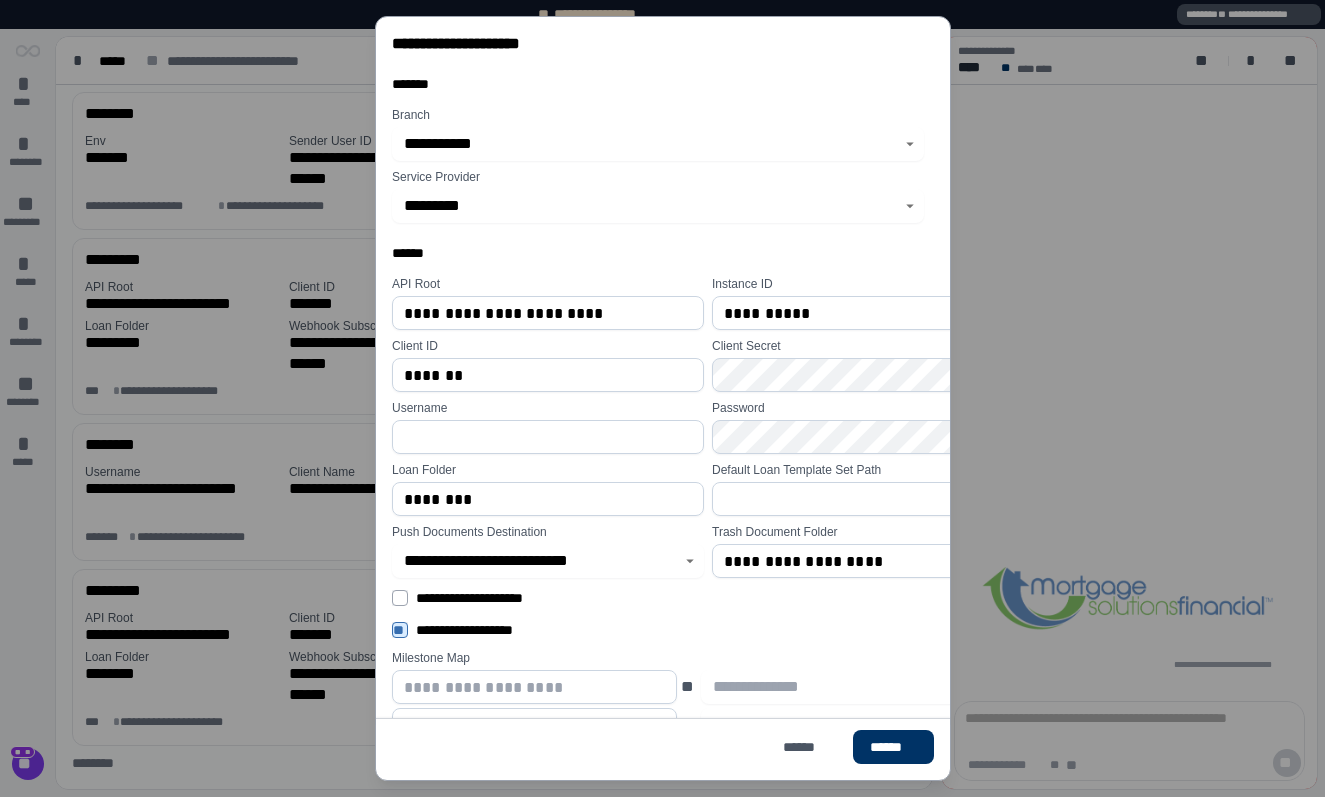 click at bounding box center (868, 499) 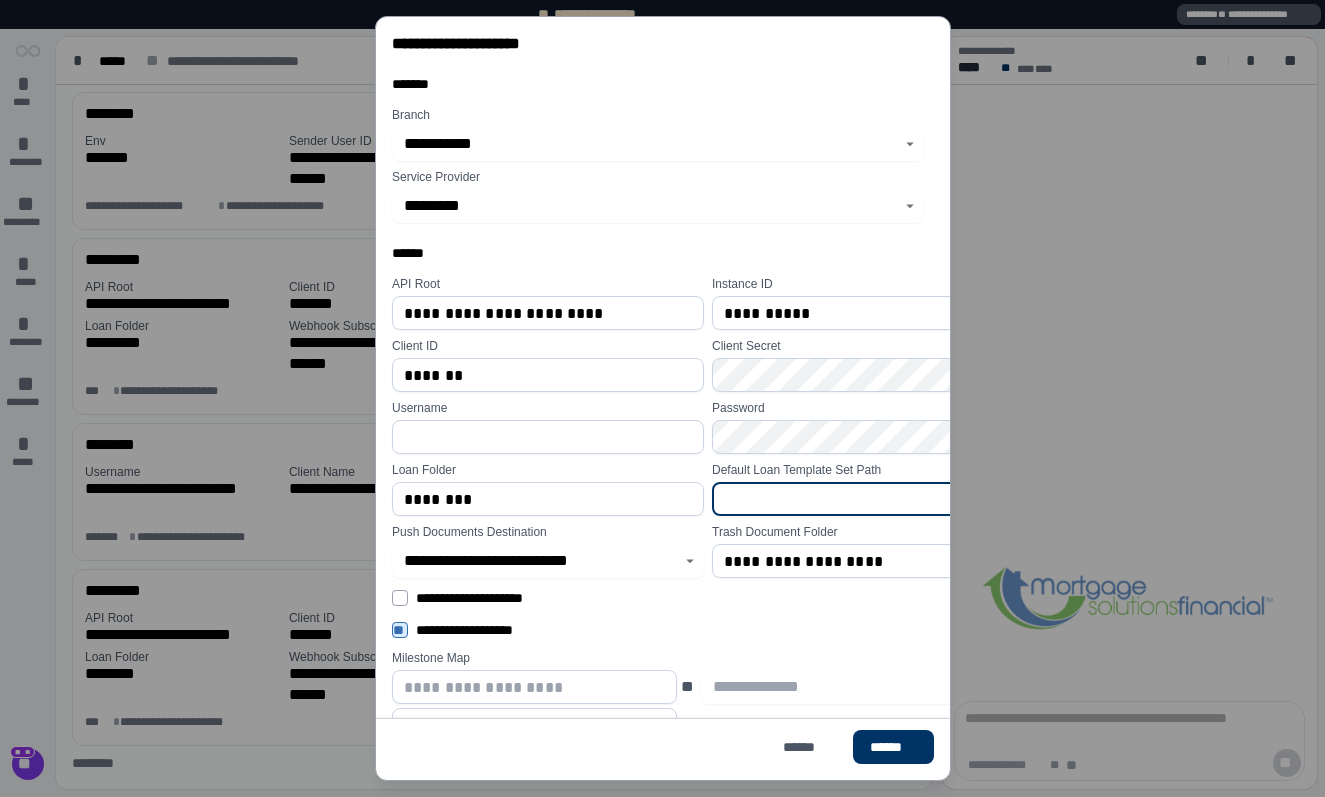 paste on "**********" 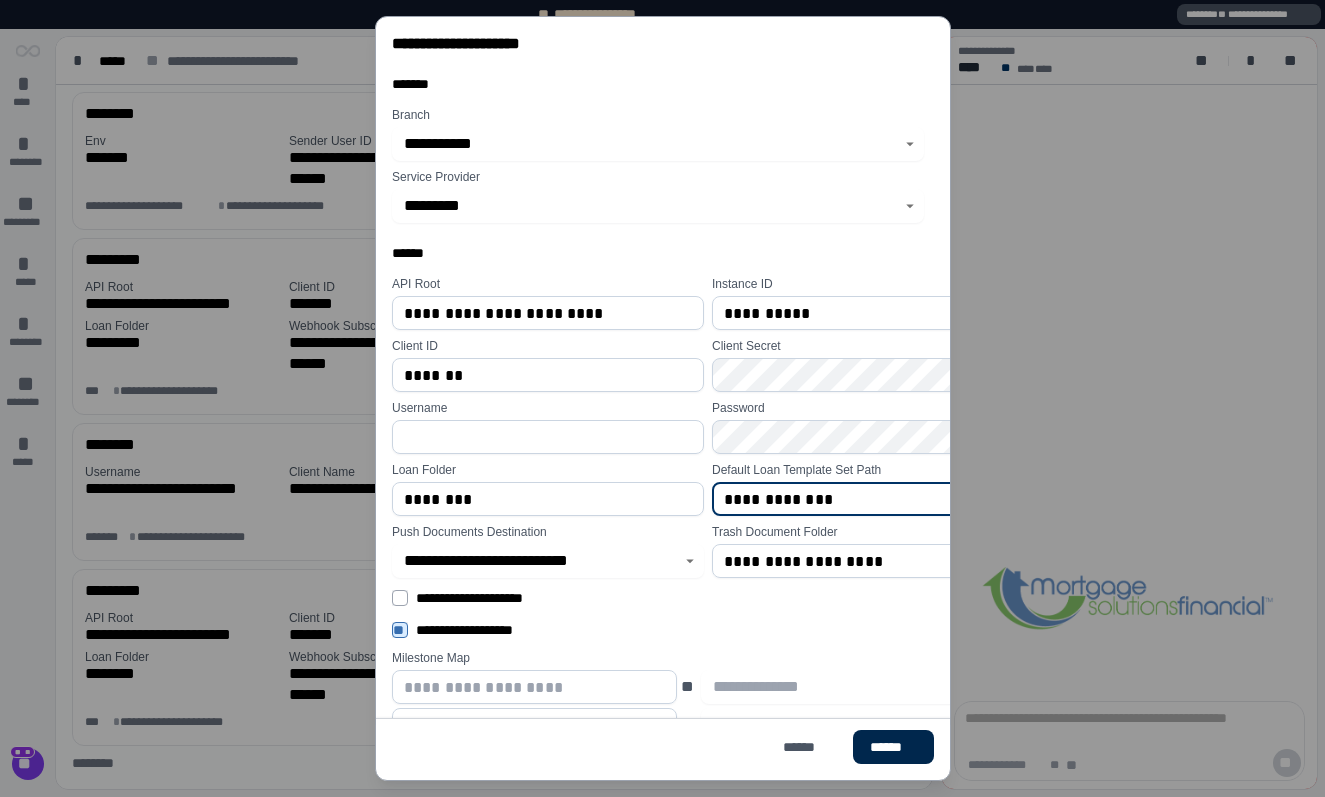 type on "**********" 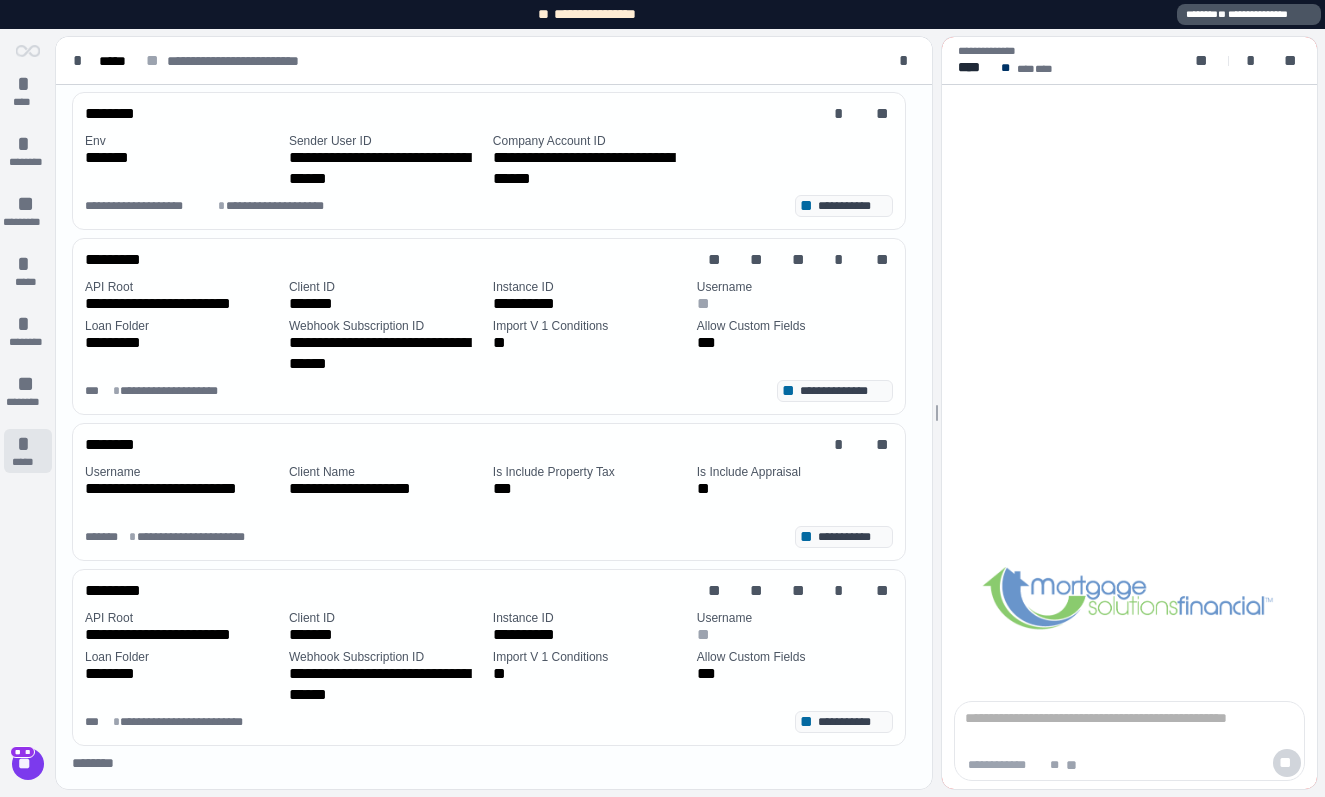 click on "*****" at bounding box center [27, 462] 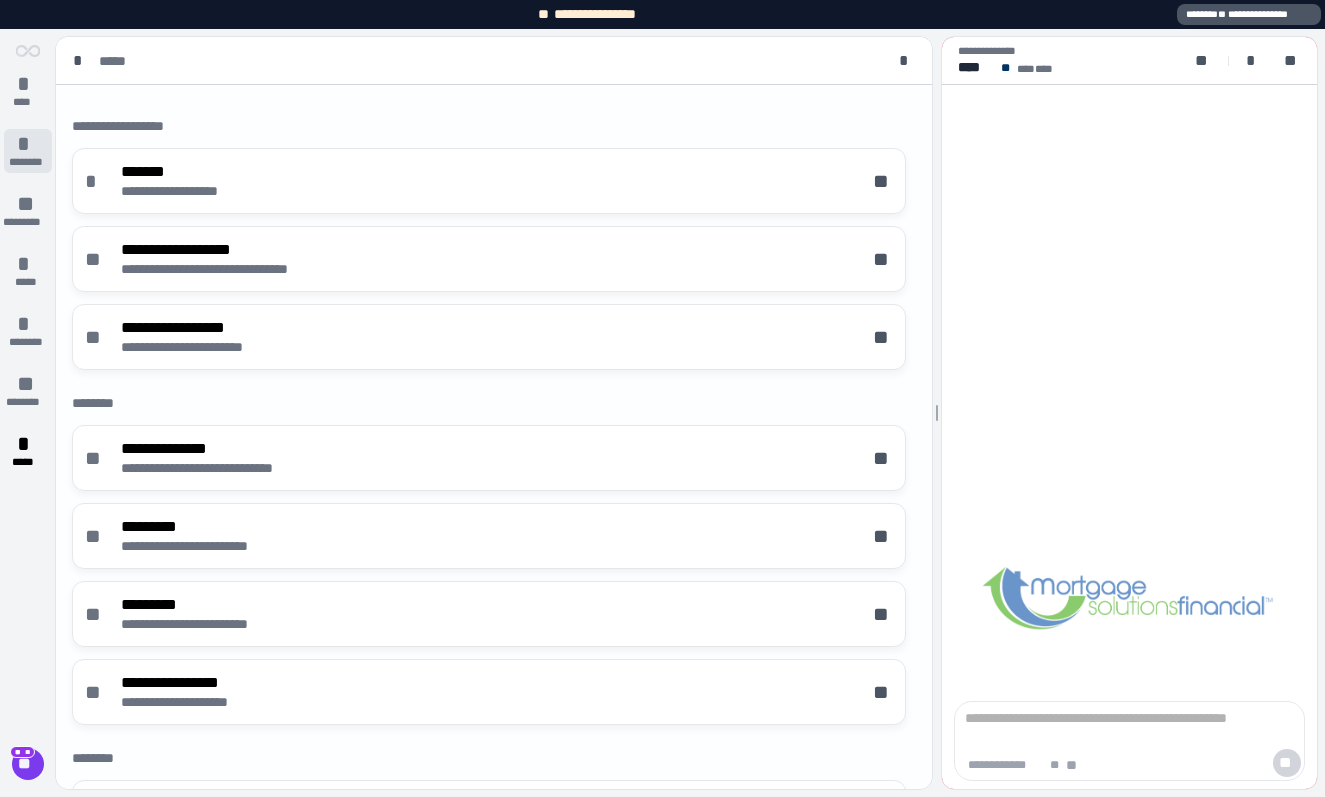 click on "*" at bounding box center (28, 144) 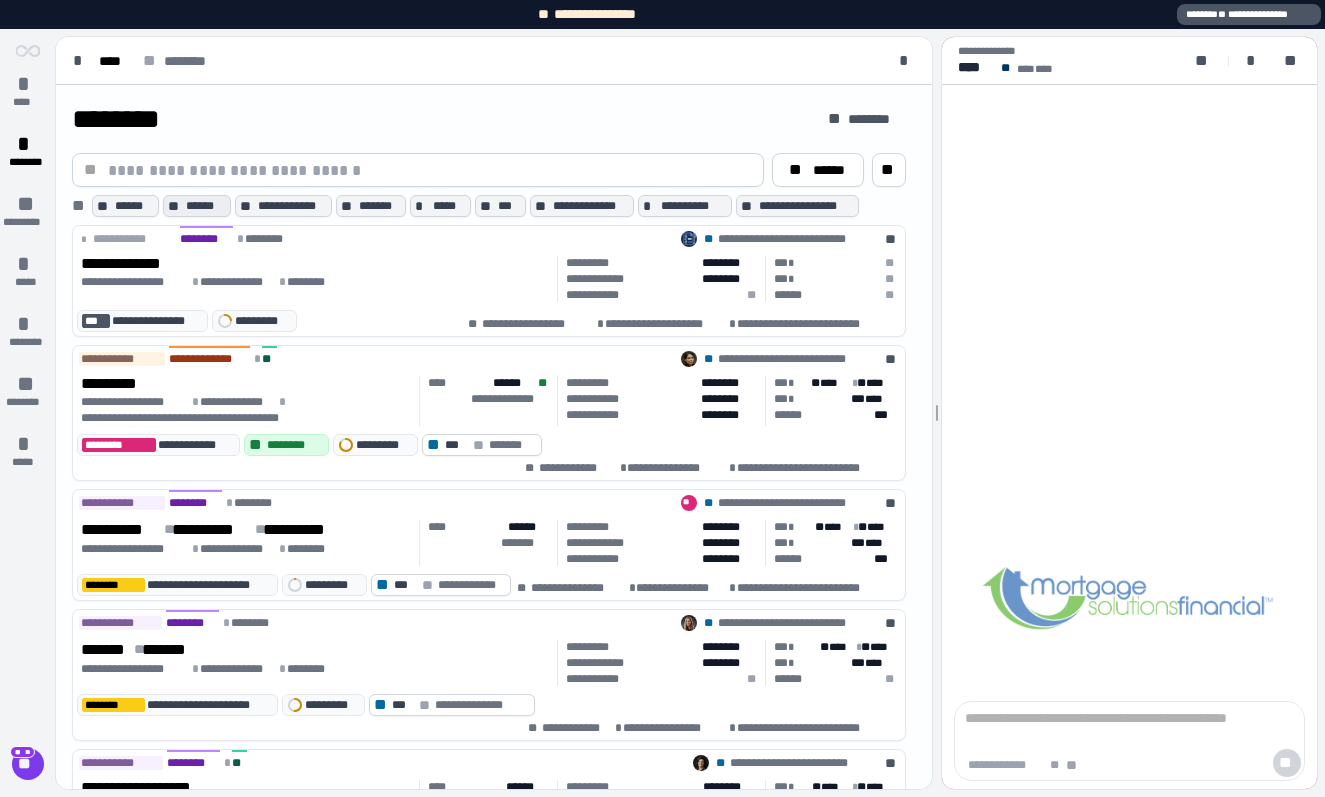 click on "******" at bounding box center (206, 206) 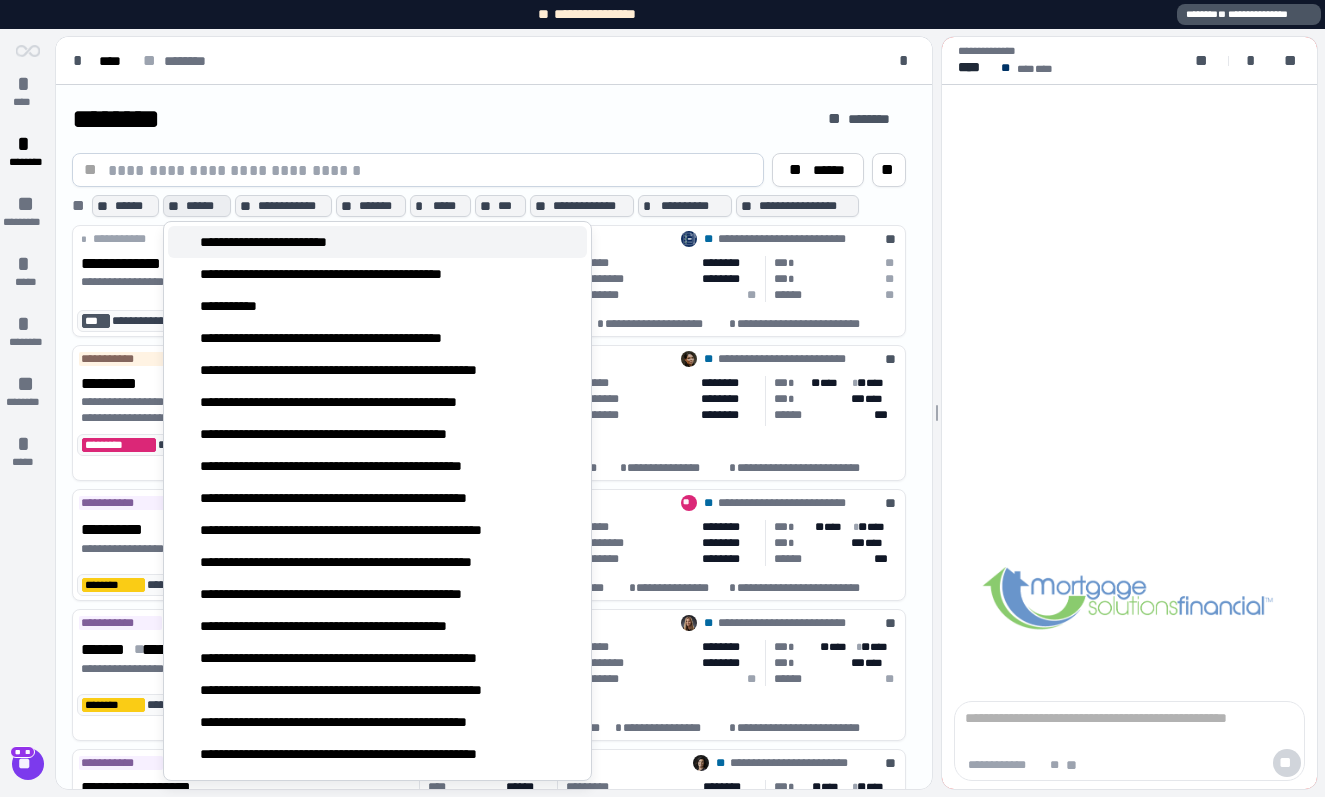 click on "**********" at bounding box center (294, 242) 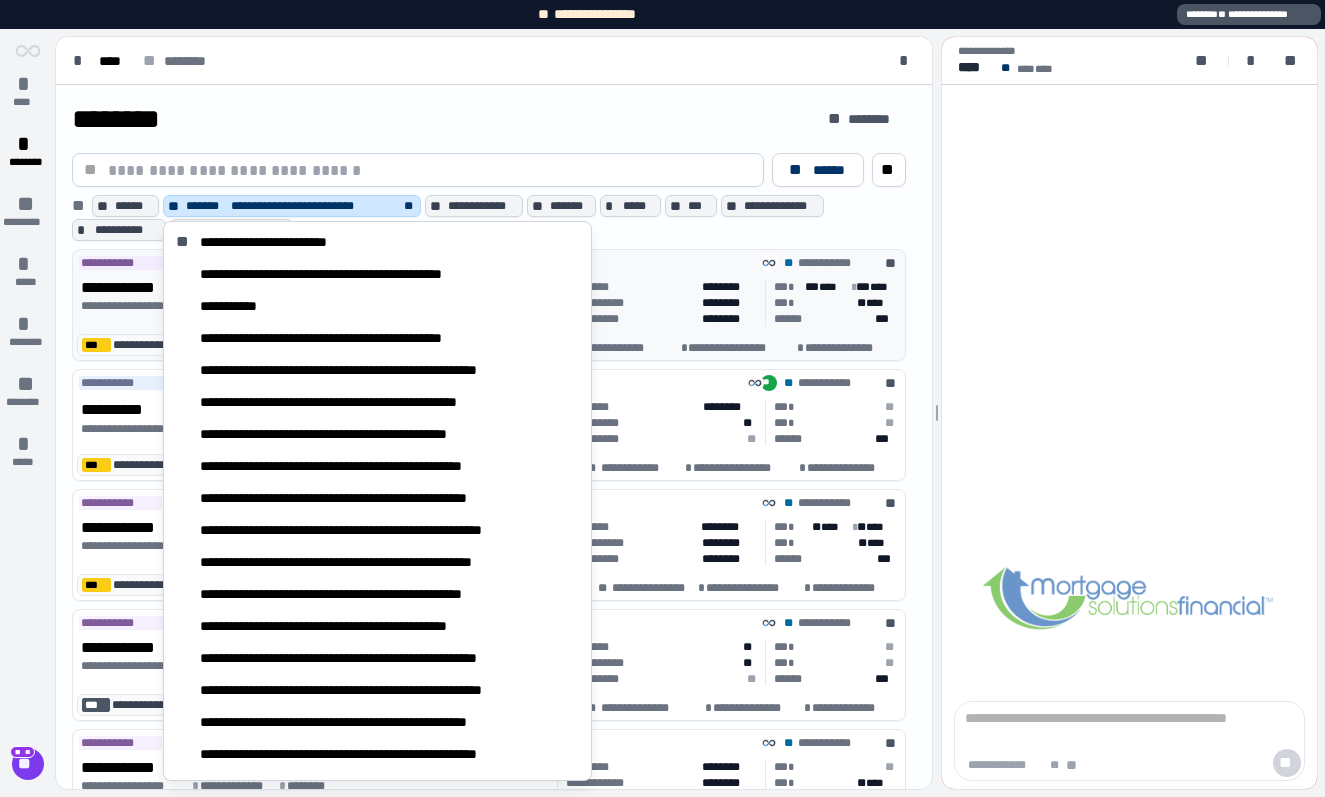 click on "********* ********" at bounding box center [662, 287] 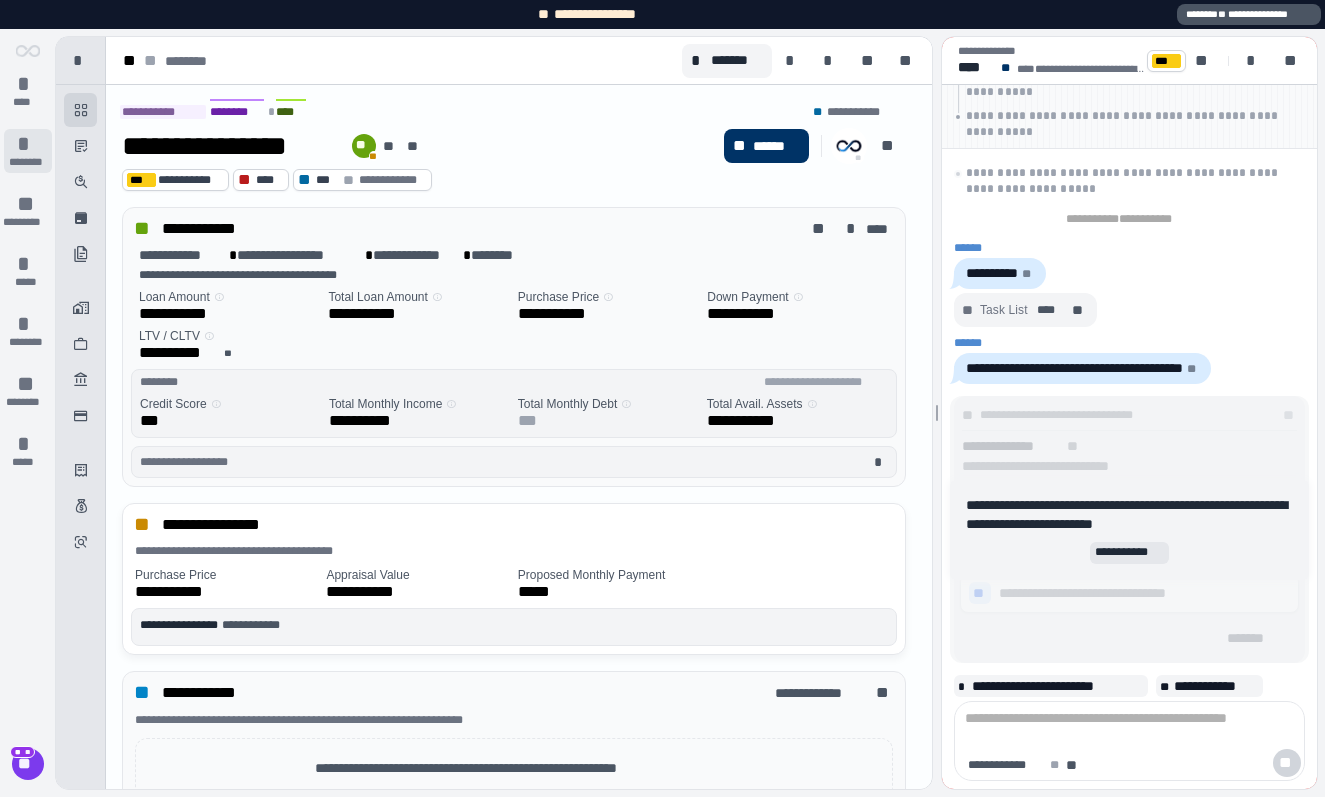 click on "*" at bounding box center [28, 144] 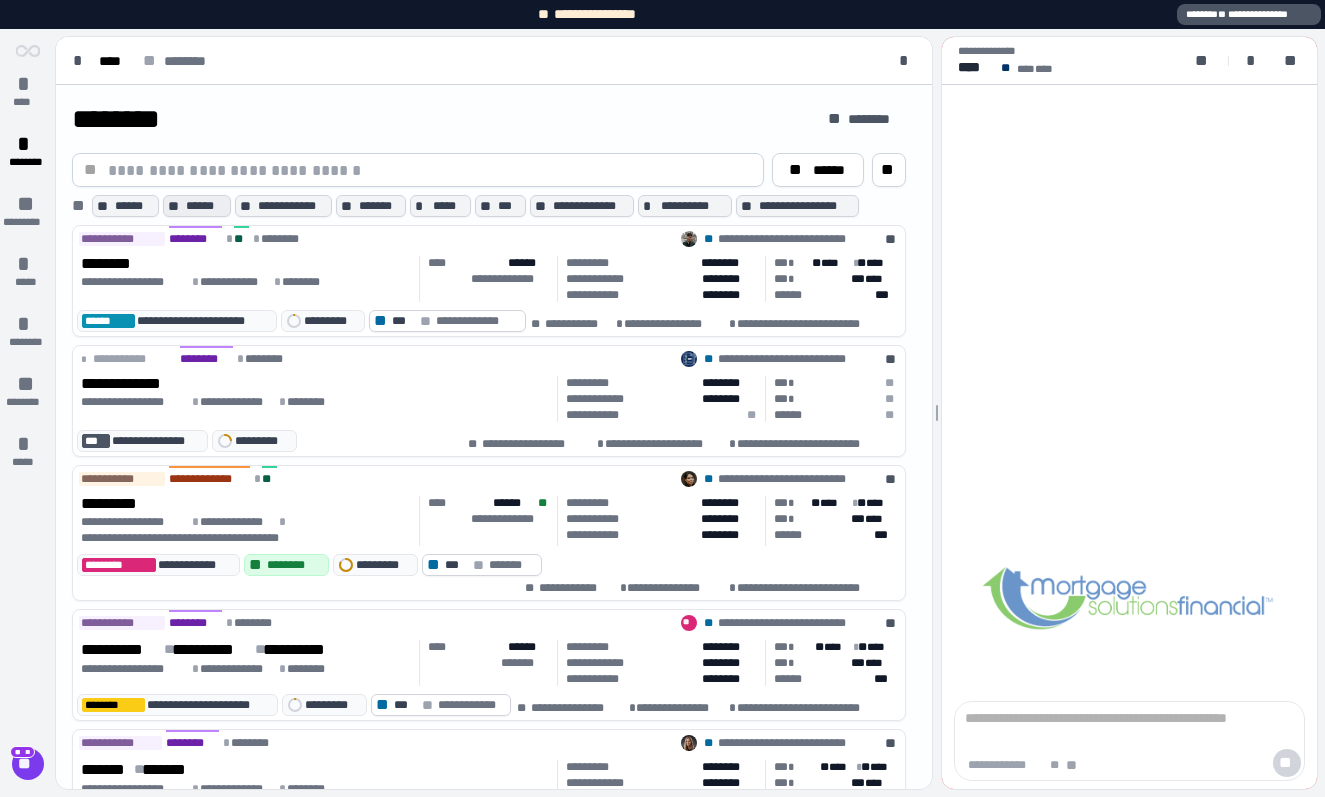click on "******" at bounding box center (206, 206) 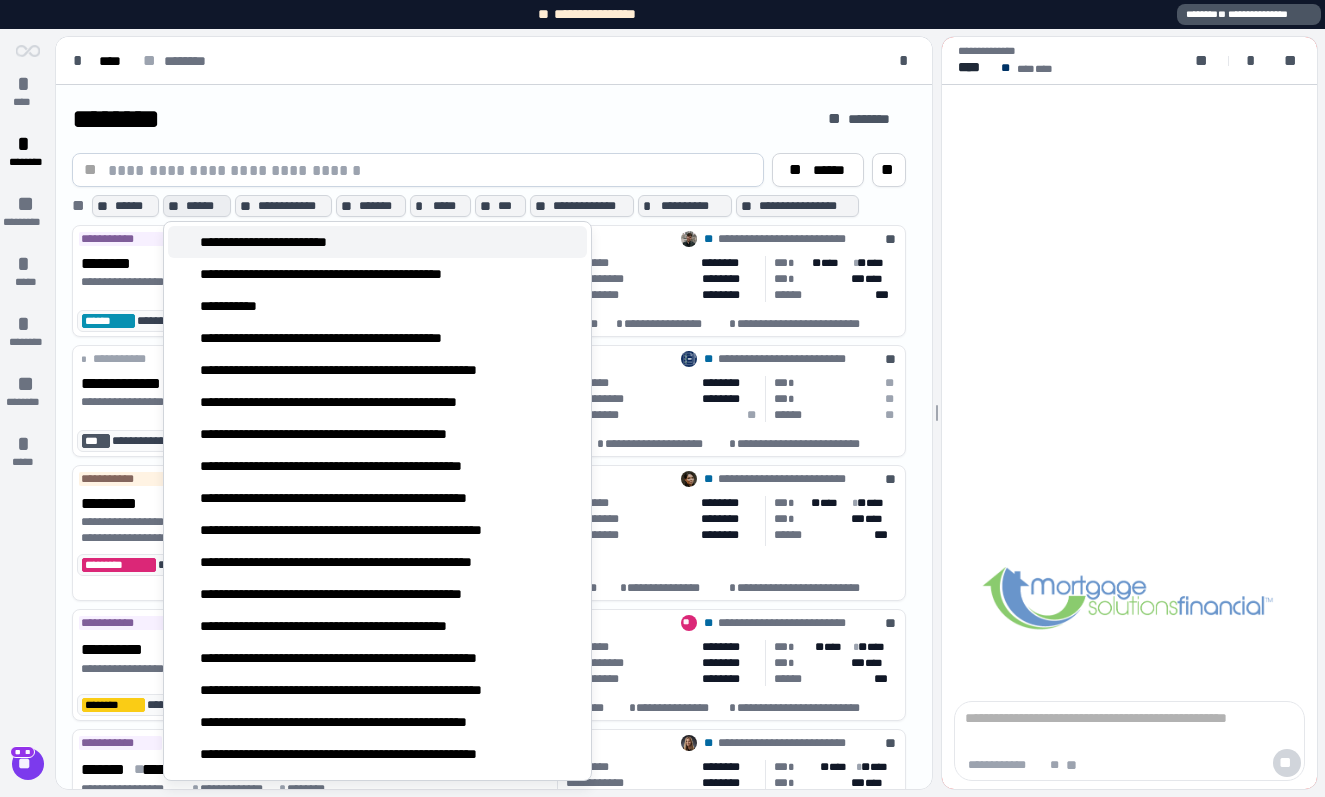 click on "**********" at bounding box center [294, 242] 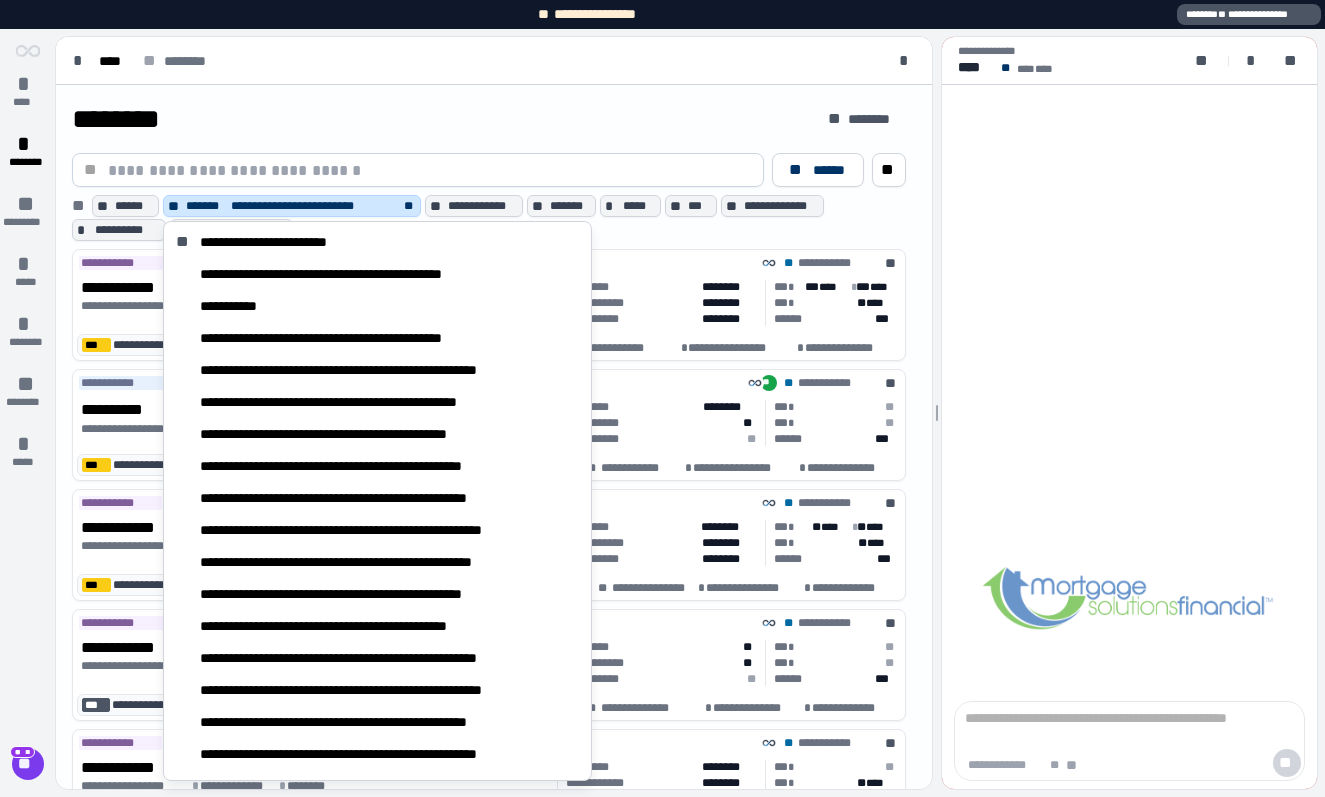 click on "**********" at bounding box center [489, 672] 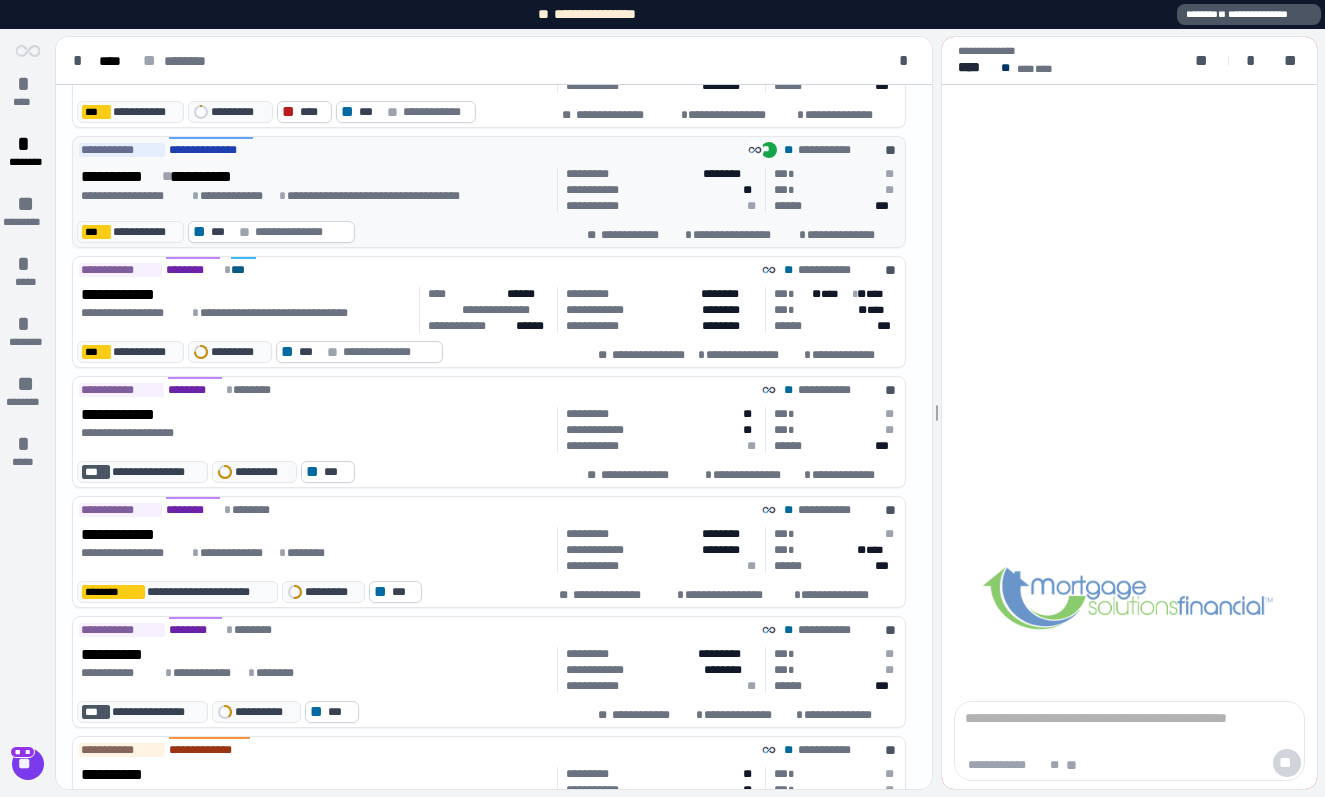 scroll, scrollTop: 470, scrollLeft: 0, axis: vertical 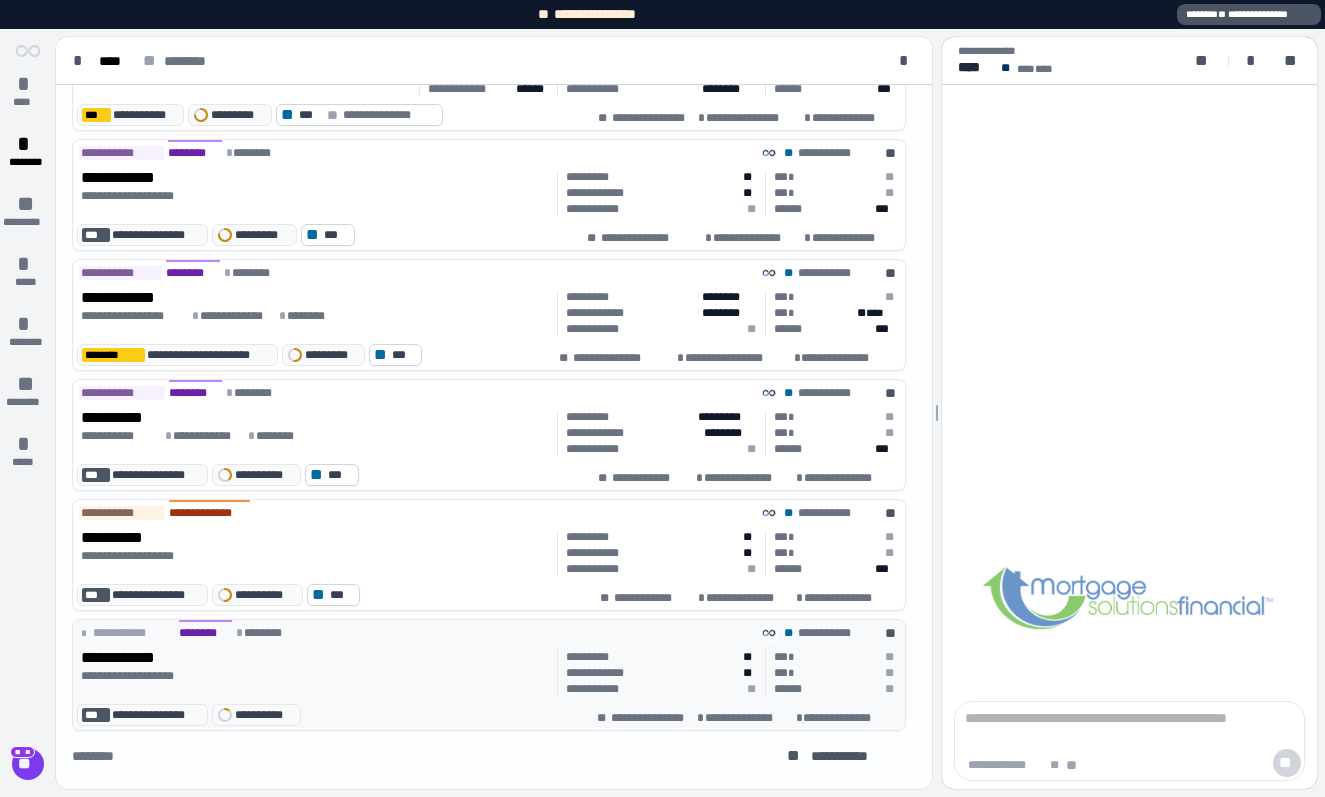 click at bounding box center [557, 661] 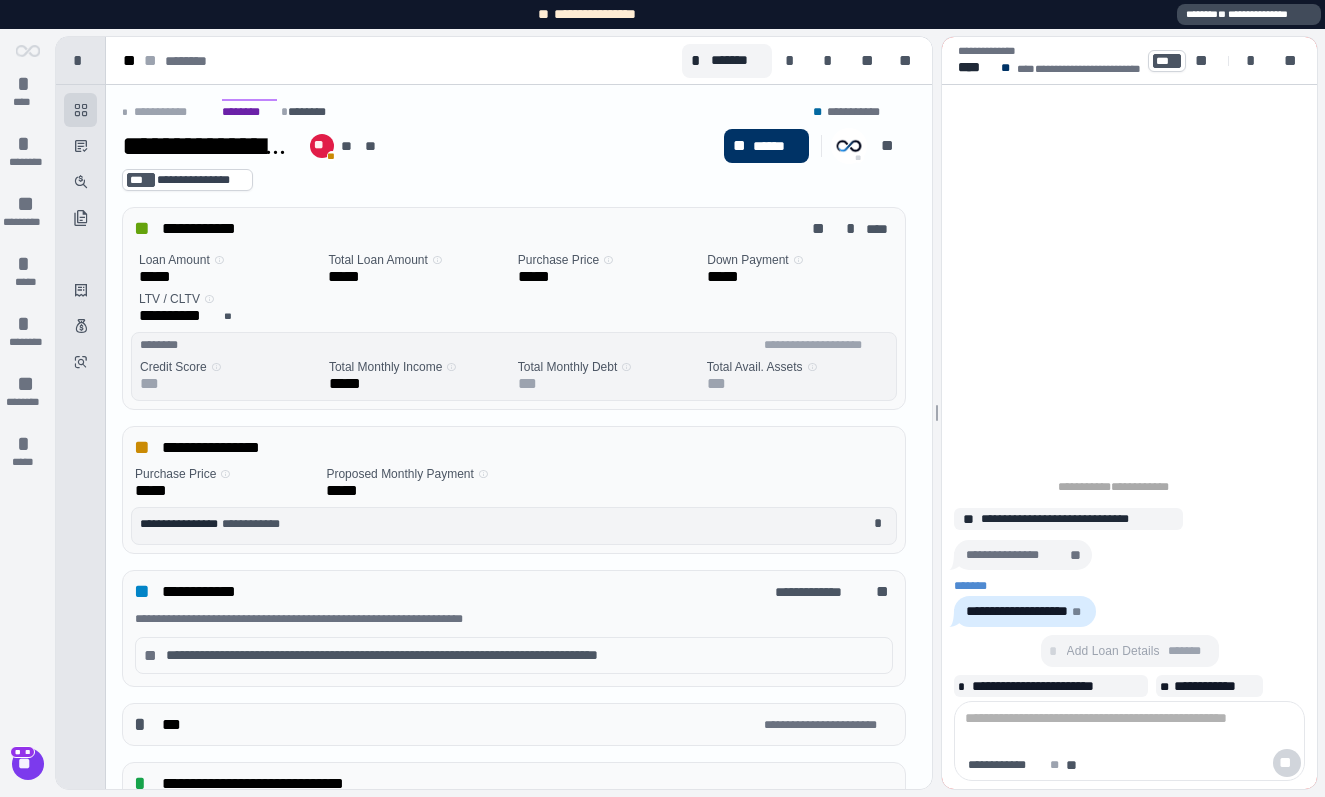 click on "**********" at bounding box center (1249, 14) 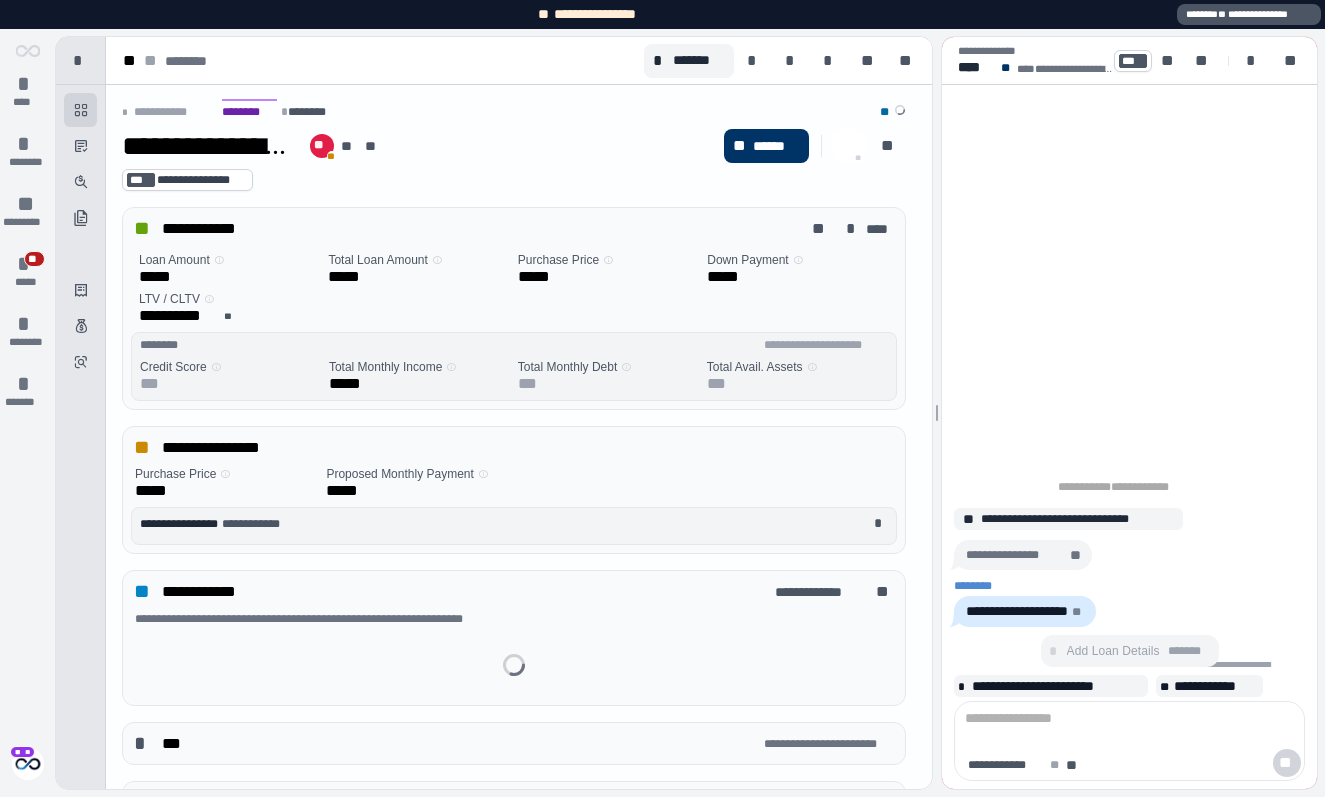 scroll, scrollTop: 0, scrollLeft: 0, axis: both 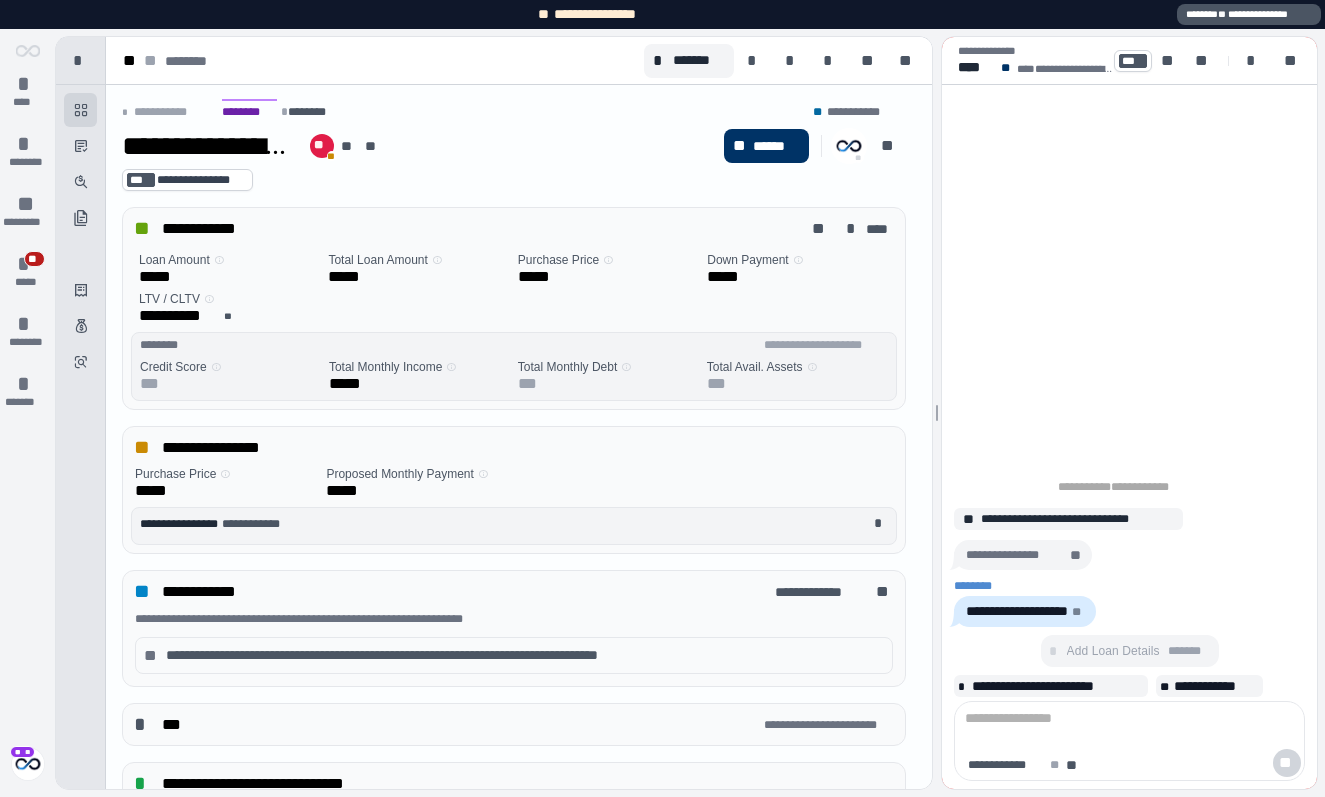 click at bounding box center [28, 764] 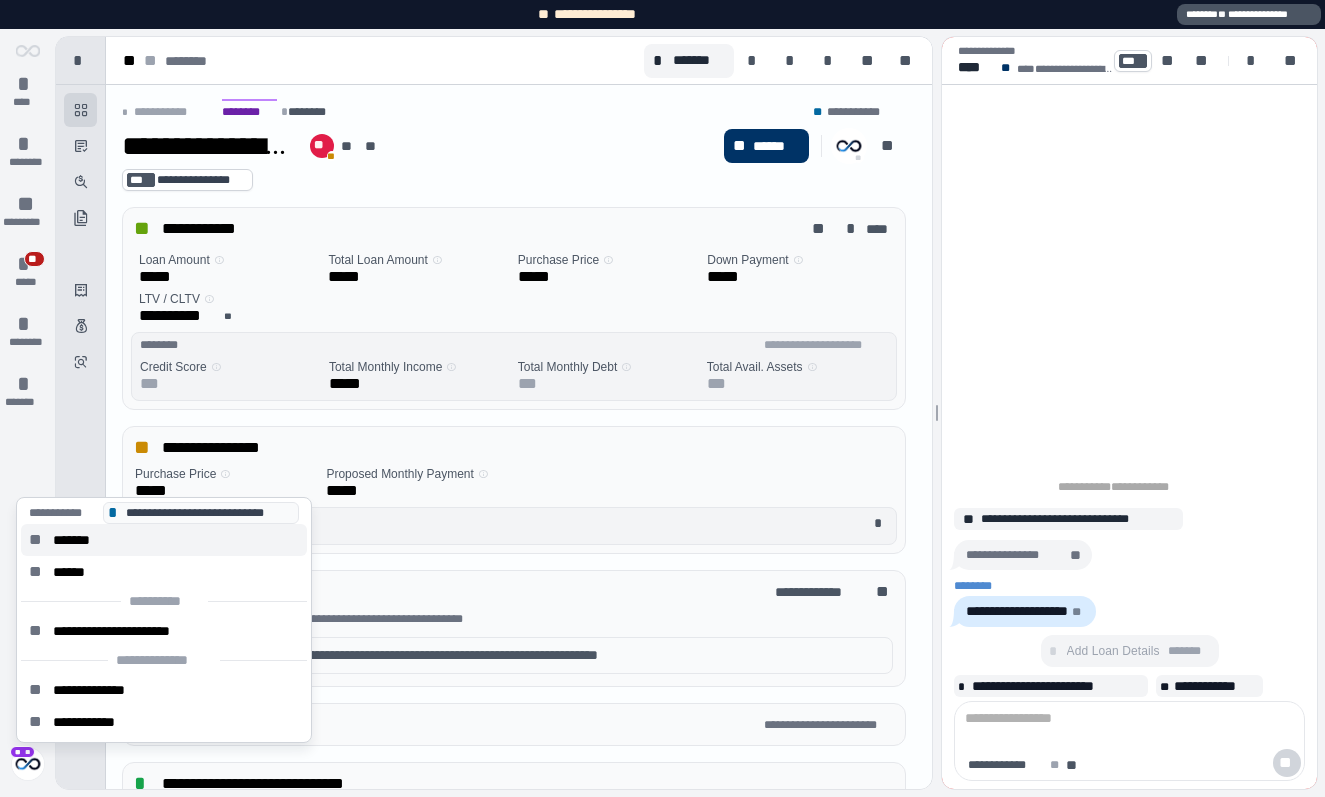 click on "*******" at bounding box center [79, 540] 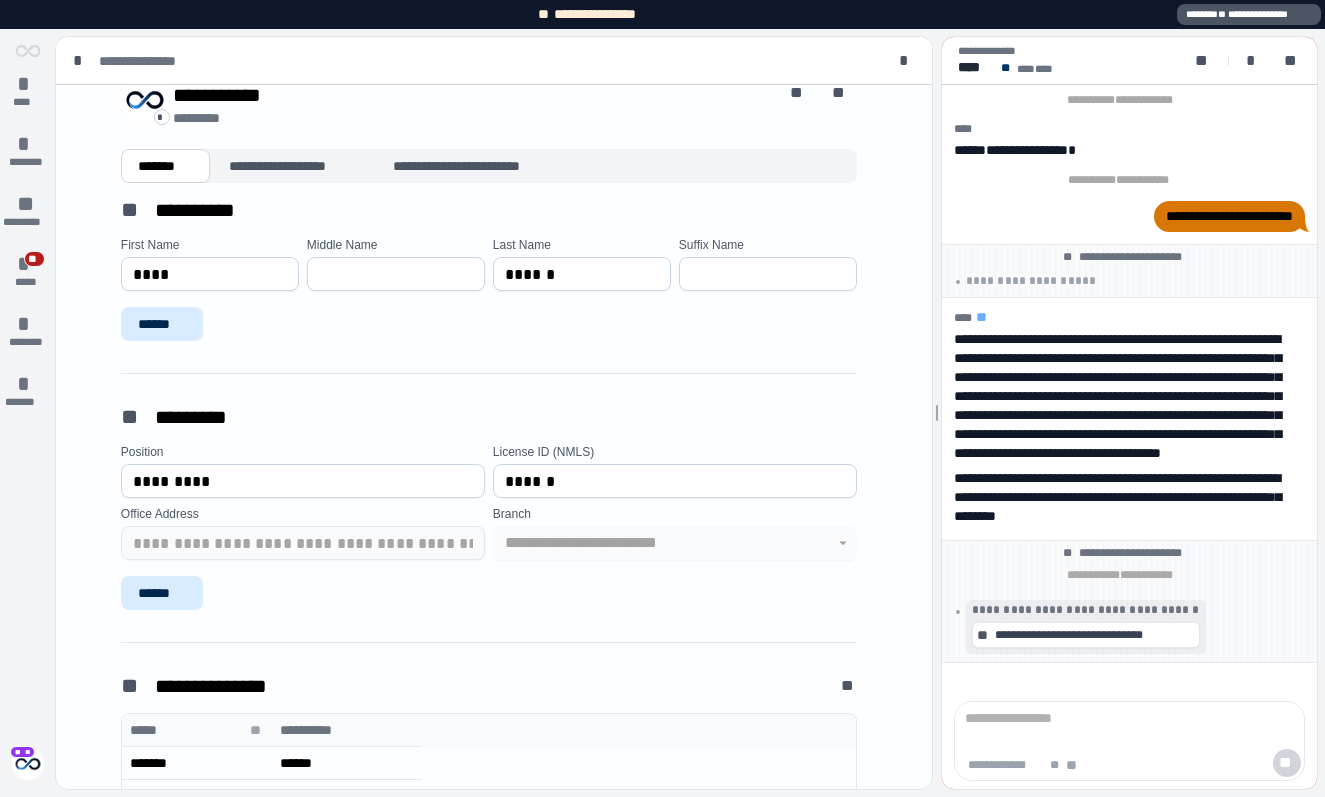 scroll, scrollTop: 26, scrollLeft: 0, axis: vertical 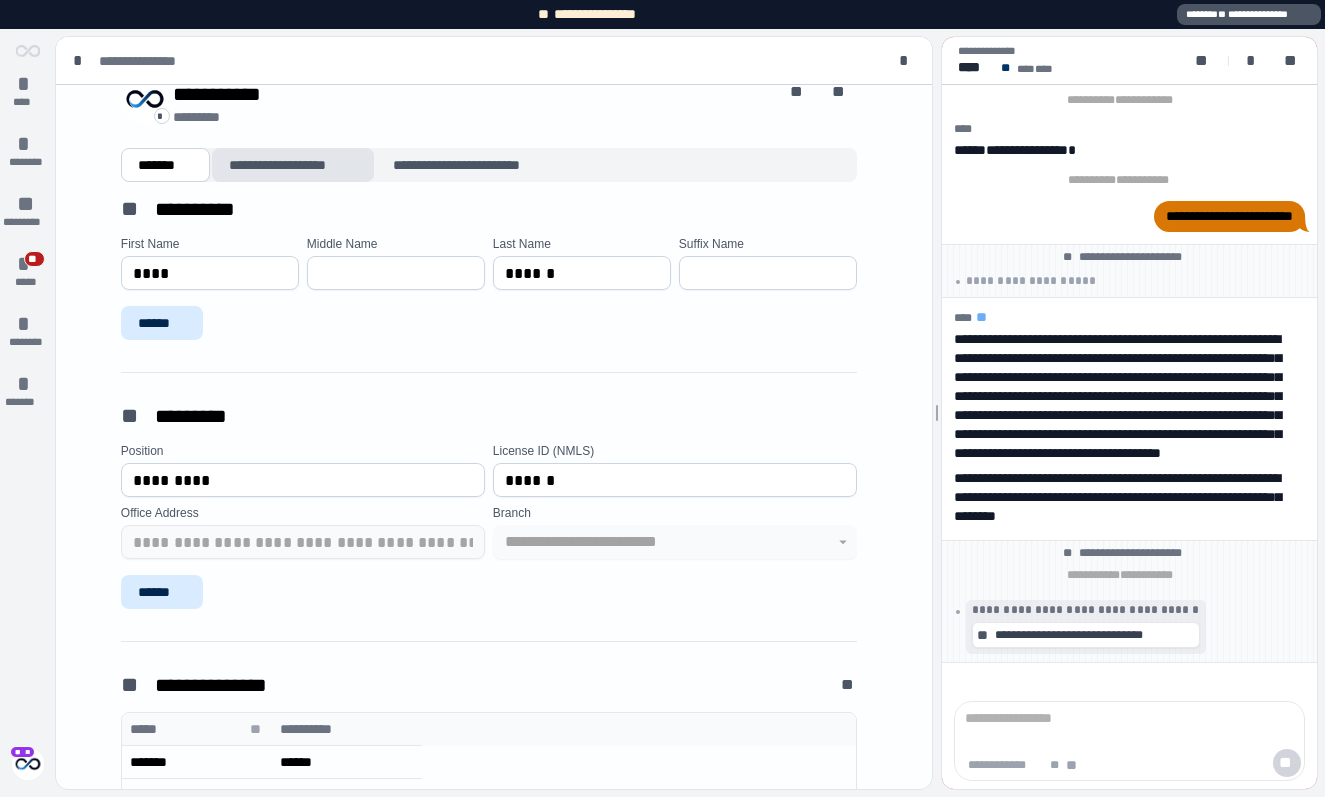 click on "**********" at bounding box center [293, 165] 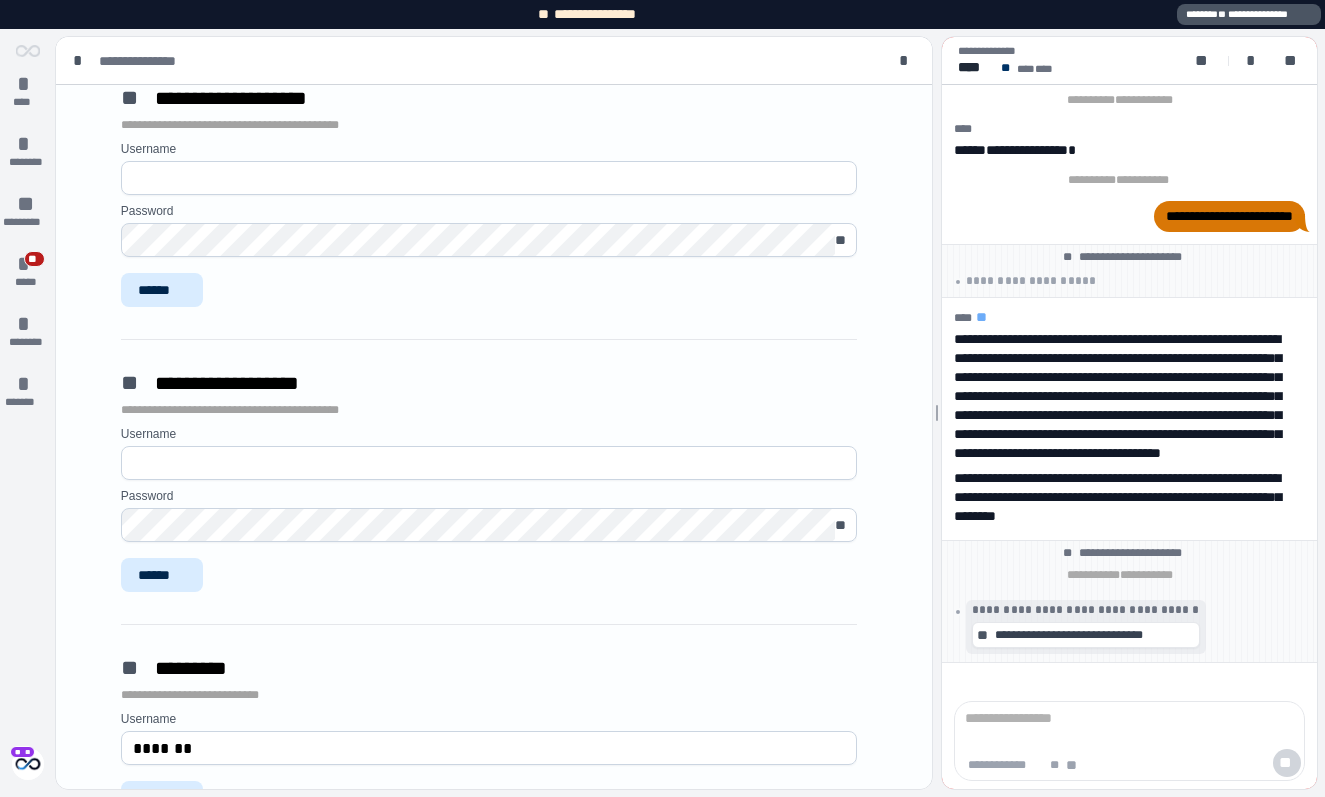 scroll, scrollTop: 0, scrollLeft: 0, axis: both 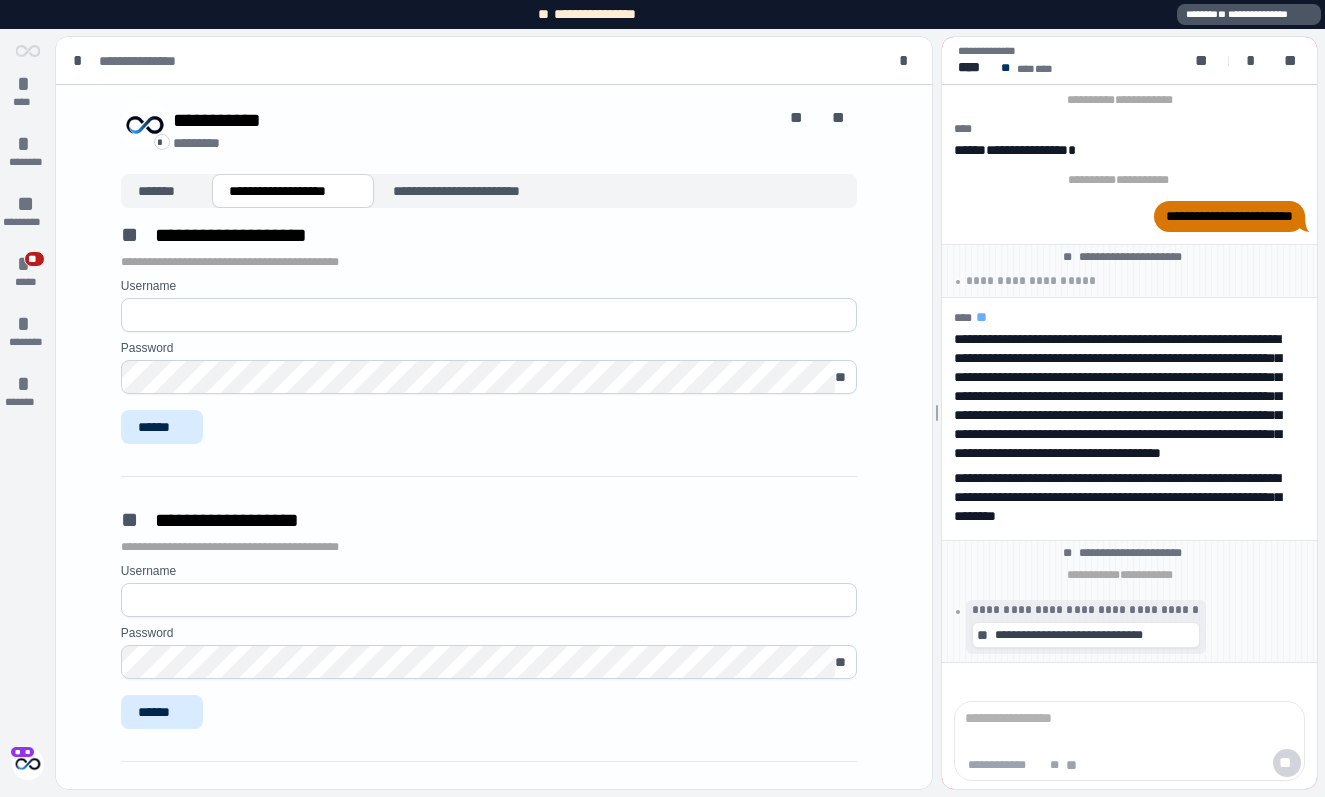 click on "**********" at bounding box center (489, 678) 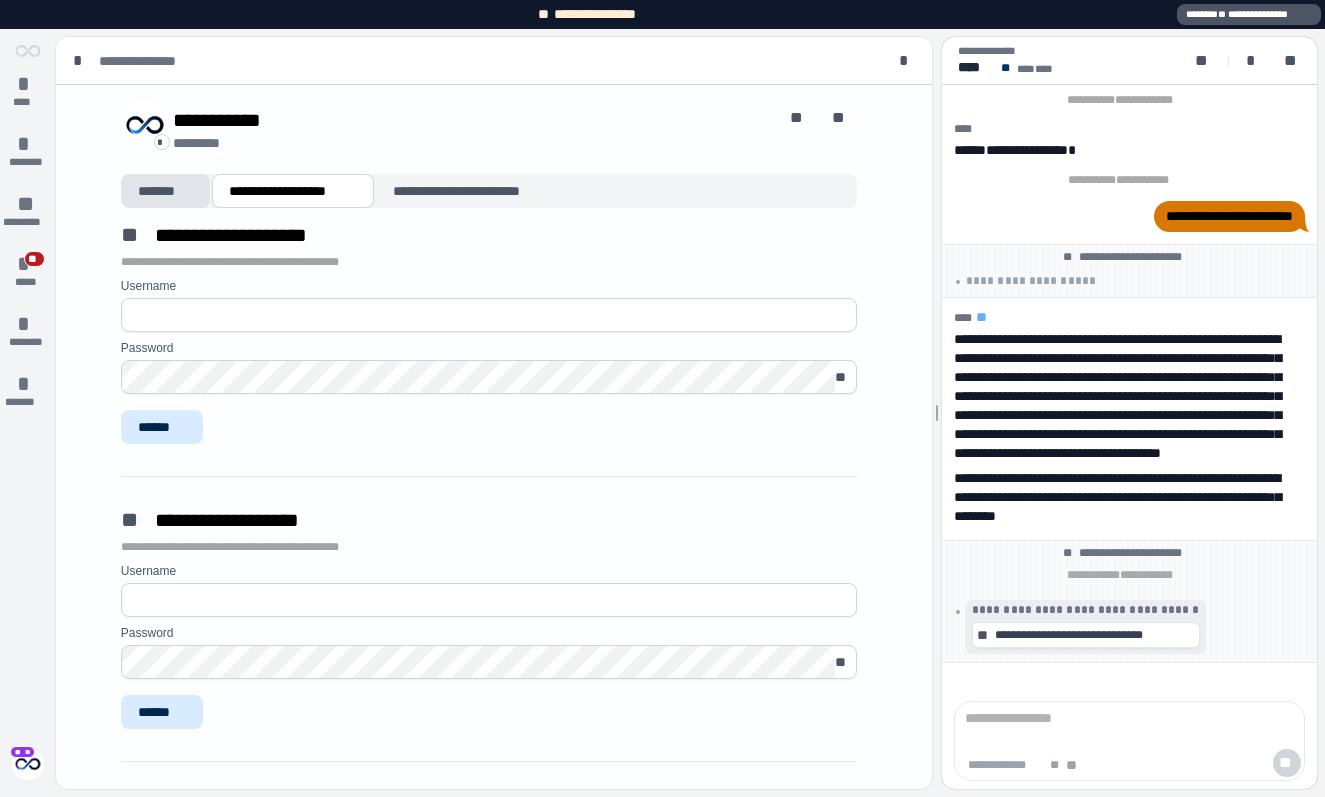 click on "*******" at bounding box center (165, 191) 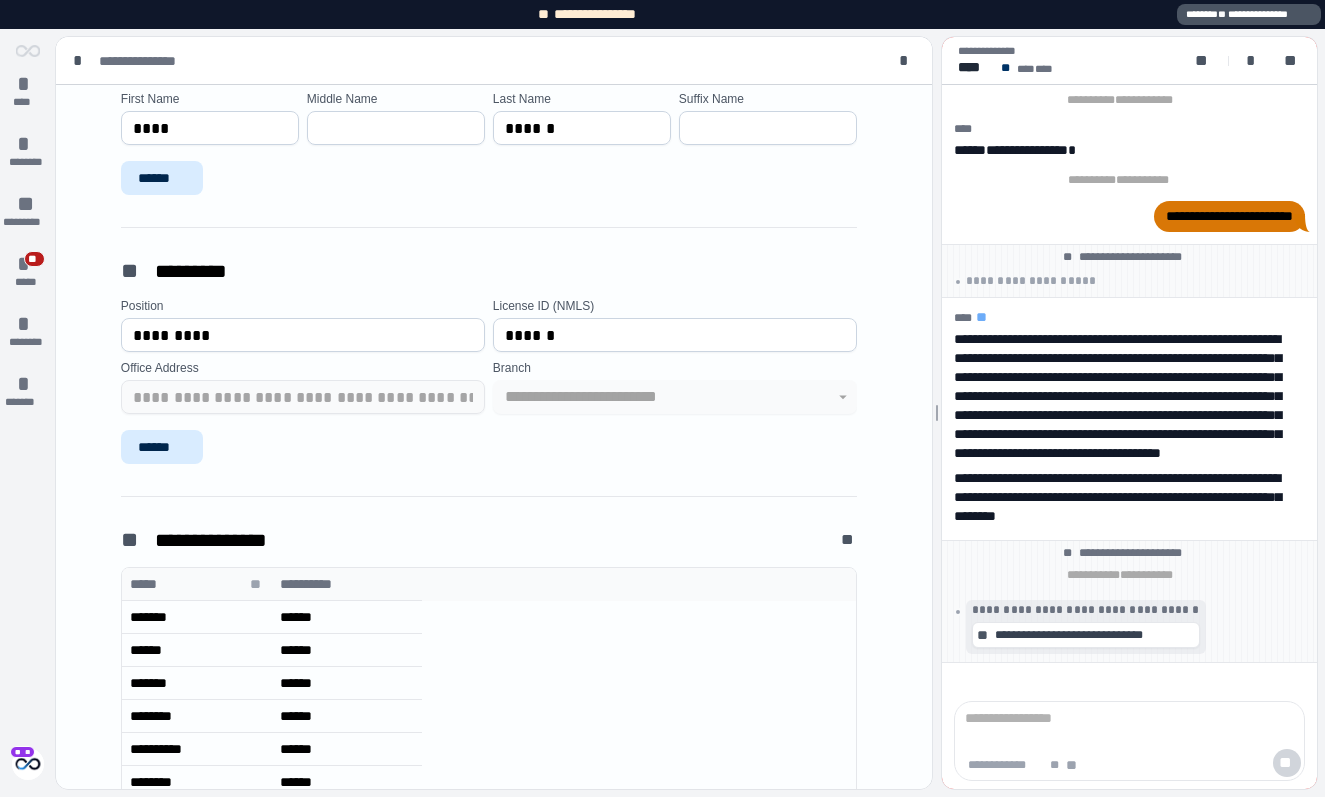 scroll, scrollTop: 717, scrollLeft: 0, axis: vertical 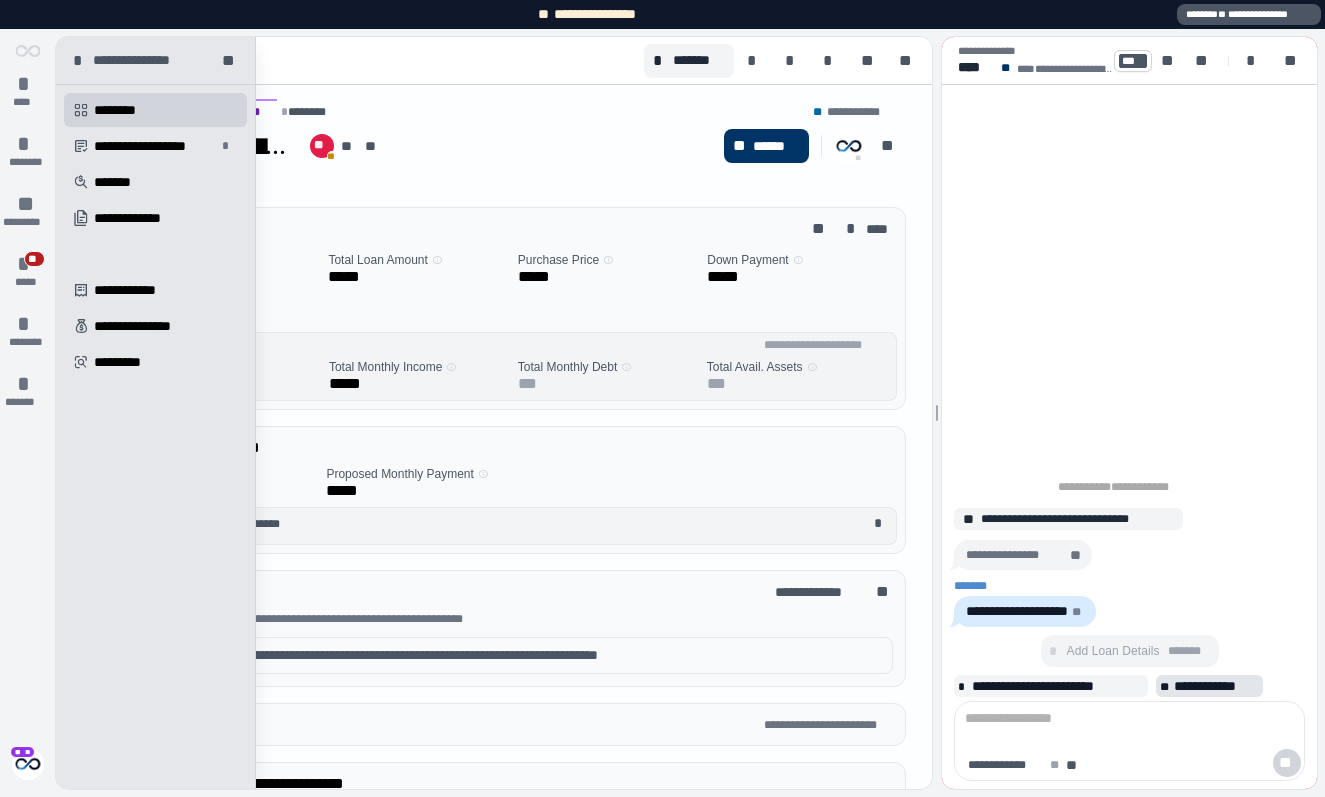 click on "**********" at bounding box center [1216, 686] 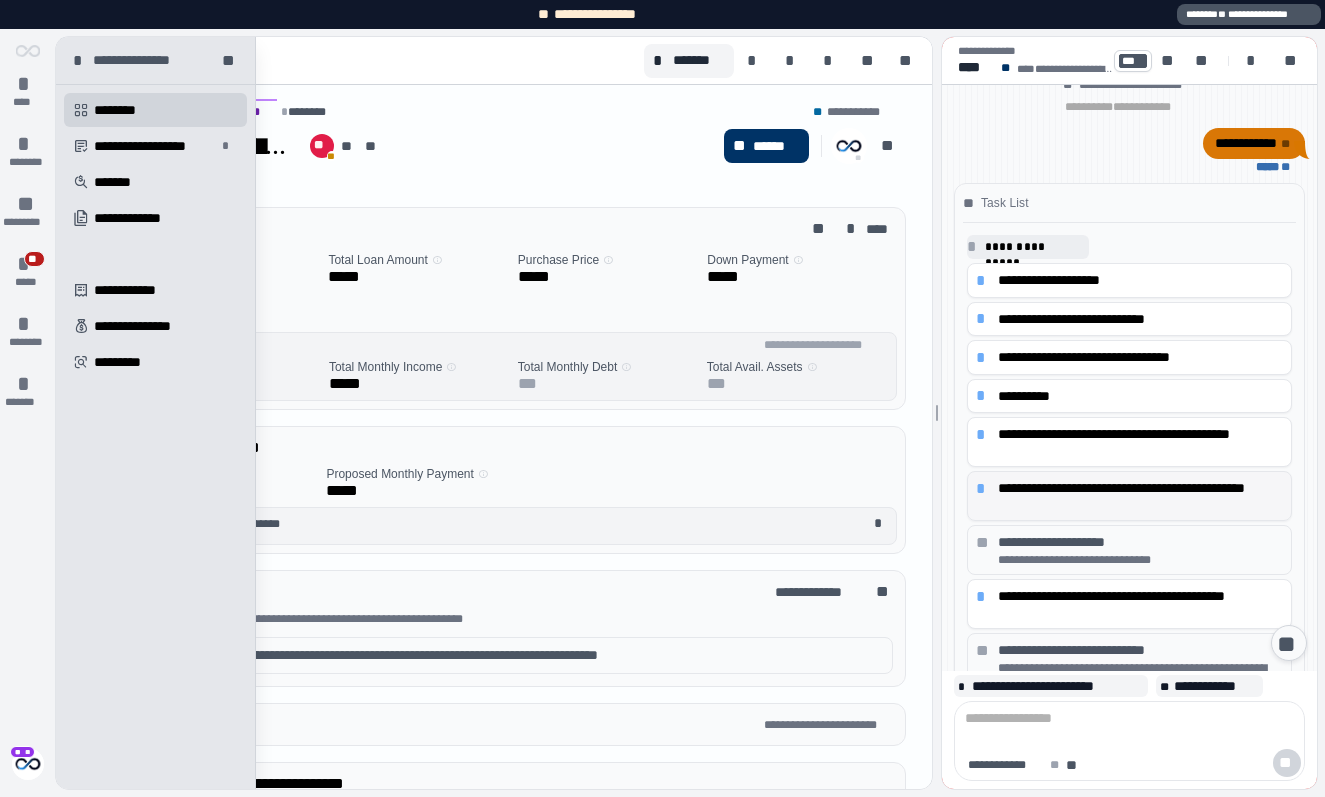 scroll, scrollTop: 305, scrollLeft: 0, axis: vertical 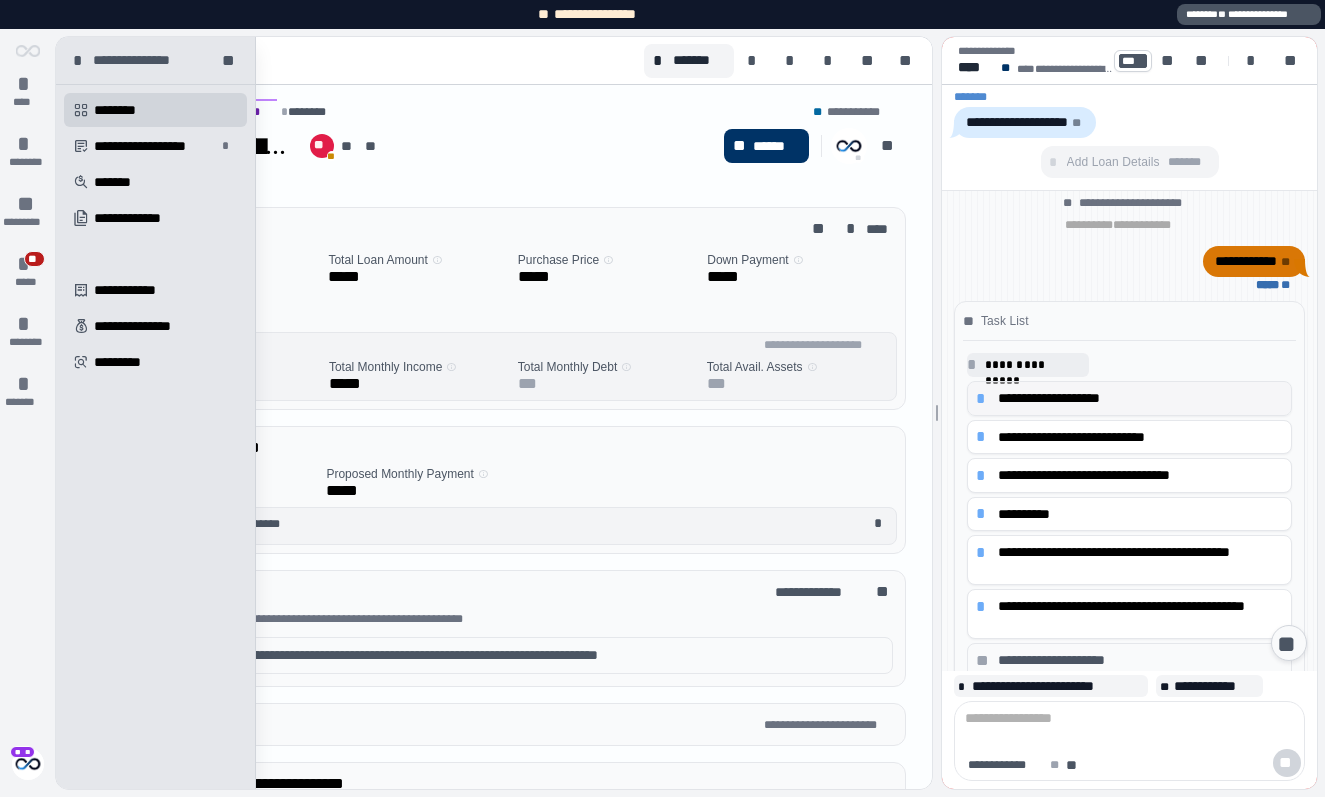 click on "**********" at bounding box center [1140, 398] 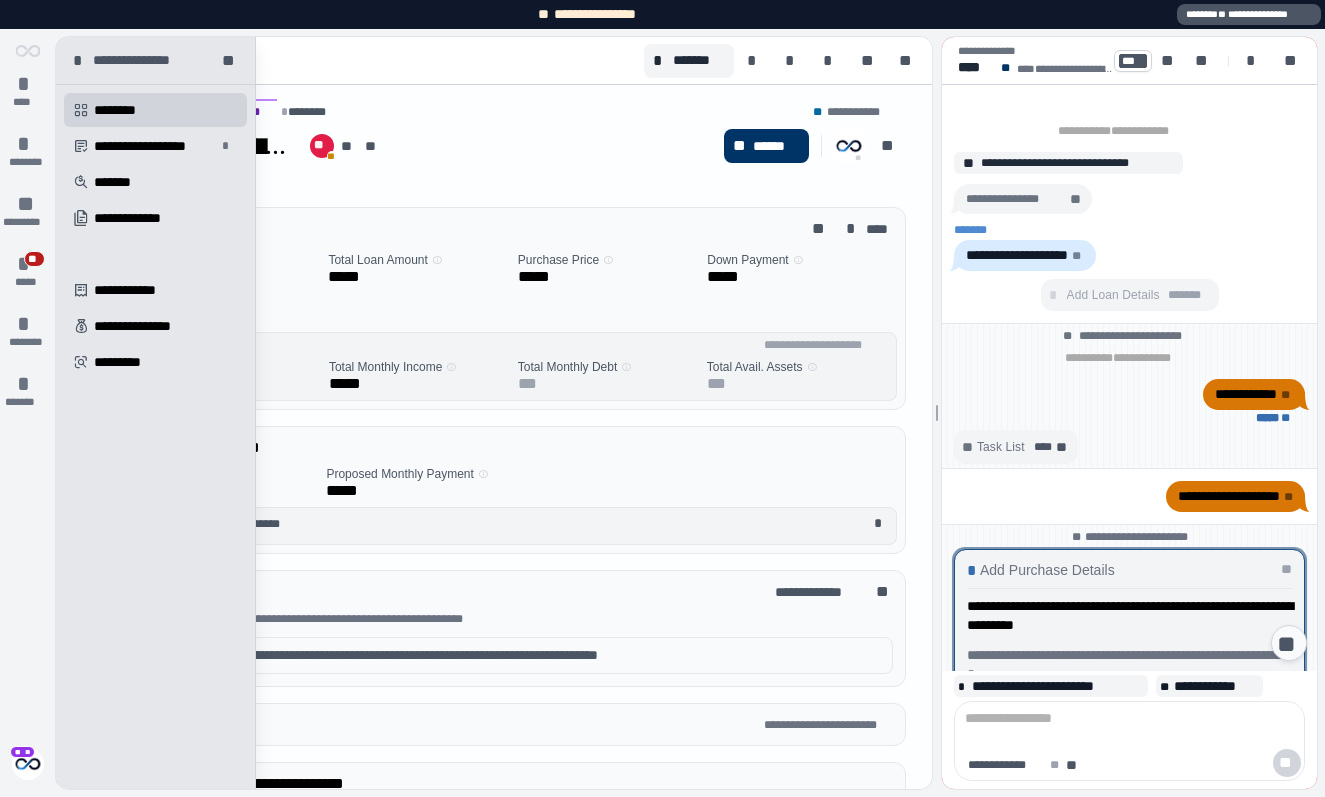 scroll, scrollTop: 0, scrollLeft: 0, axis: both 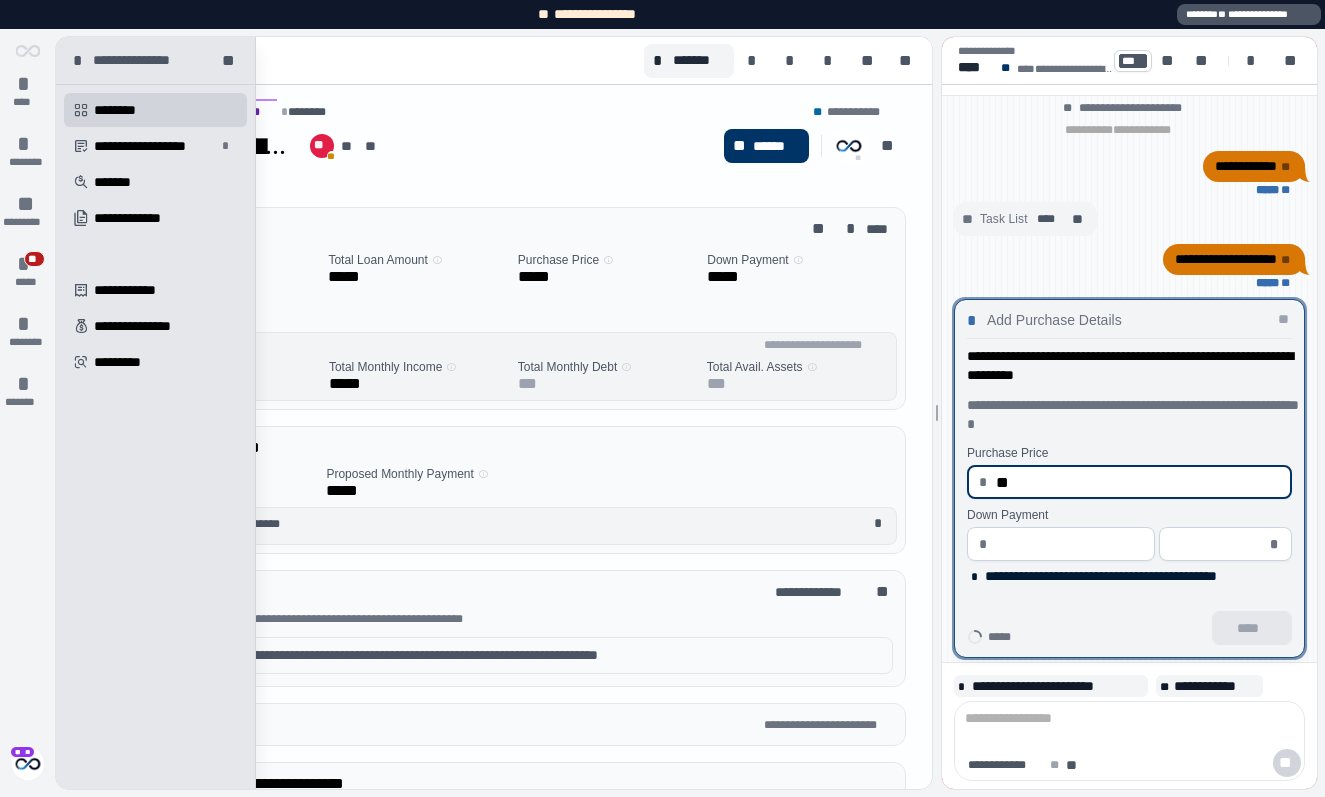 type on "*" 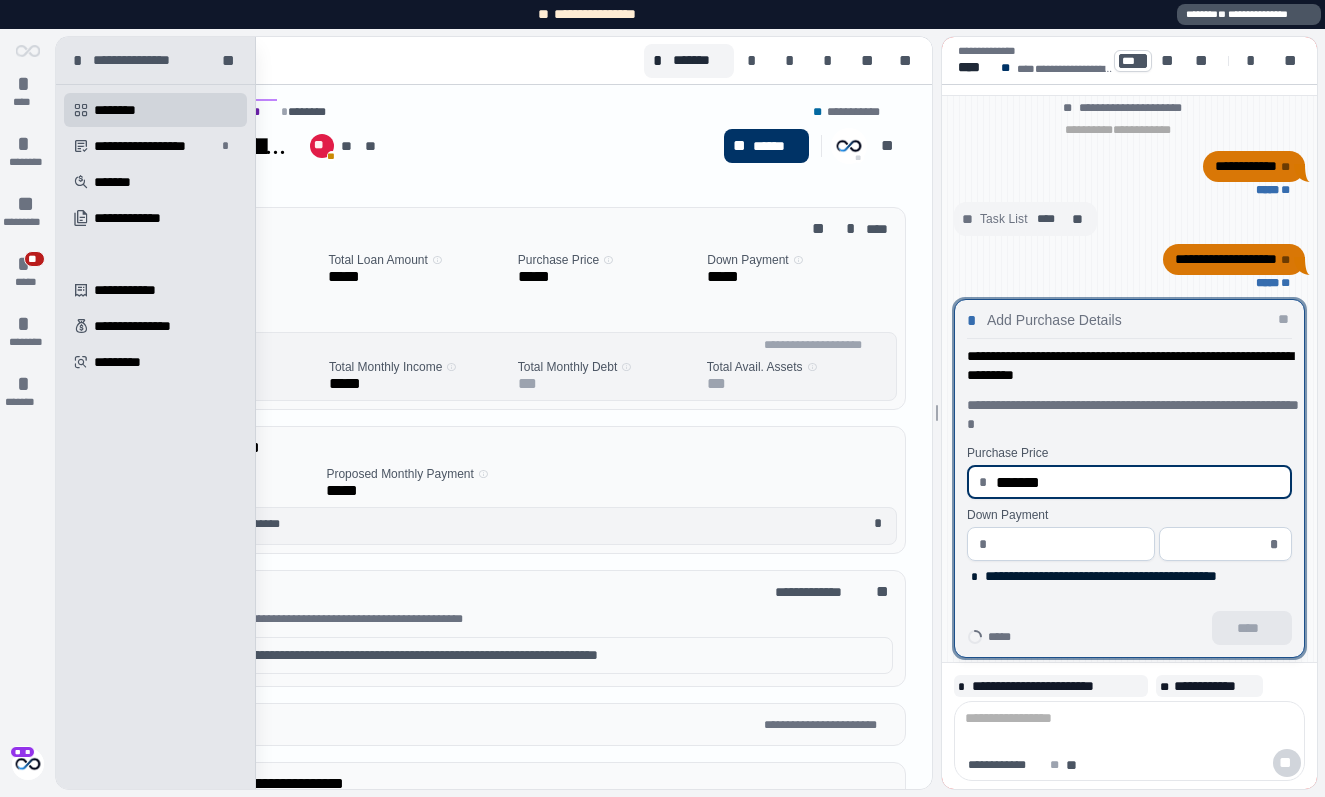 type on "**********" 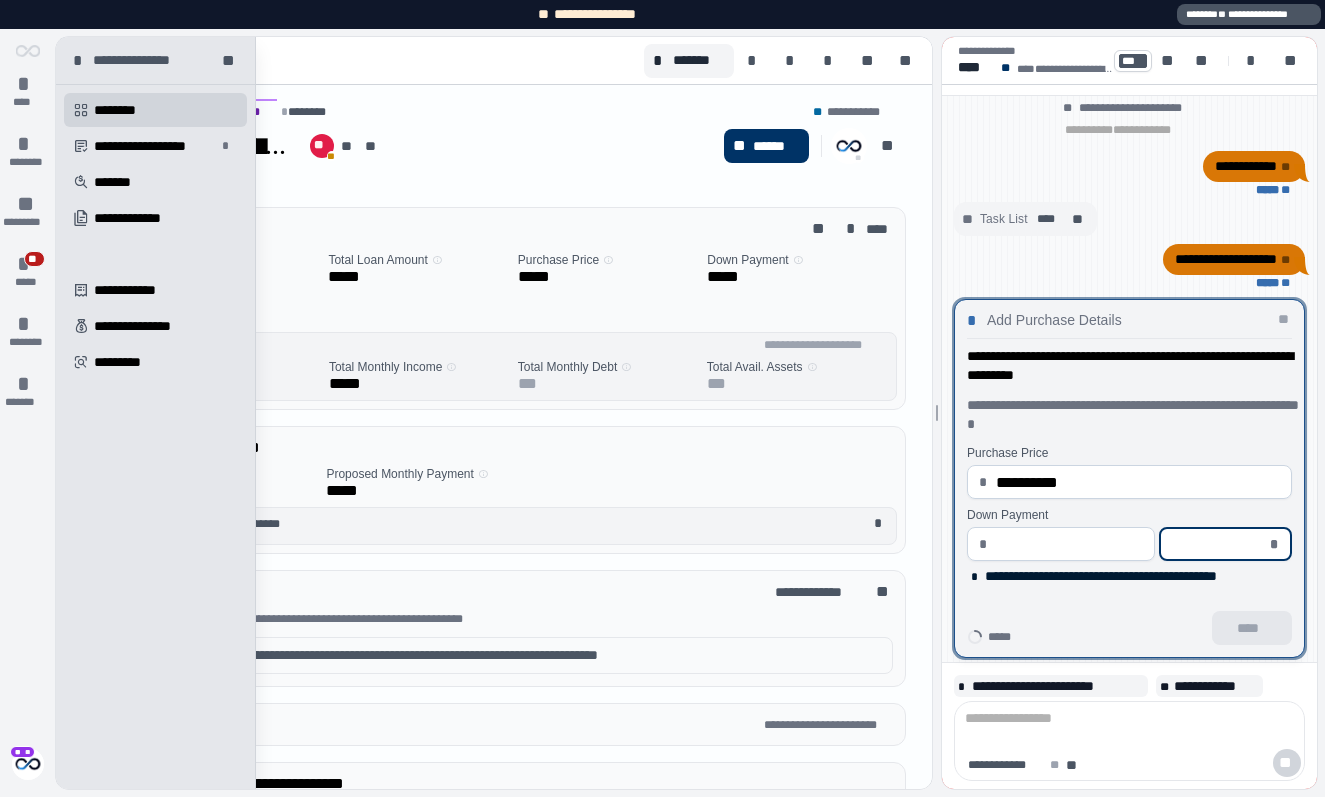 type on "********" 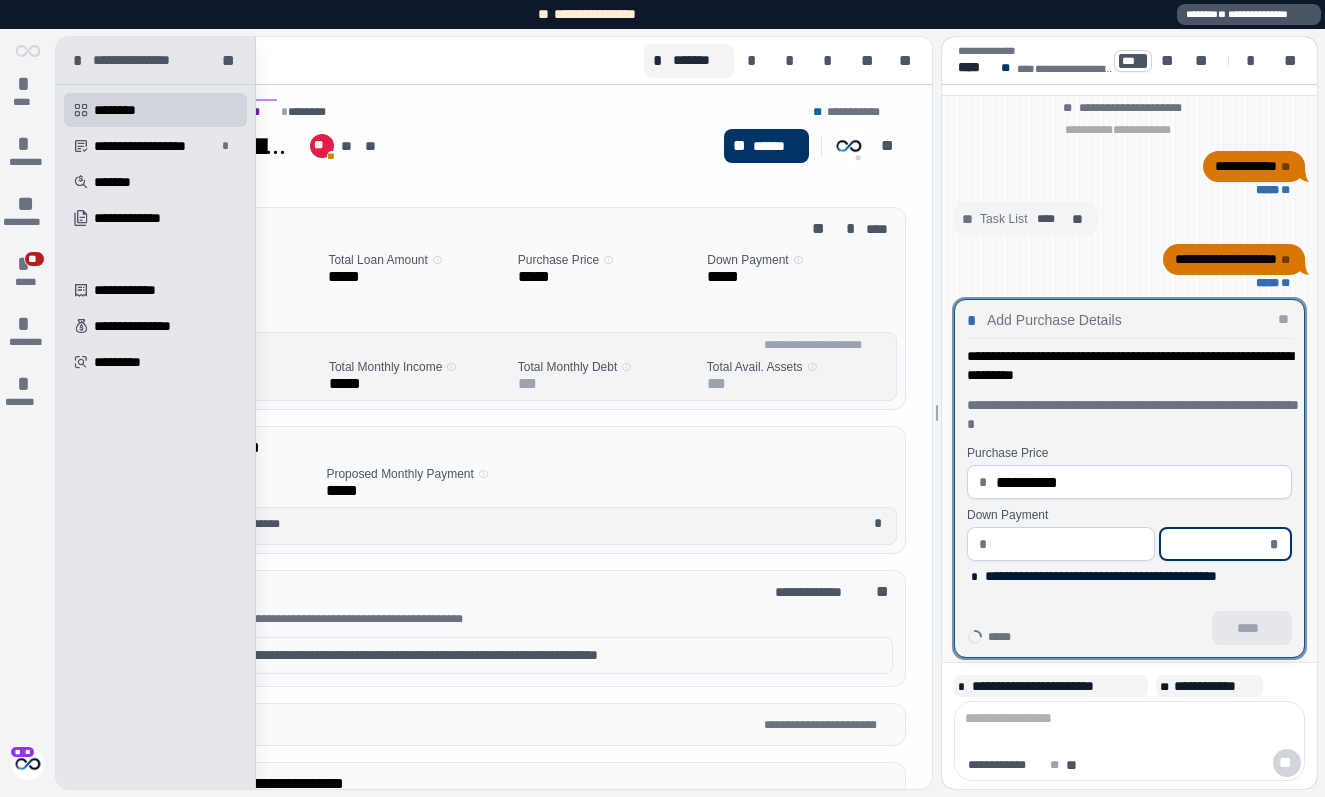 type on "*" 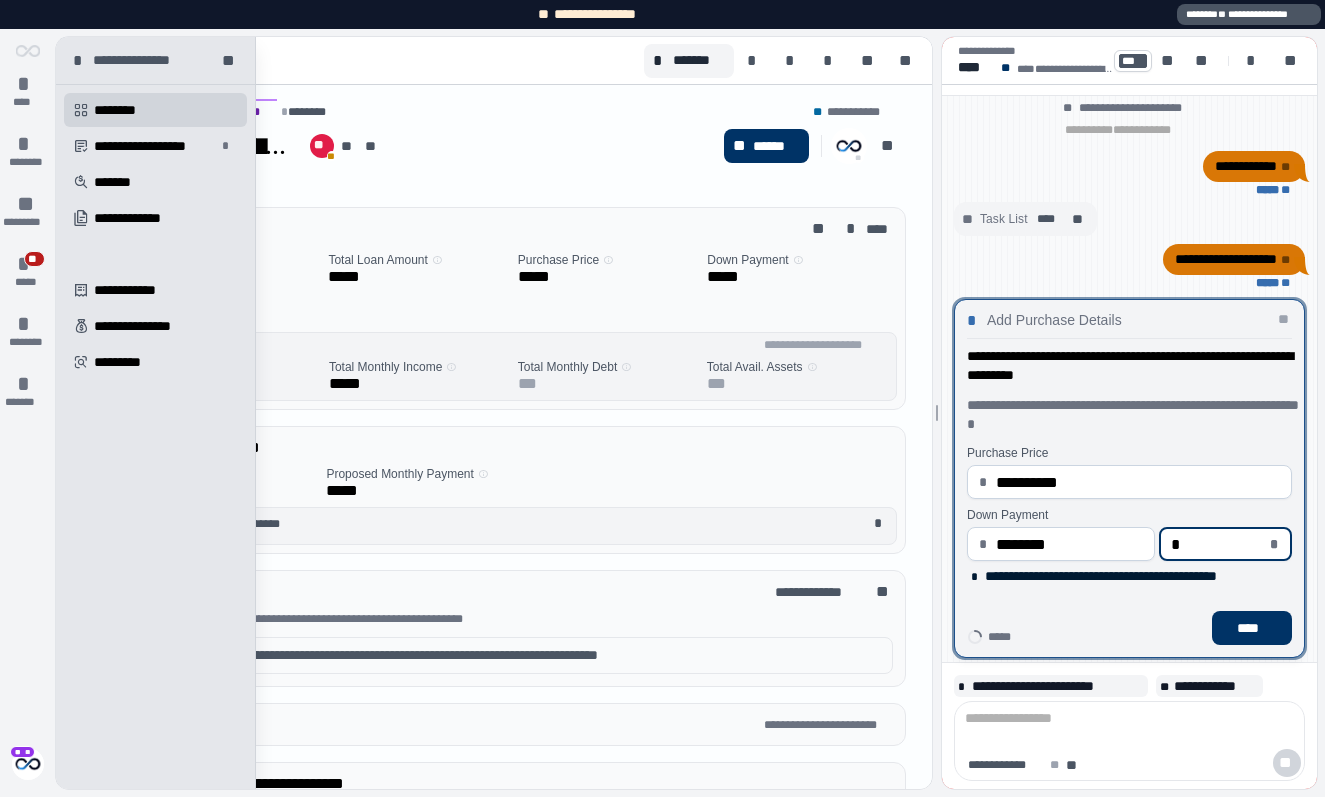 type on "*********" 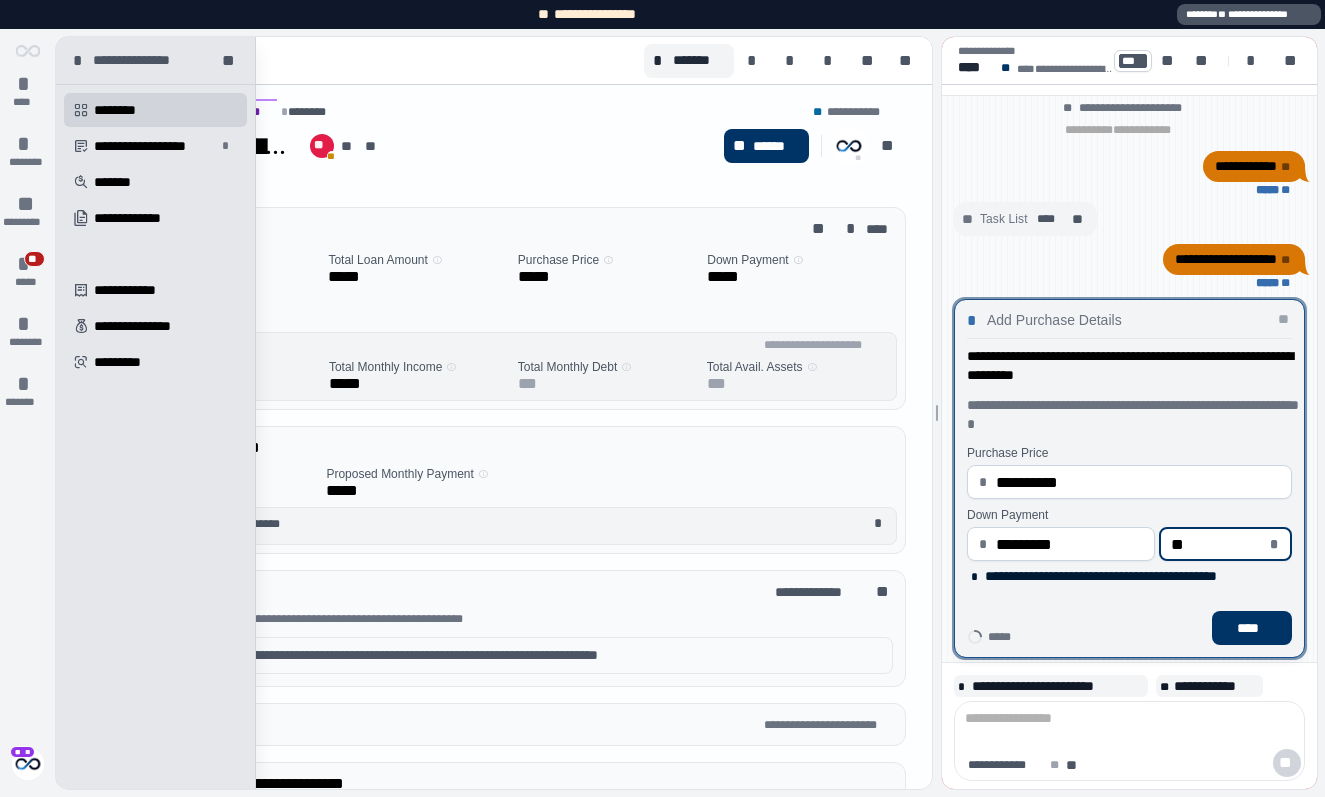 type on "******" 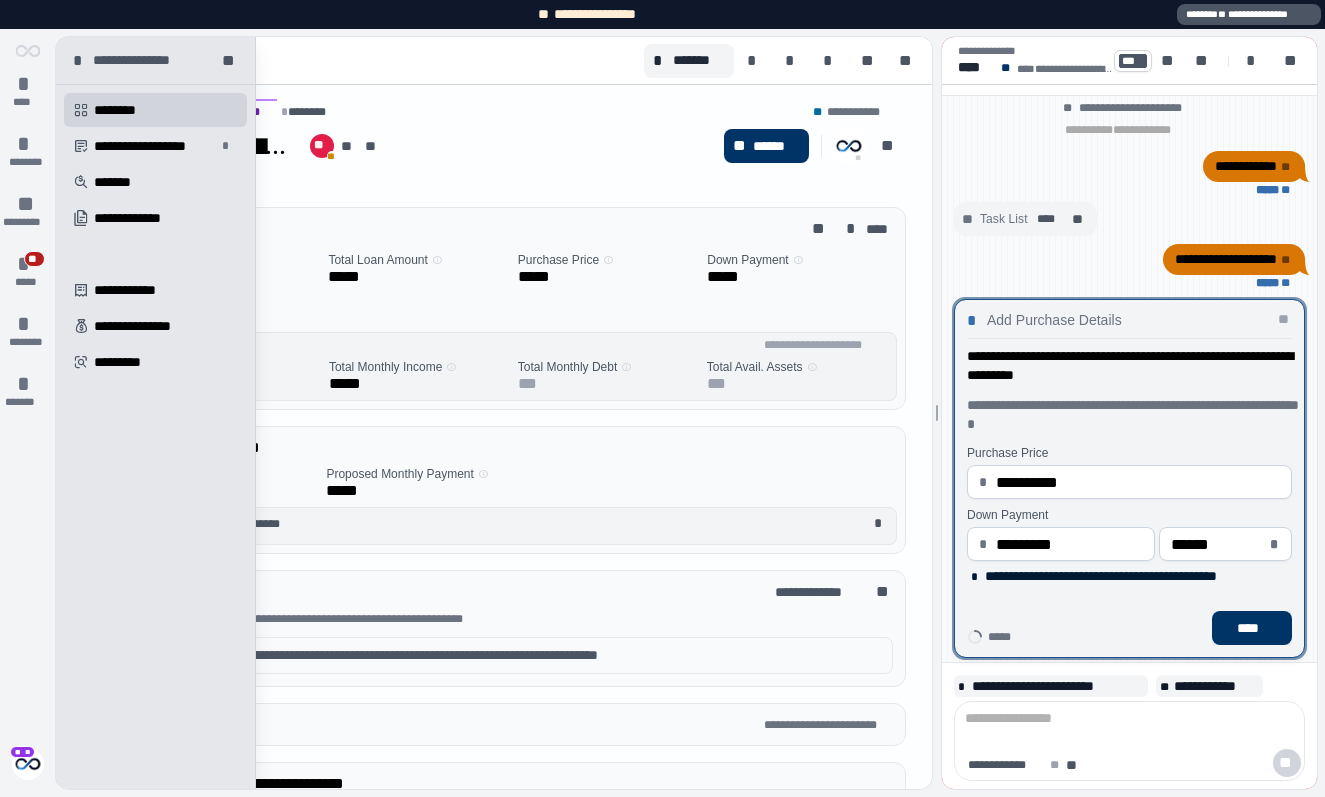 type 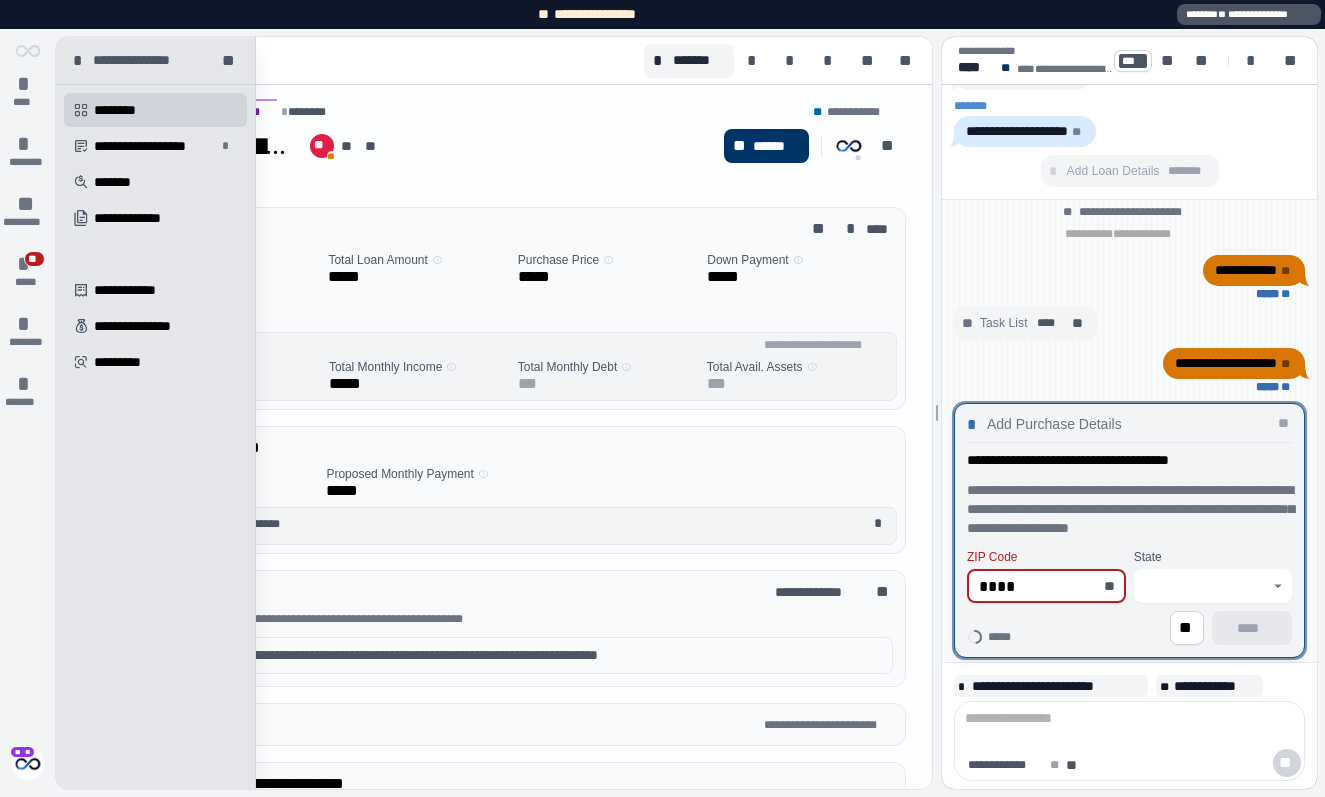 type on "*****" 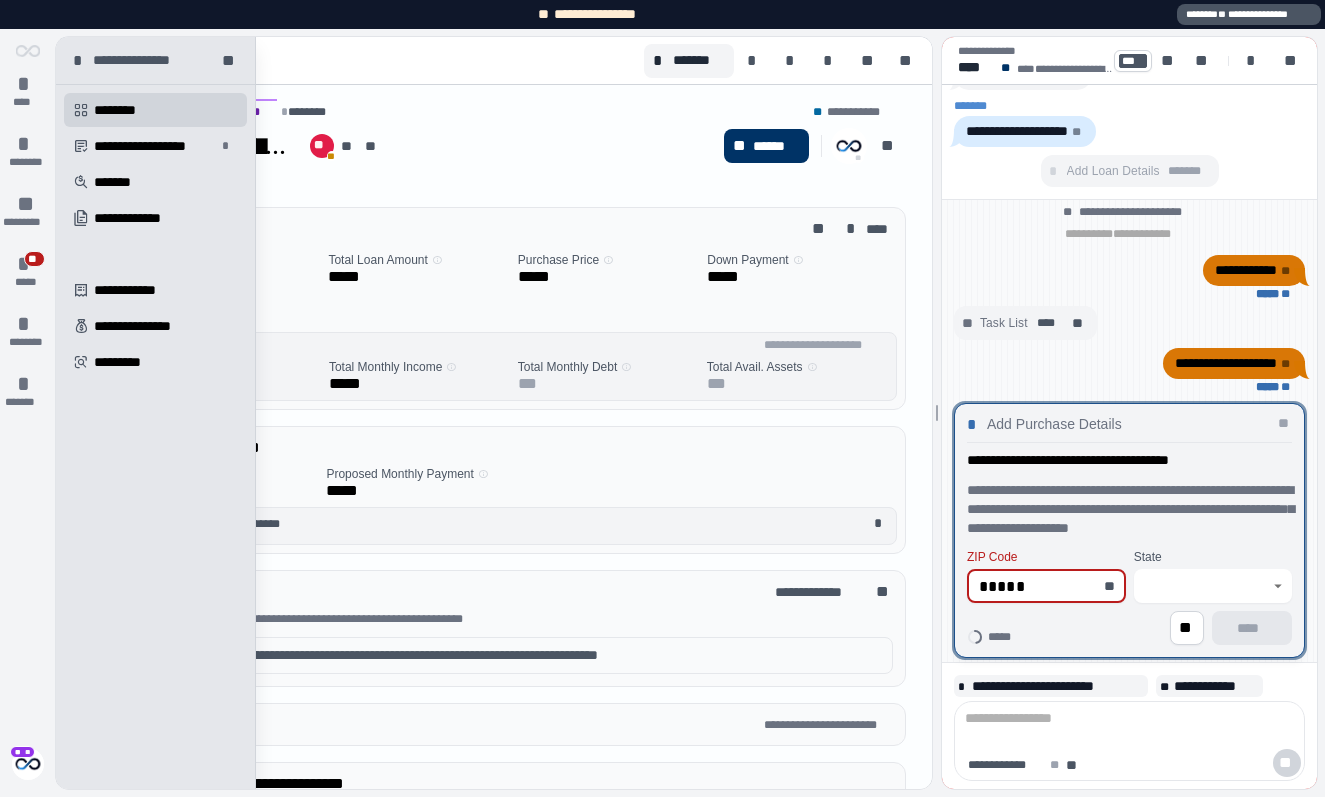 type on "**********" 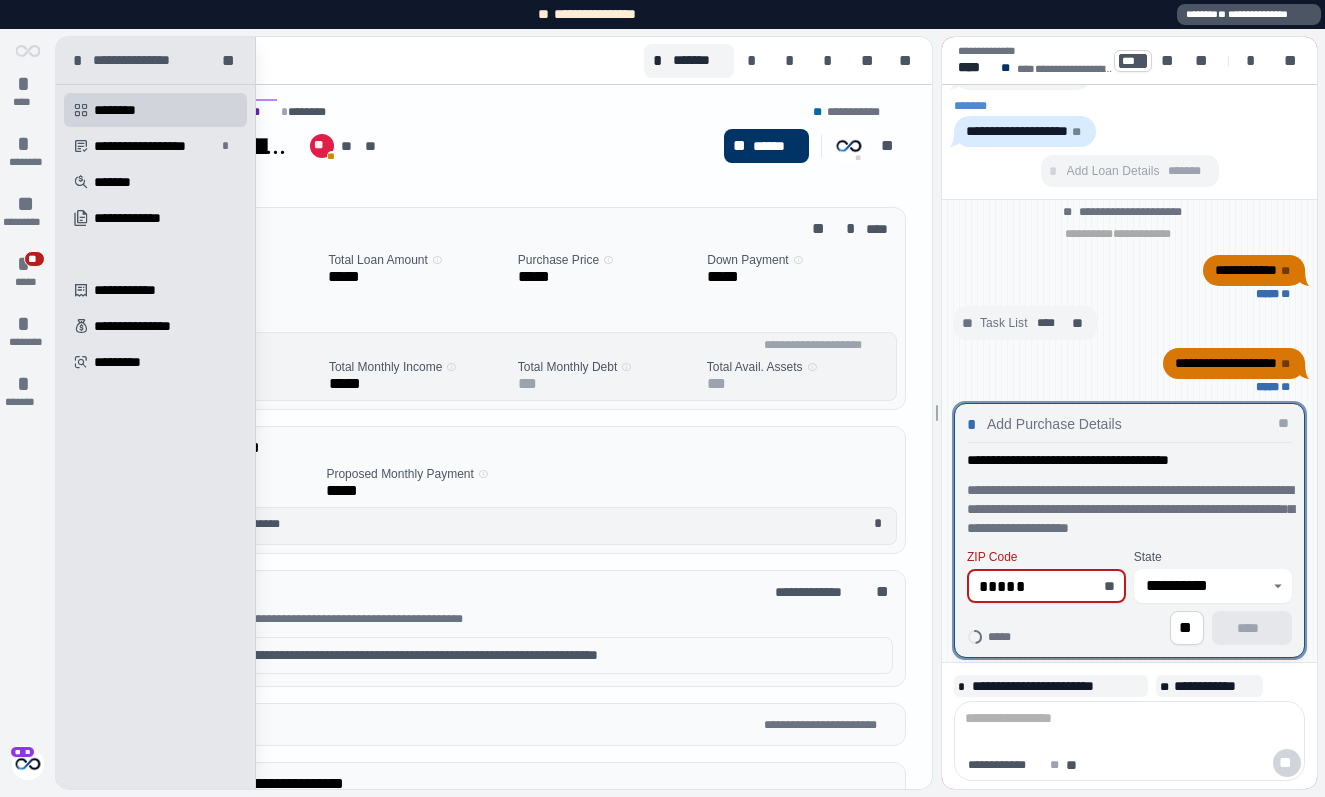 type on "*****" 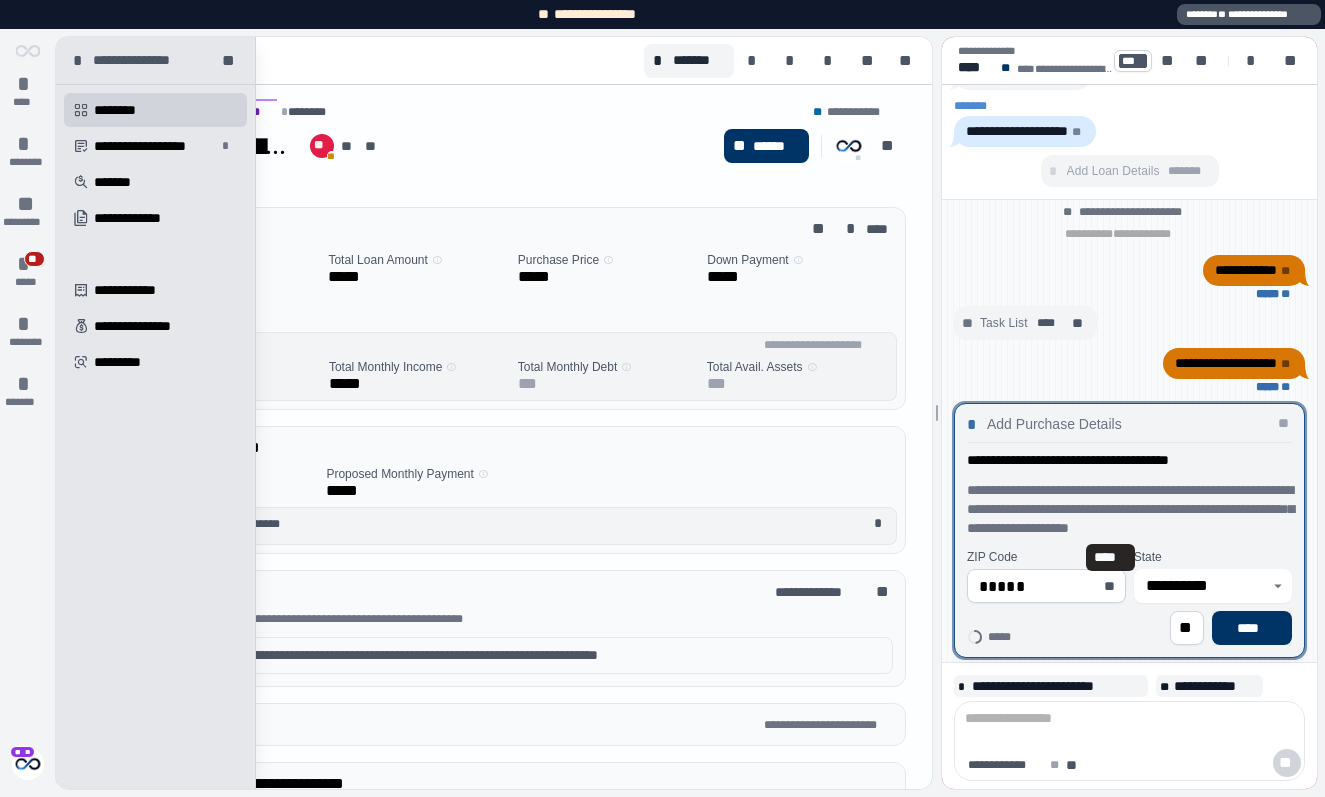type 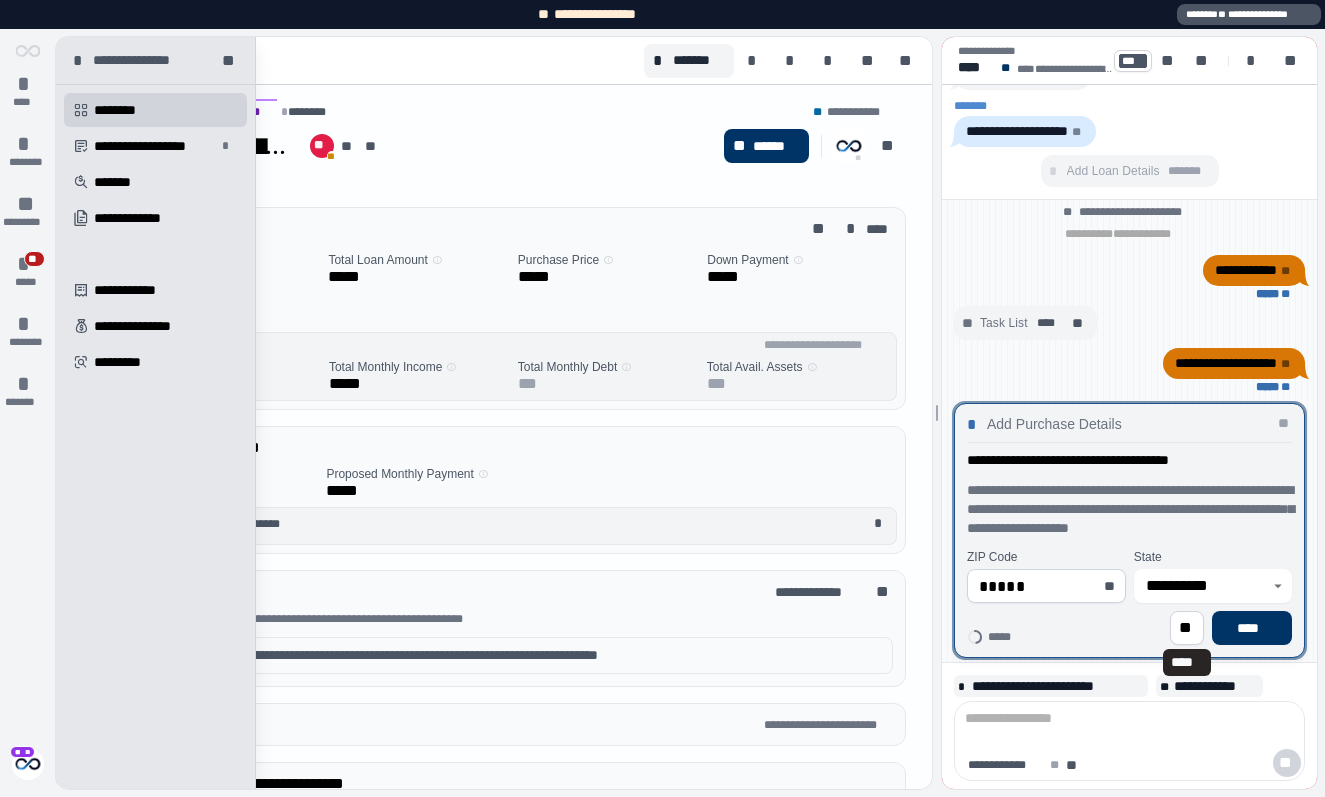 type 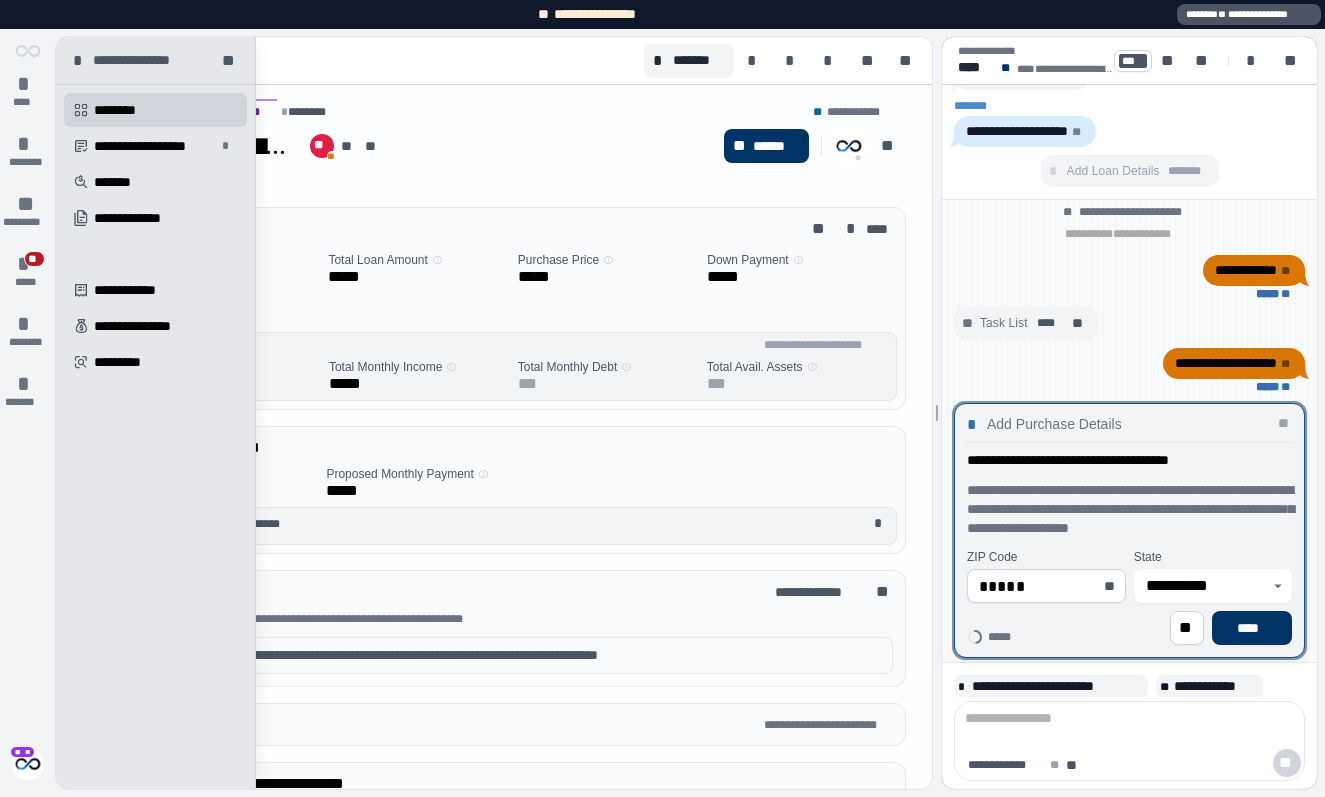click on "****" at bounding box center (1252, 628) 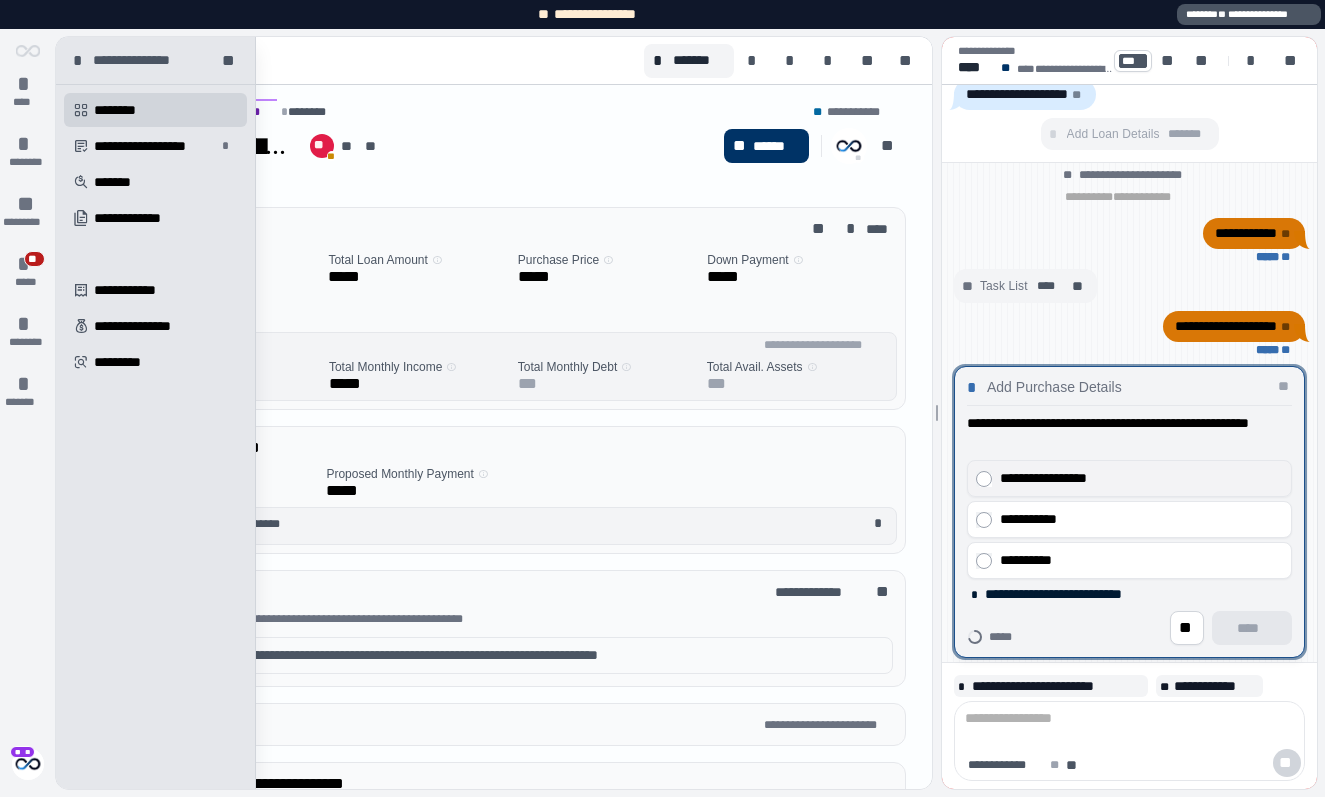 click on "**********" at bounding box center [1141, 478] 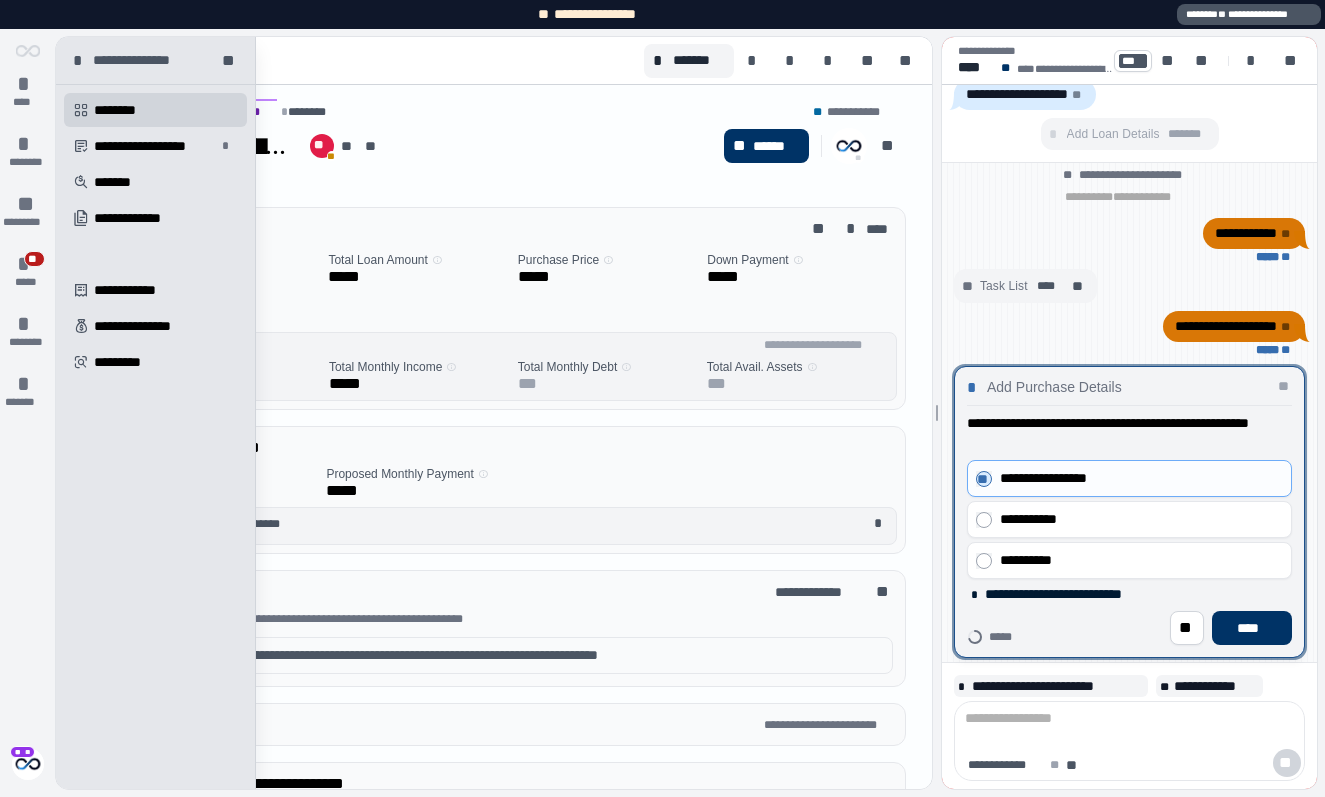 click on "**********" at bounding box center (419, 146) 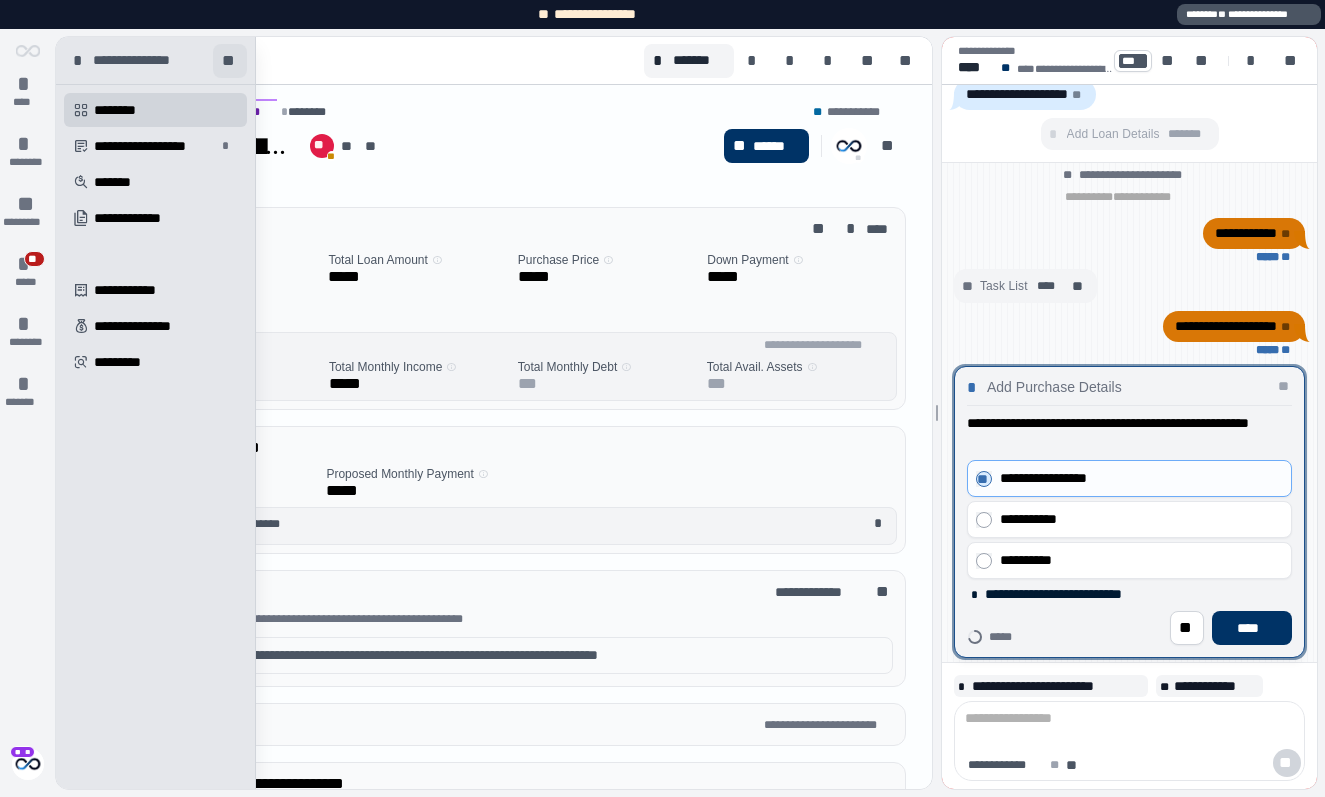 click on "**" at bounding box center (230, 61) 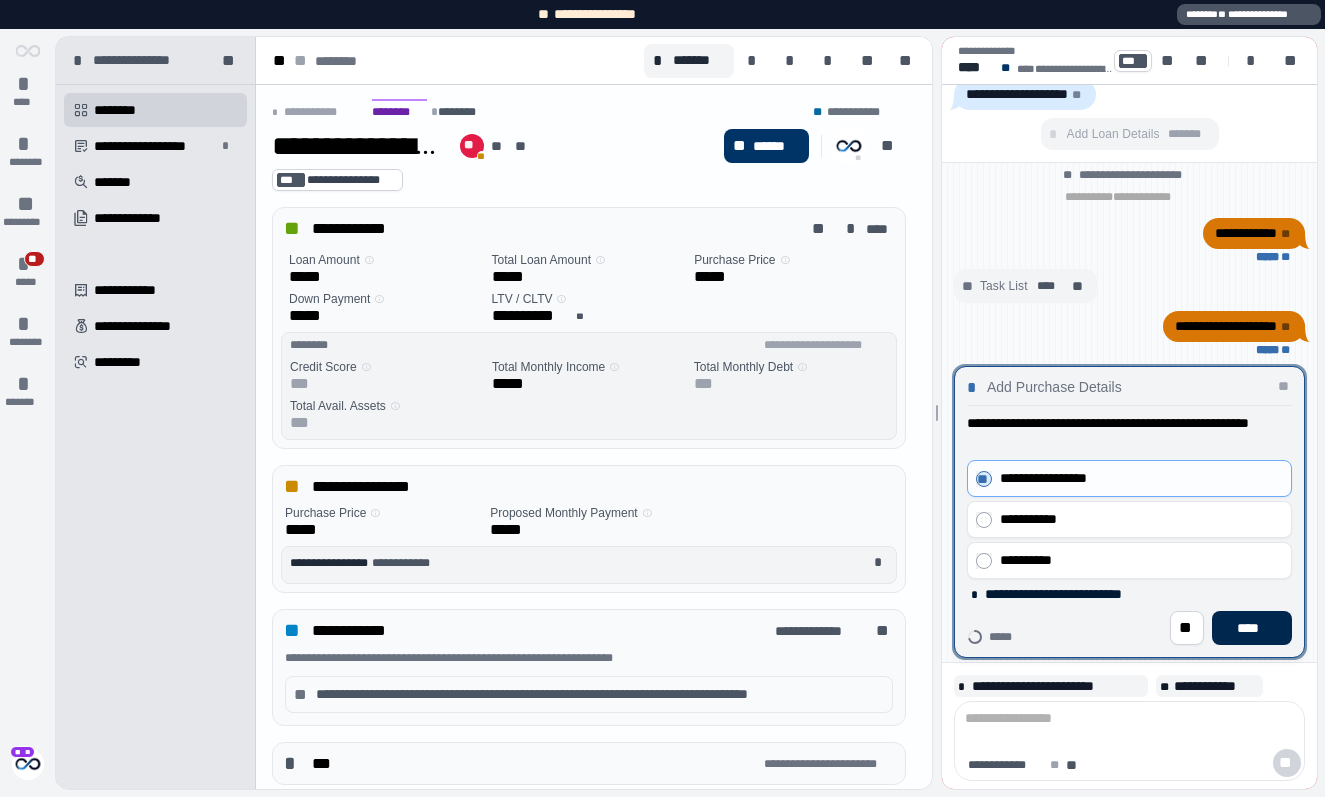 click on "****" at bounding box center [1252, 628] 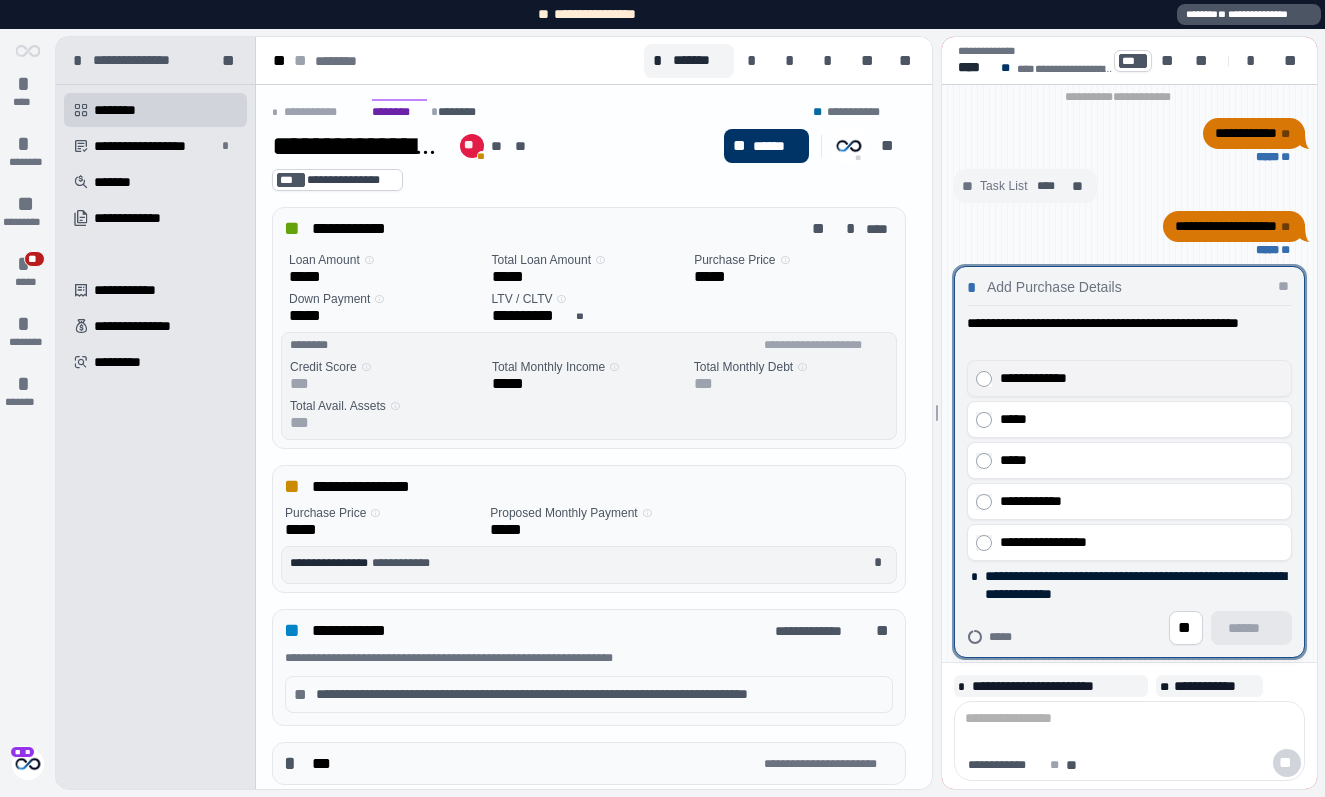 click on "**********" at bounding box center [1141, 378] 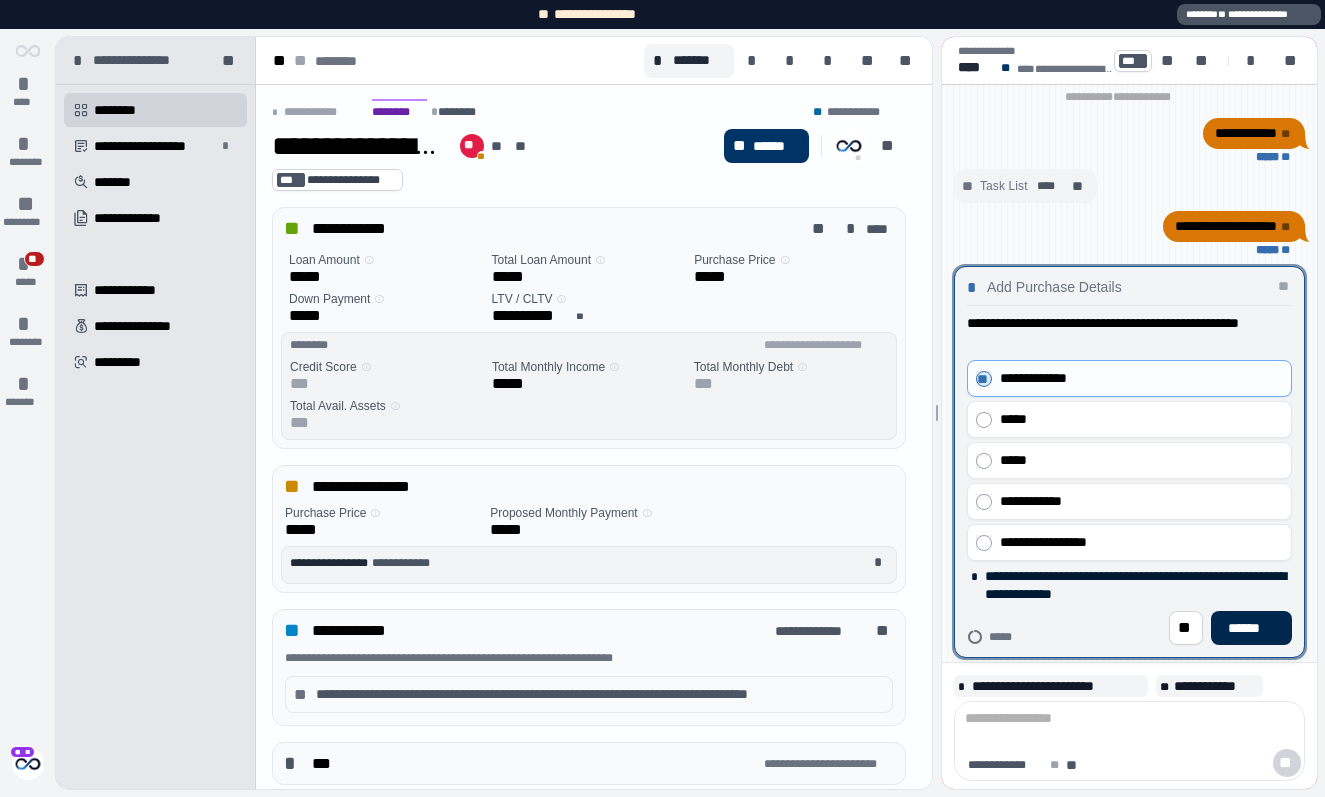 click on "******" at bounding box center [1251, 628] 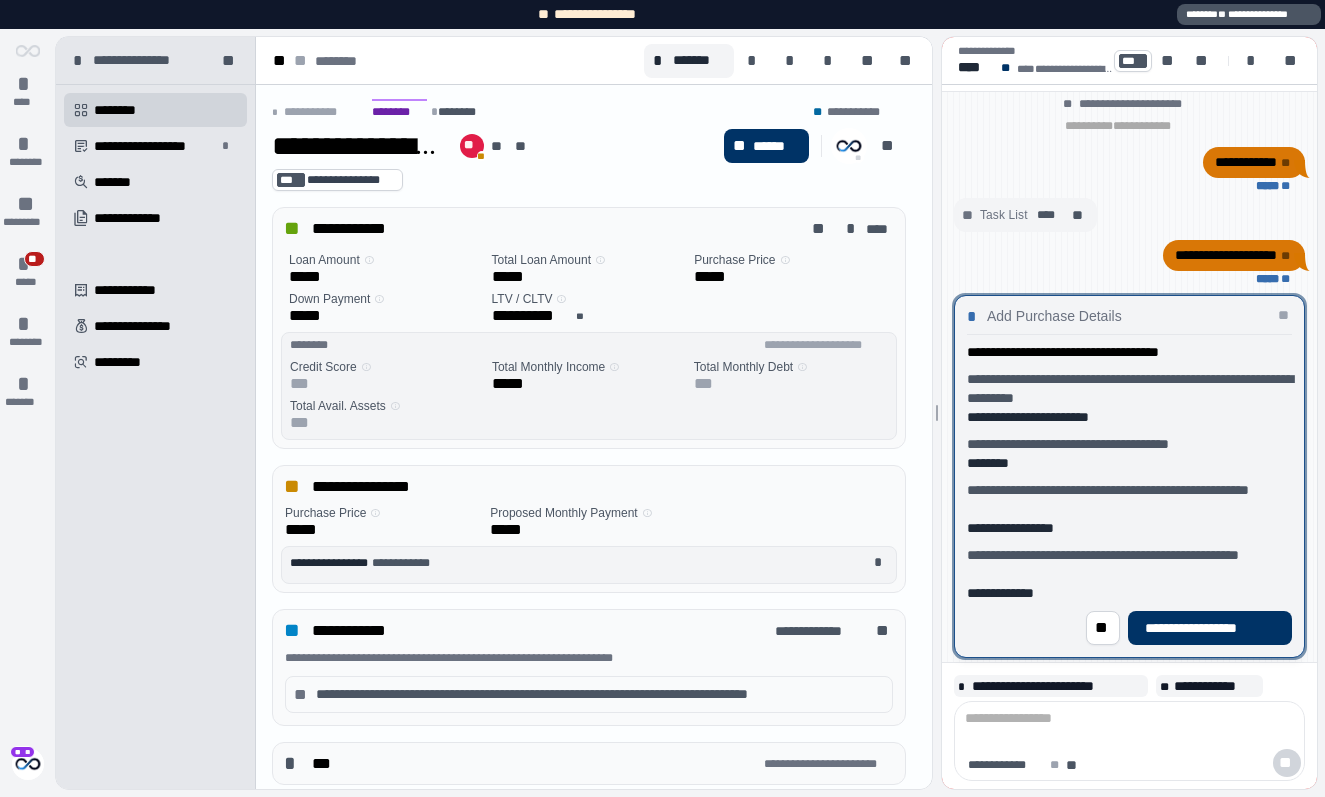 click at bounding box center (1129, 476) 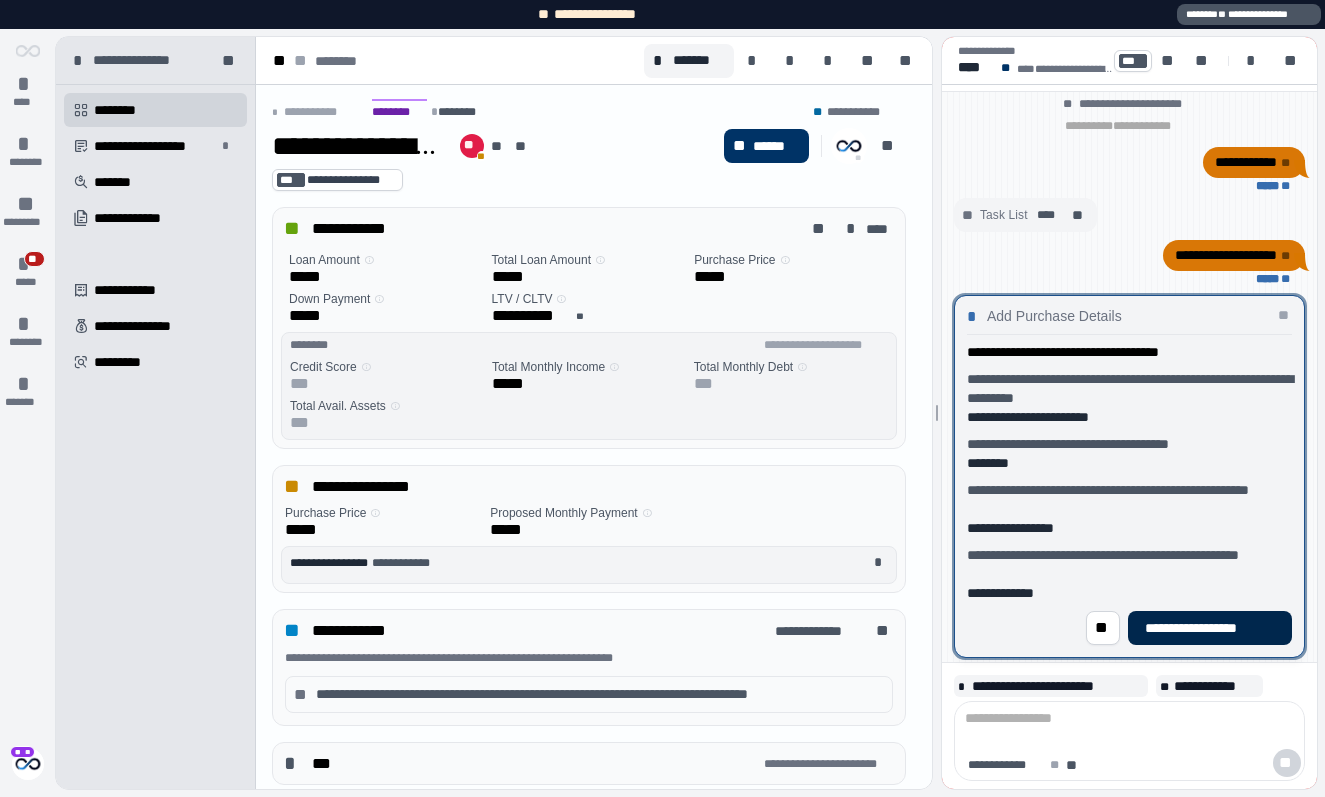 click on "**********" at bounding box center (1210, 628) 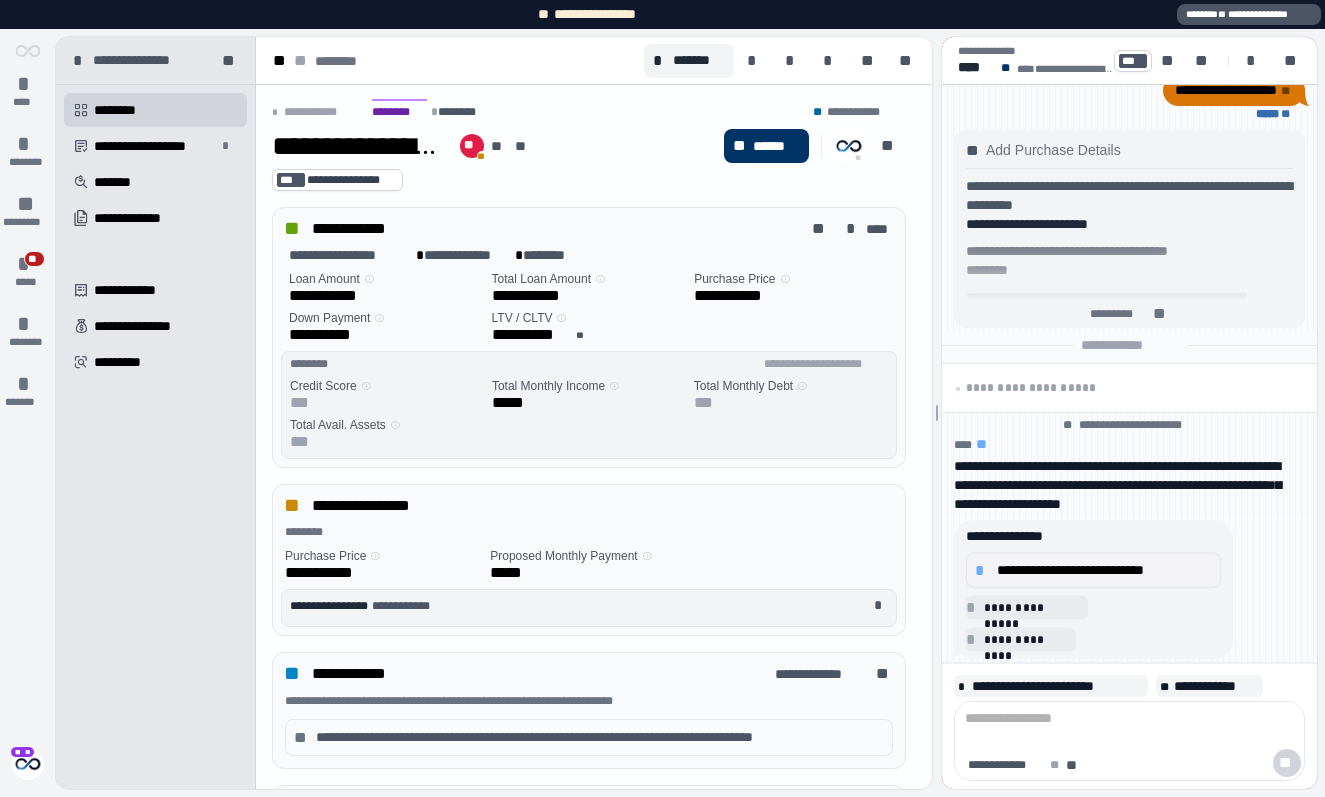 click on "**********" at bounding box center (1104, 570) 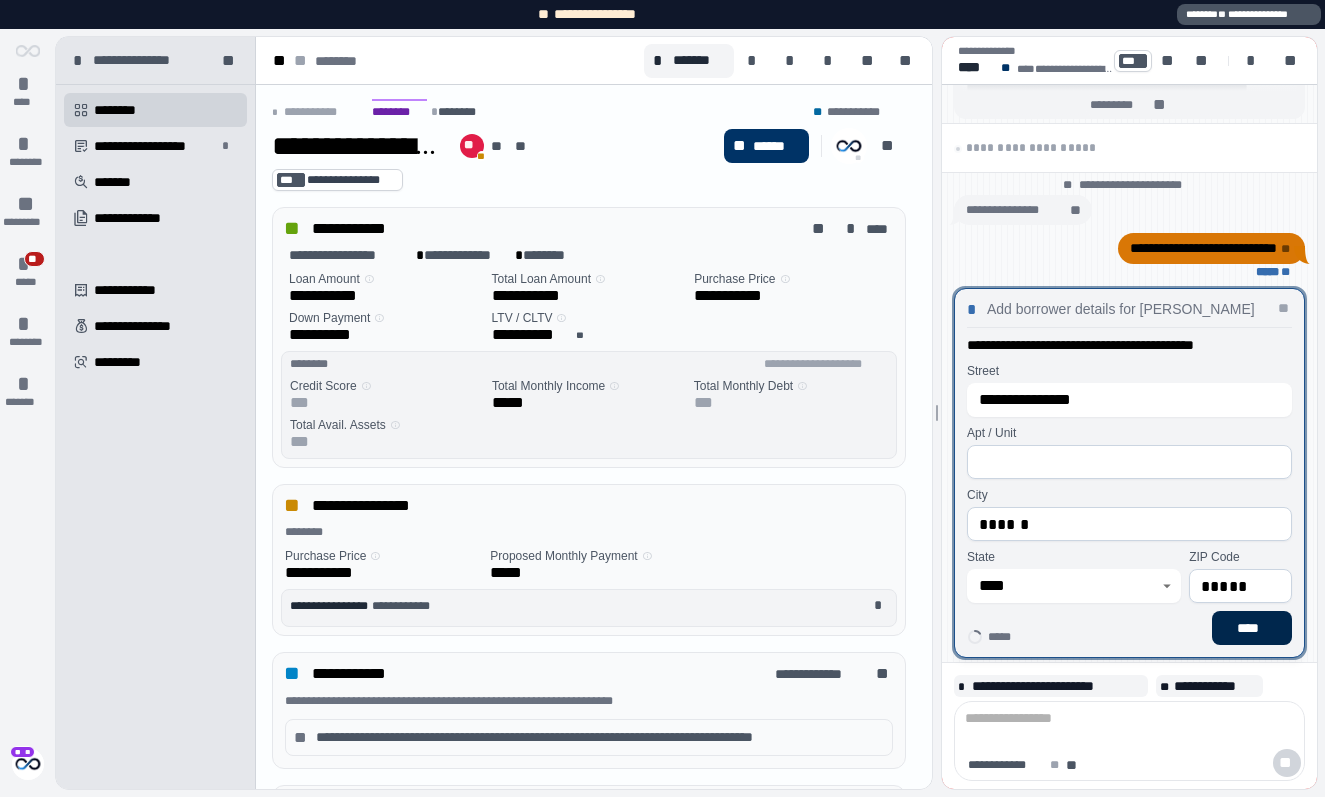 click on "****" at bounding box center (1252, 628) 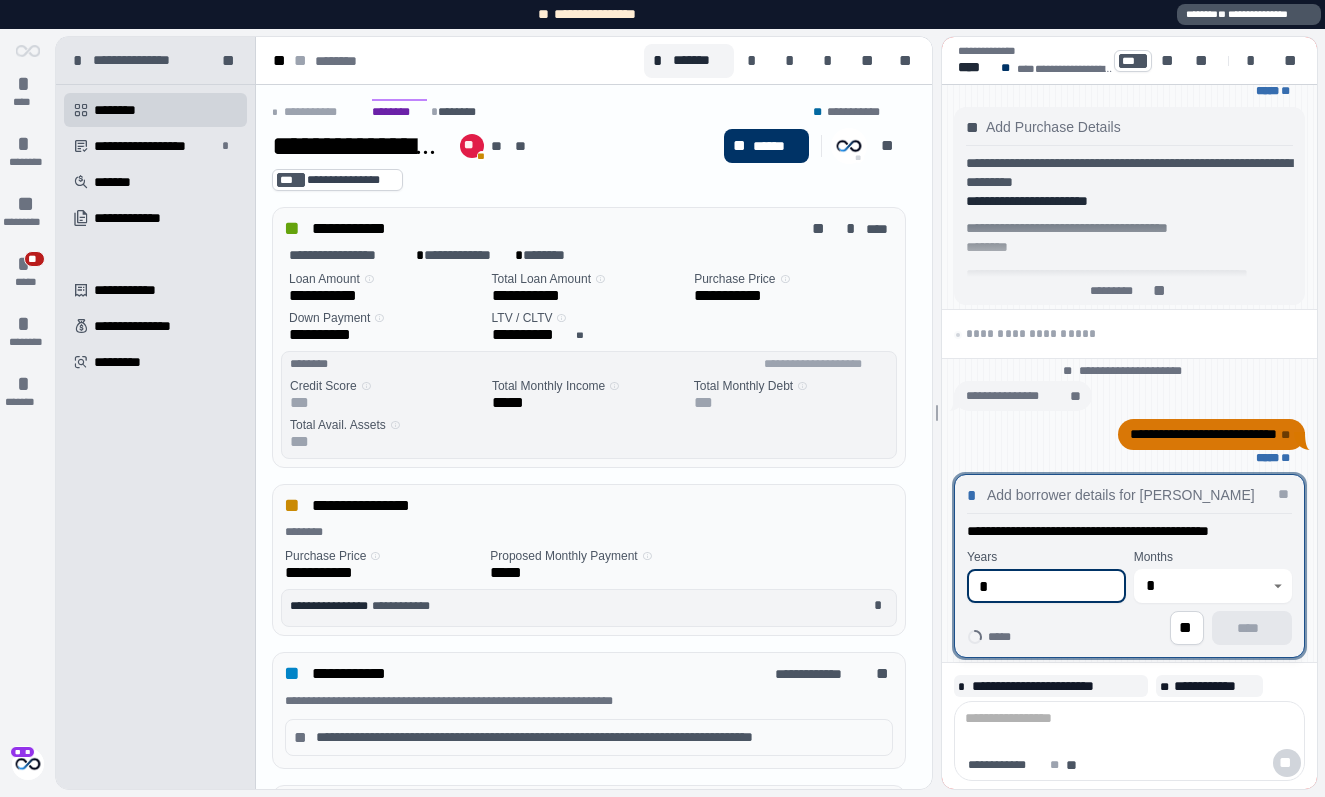 type on "*" 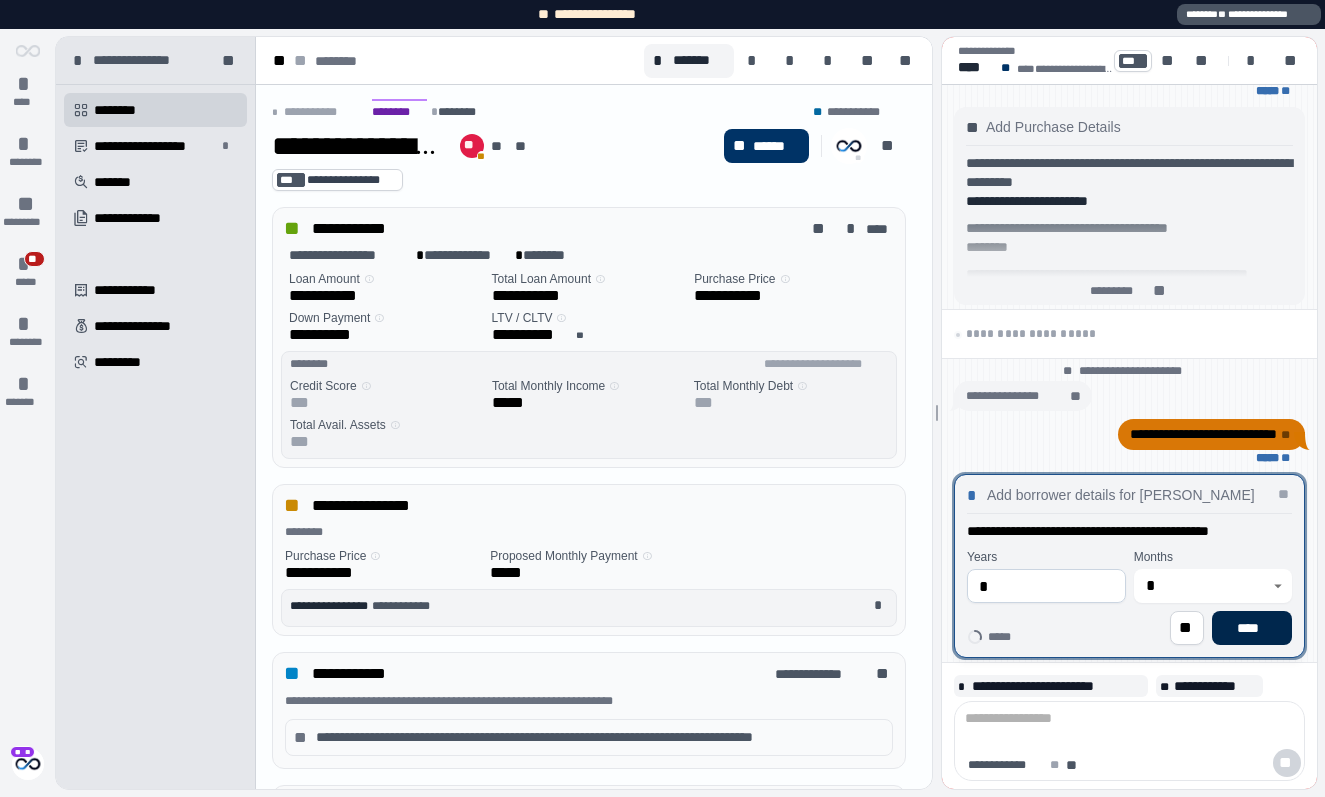 click on "****" at bounding box center (1252, 628) 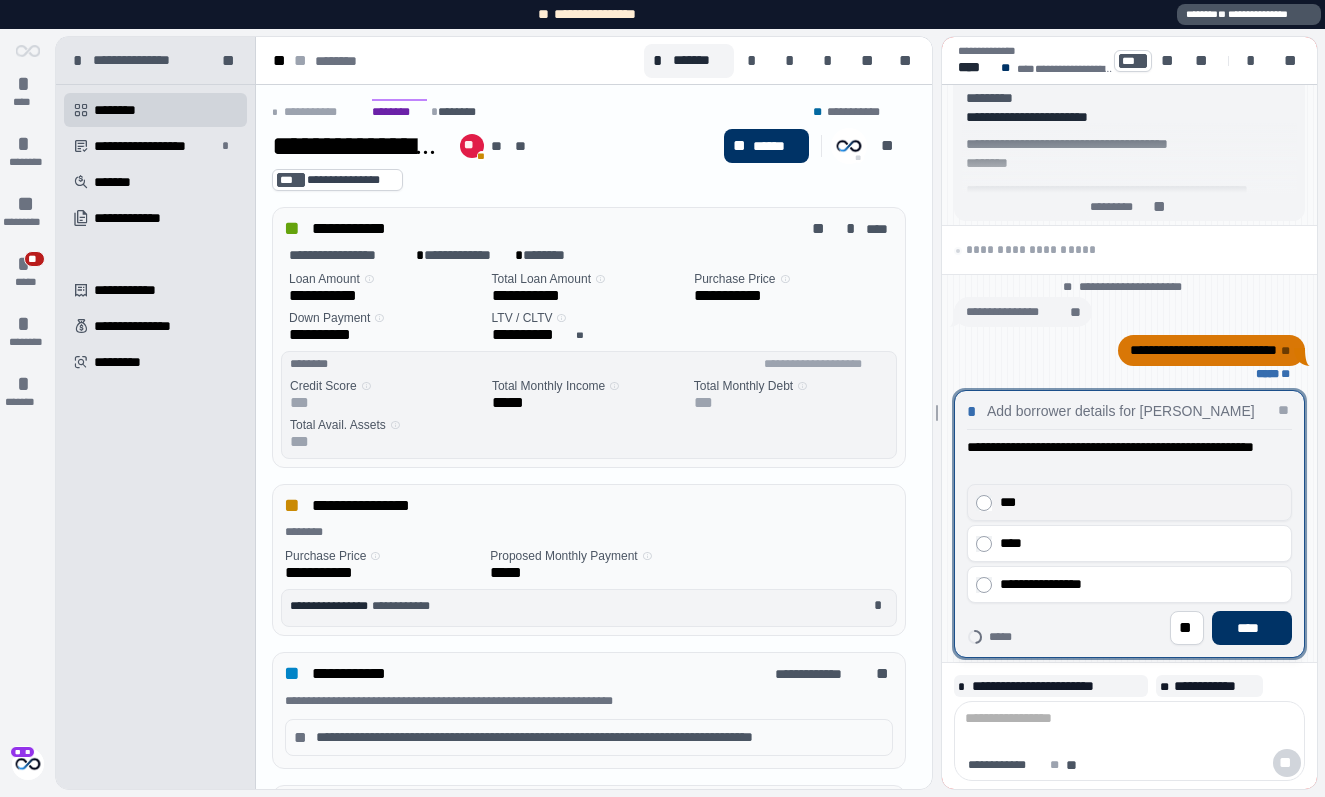 click on "***" at bounding box center [1141, 502] 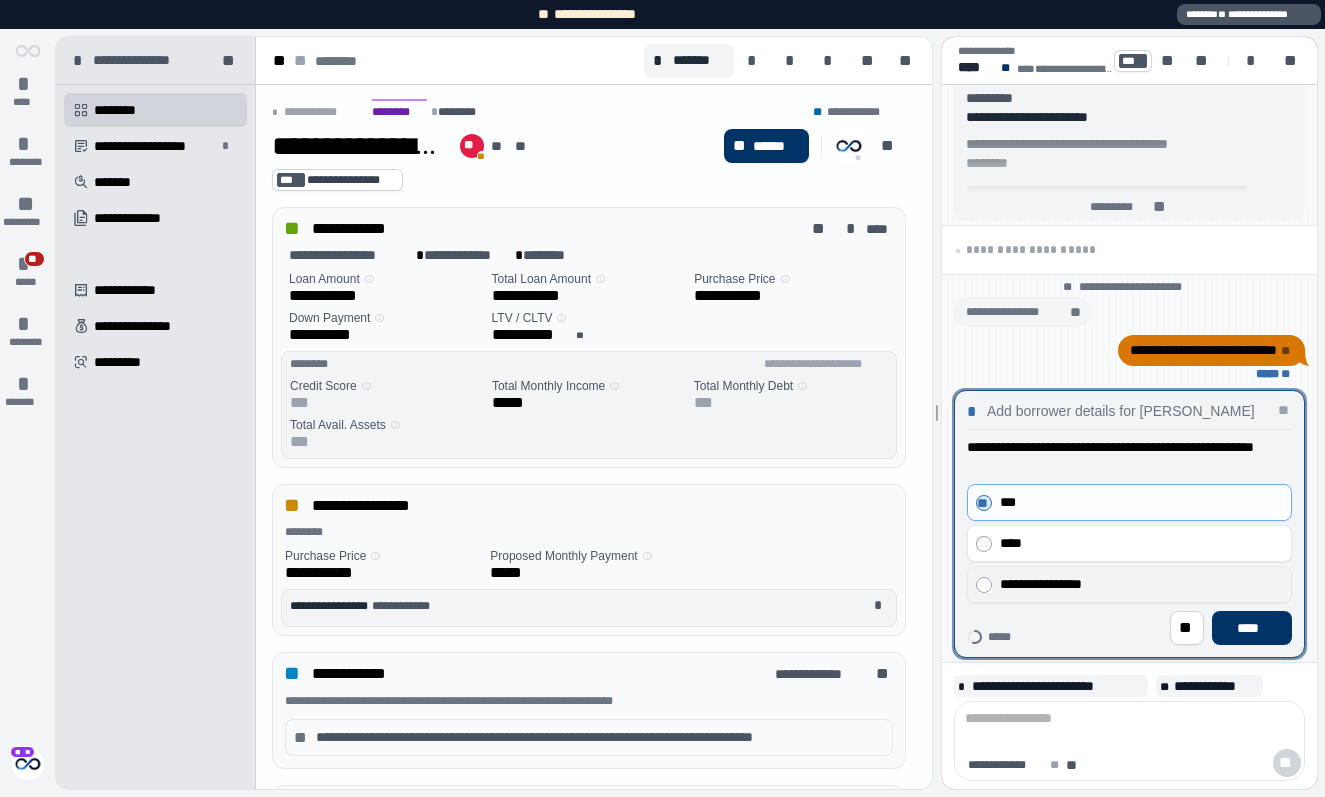 click on "**********" at bounding box center (1141, 584) 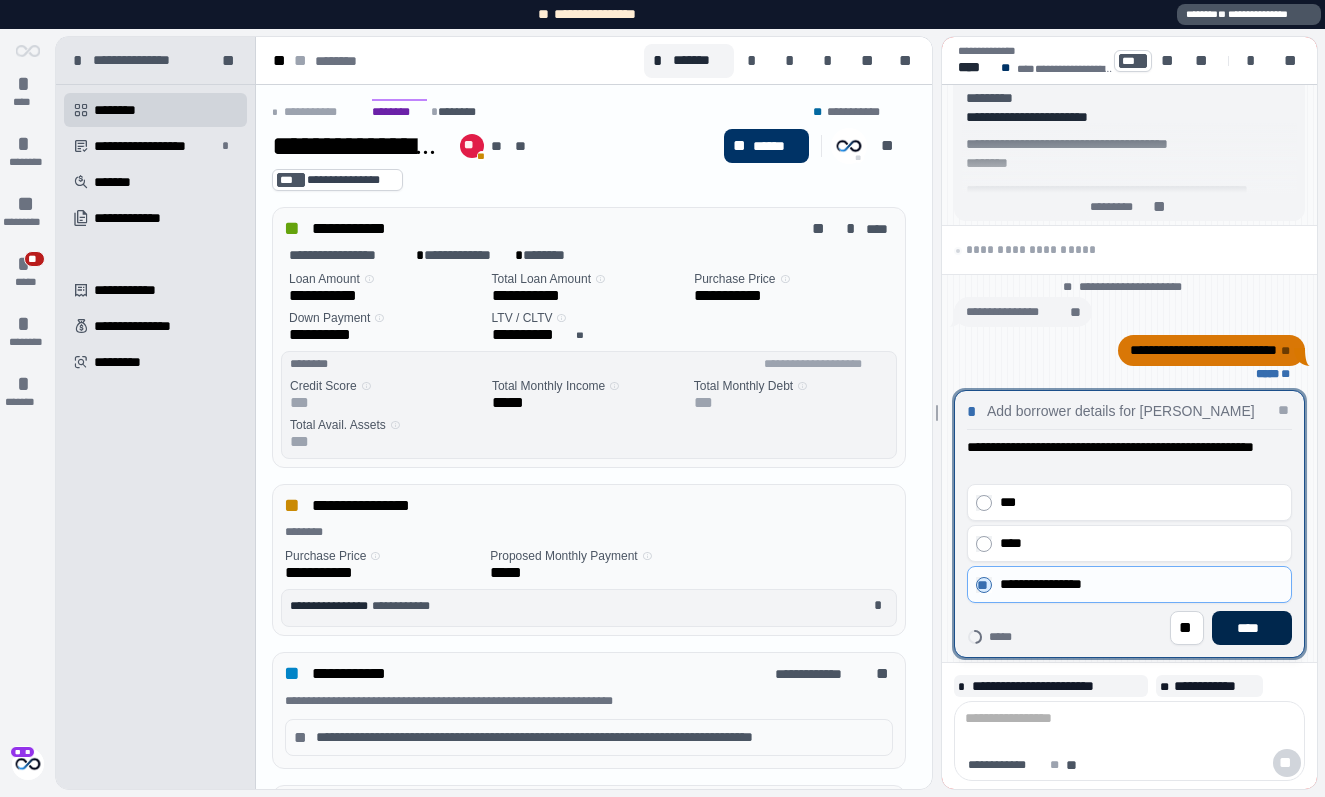click on "****" at bounding box center [1252, 628] 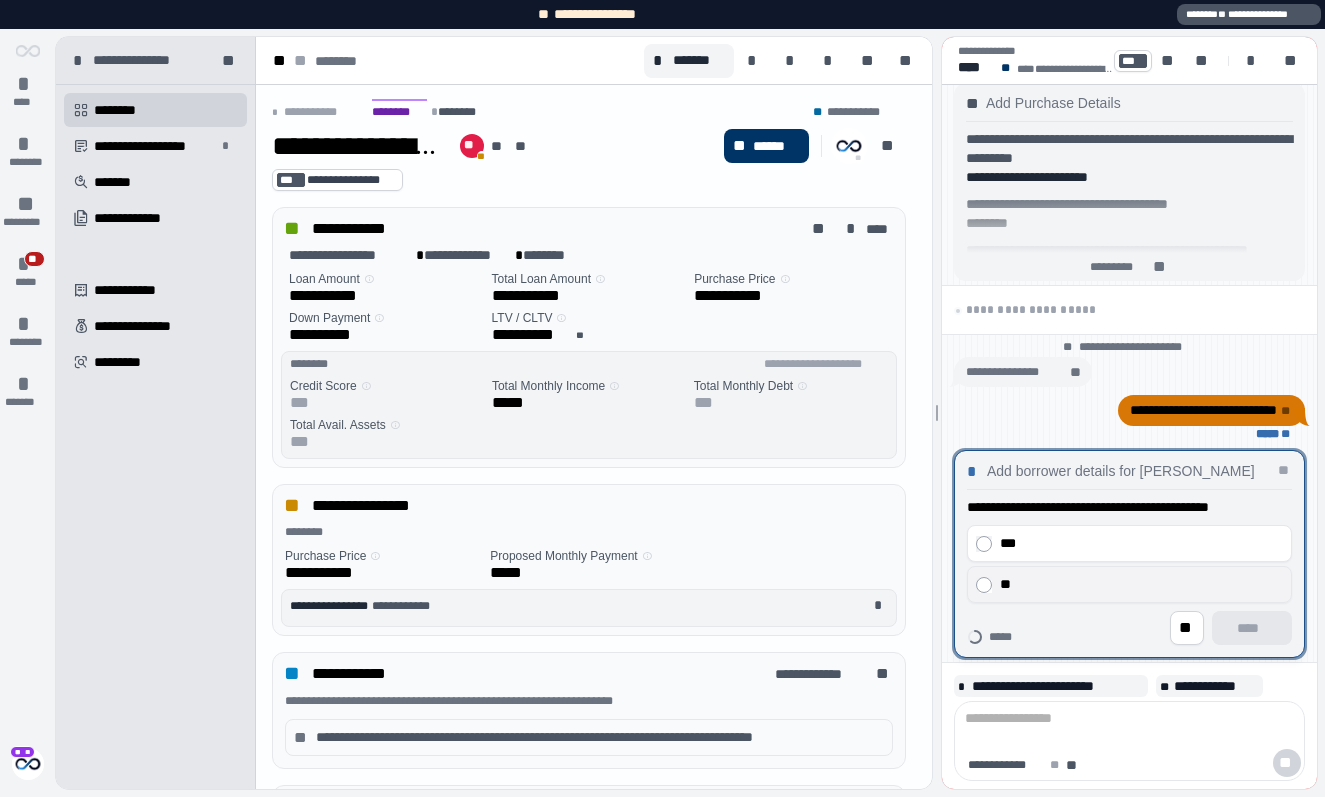 click on "**" at bounding box center [1141, 584] 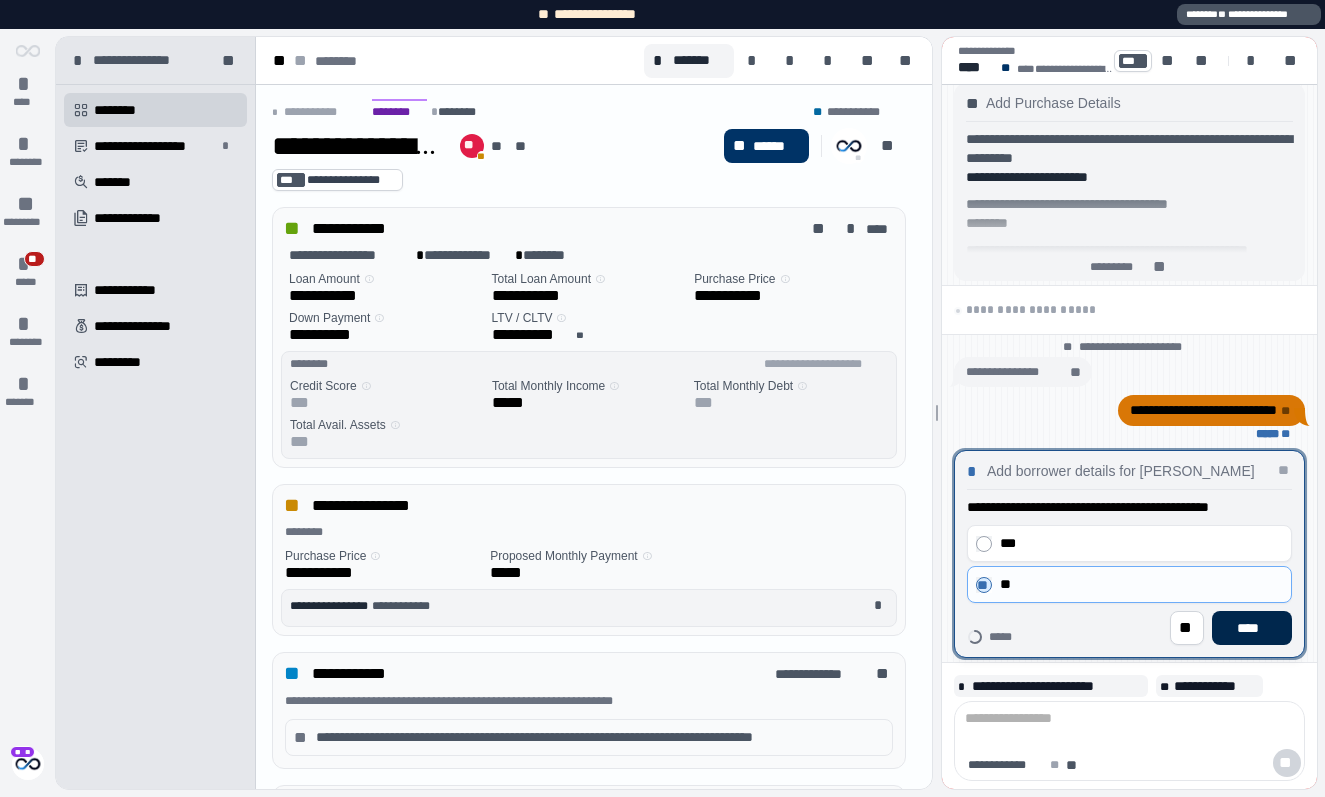 click on "****" at bounding box center [1252, 628] 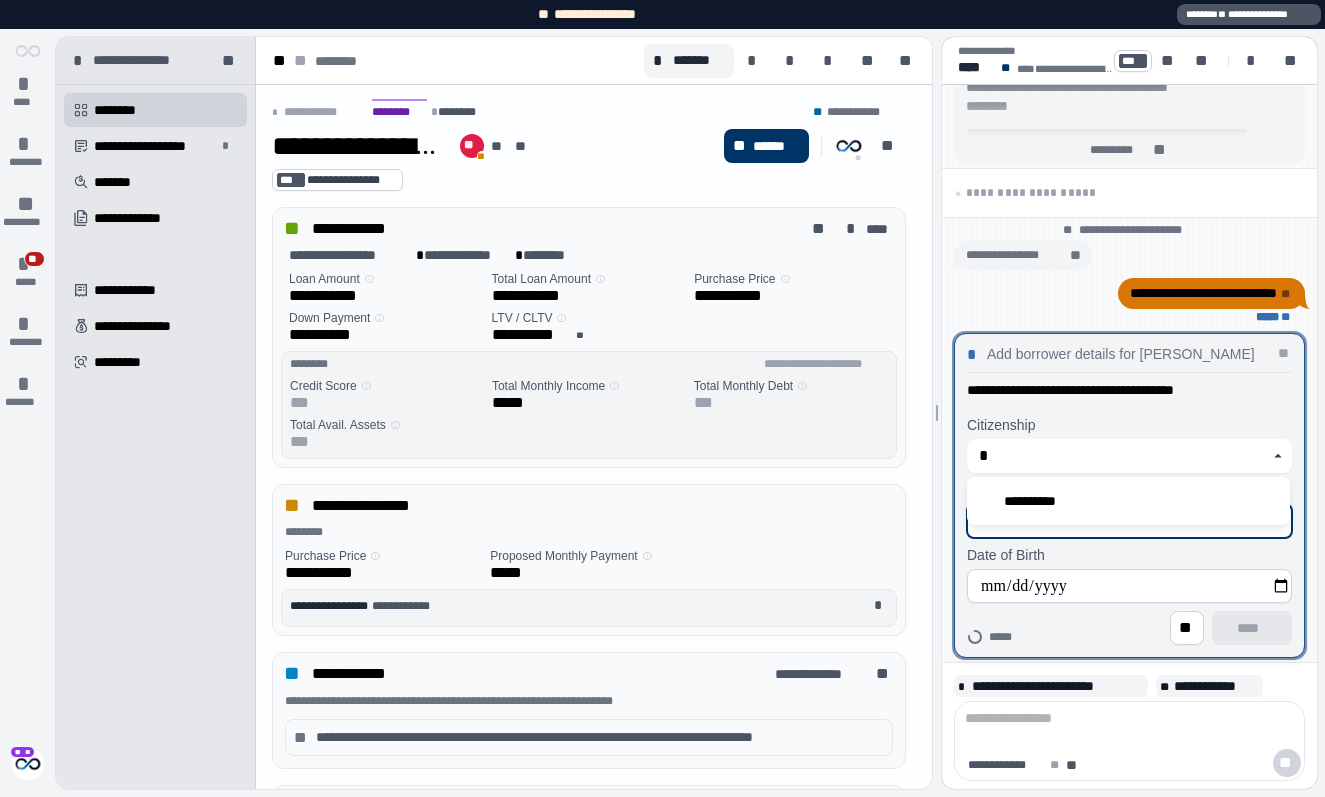 type on "**********" 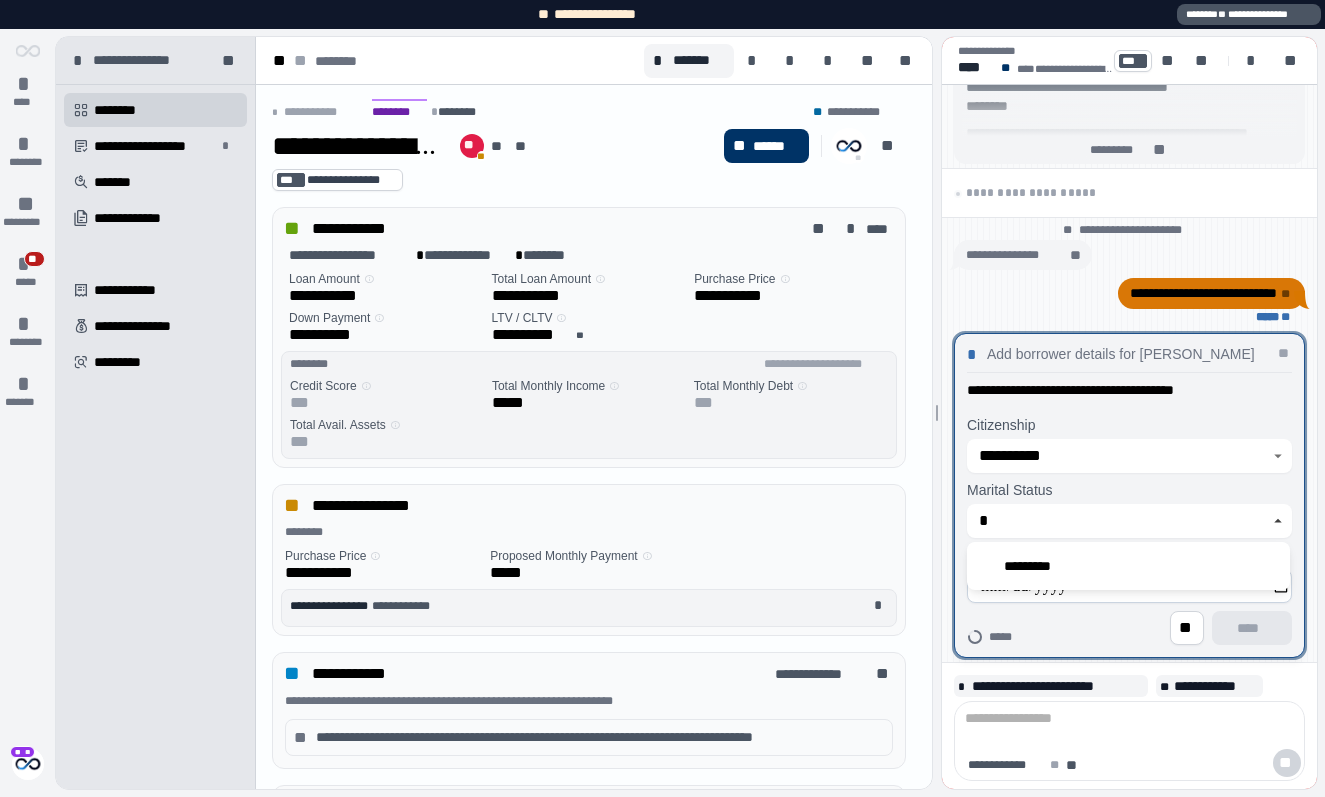type on "*********" 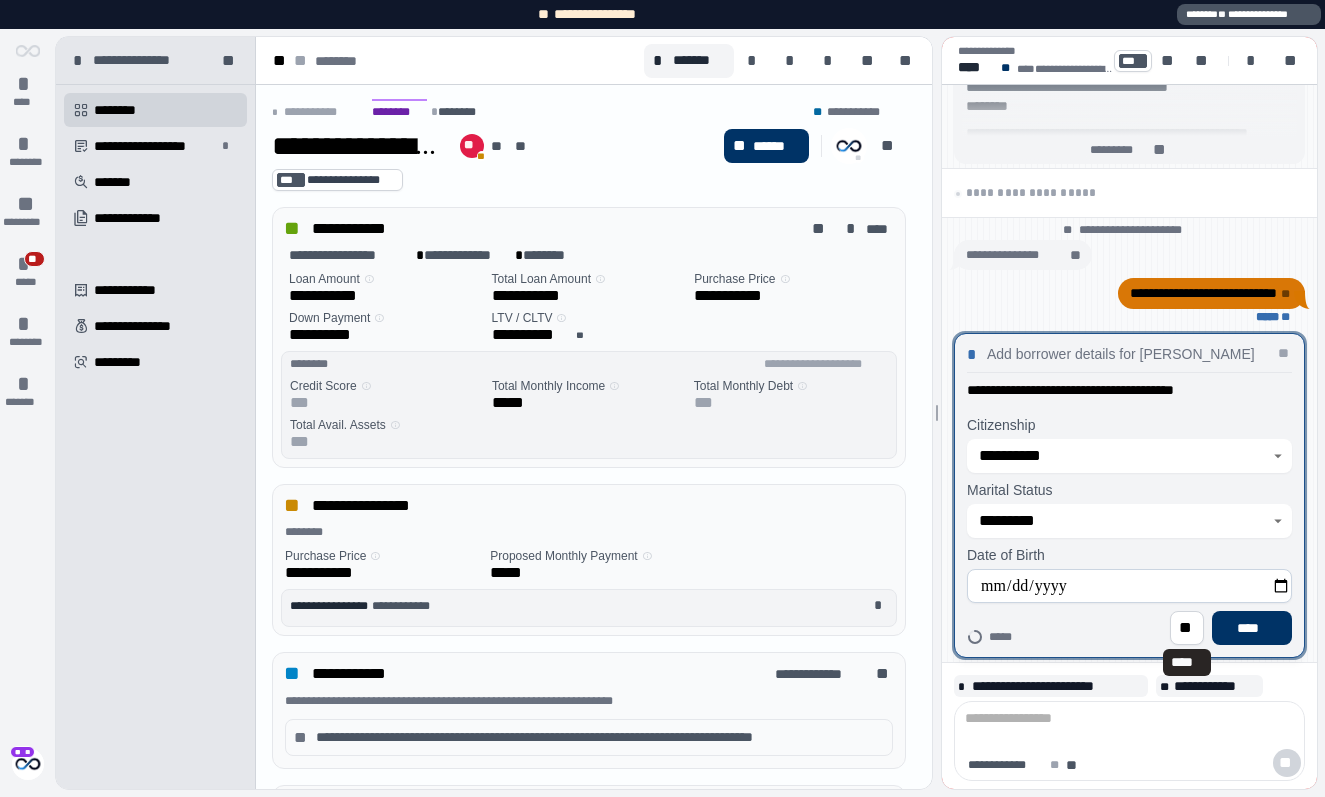 type 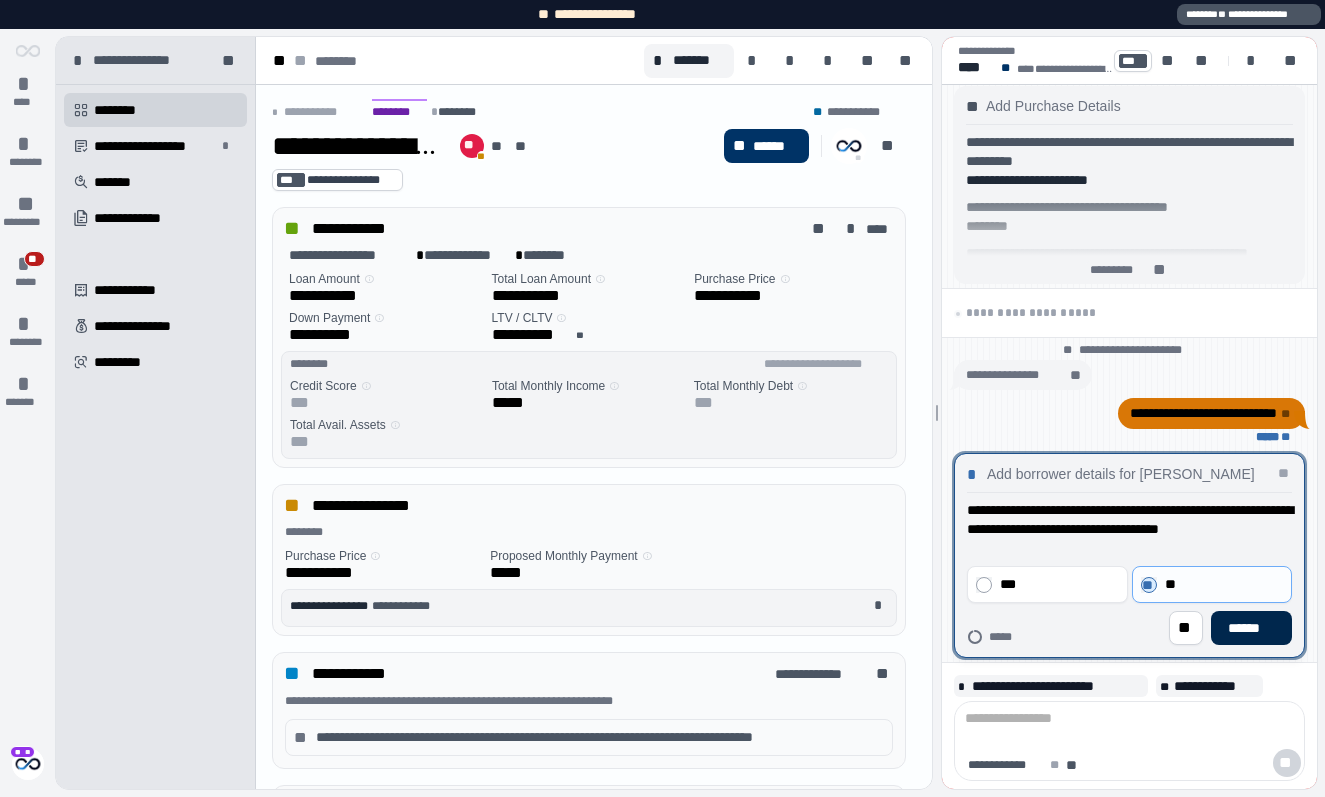 click on "******" at bounding box center (1251, 628) 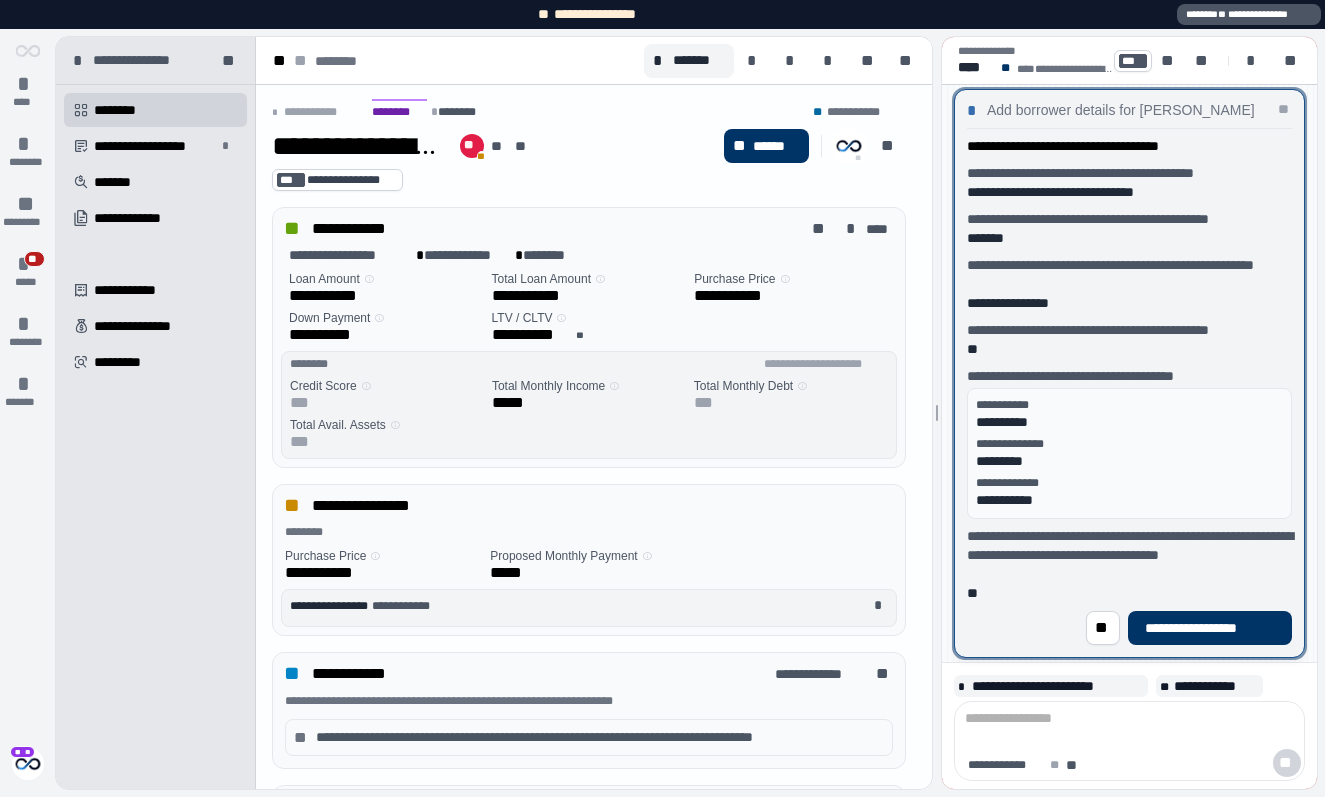 click on "**********" at bounding box center (1210, 628) 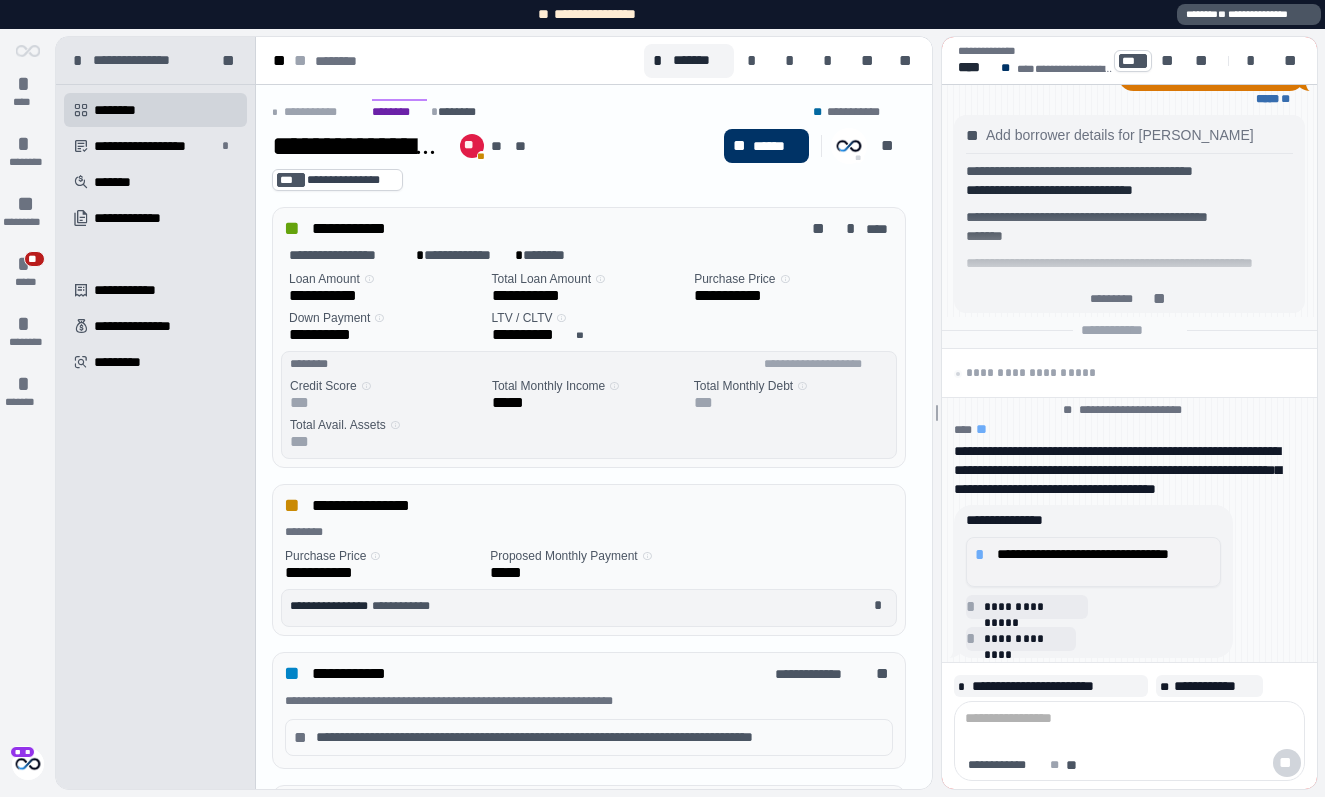 click on "**********" at bounding box center (1104, 562) 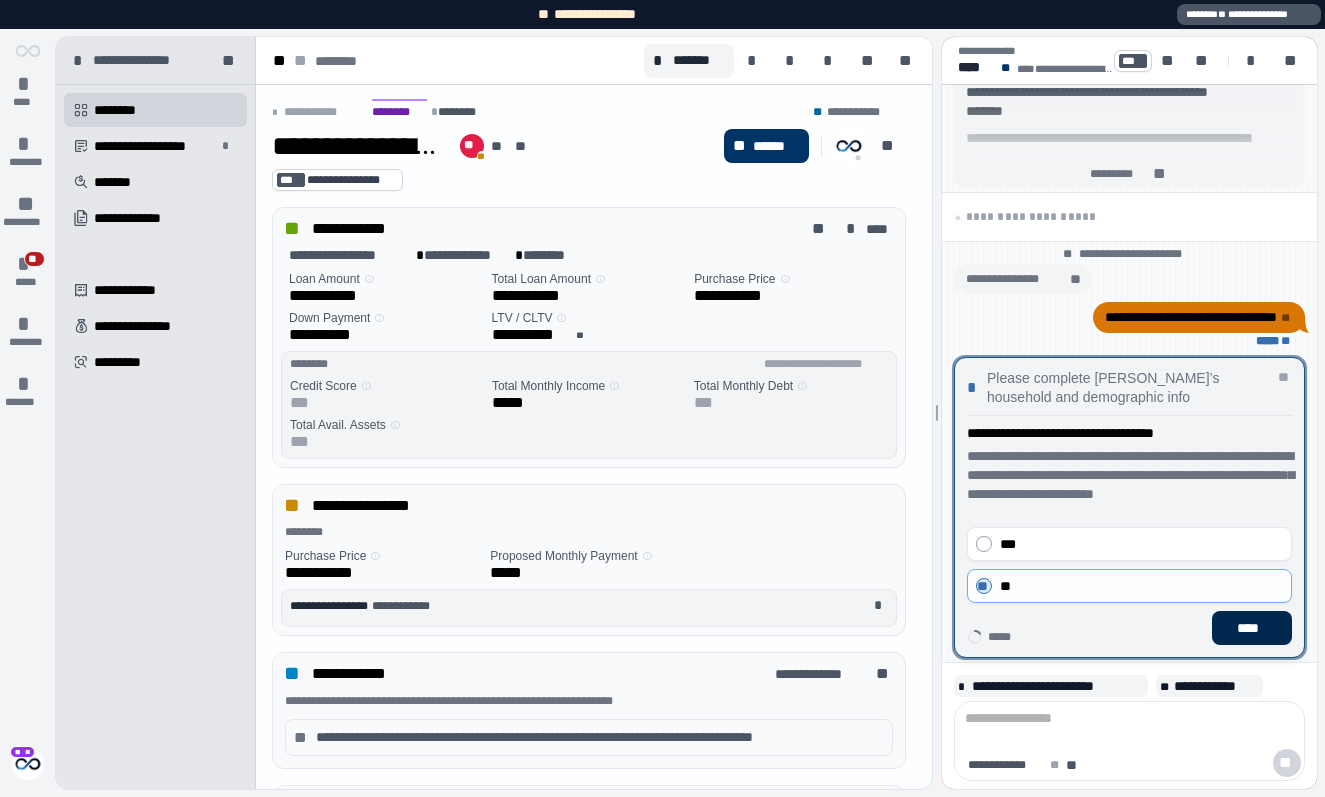 click on "****" at bounding box center [1252, 628] 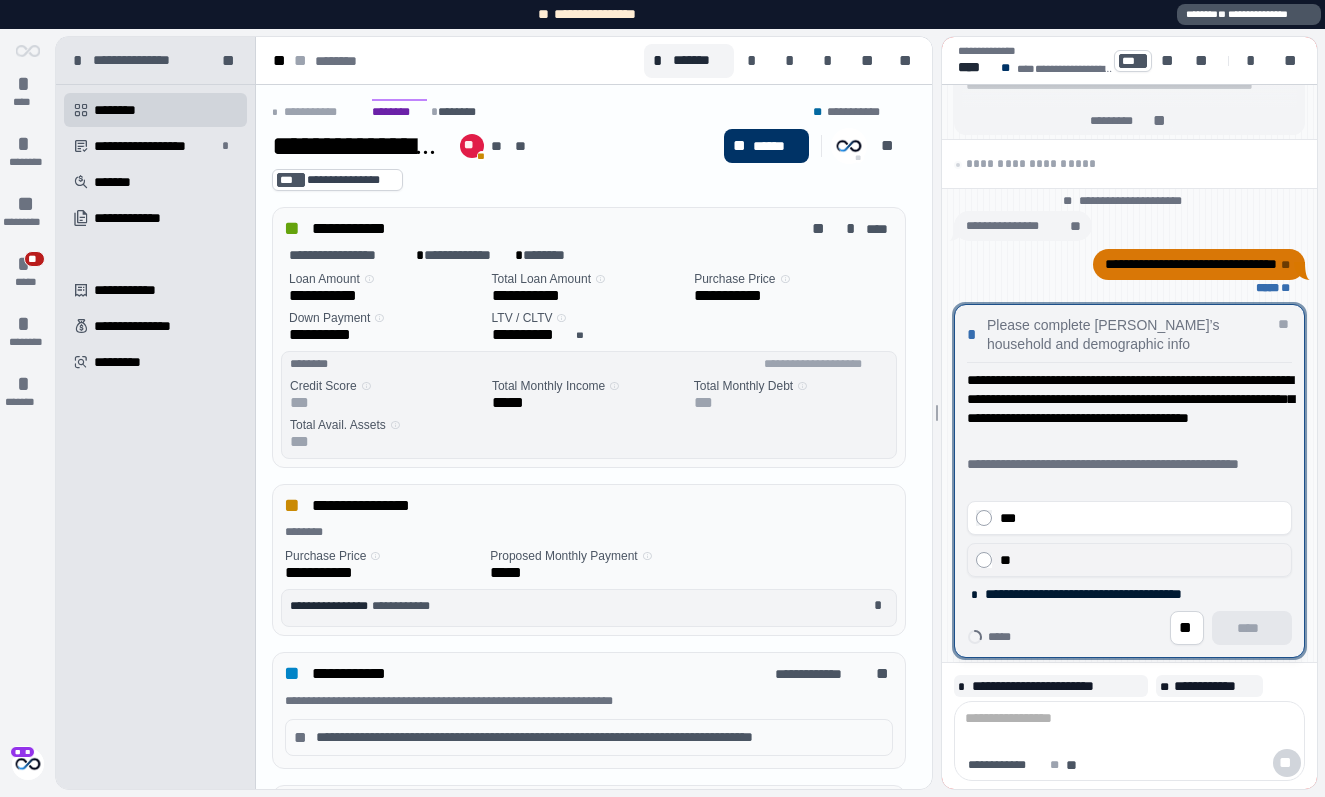 click on "**" at bounding box center [1141, 560] 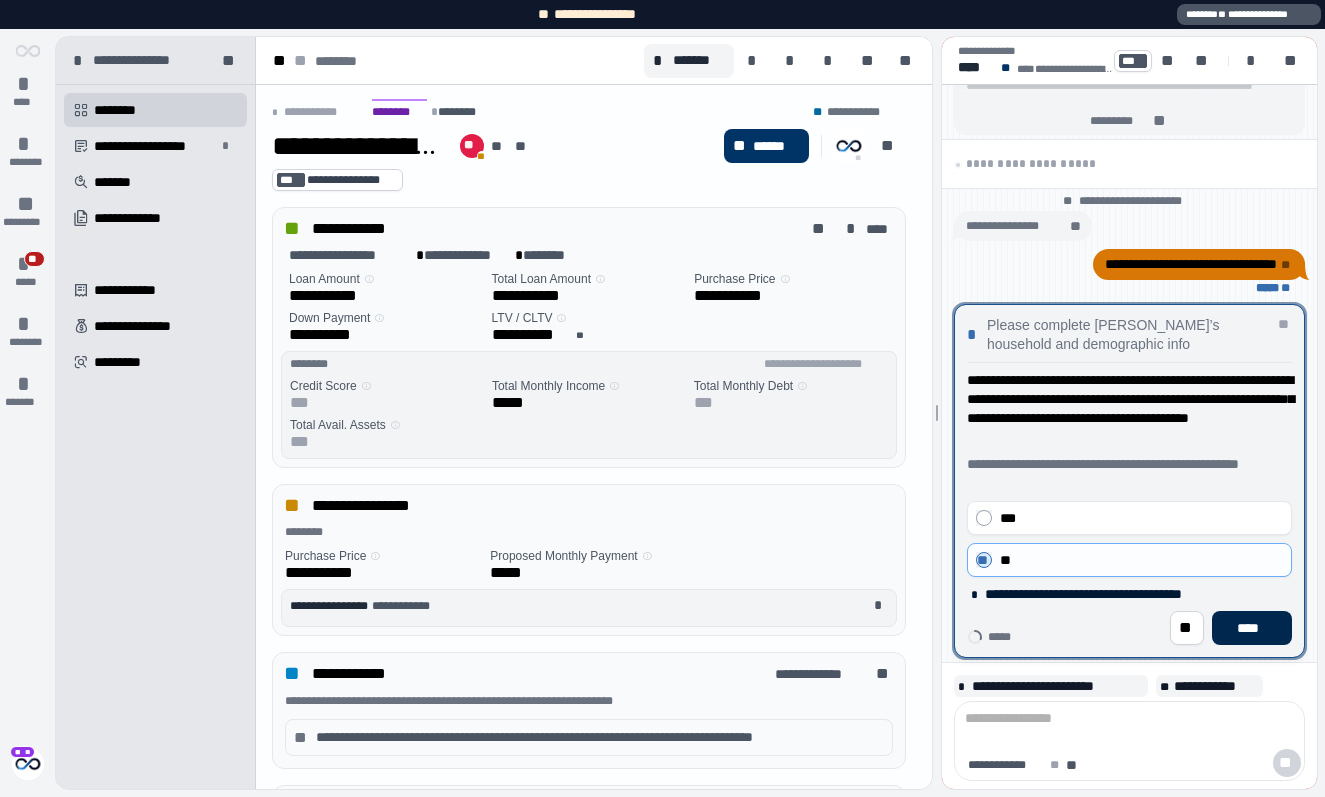 click on "****" at bounding box center (1252, 628) 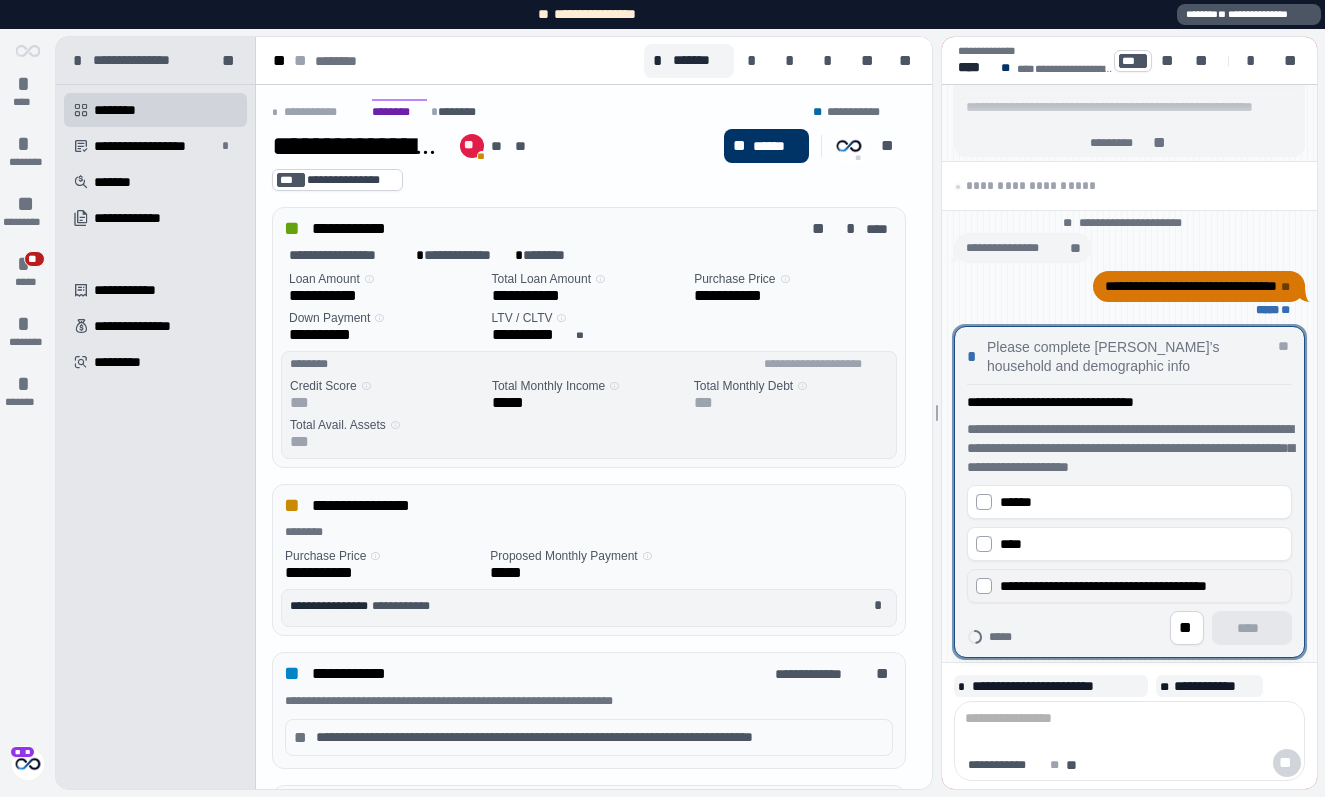 click on "**********" at bounding box center (1103, 586) 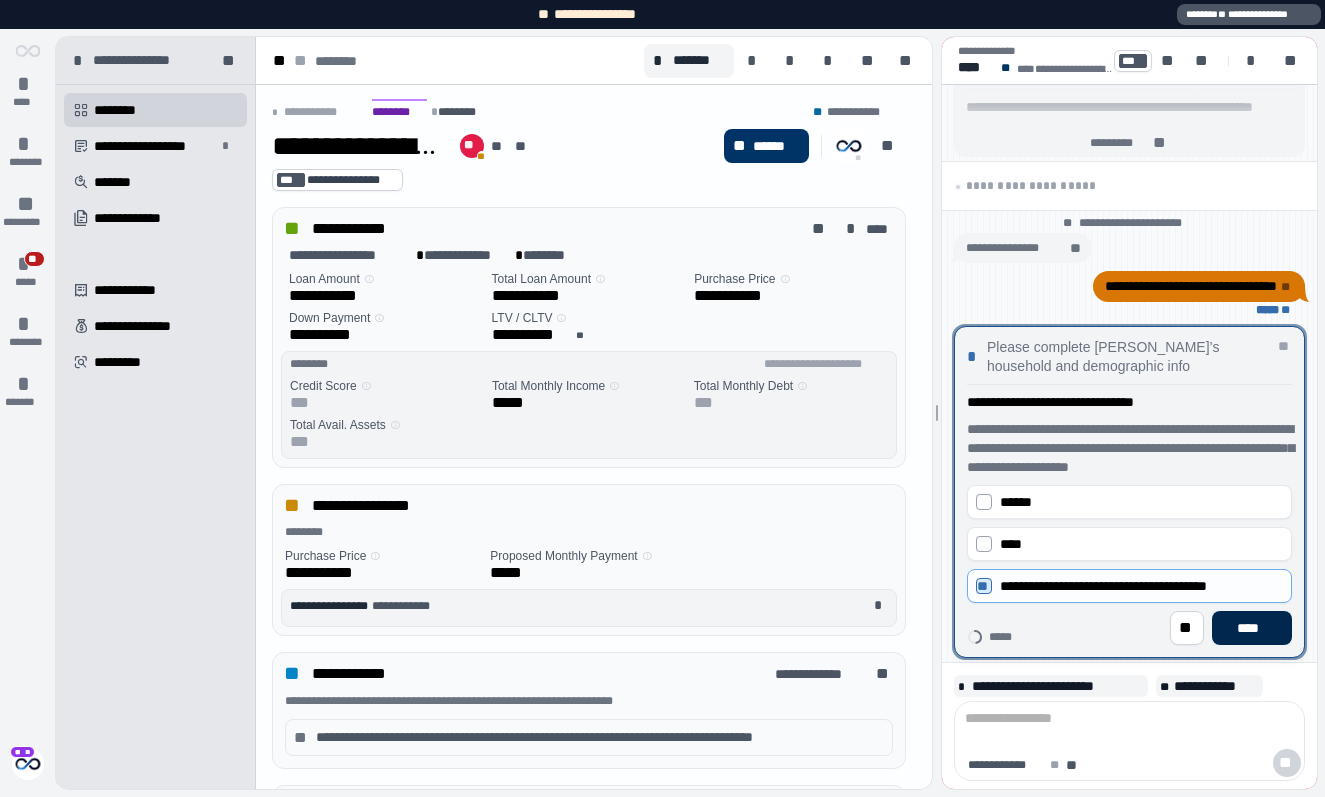 click on "****" at bounding box center (1252, 628) 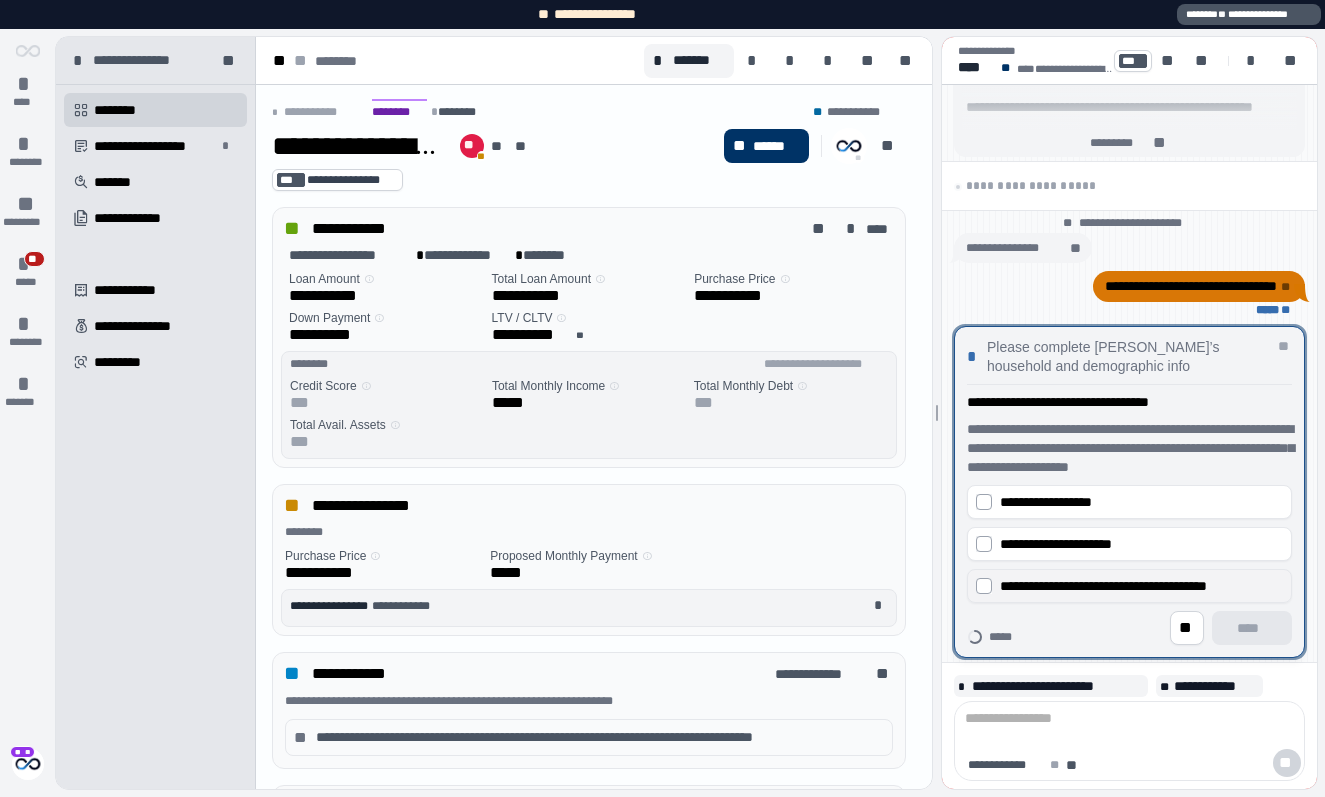 click on "**********" at bounding box center (1129, 586) 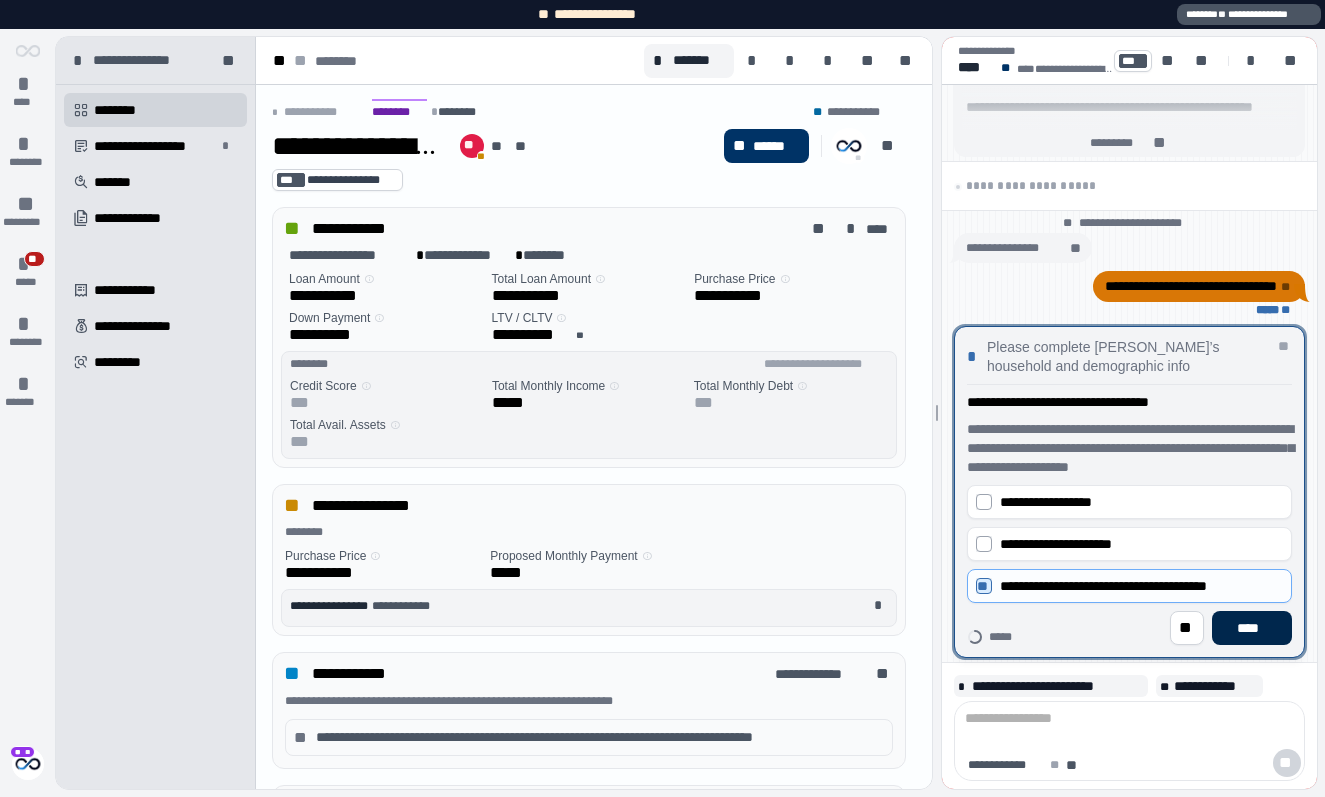 click on "****" at bounding box center (1252, 628) 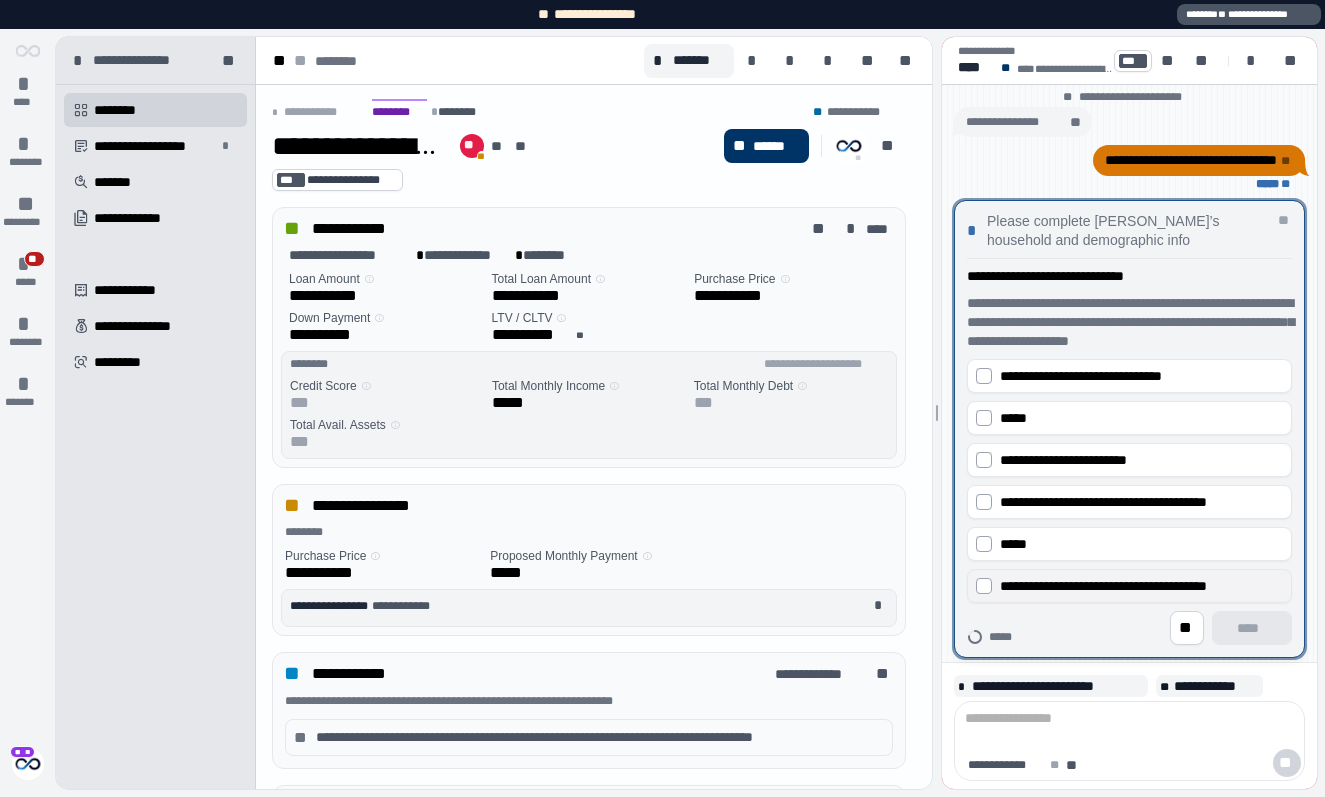 click on "**********" at bounding box center (1103, 586) 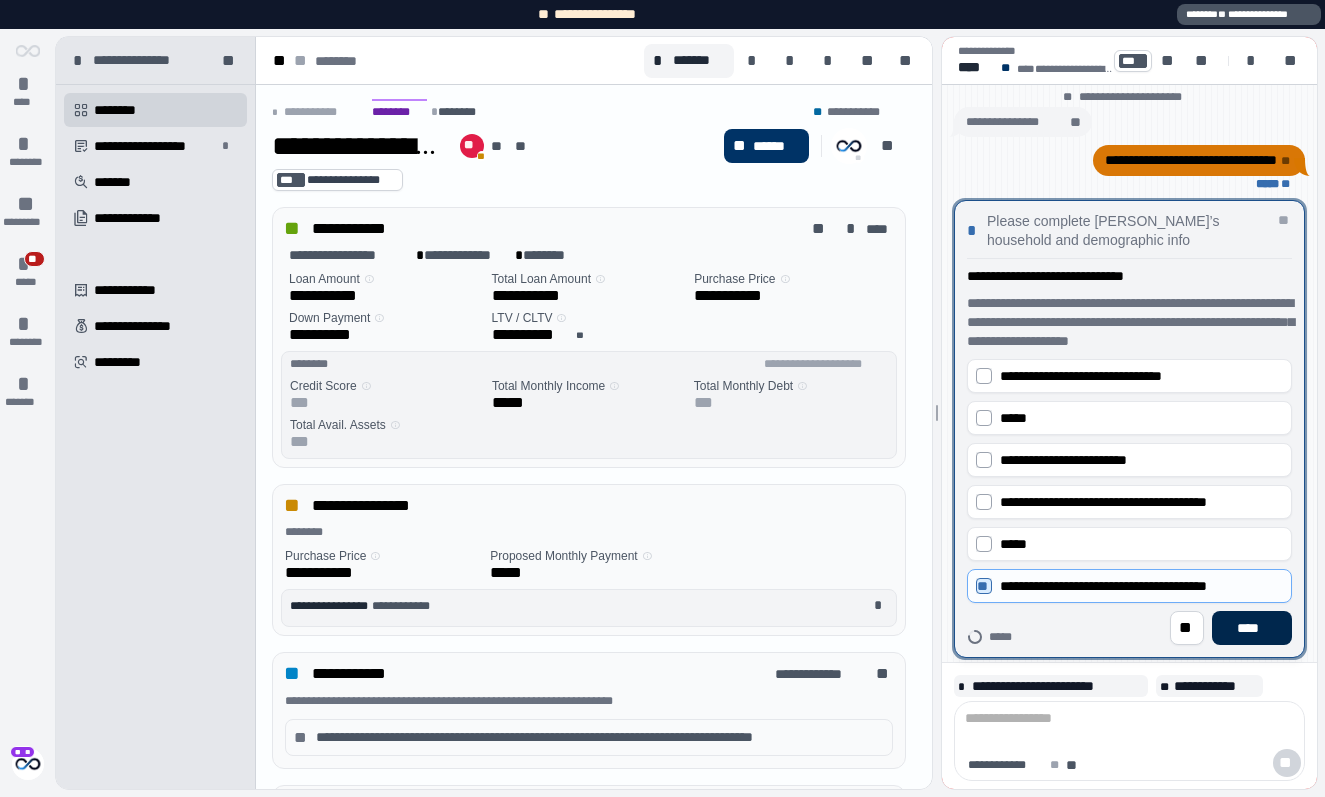 click on "****" at bounding box center [1252, 628] 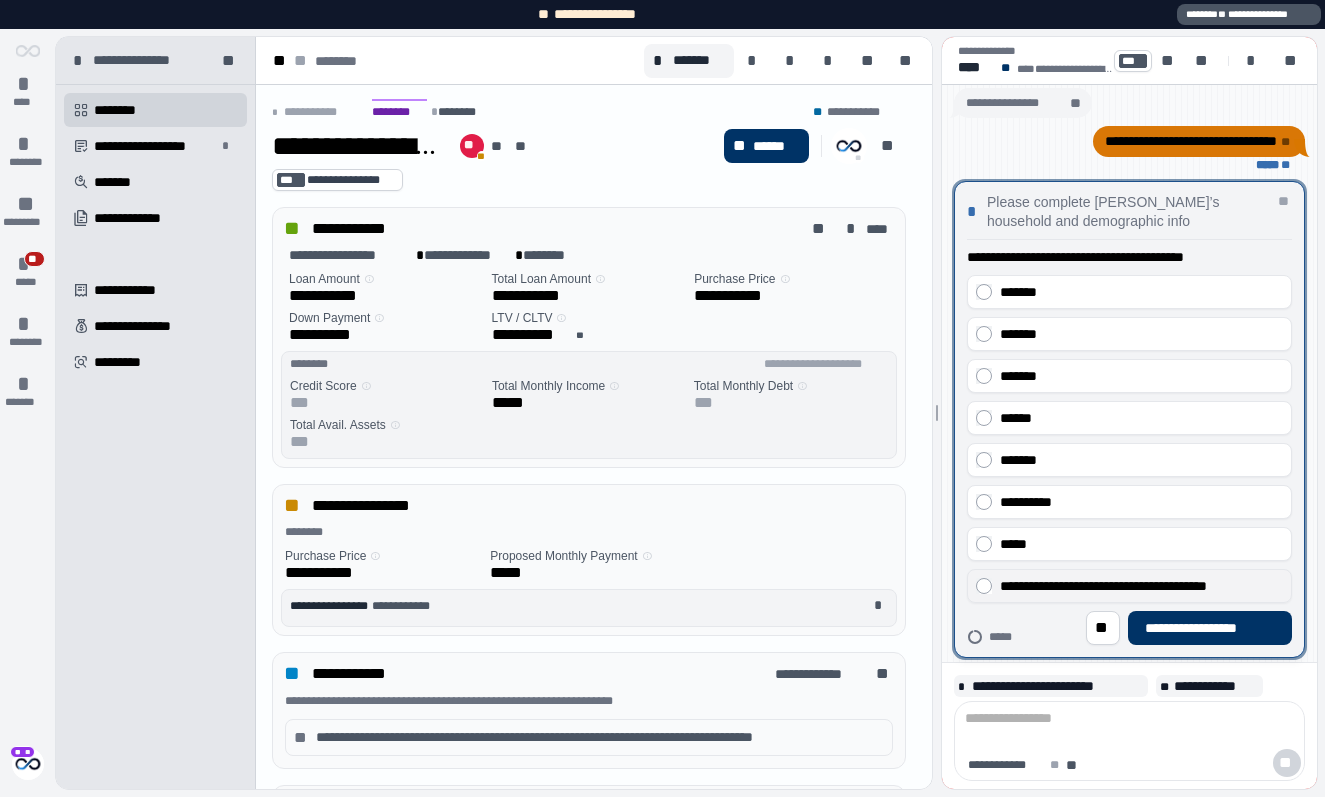 click on "**********" at bounding box center (1103, 586) 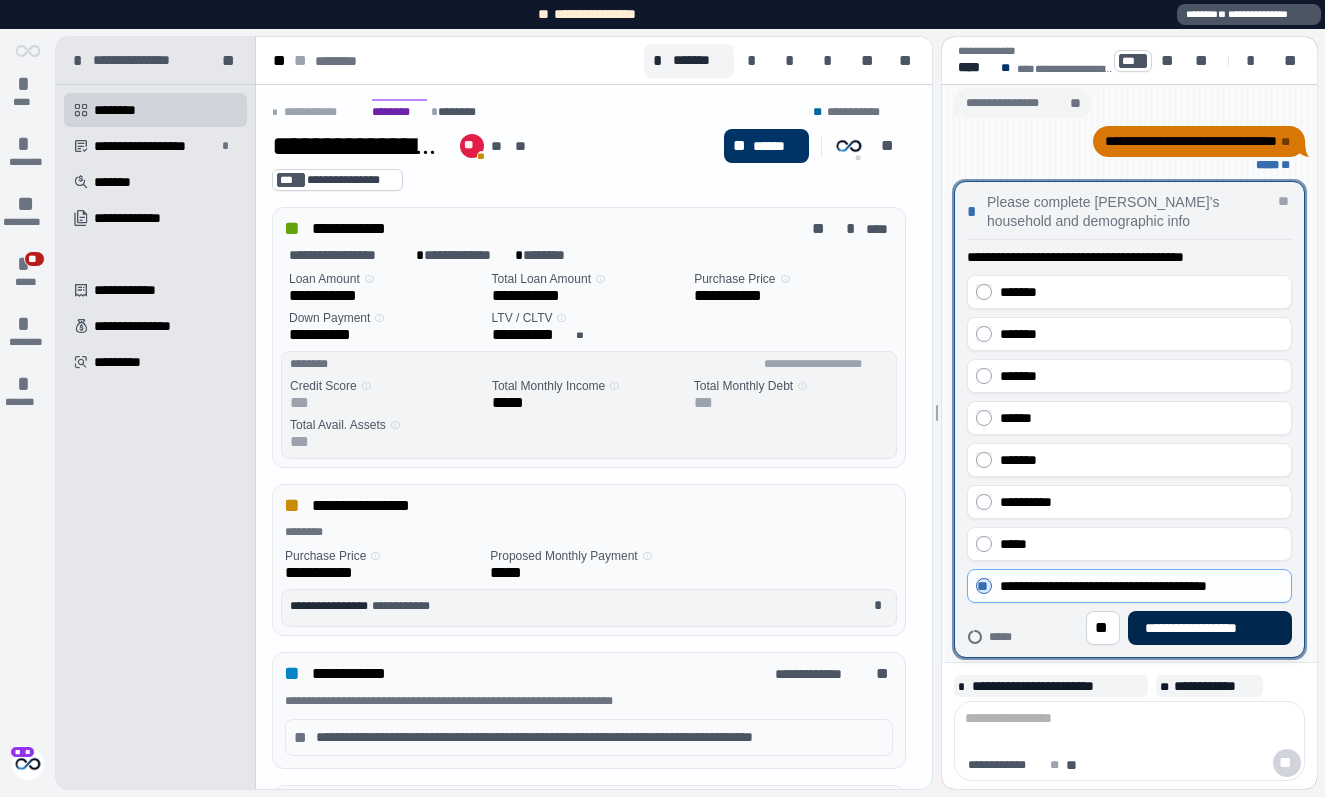 click on "**********" at bounding box center (1210, 628) 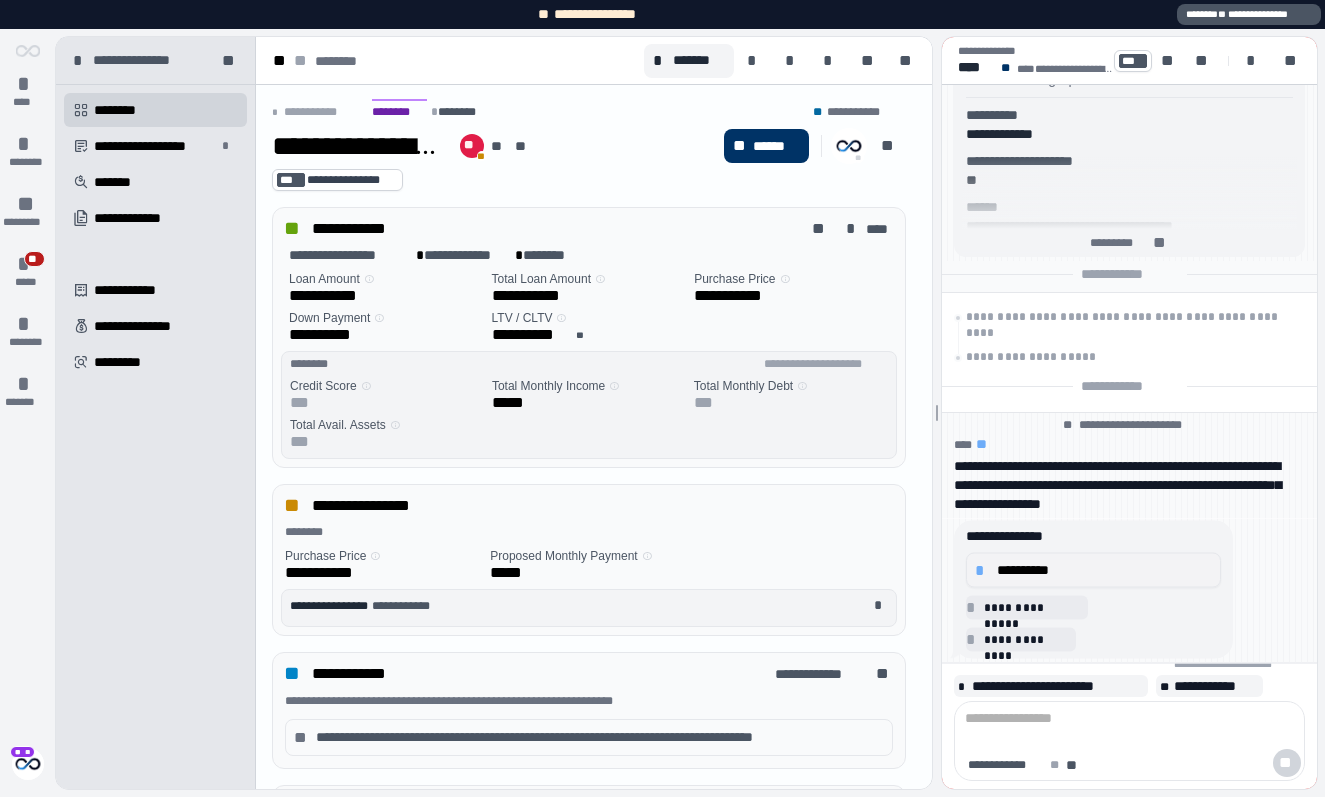 click on "**********" at bounding box center (1104, 570) 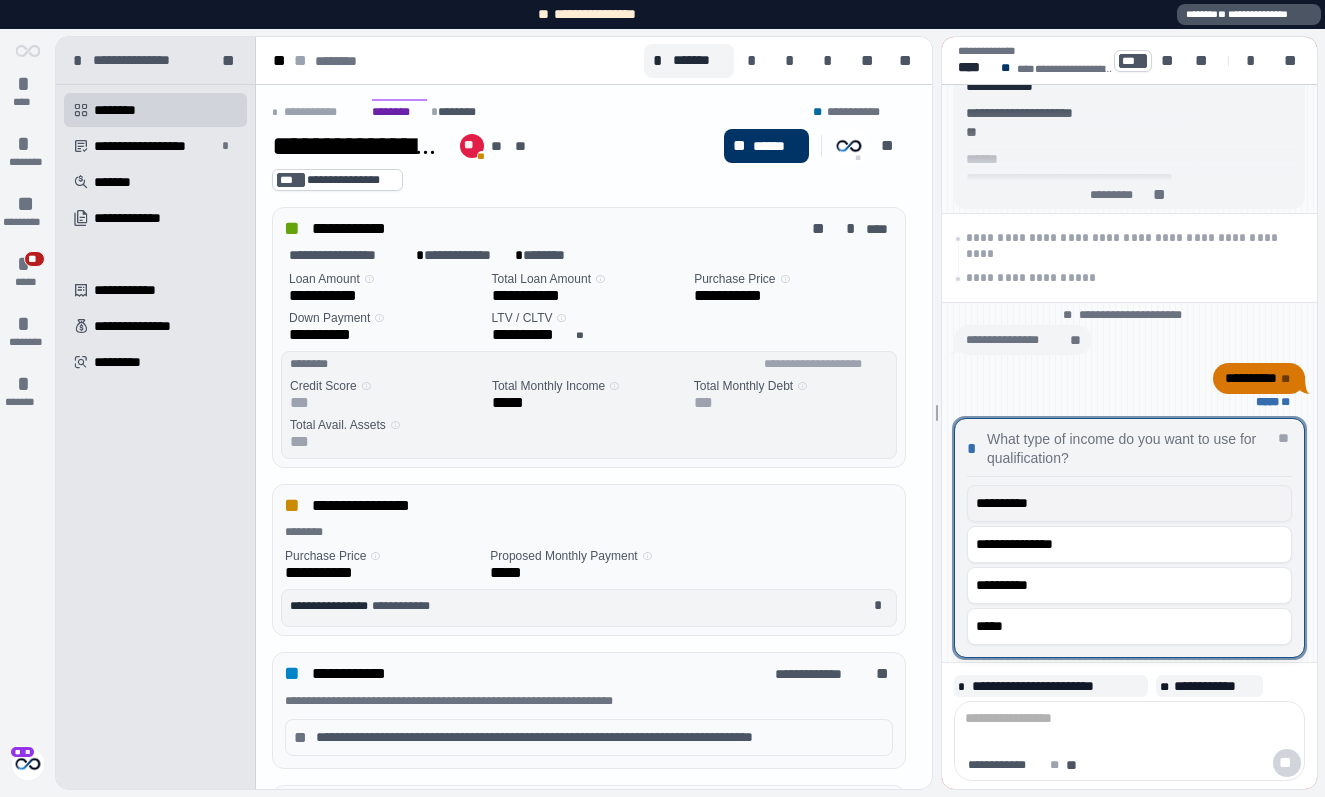 click on "**********" at bounding box center (1129, 503) 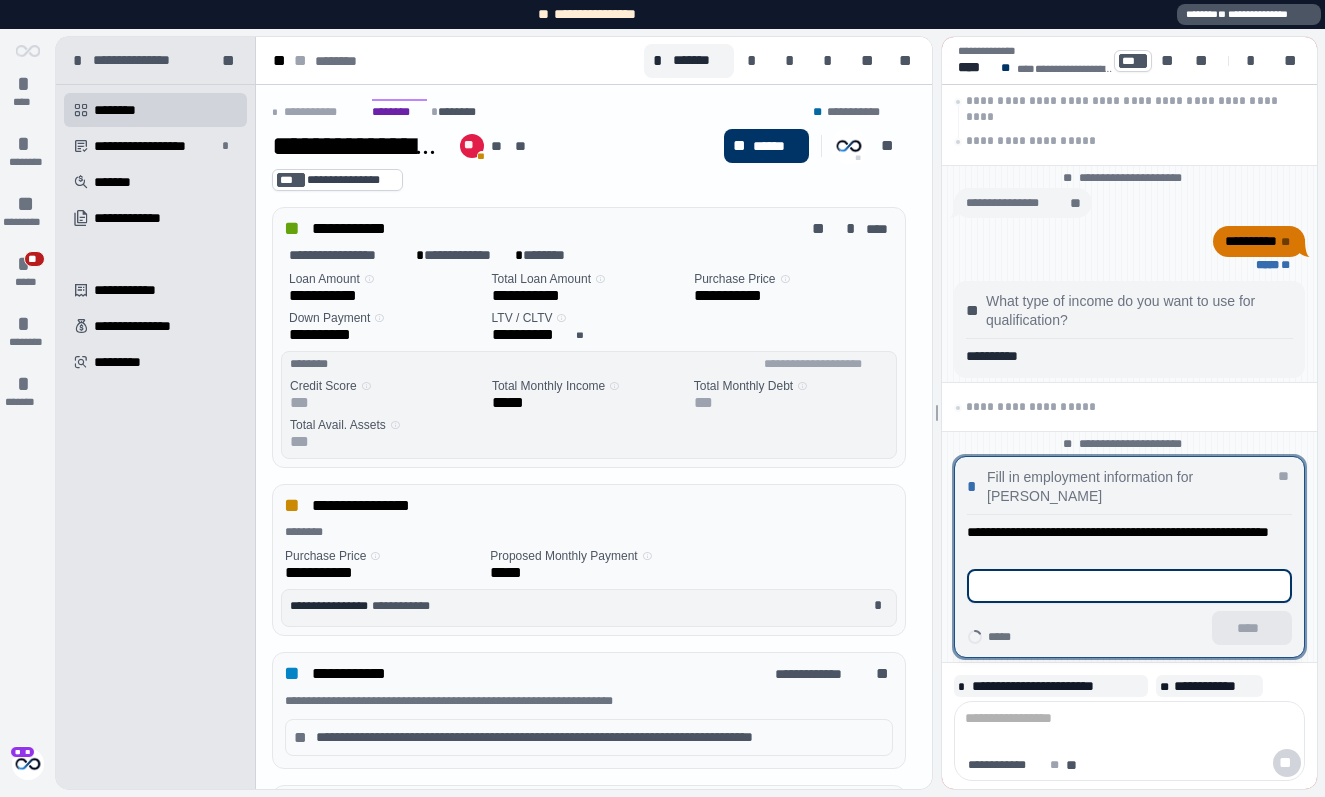 click at bounding box center [1129, 586] 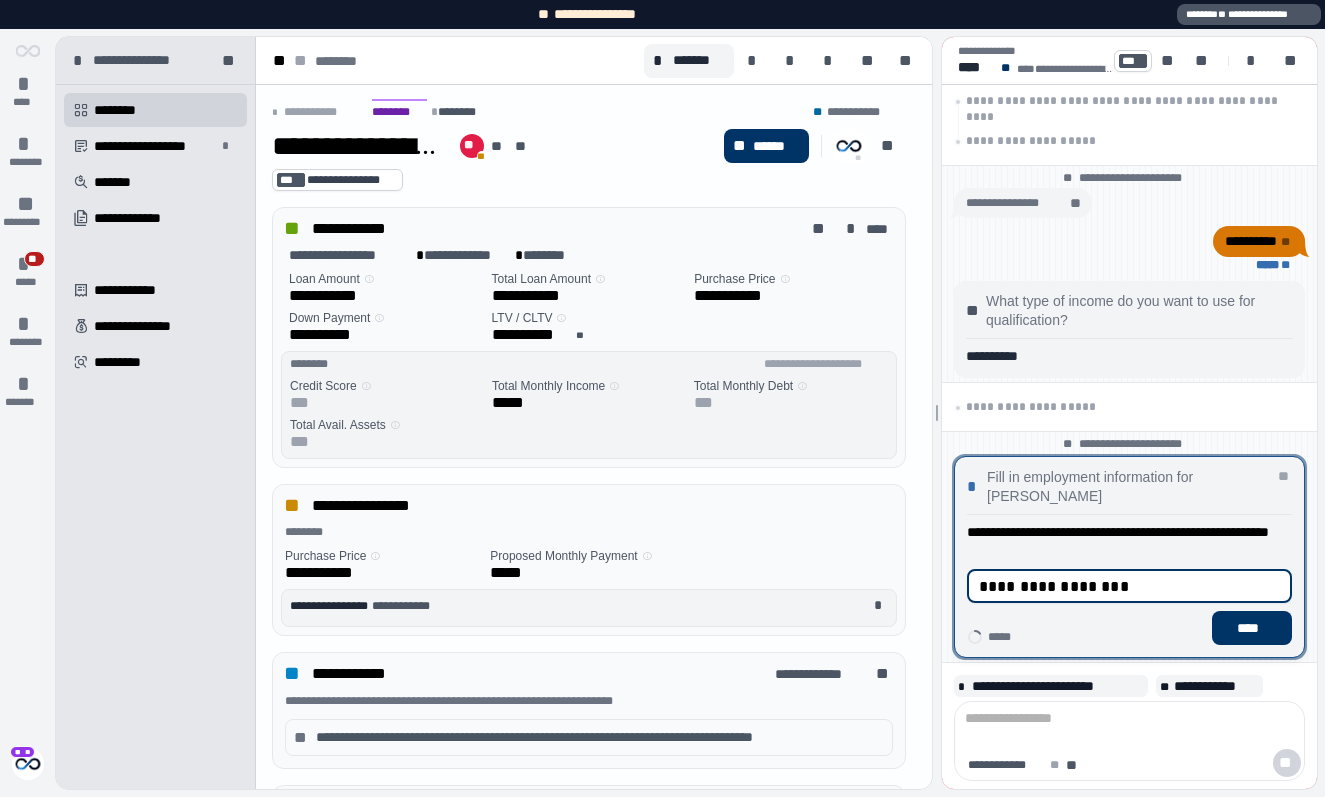 type on "**********" 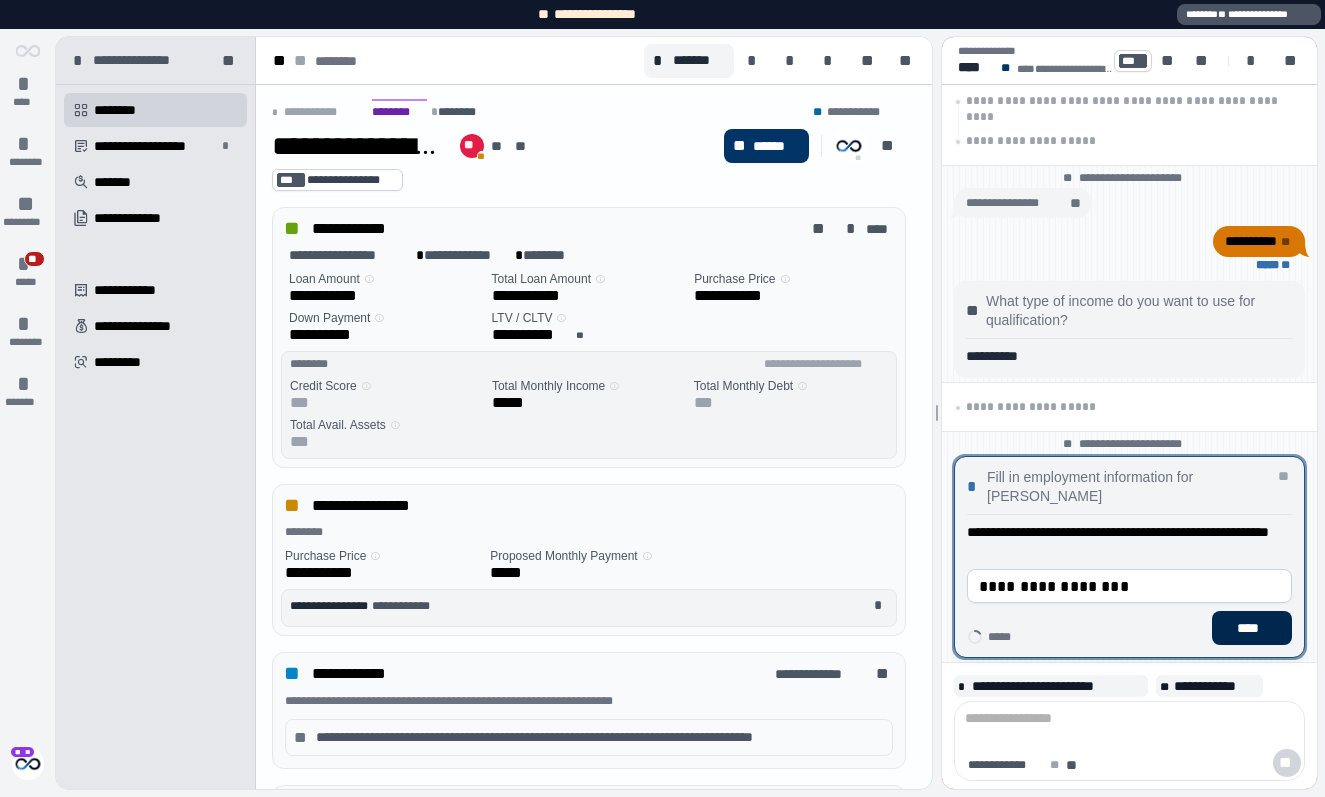 click on "****" at bounding box center (1252, 628) 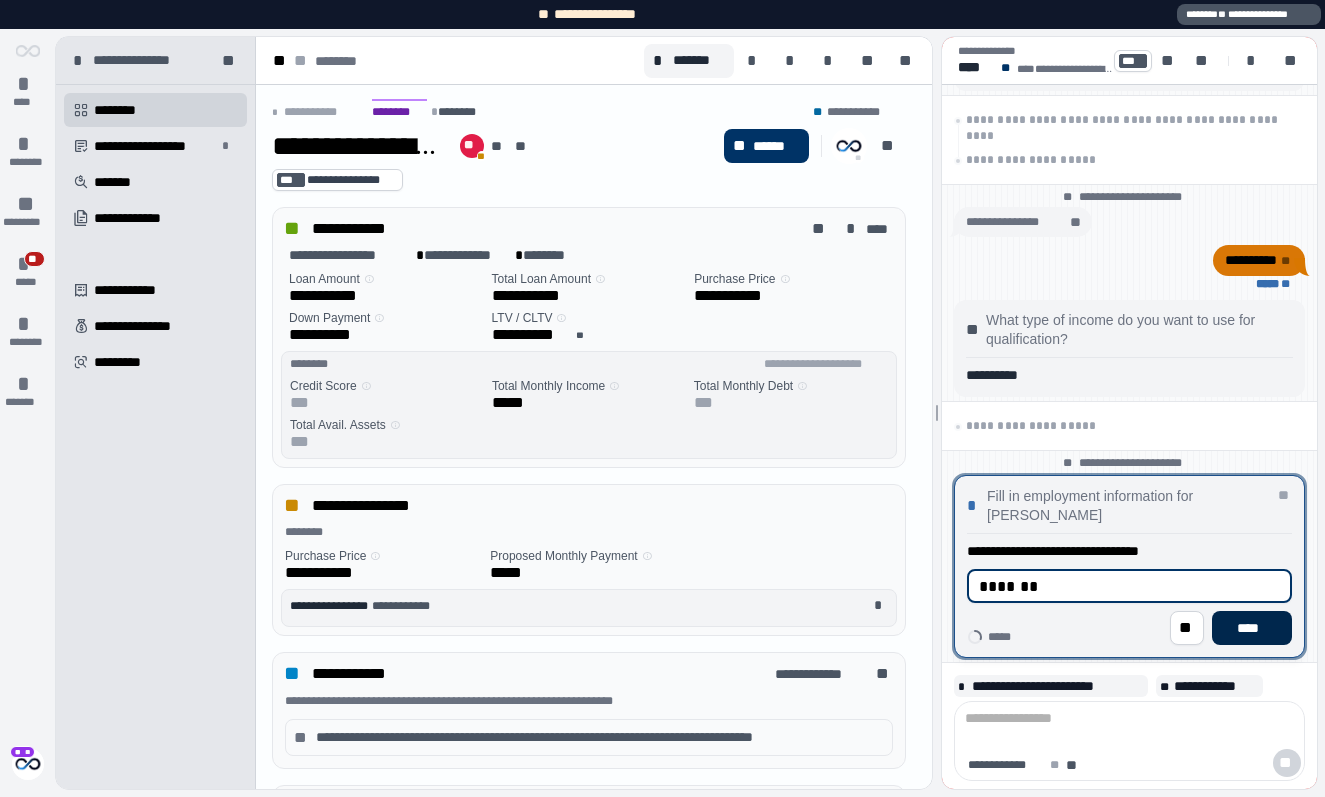 type on "*******" 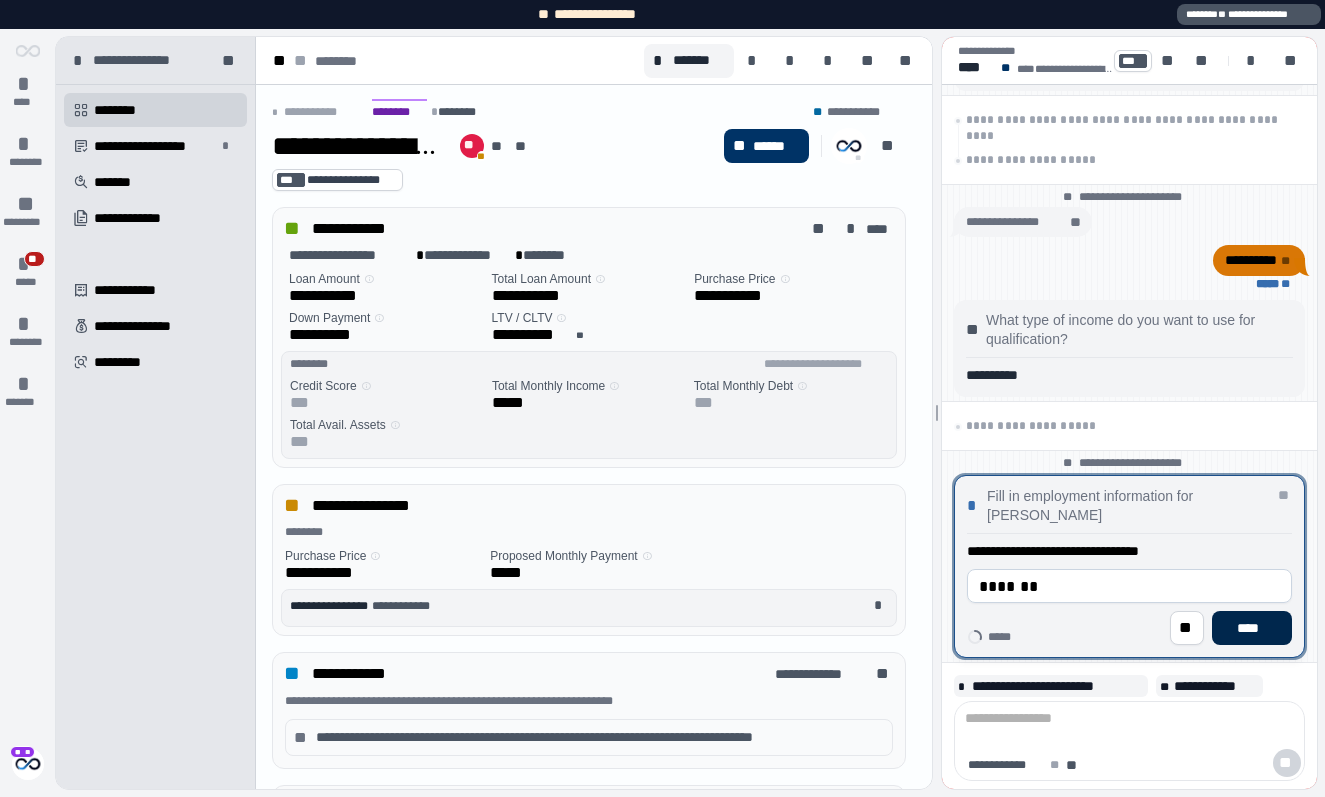 click on "****" at bounding box center (1252, 628) 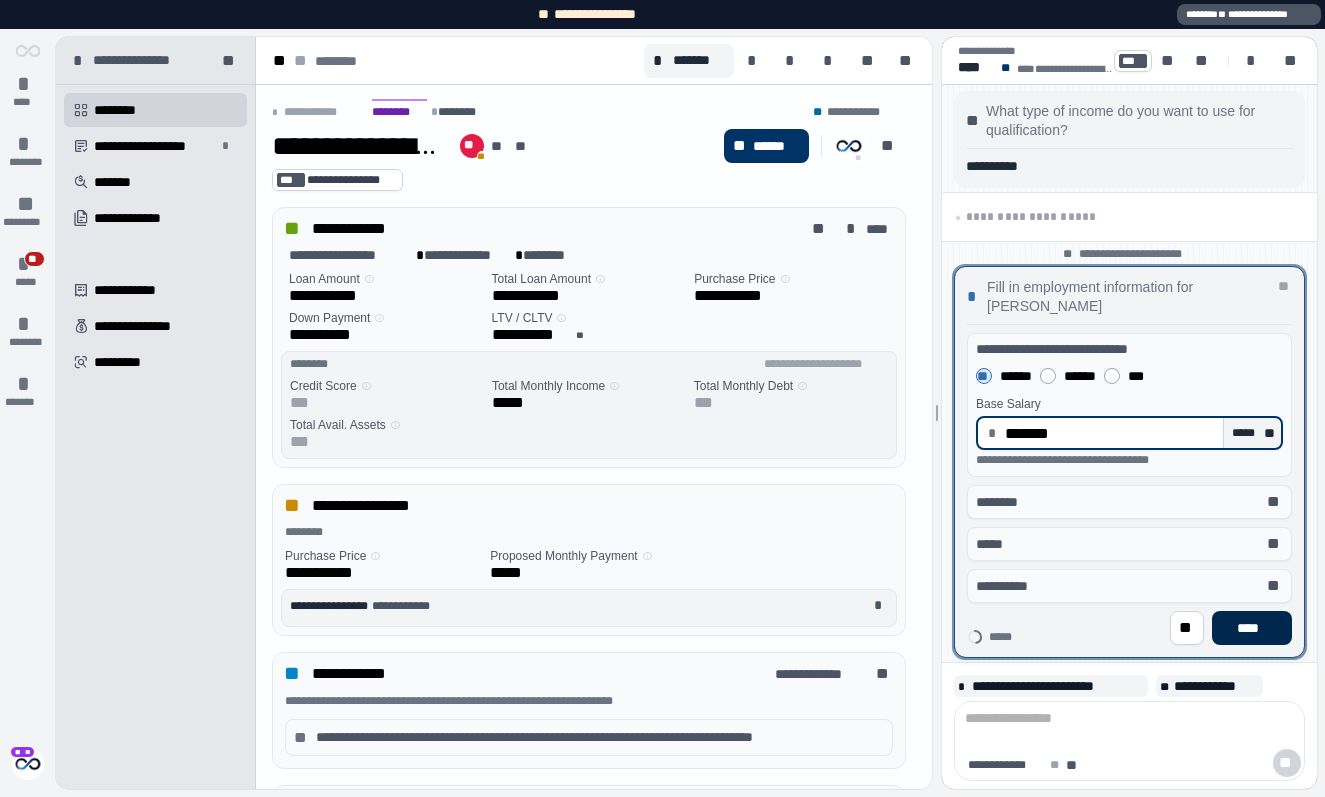 type on "**********" 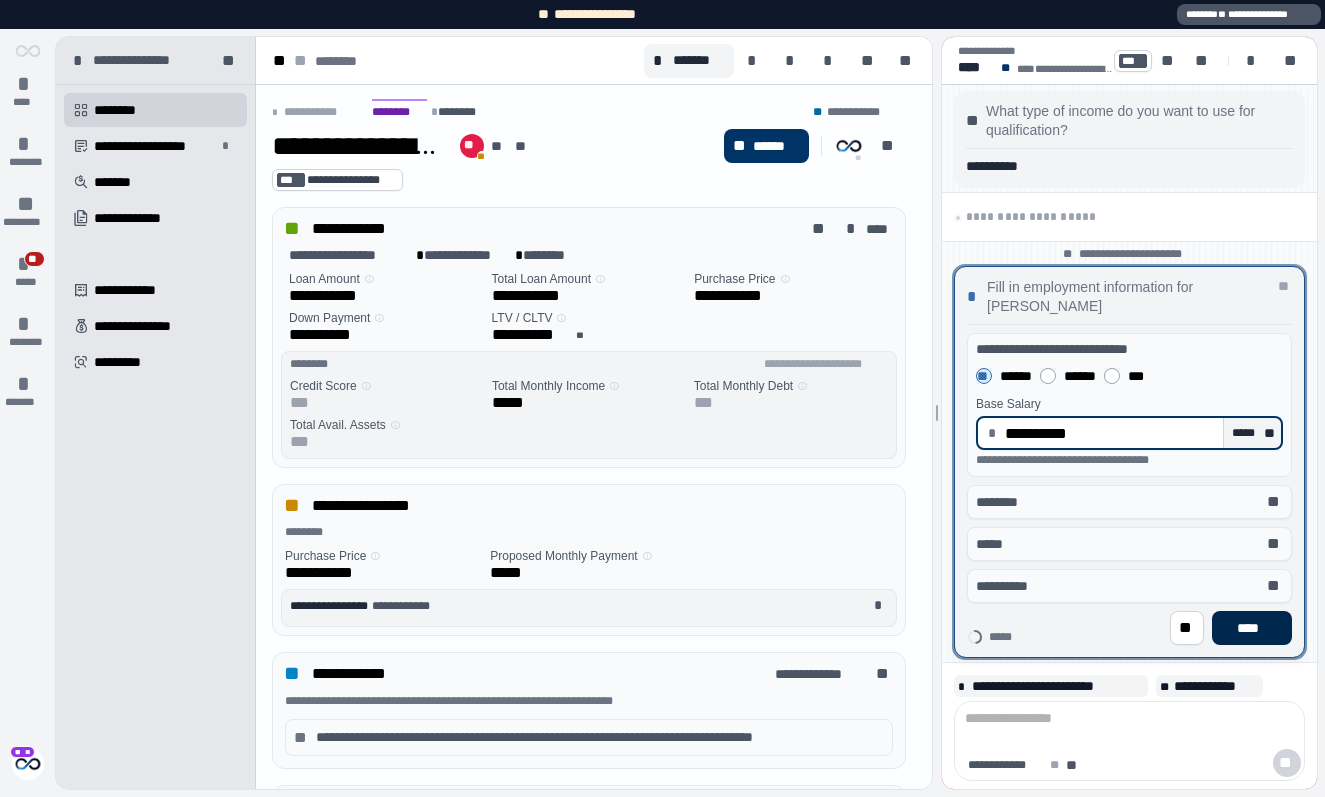 click on "****" at bounding box center [1252, 628] 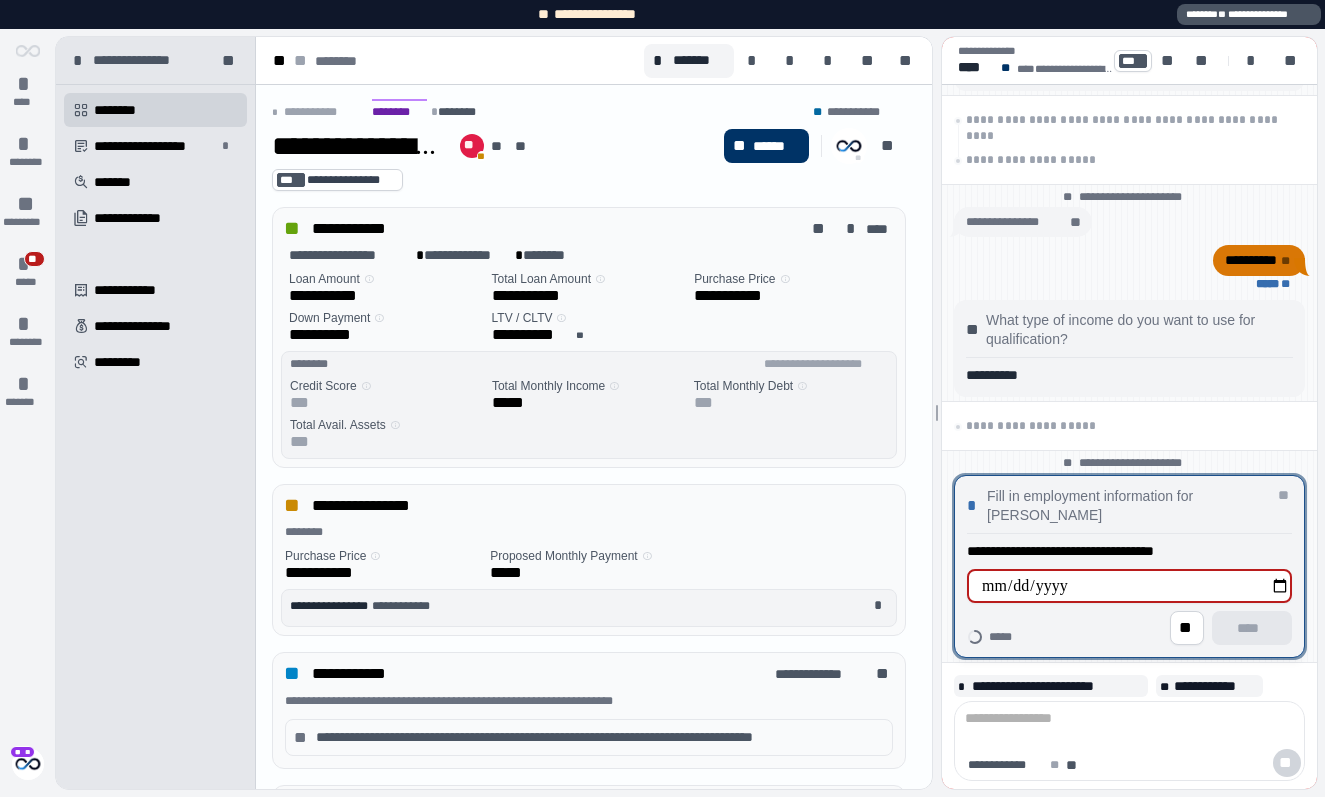 type on "**********" 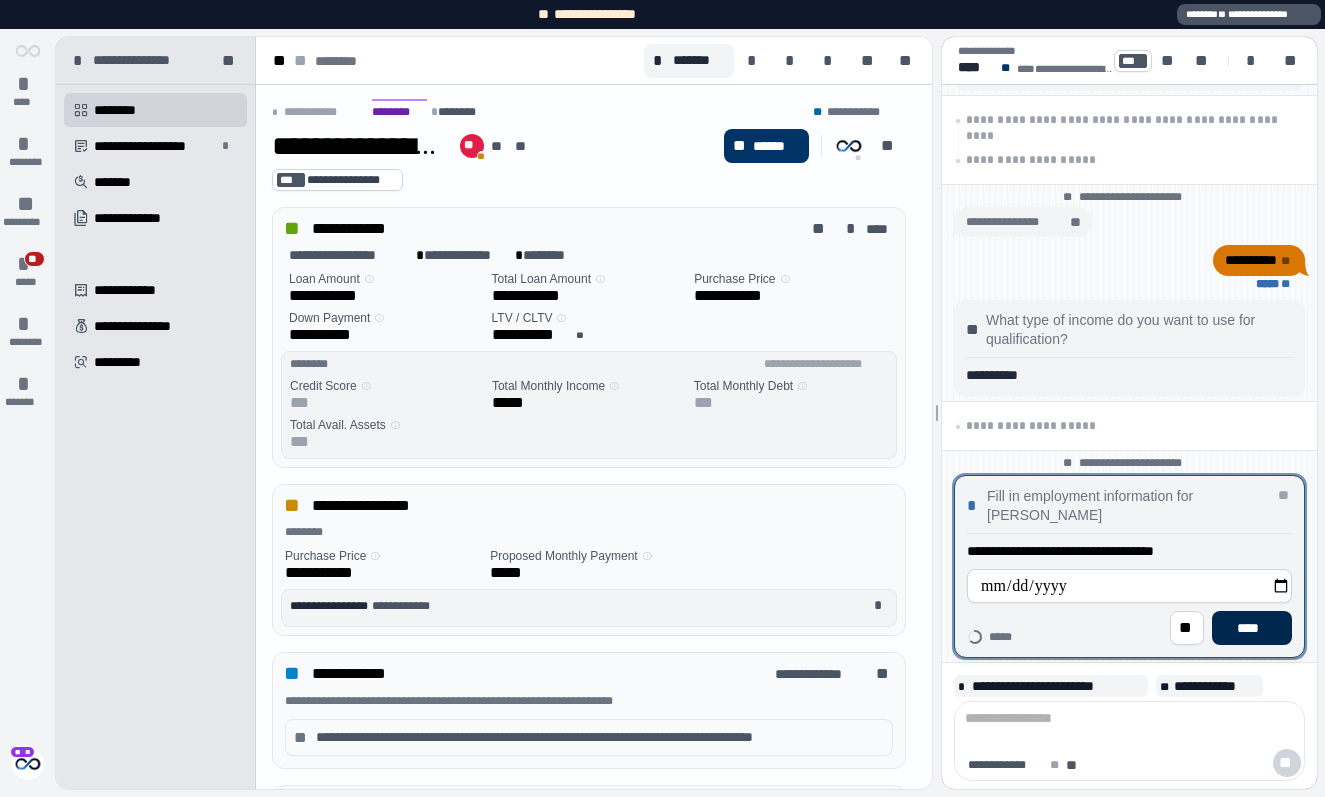 click on "****" at bounding box center (1252, 628) 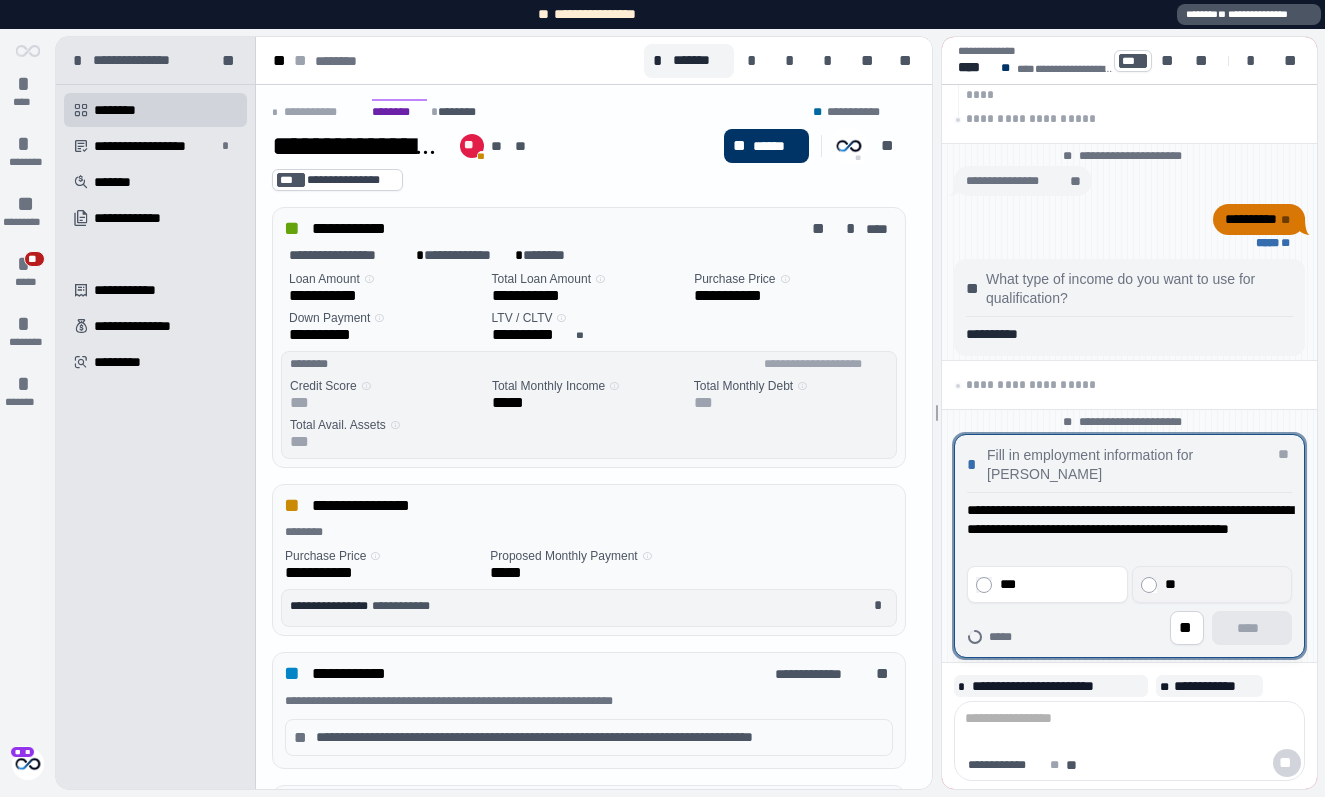 click on "**" at bounding box center [1223, 584] 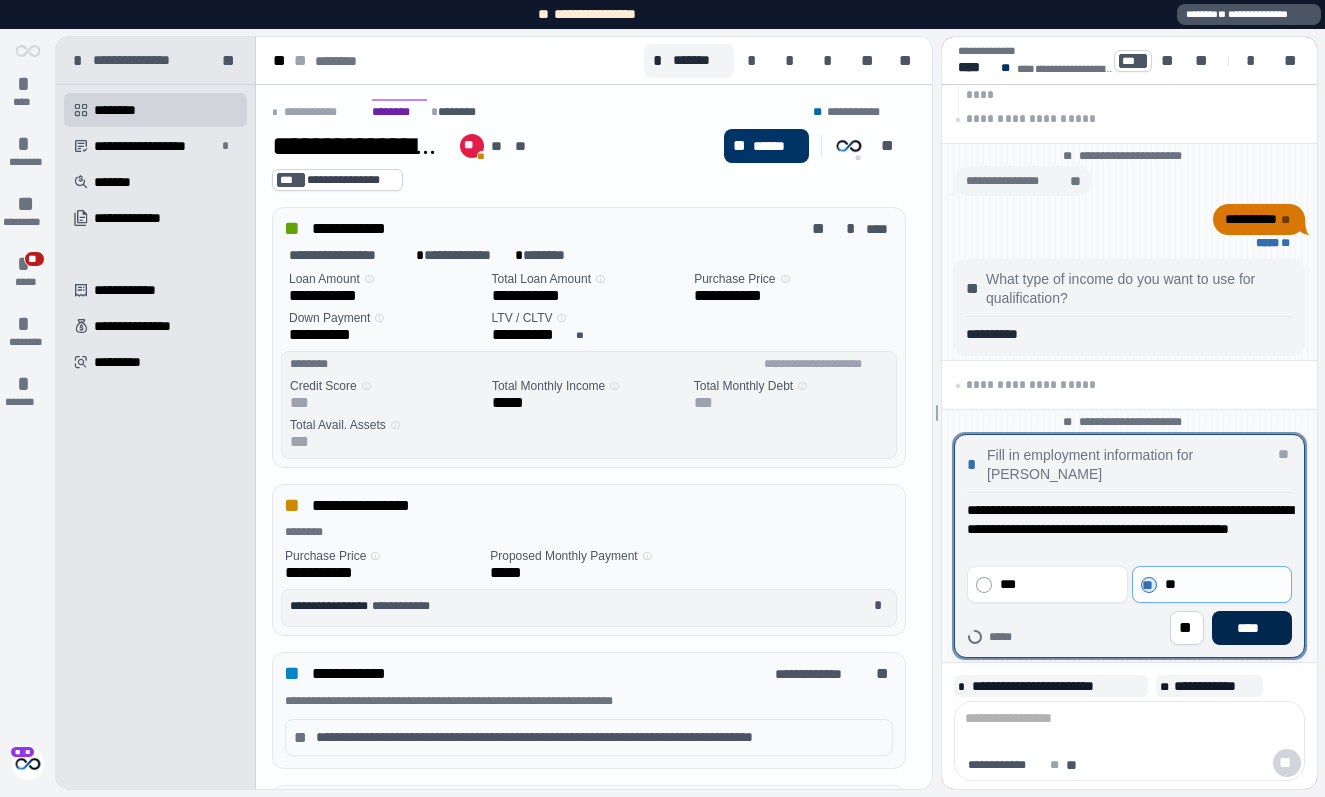 click on "****" at bounding box center (1252, 628) 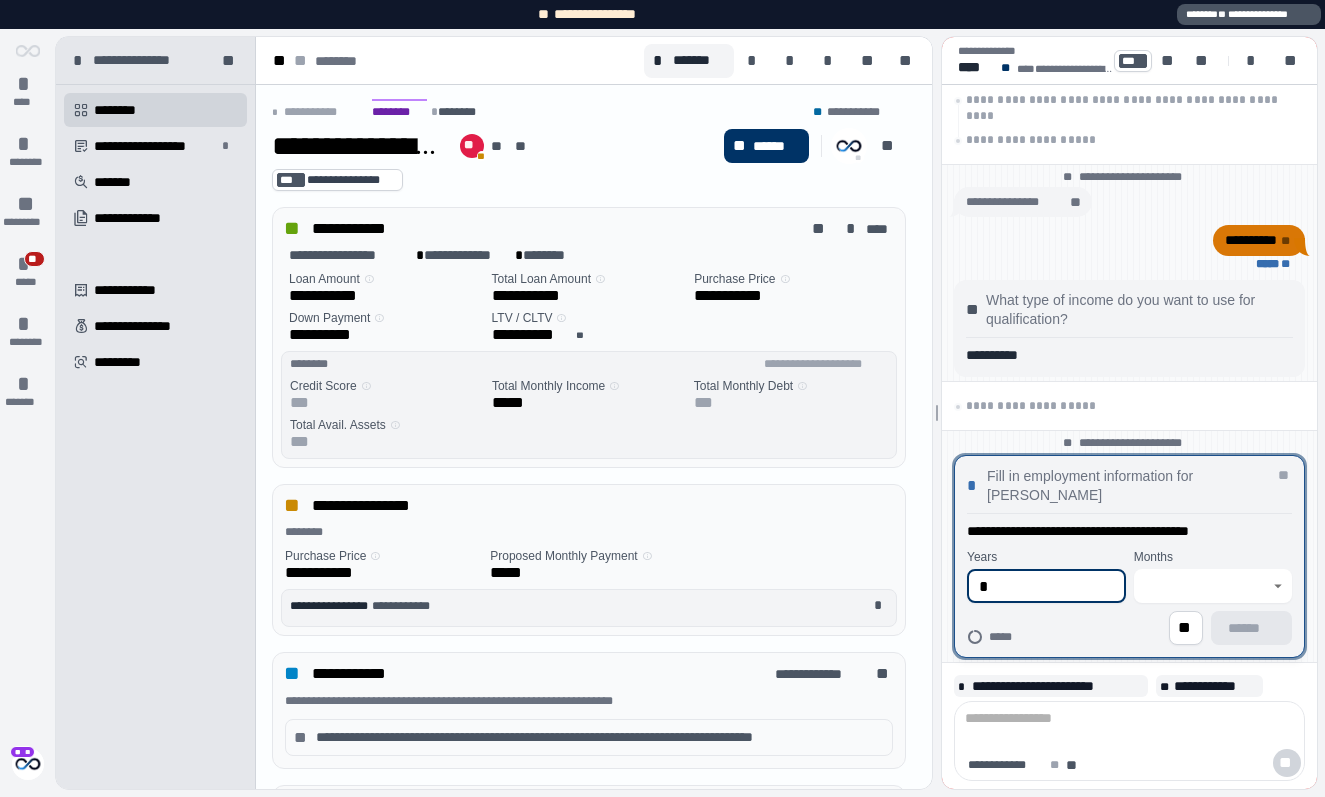 type on "*" 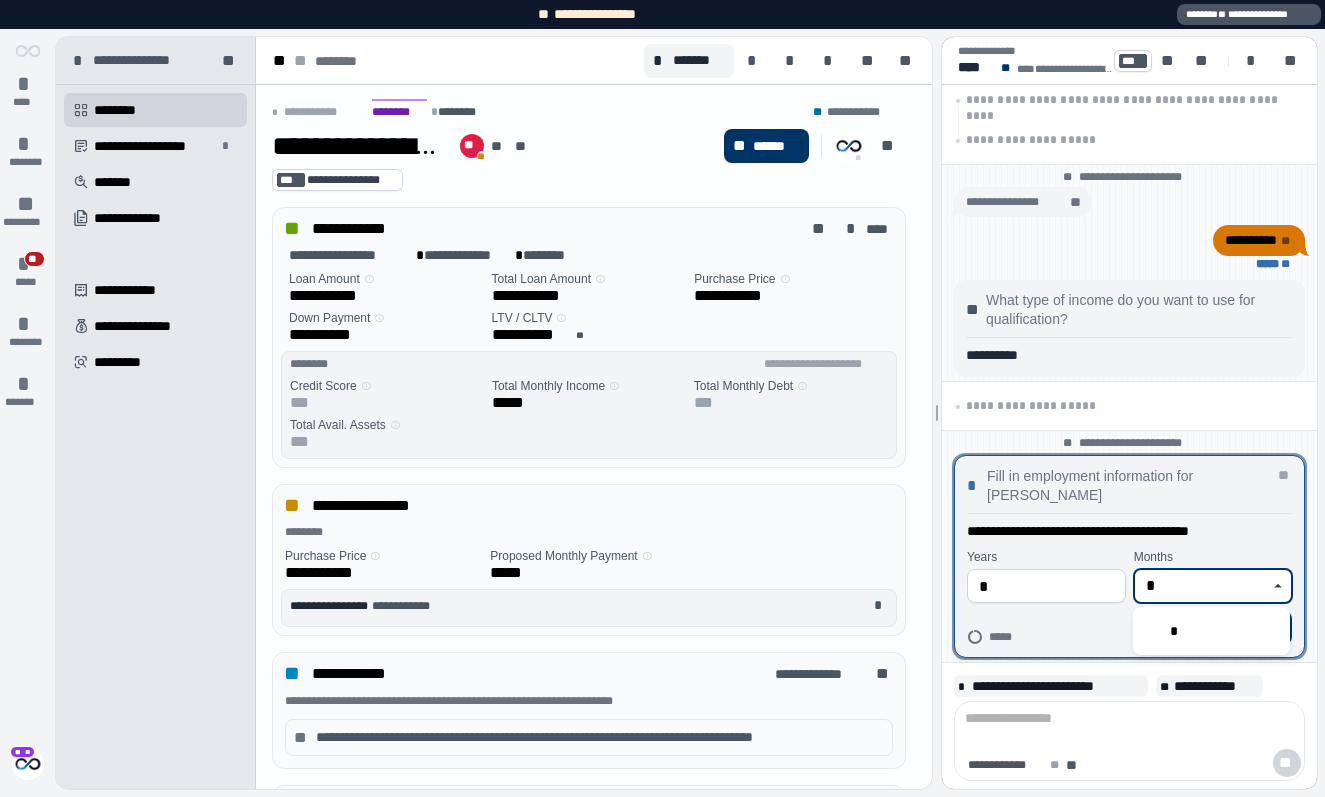 type on "*" 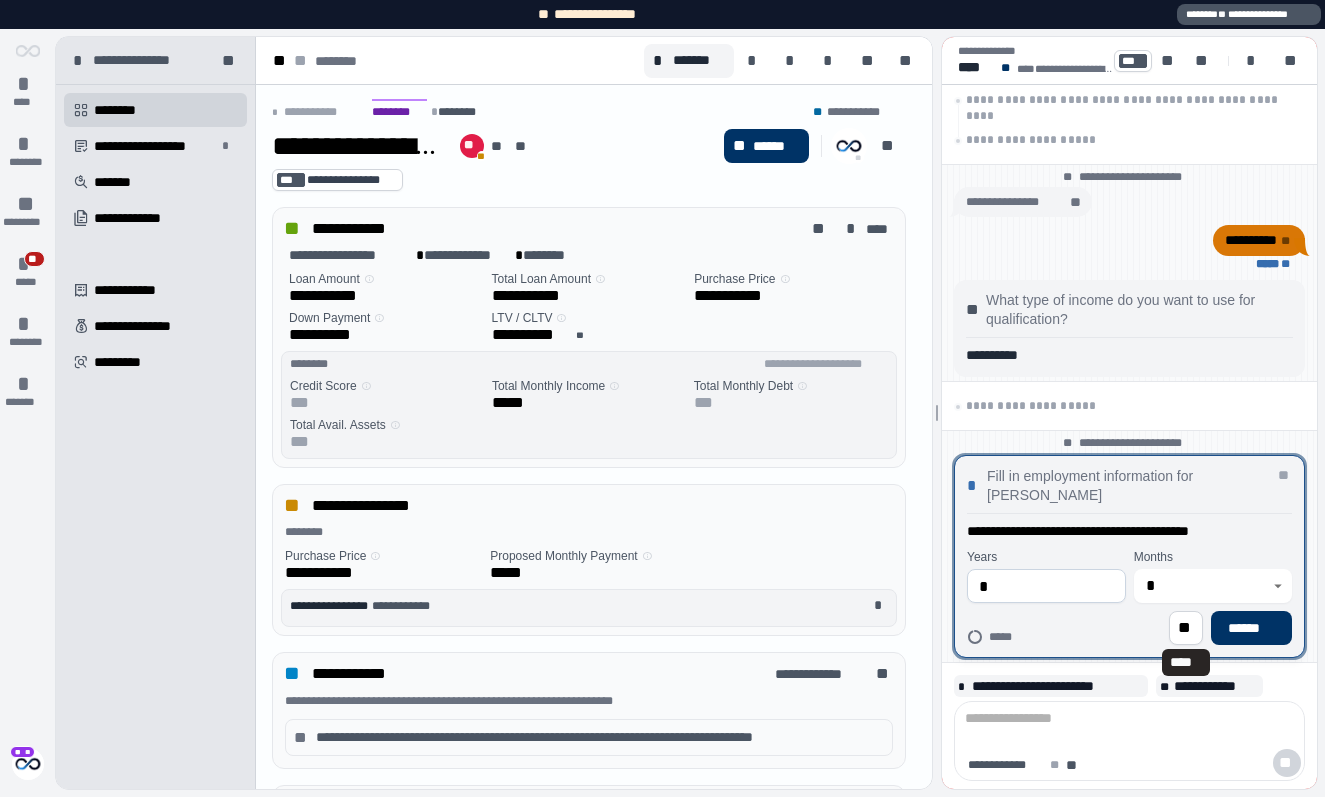 type 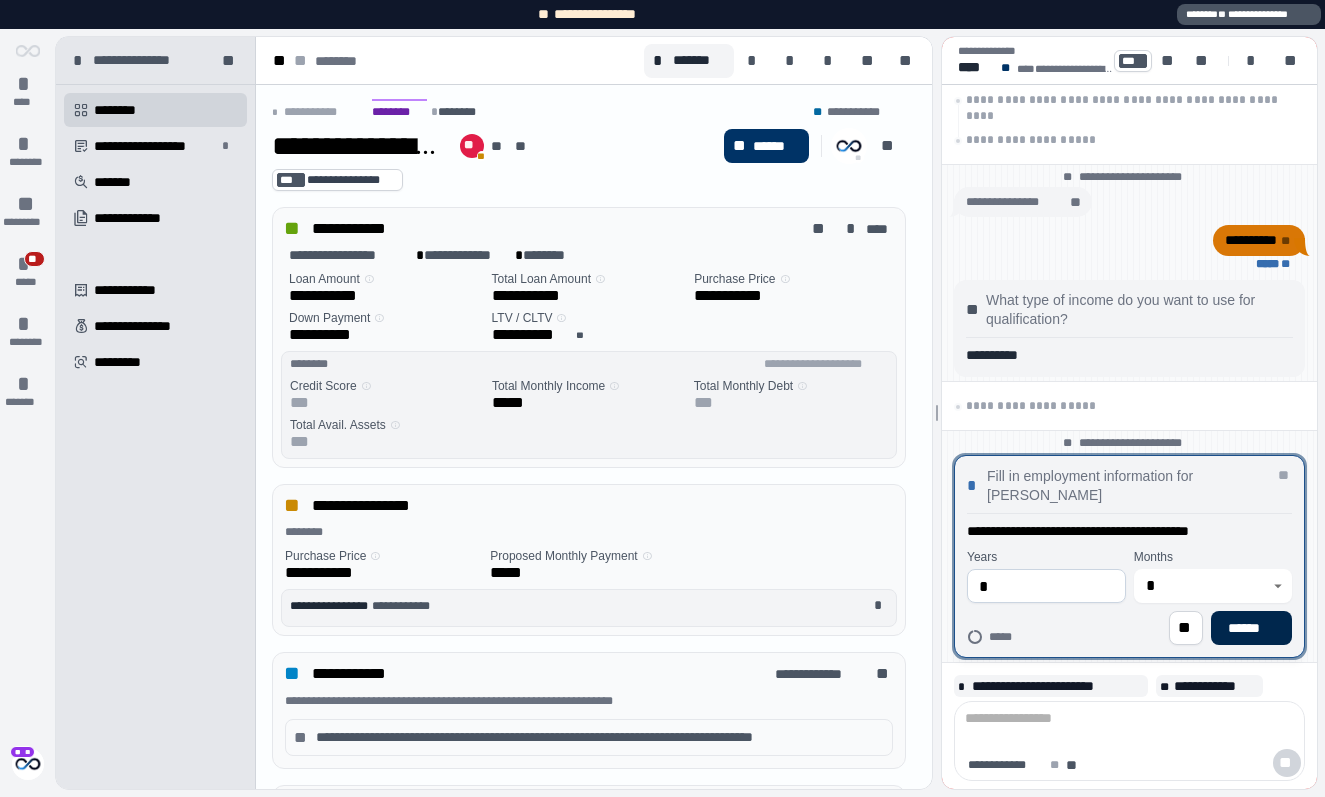 click on "******" at bounding box center [1251, 628] 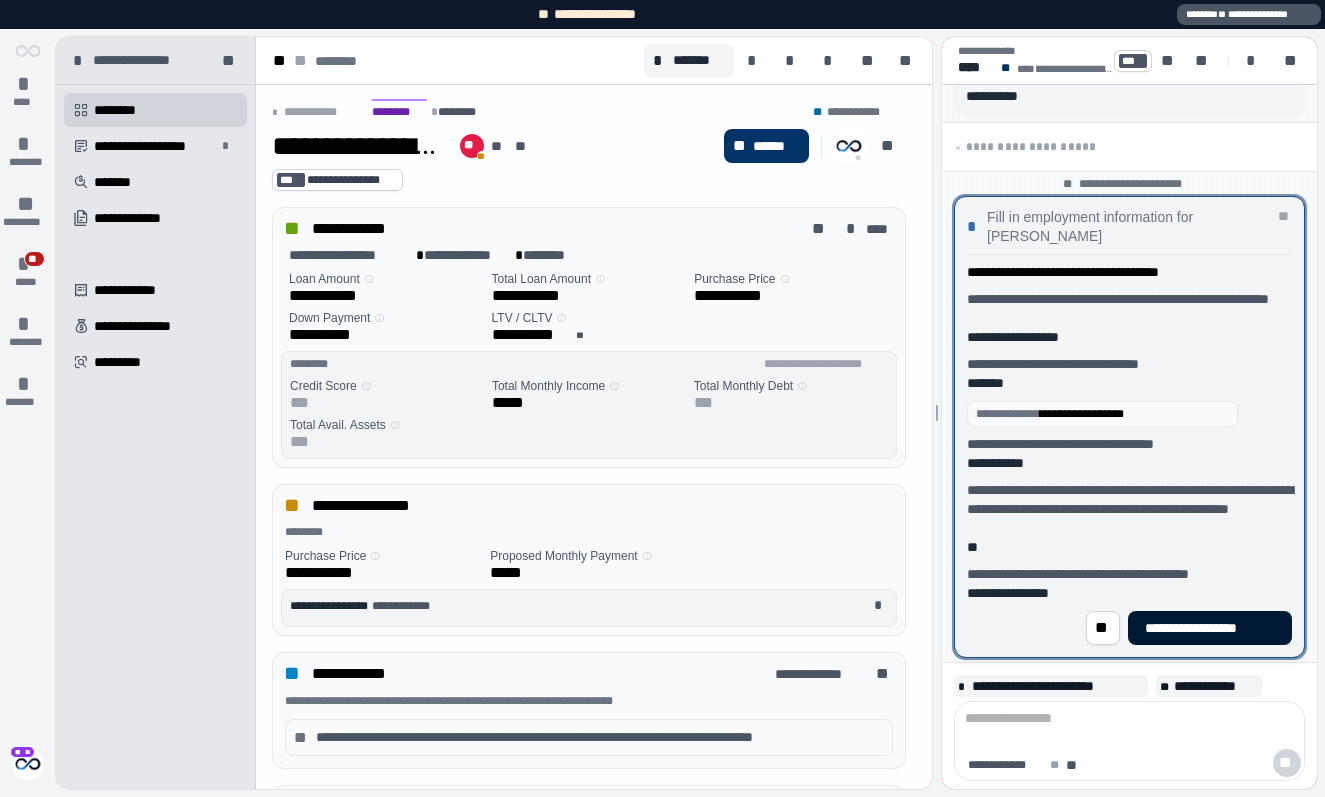 click on "**********" at bounding box center (1210, 628) 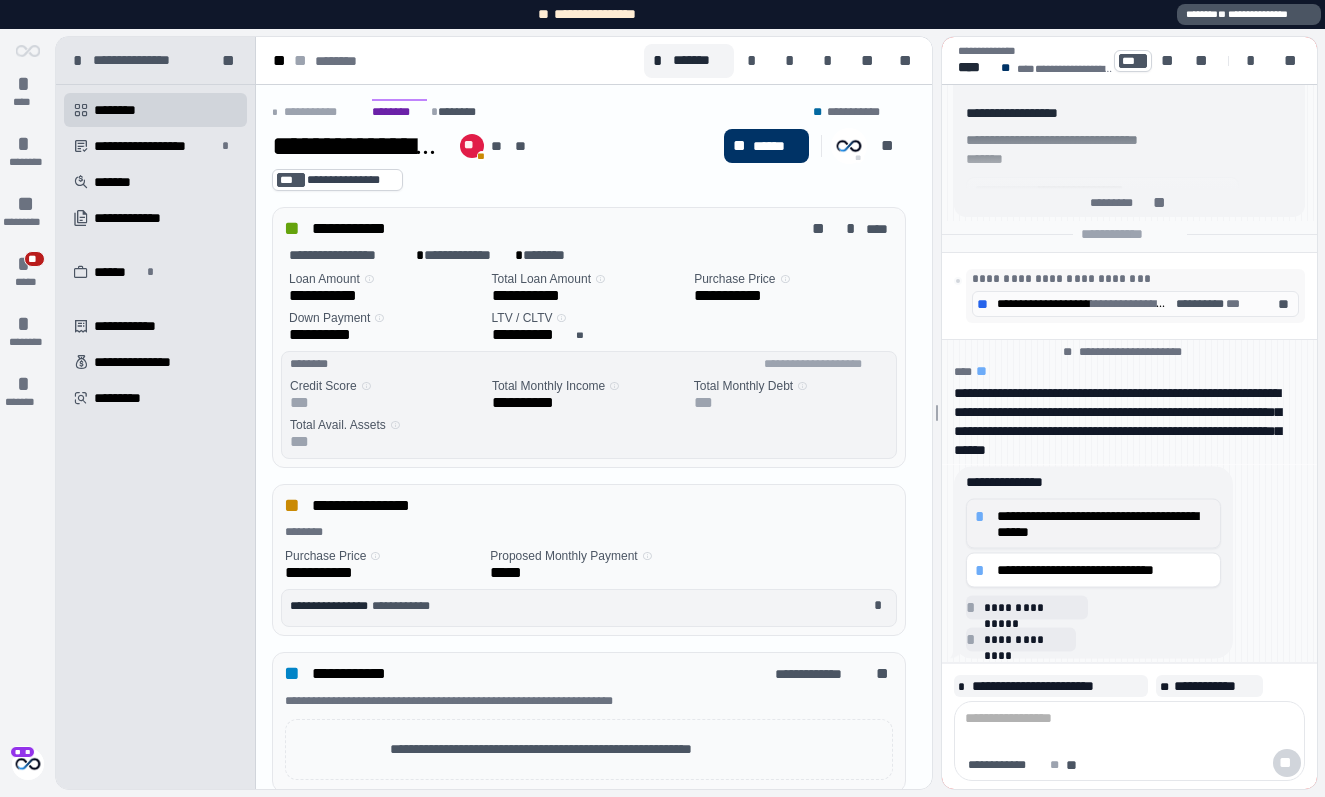 click on "**********" at bounding box center (1104, 524) 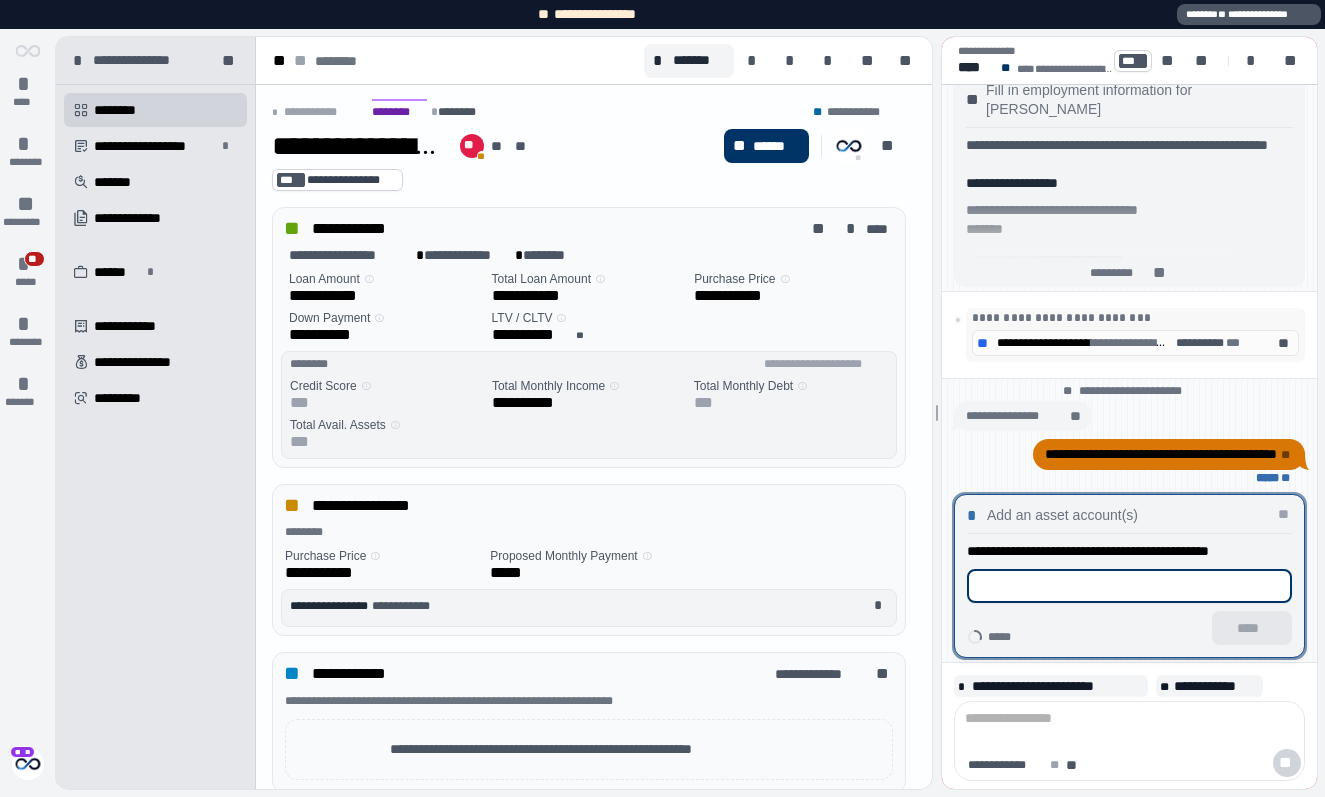 click at bounding box center (1129, 586) 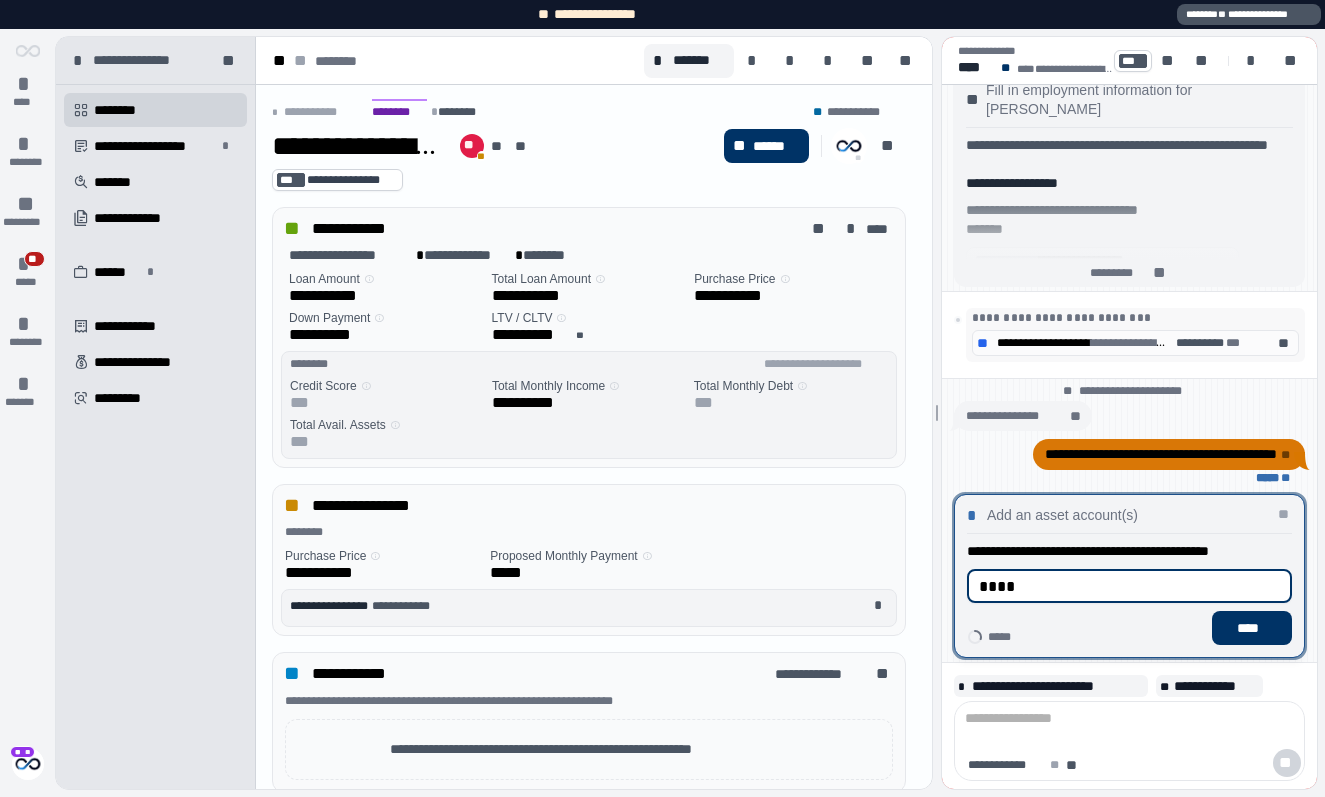 type on "****" 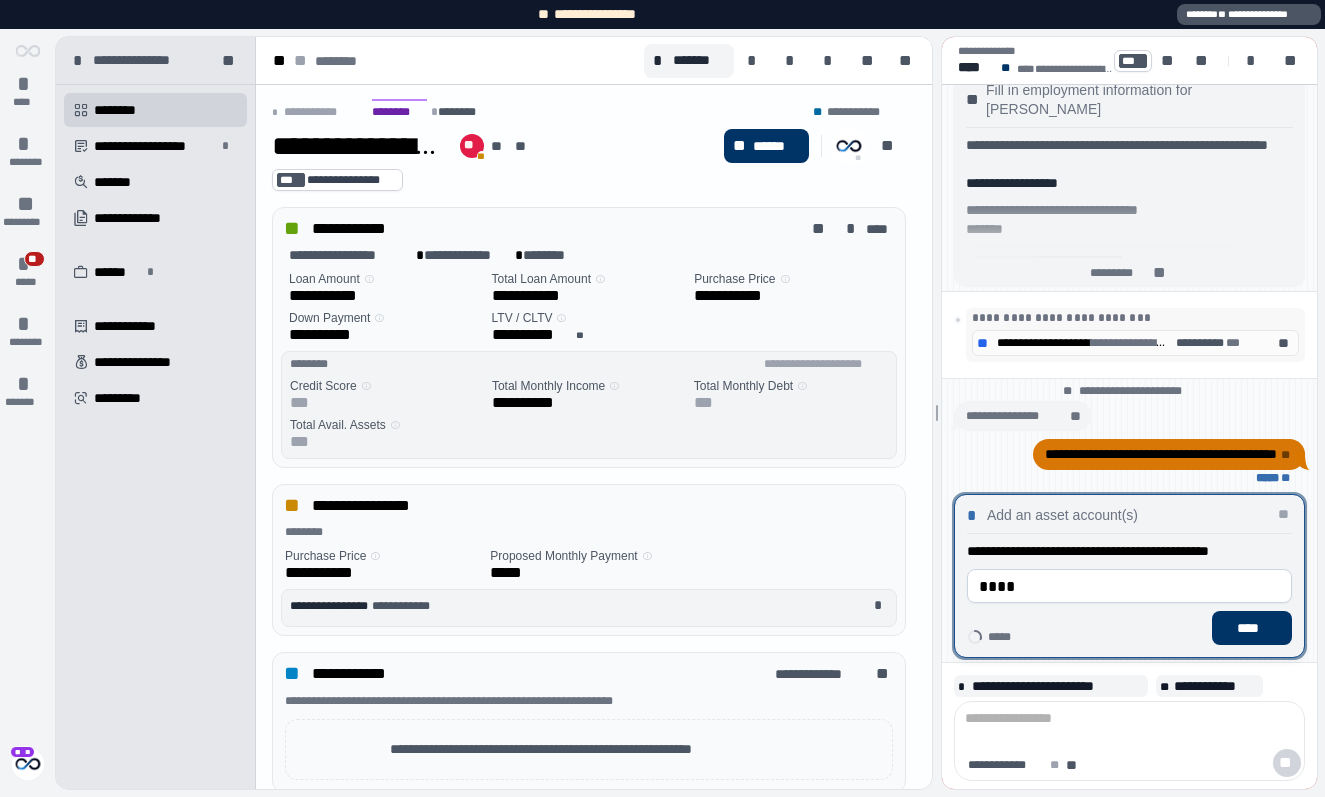 type 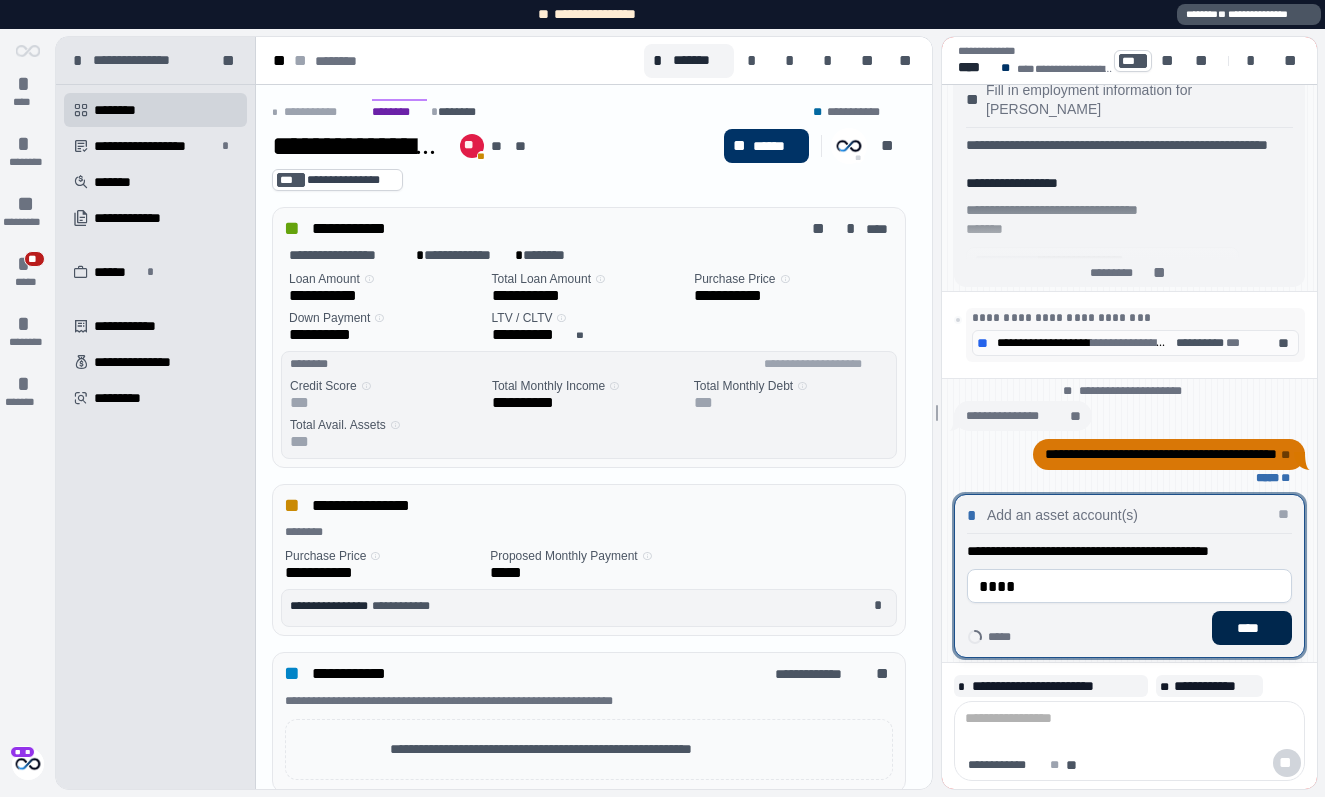 click on "****" at bounding box center (1252, 628) 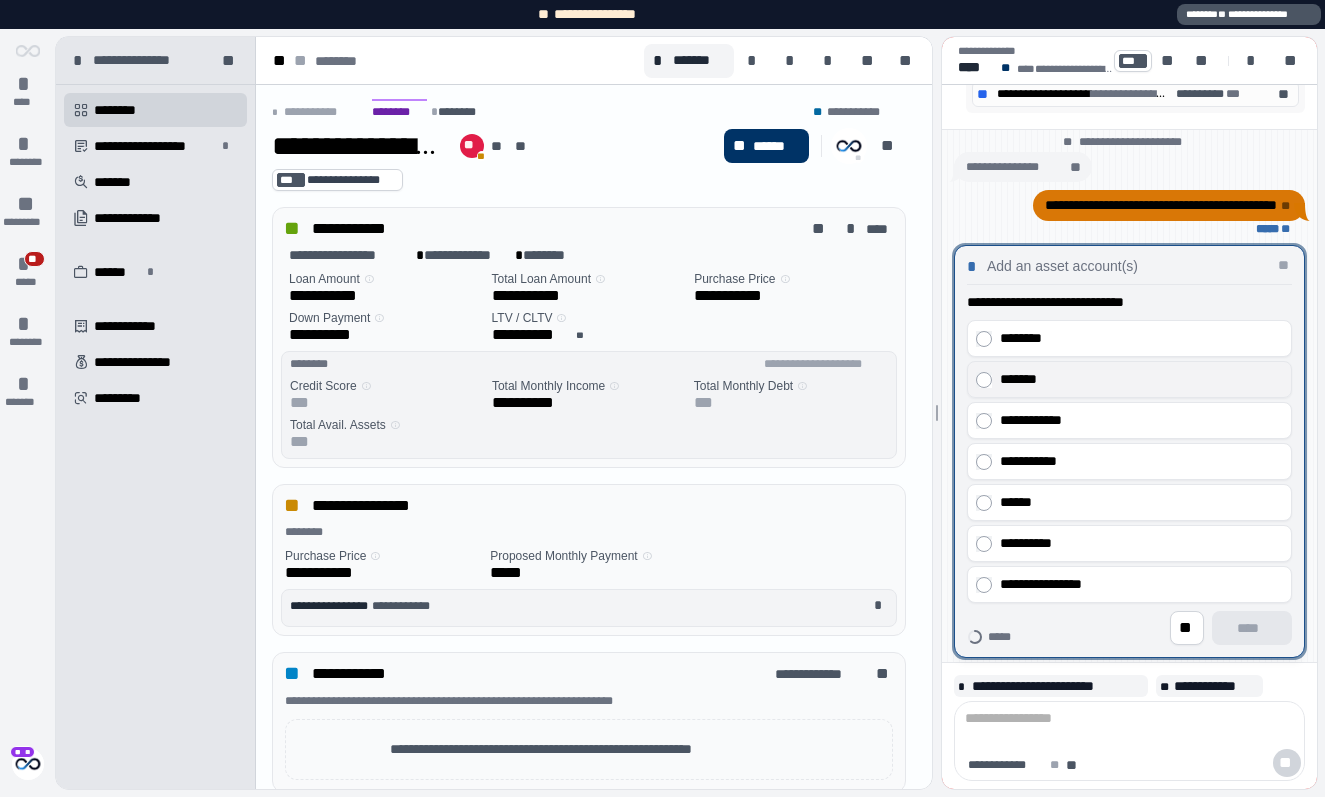 click on "*******" at bounding box center (1129, 379) 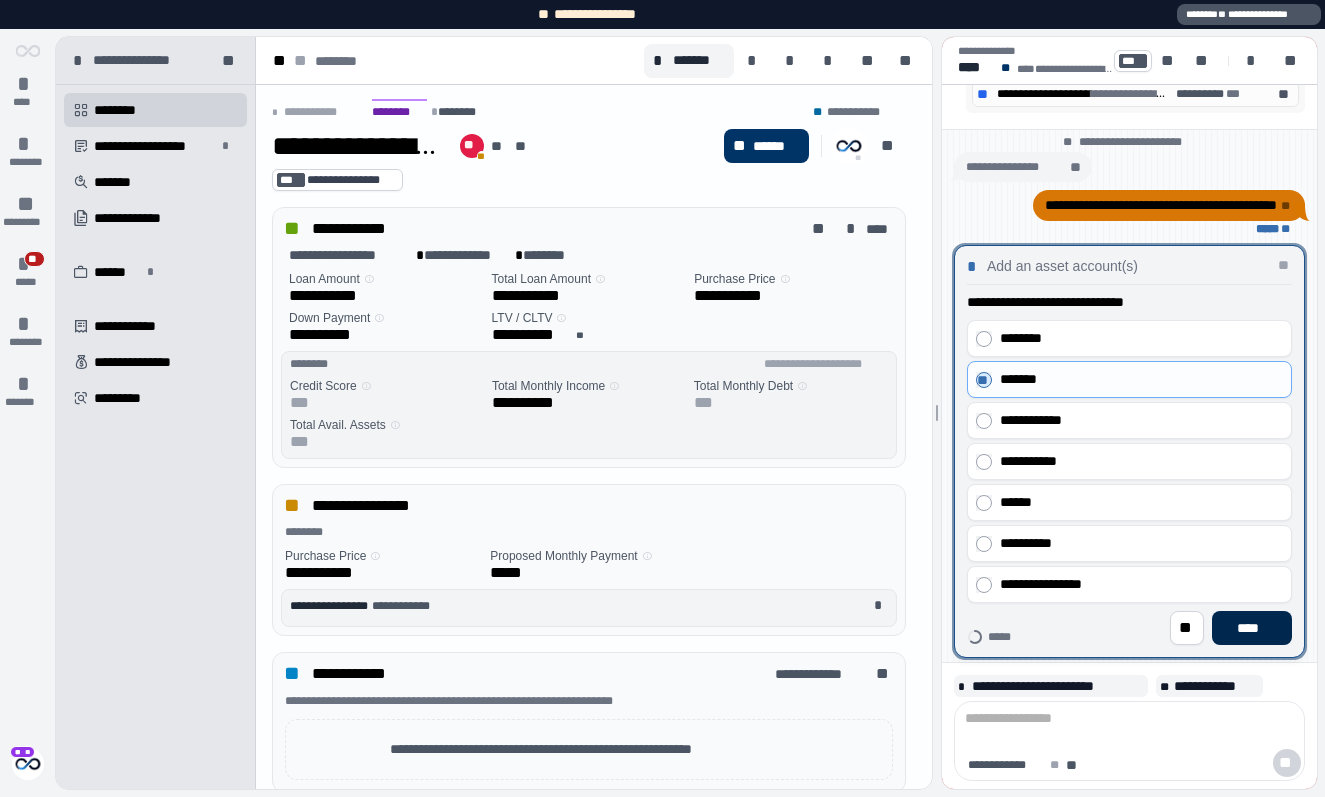 click on "****" at bounding box center (1252, 628) 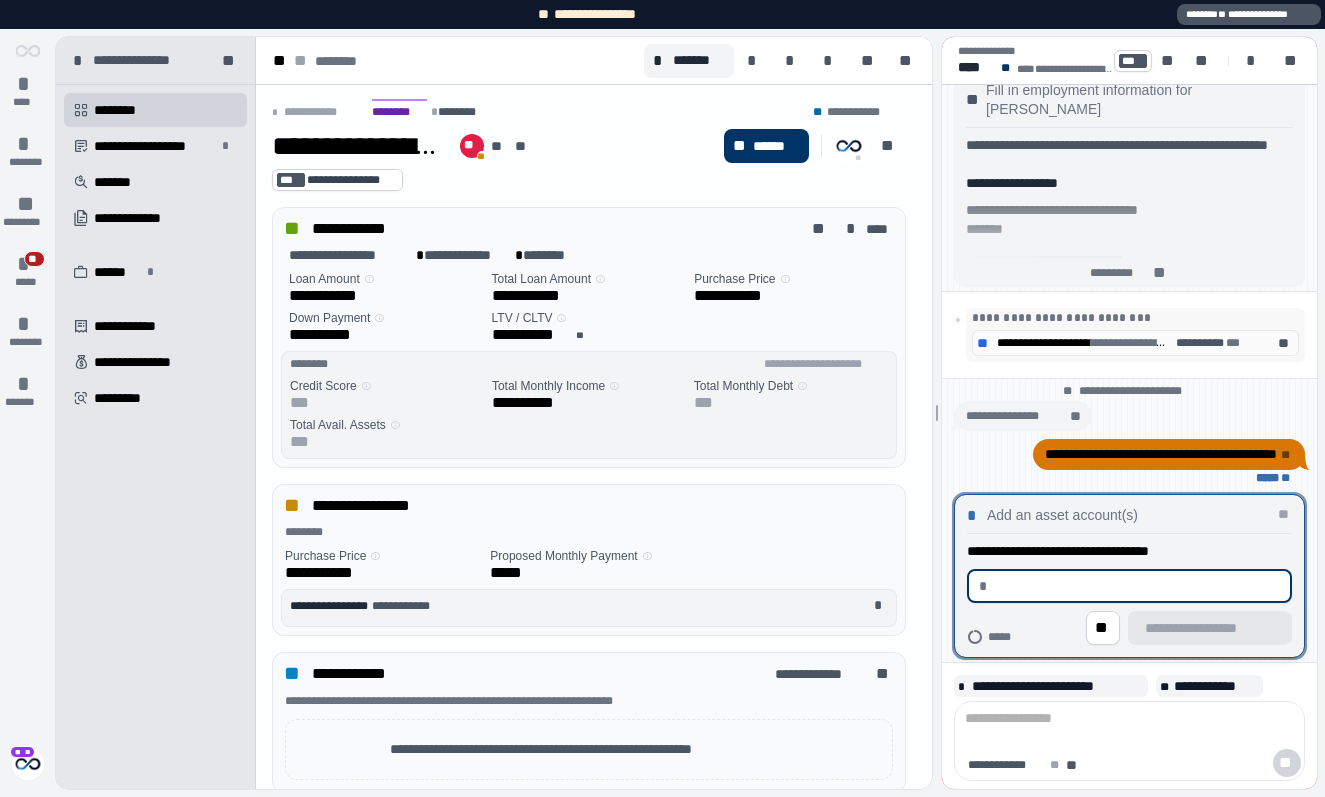 click at bounding box center [1137, 586] 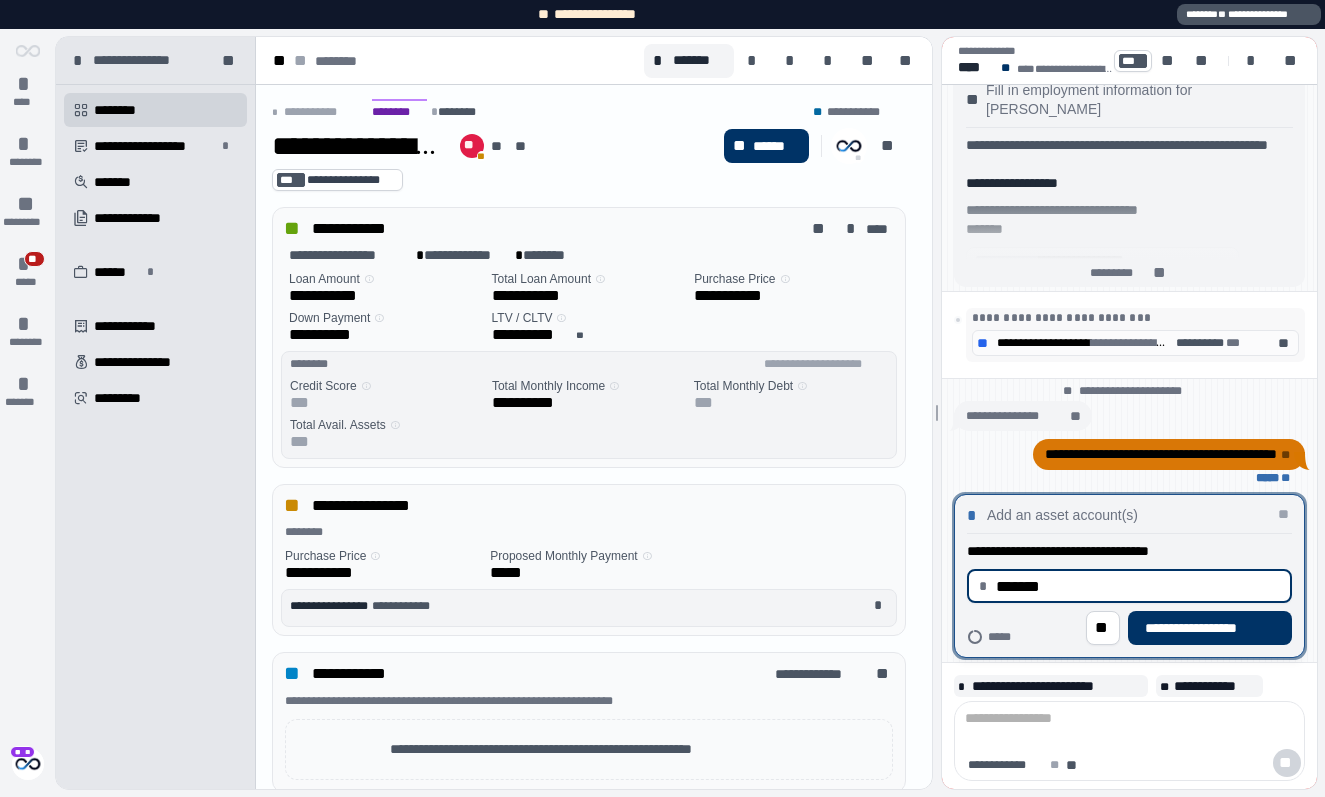 type on "**********" 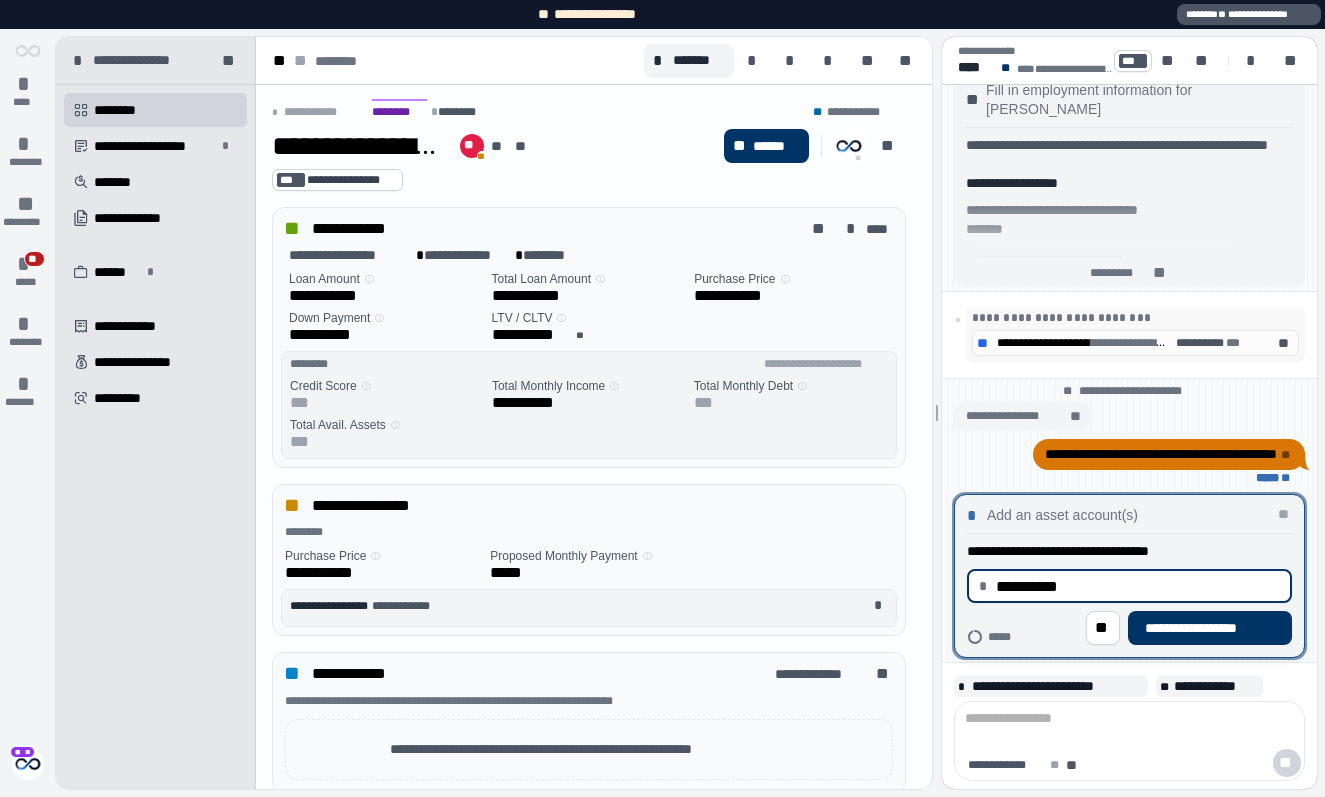 type 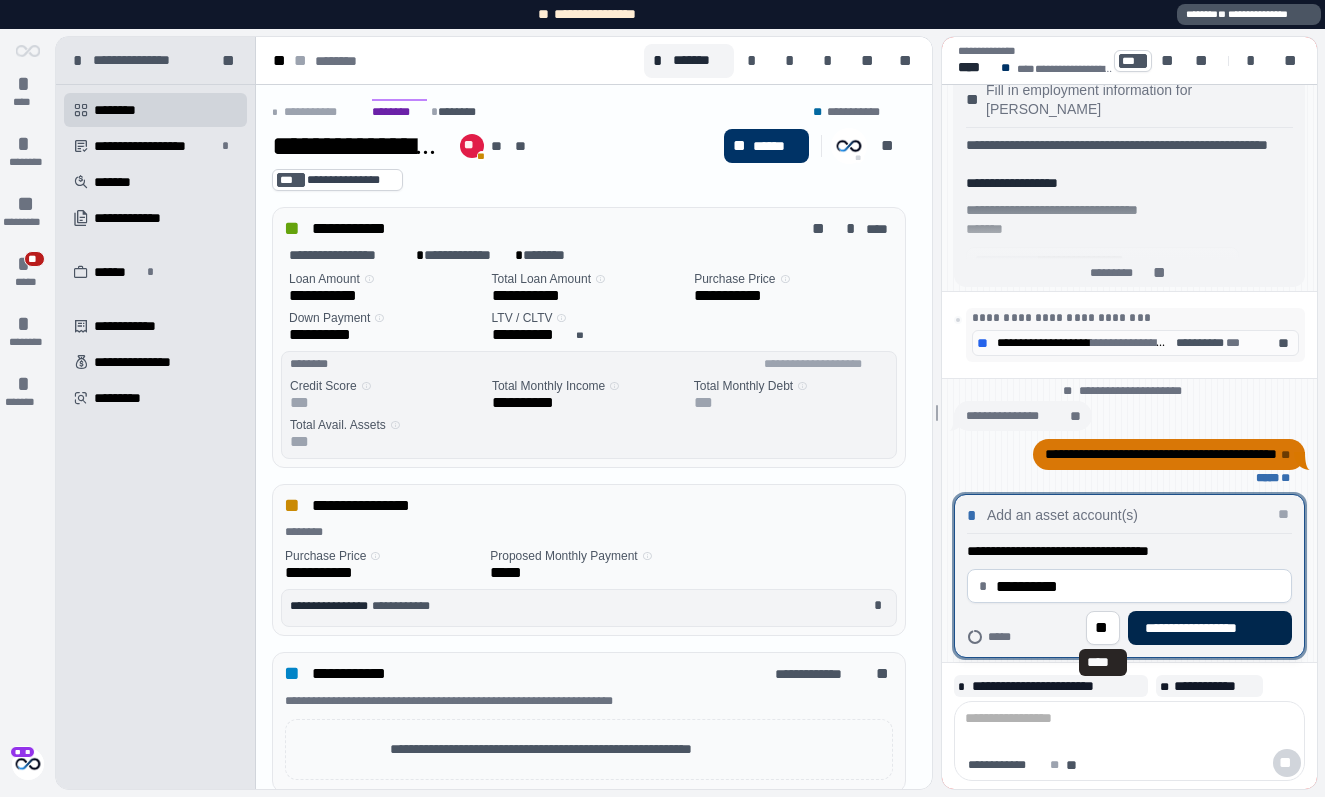 click on "**********" at bounding box center [1210, 628] 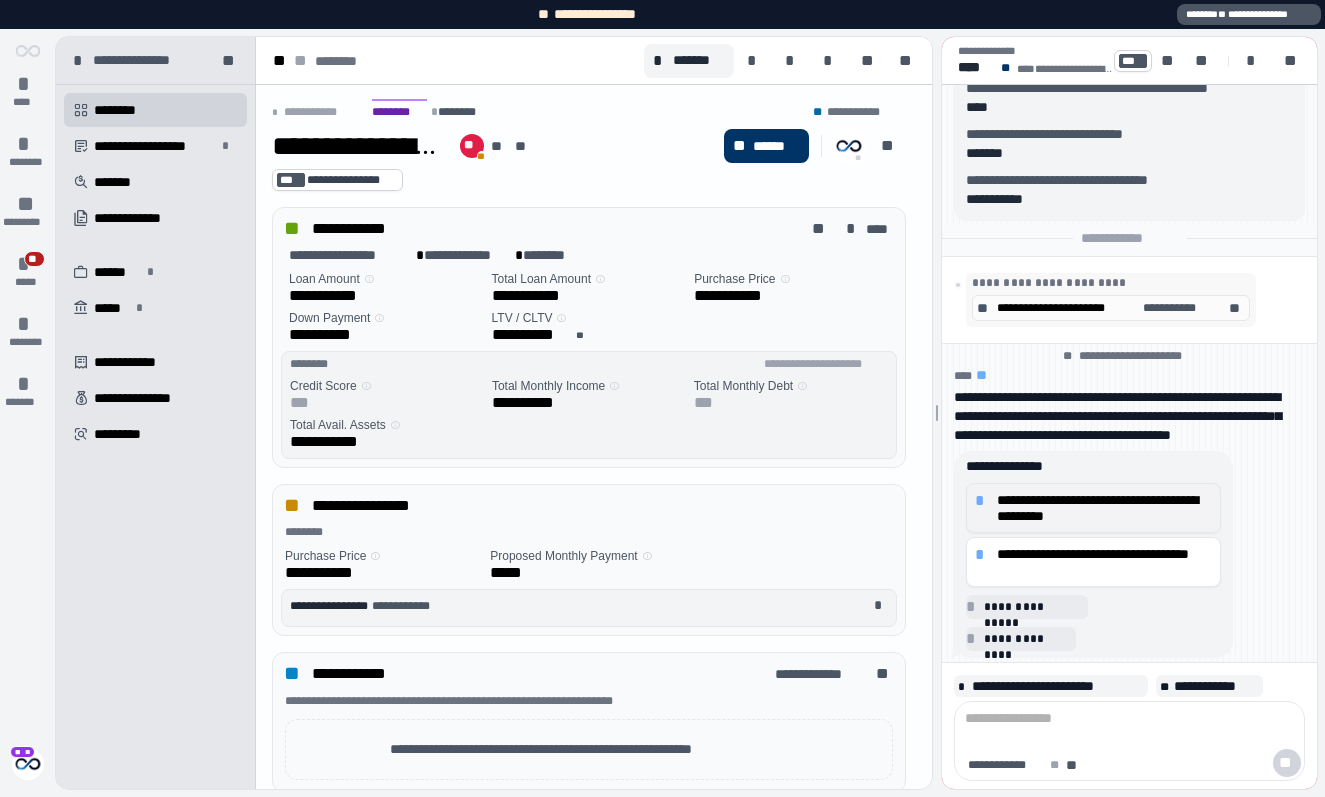 click on "**********" at bounding box center (1104, 508) 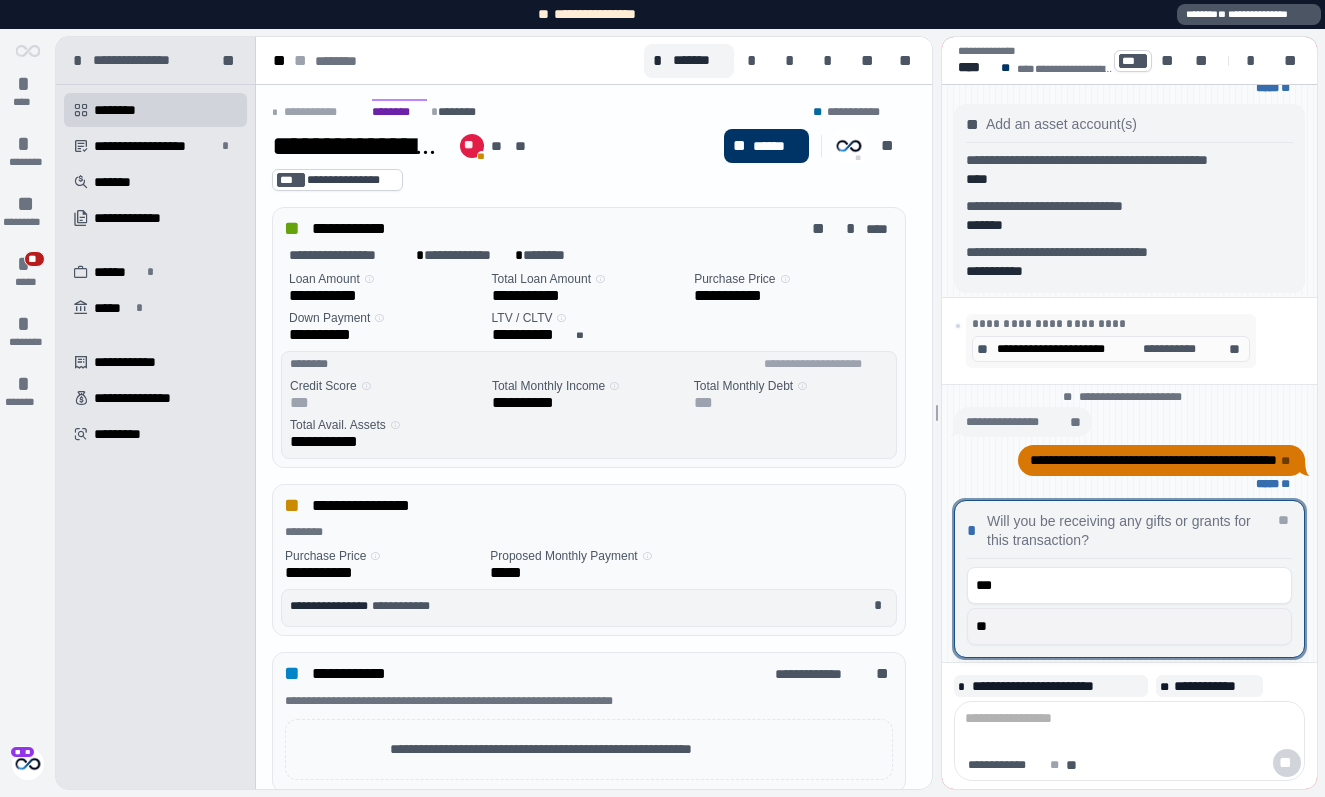 click on "**" at bounding box center (1129, 626) 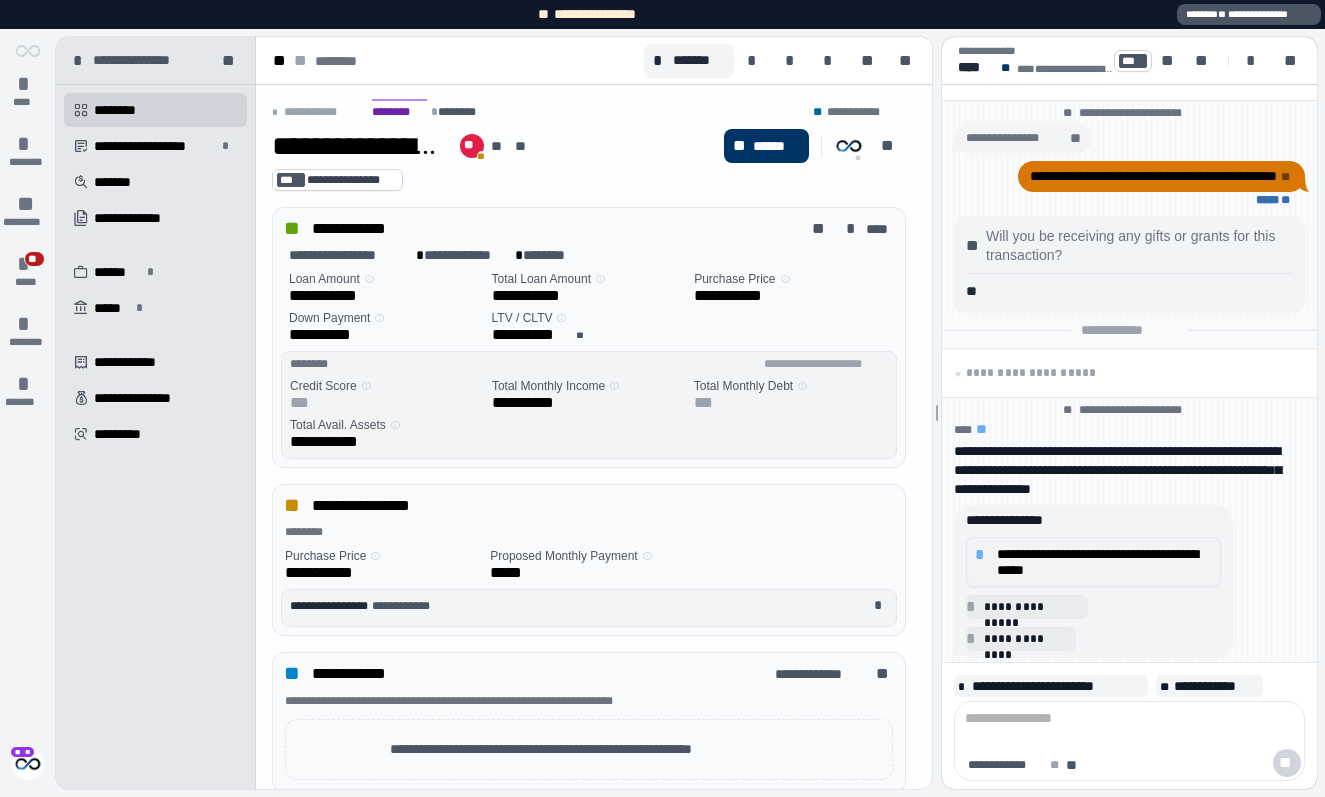 click on "**********" at bounding box center (1104, 562) 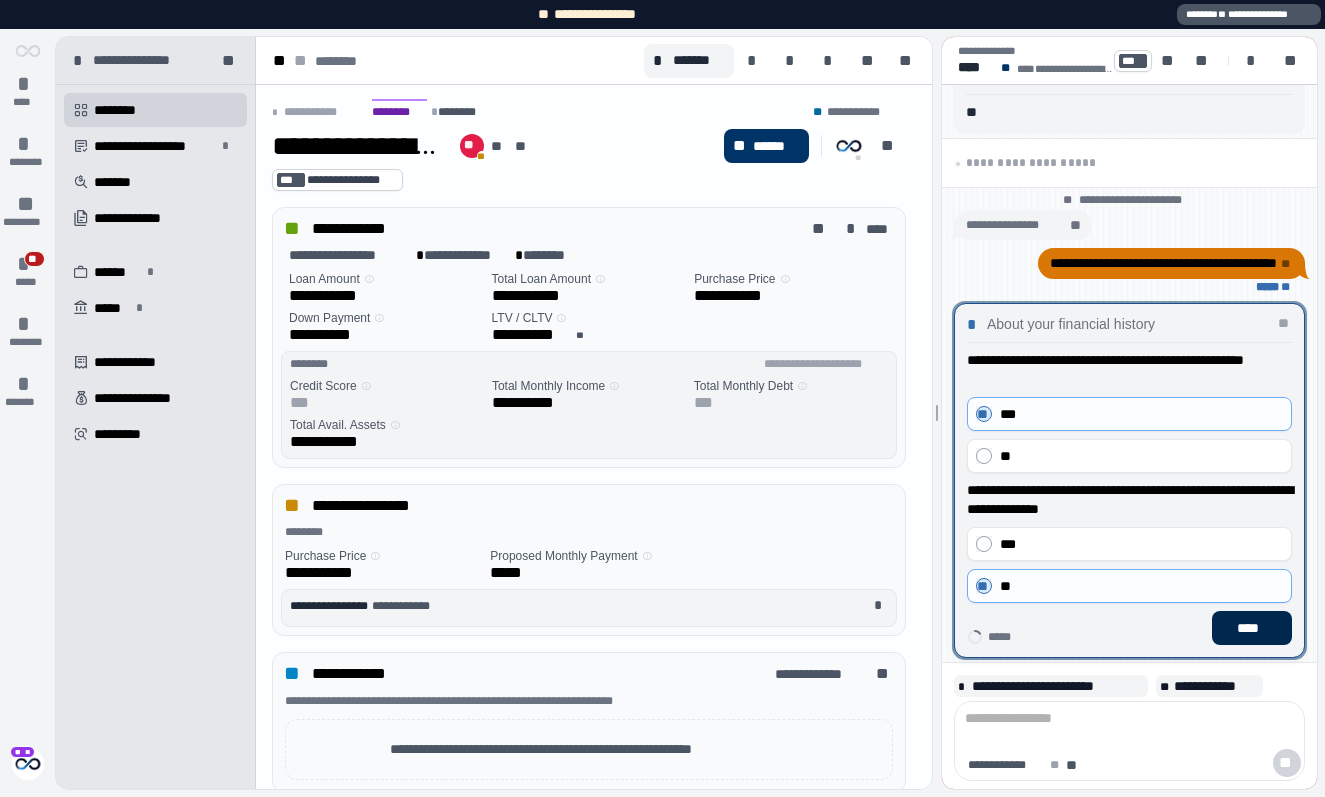 click on "****" at bounding box center (1252, 628) 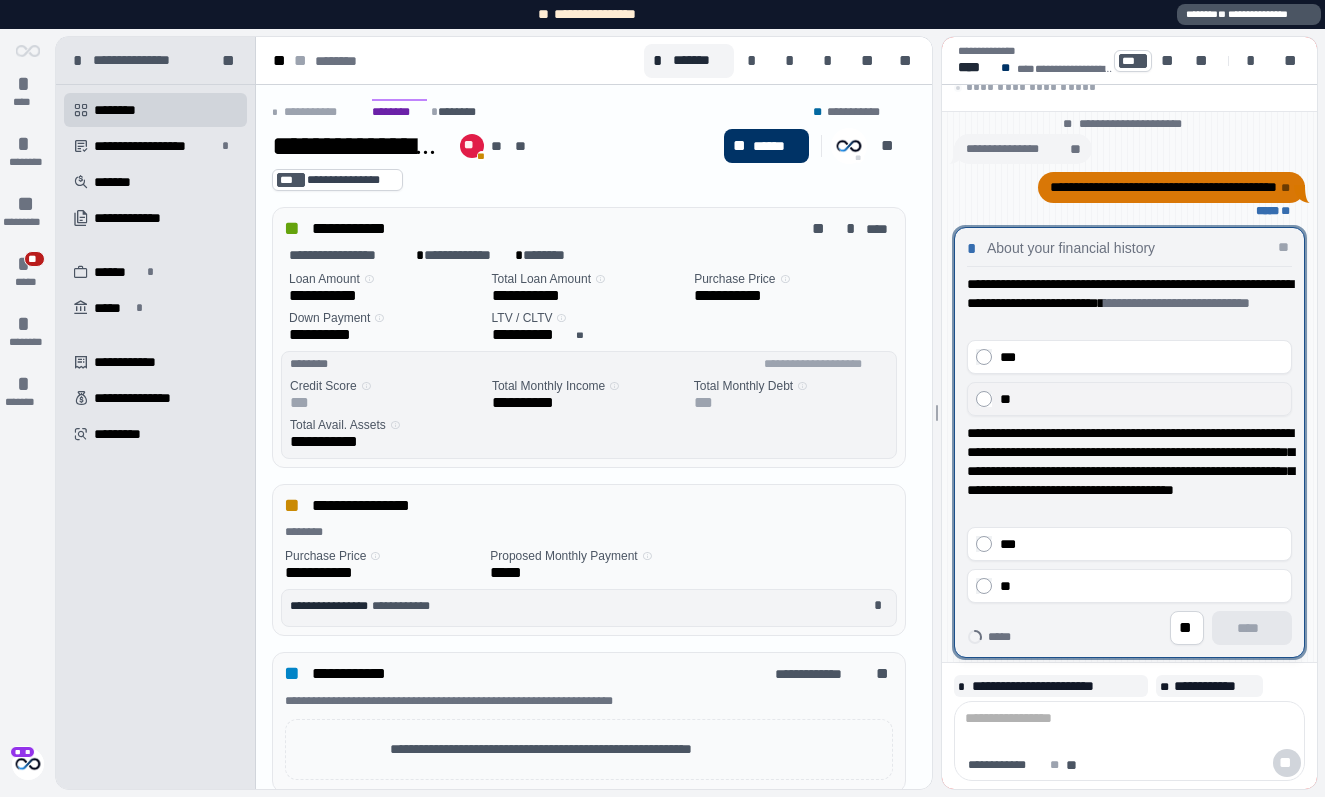 click on "**" at bounding box center [1141, 399] 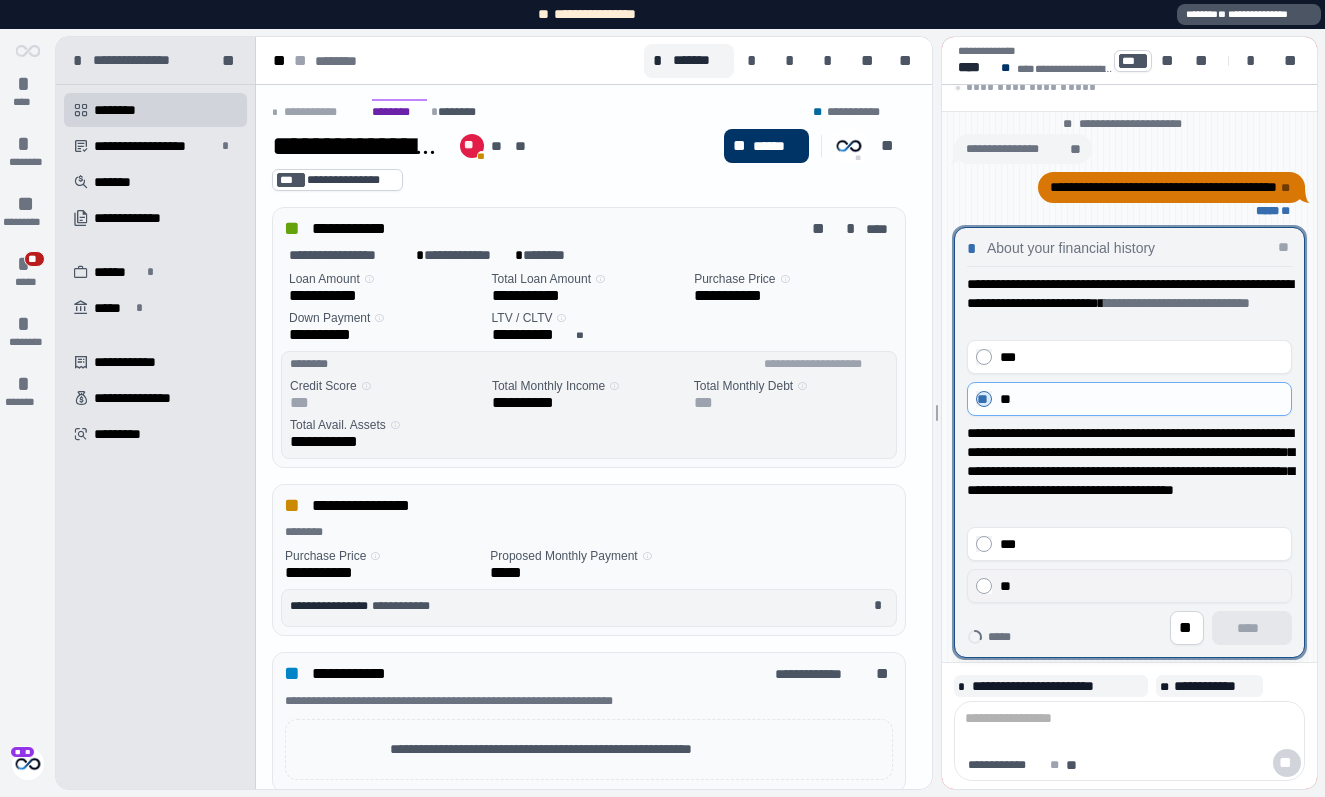 click on "**" at bounding box center [1141, 586] 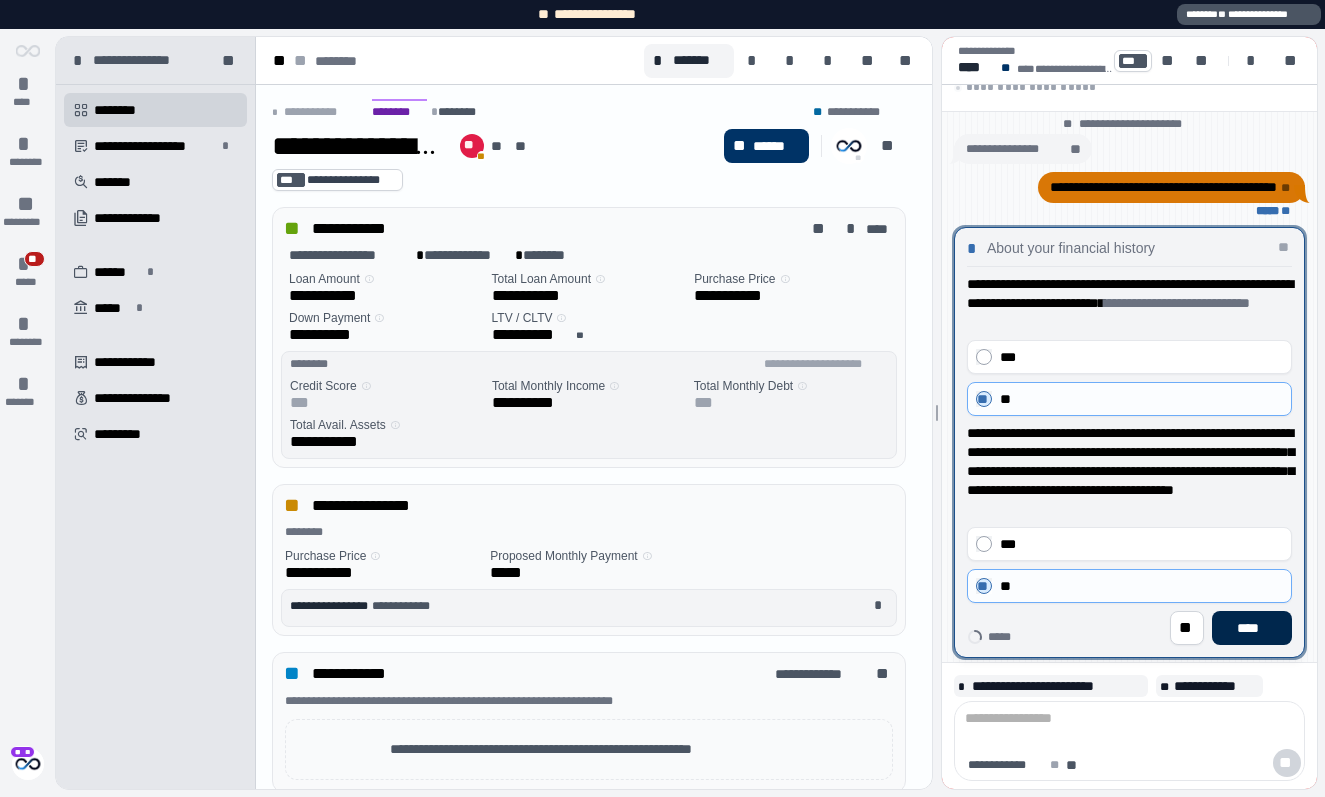 click on "****" at bounding box center (1252, 628) 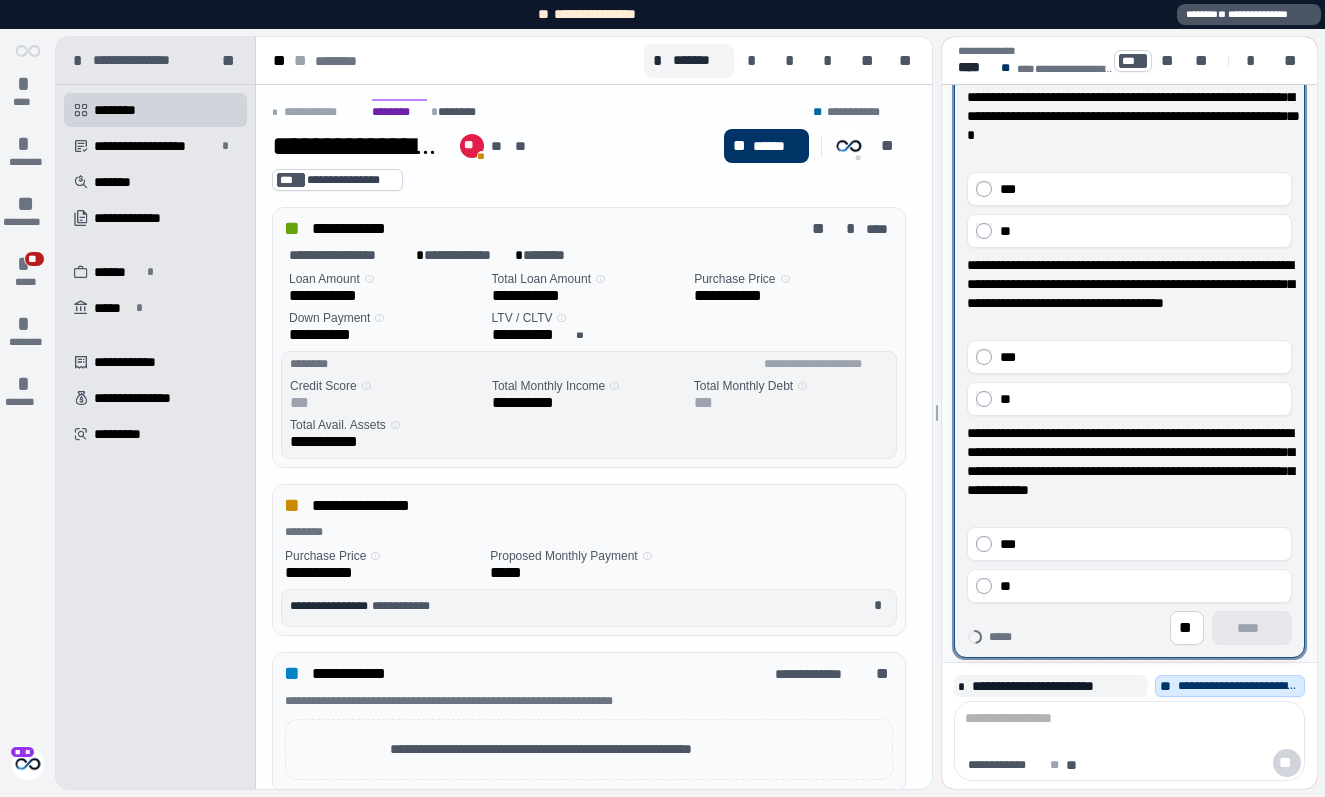 click on "**" at bounding box center [1129, 399] 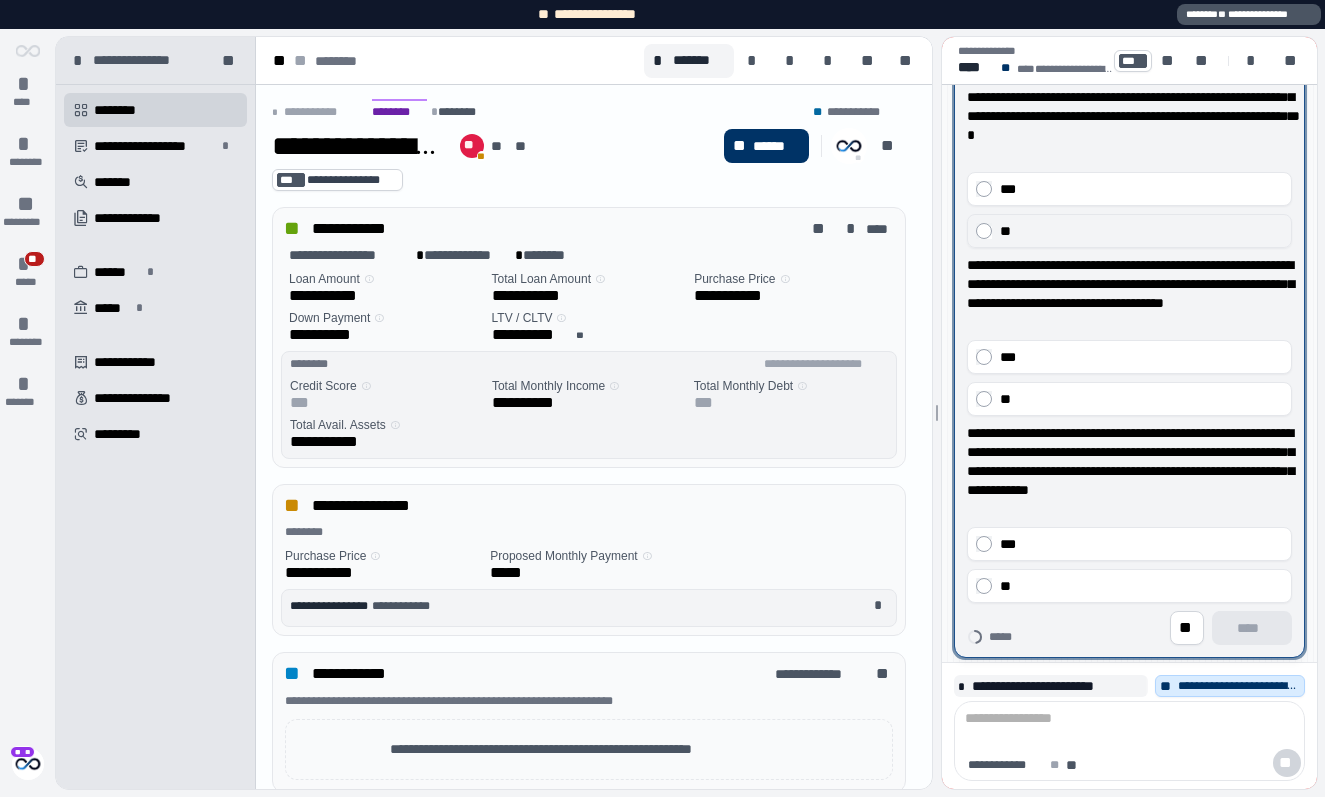 click on "**" at bounding box center (1141, 231) 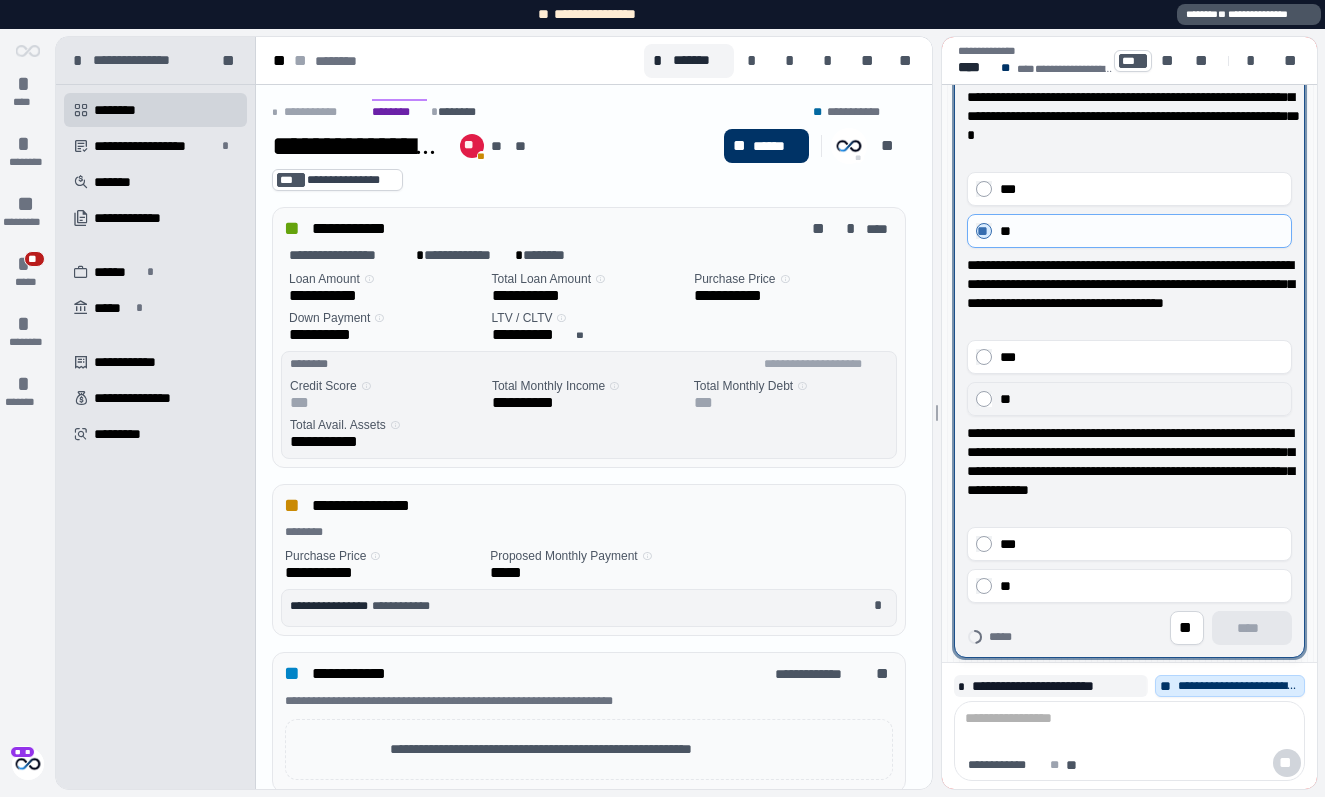 click on "**" at bounding box center [1129, 399] 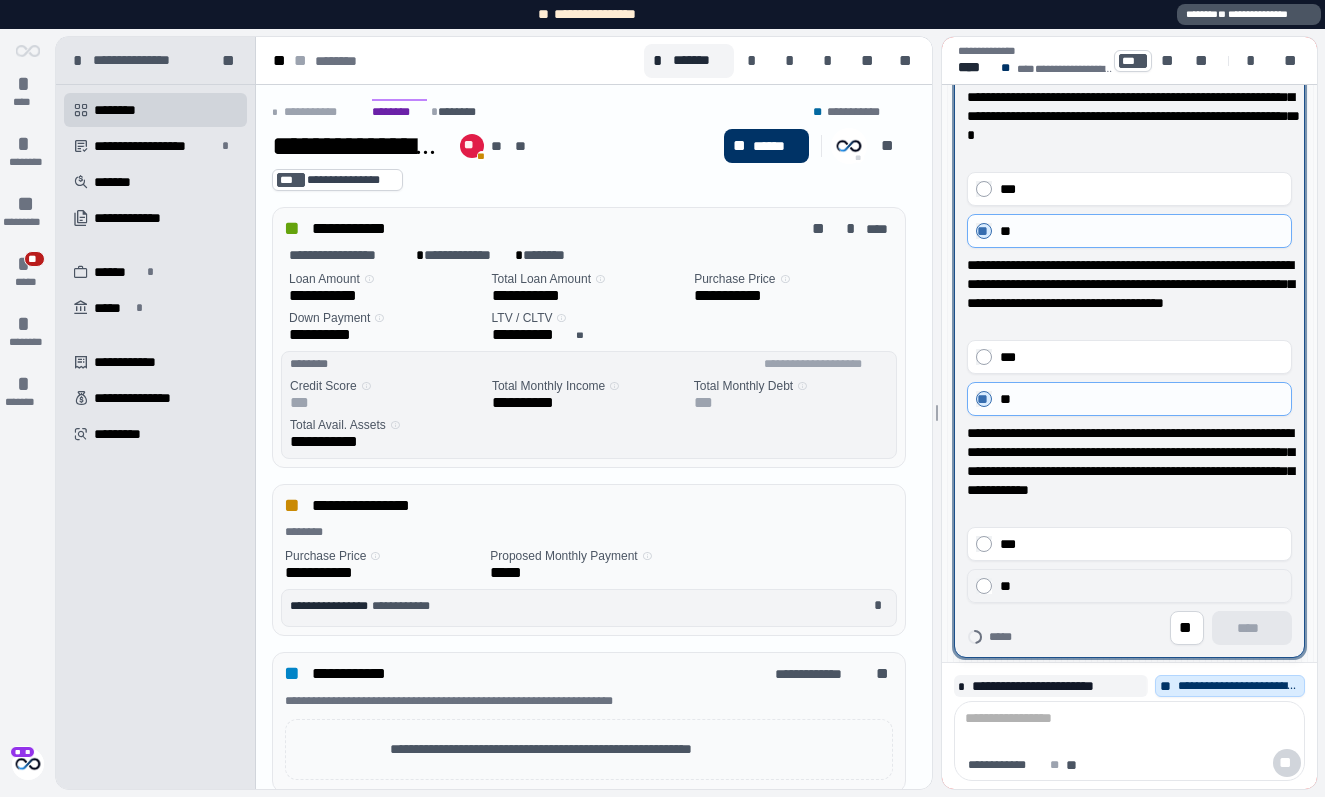 click on "**" at bounding box center (1141, 586) 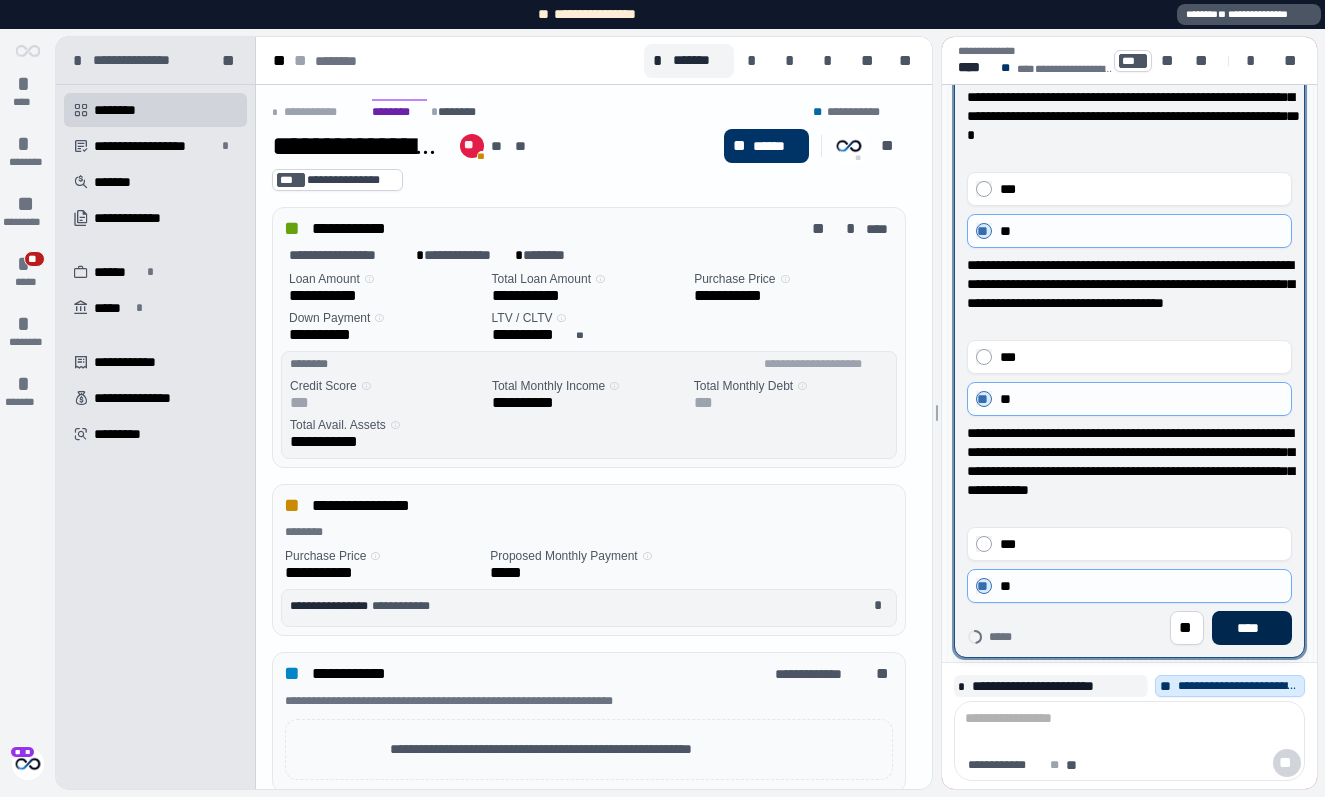 click on "****" at bounding box center (1252, 628) 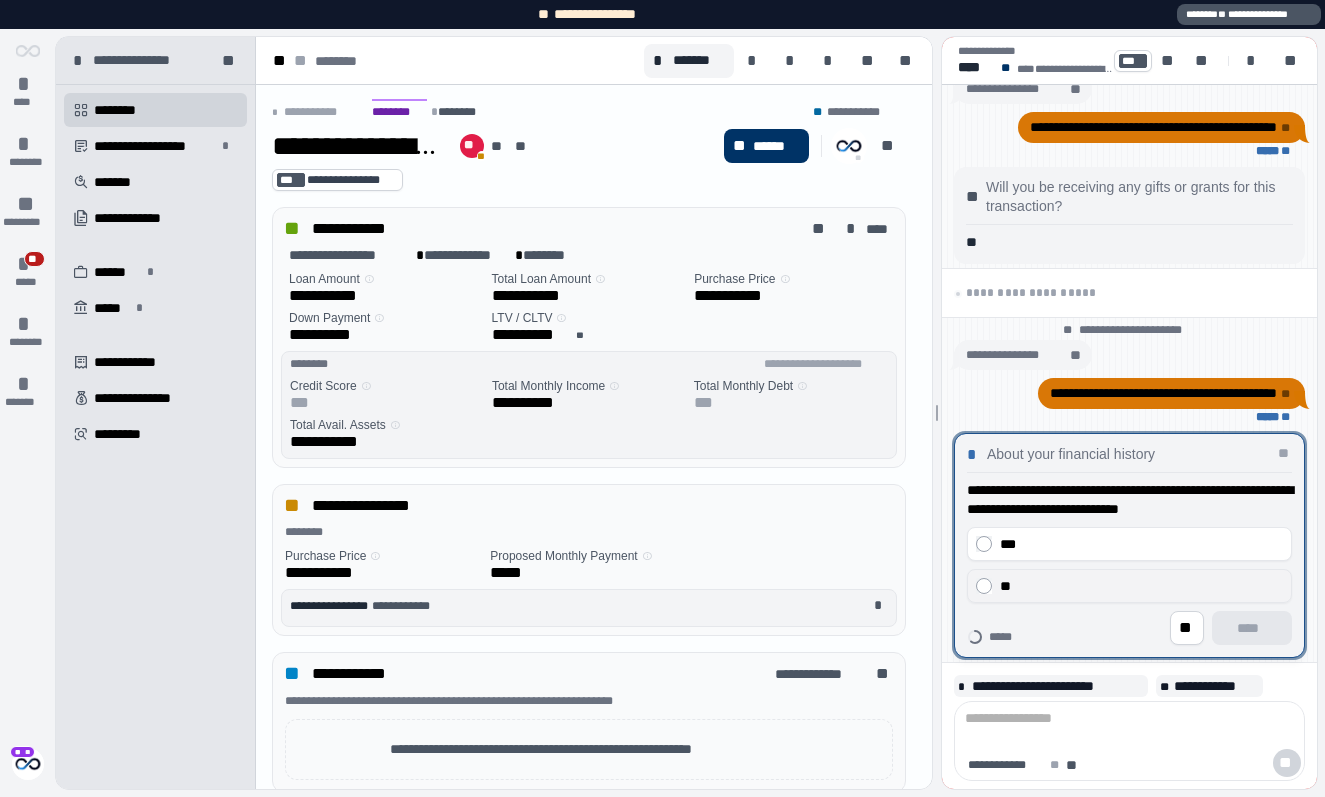 click on "**" at bounding box center (1141, 586) 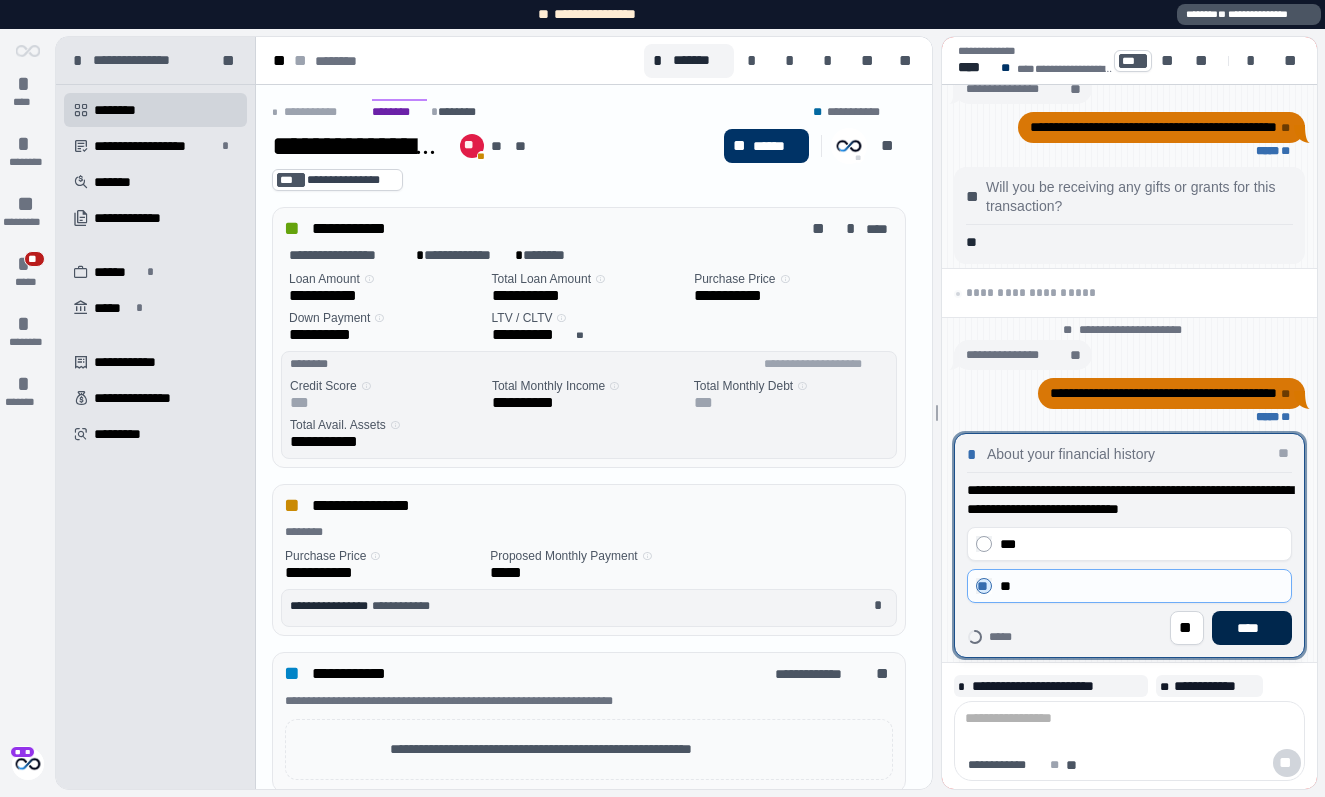 click on "****" at bounding box center (1252, 628) 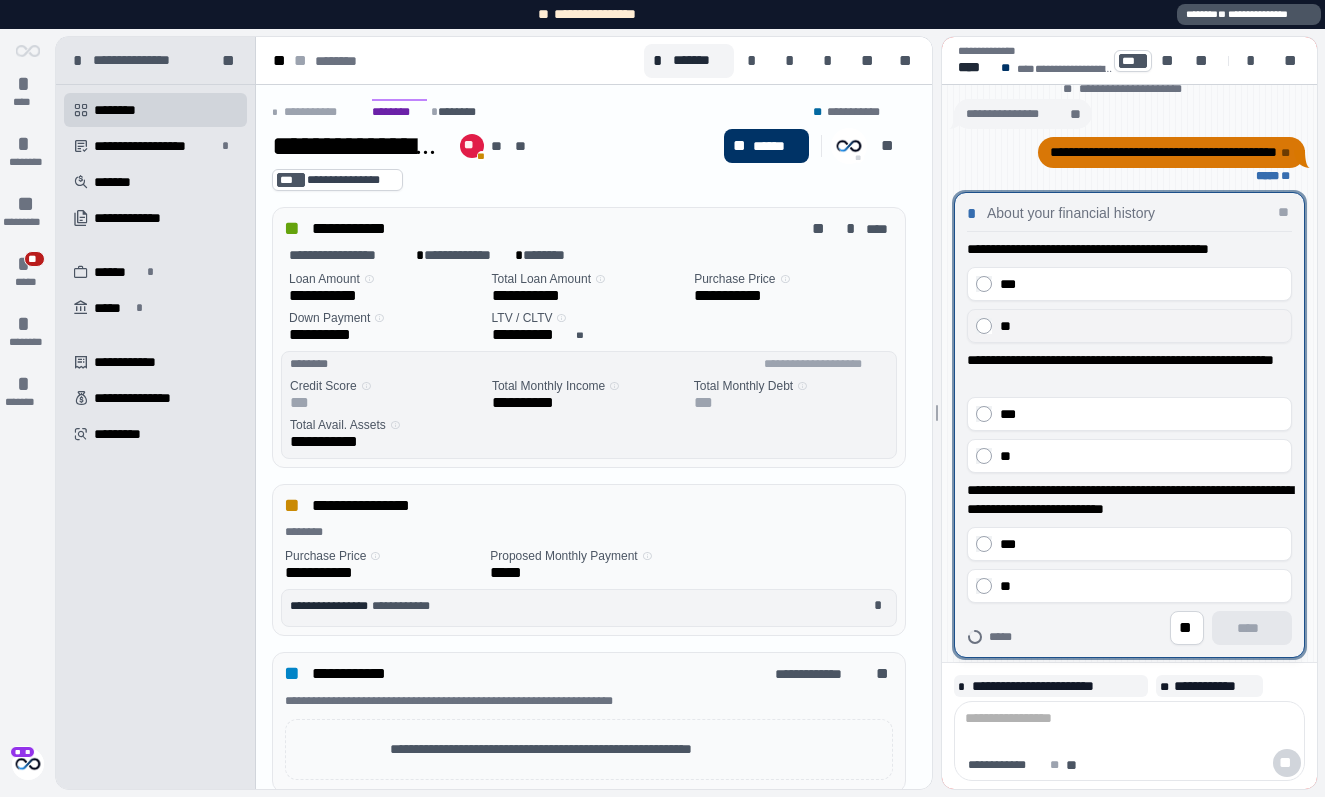 click on "**" at bounding box center (1141, 326) 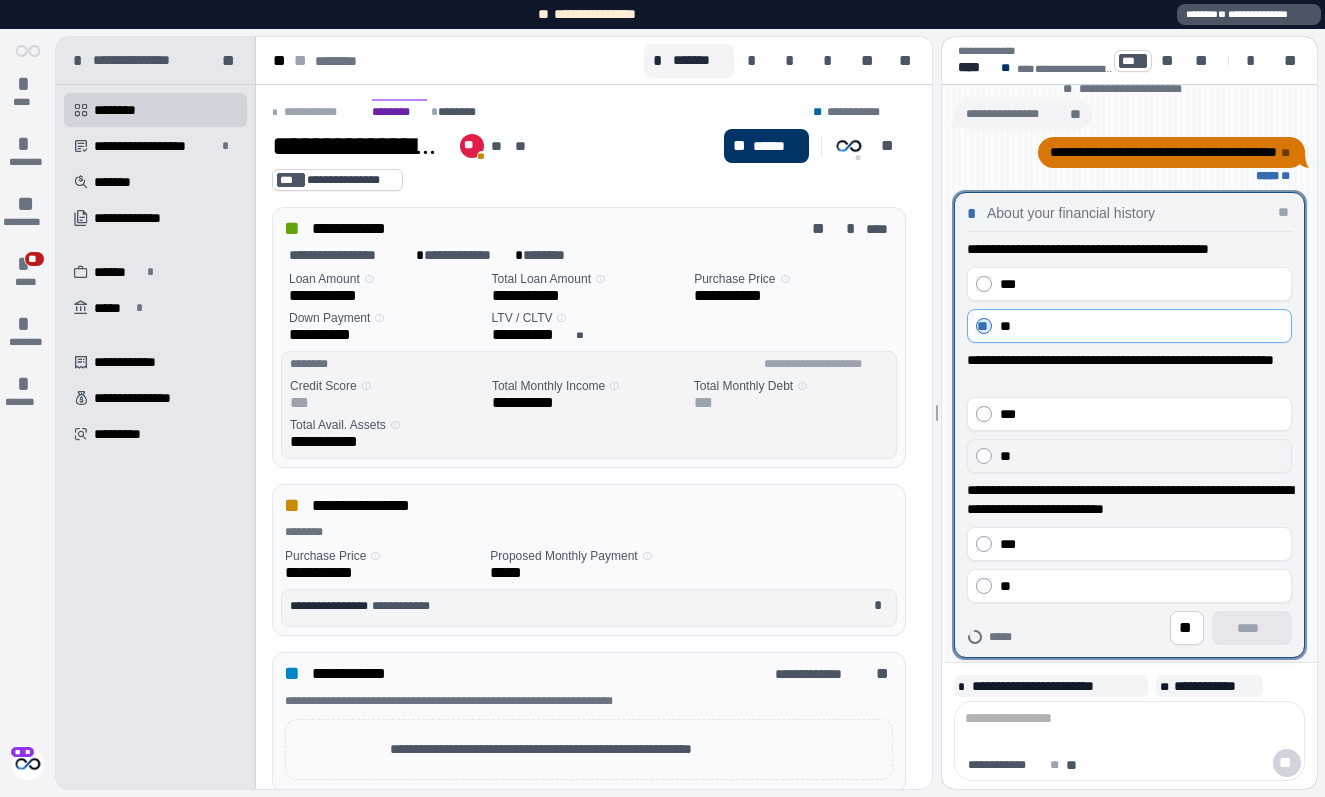 click on "**" at bounding box center (1129, 456) 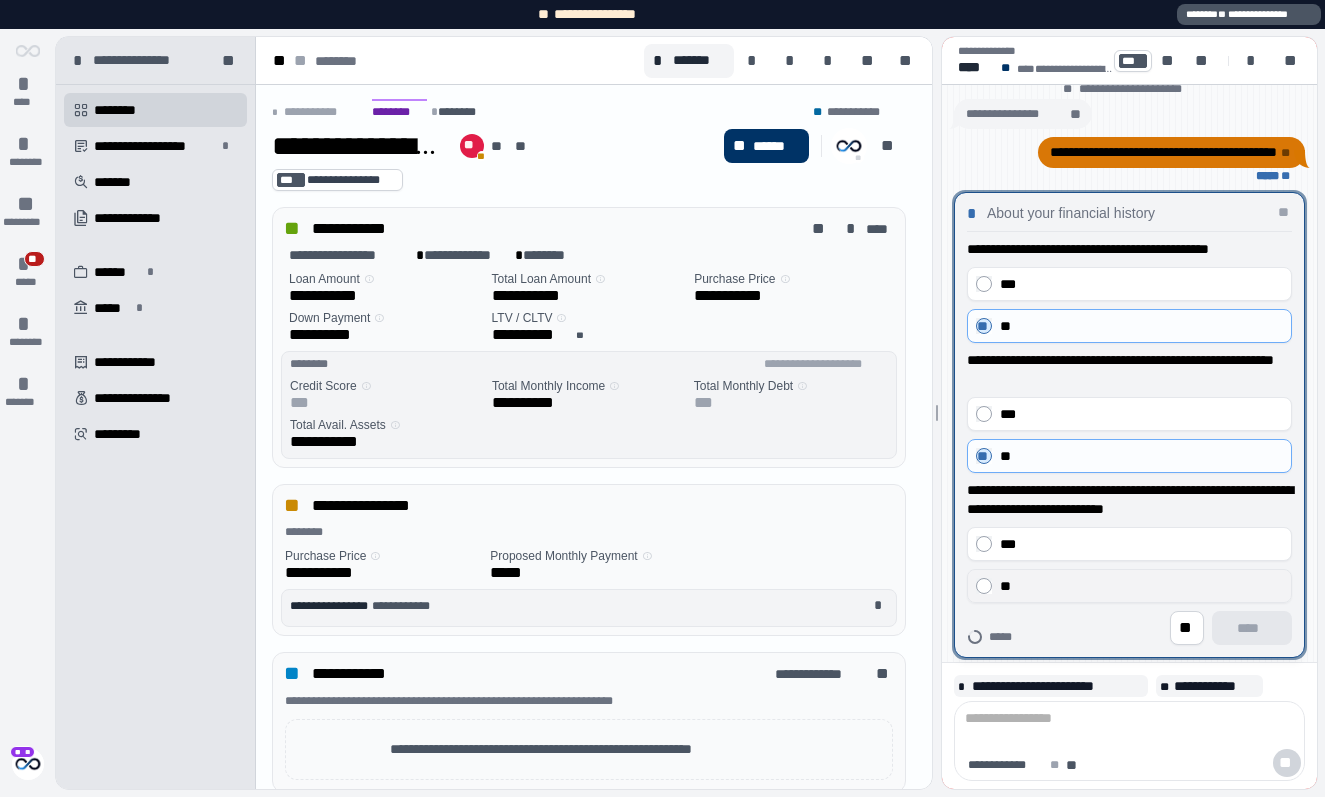 click on "**" at bounding box center [1129, 586] 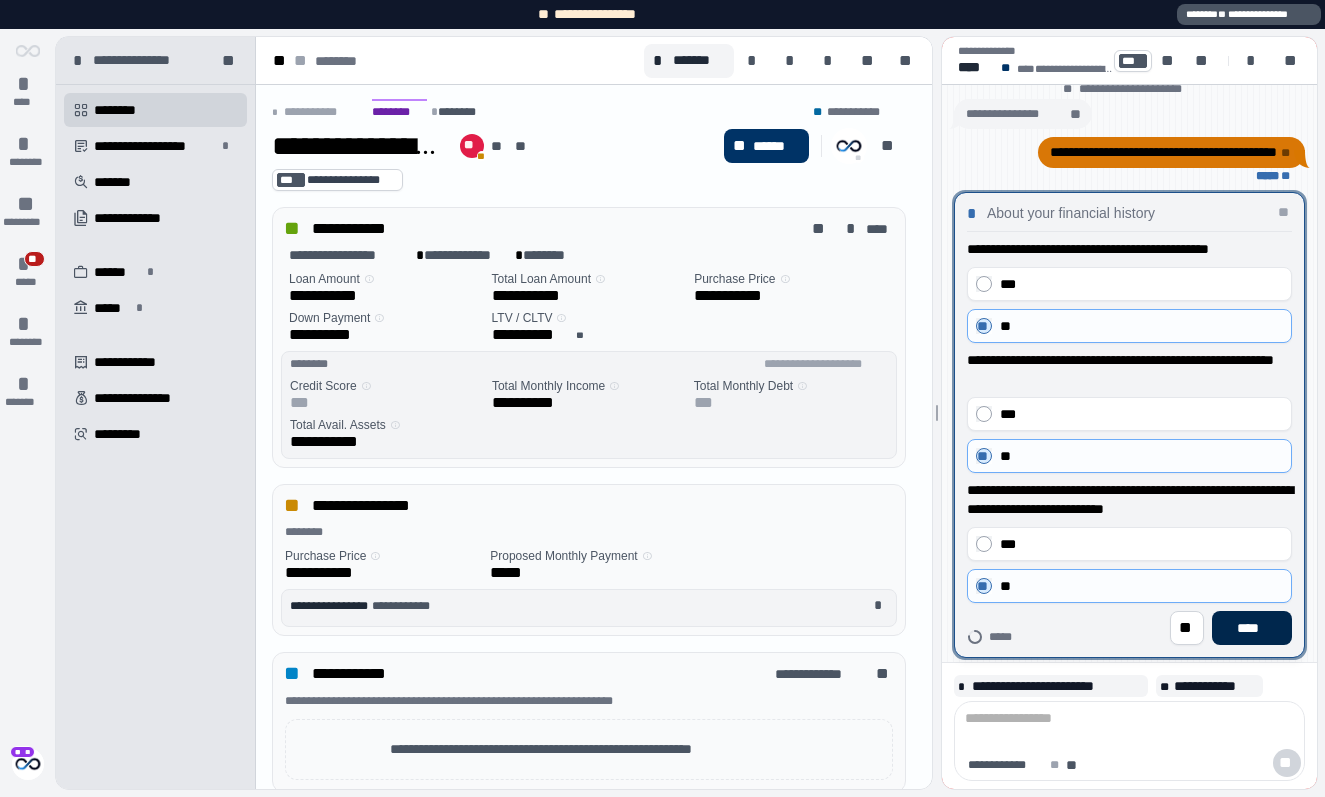 click on "****" at bounding box center (1252, 628) 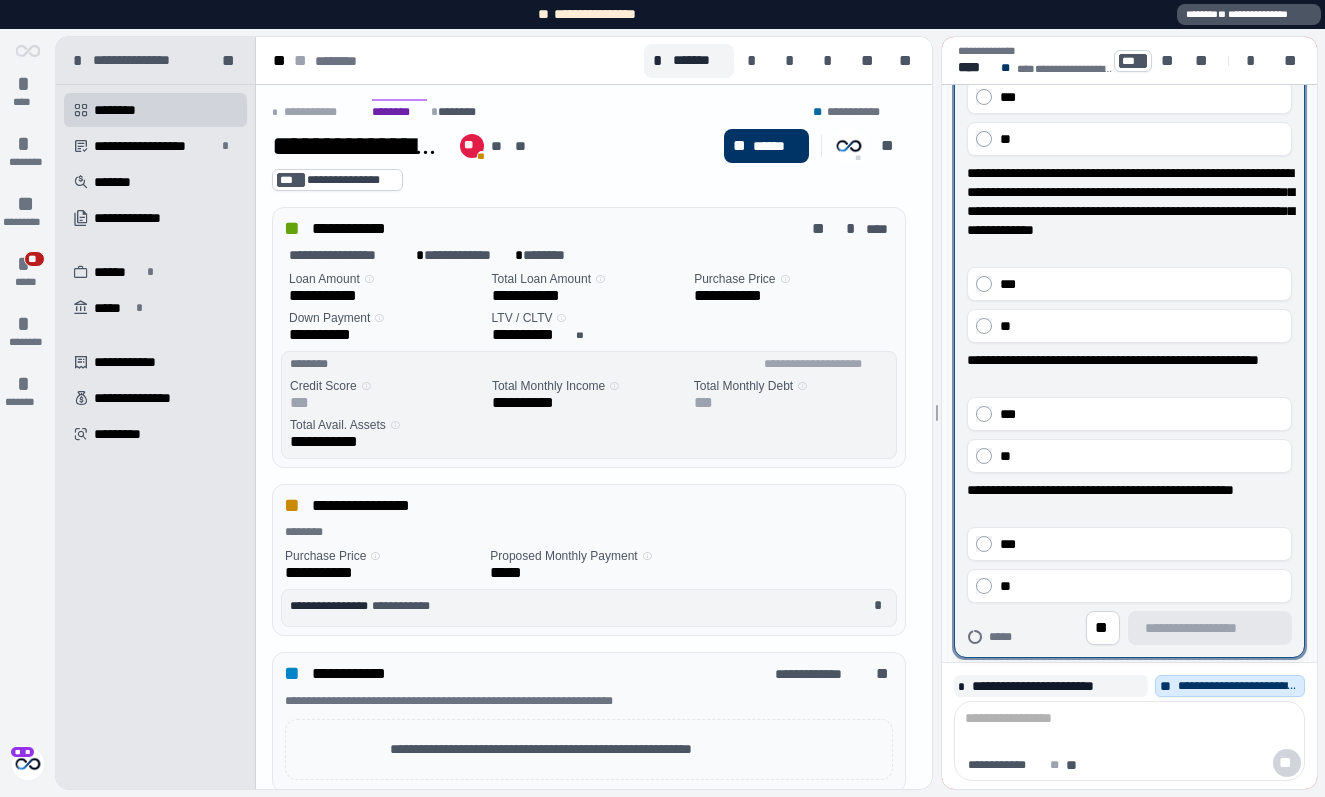 click on "**" at bounding box center (1129, 326) 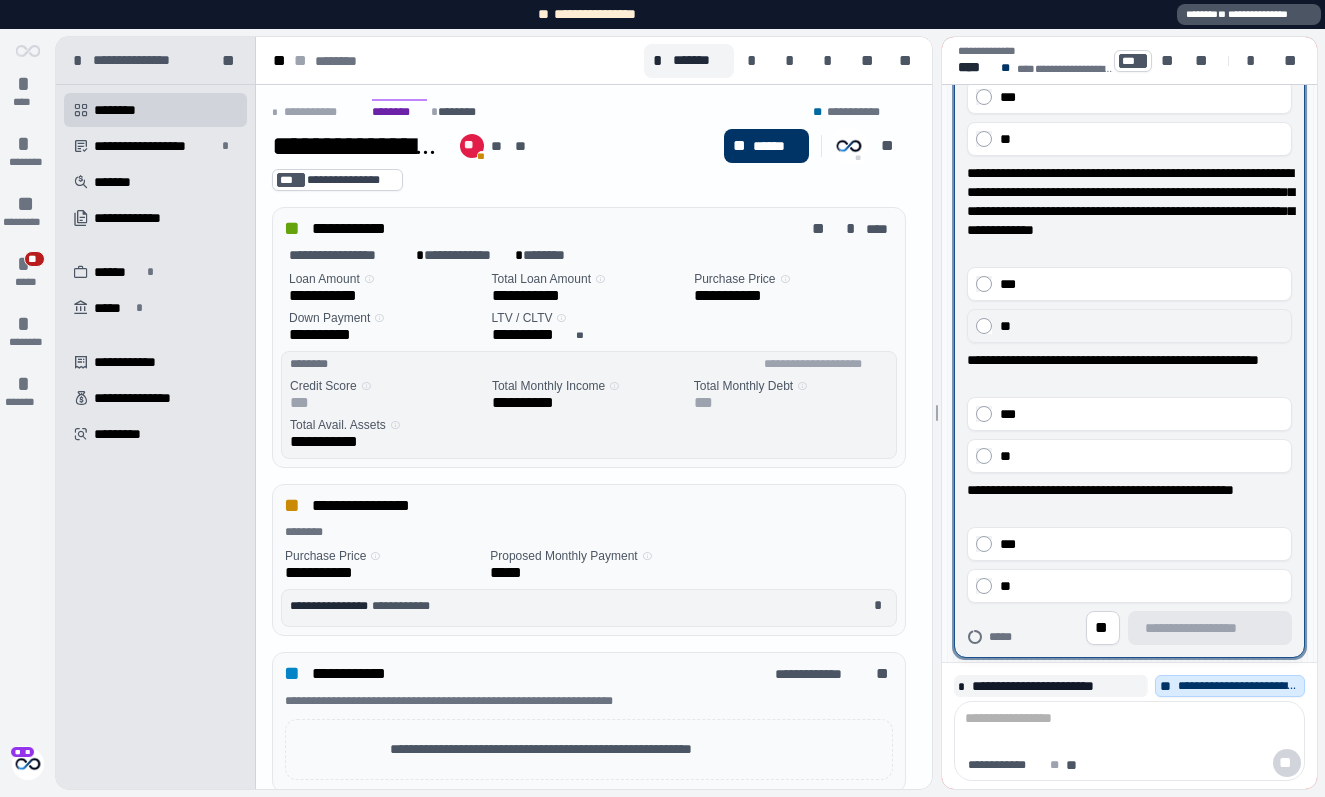 click on "**" at bounding box center (1129, 326) 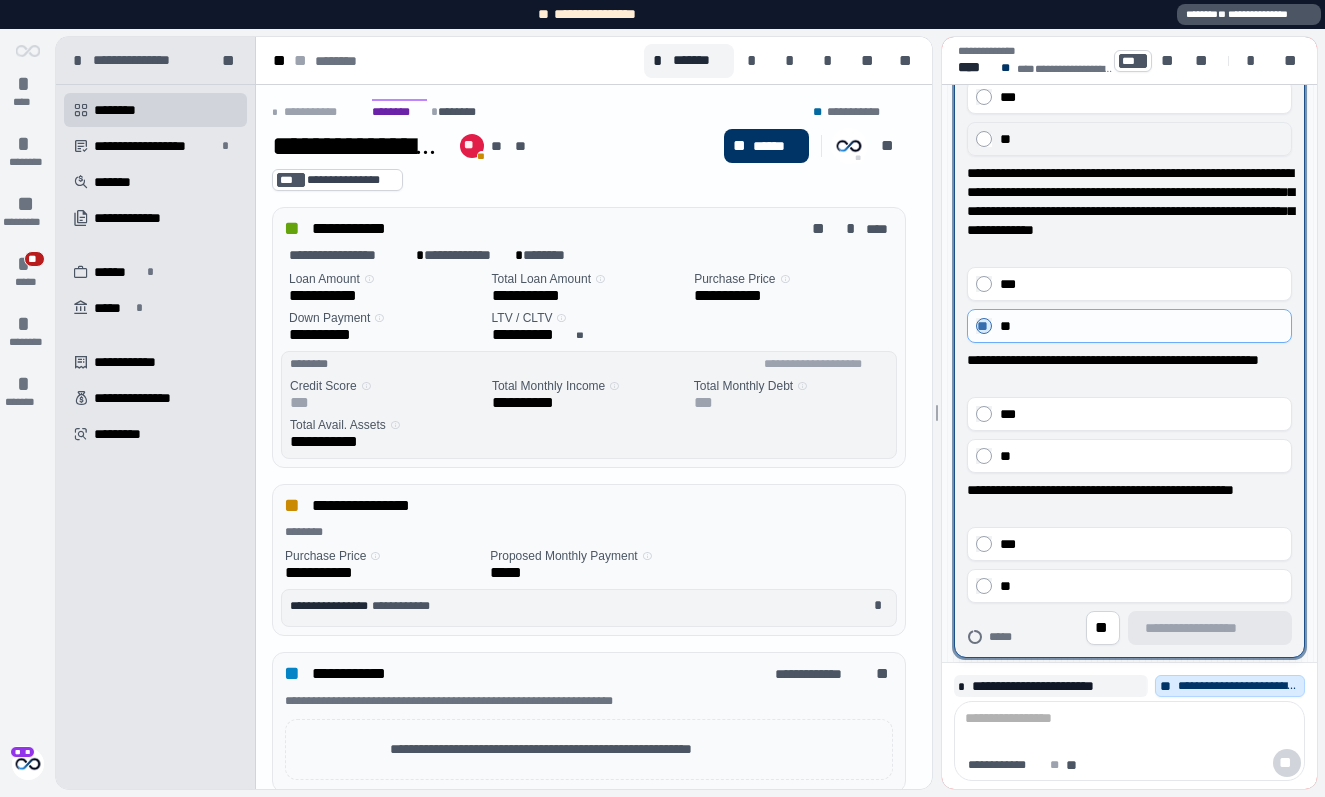click on "**" at bounding box center [1141, 139] 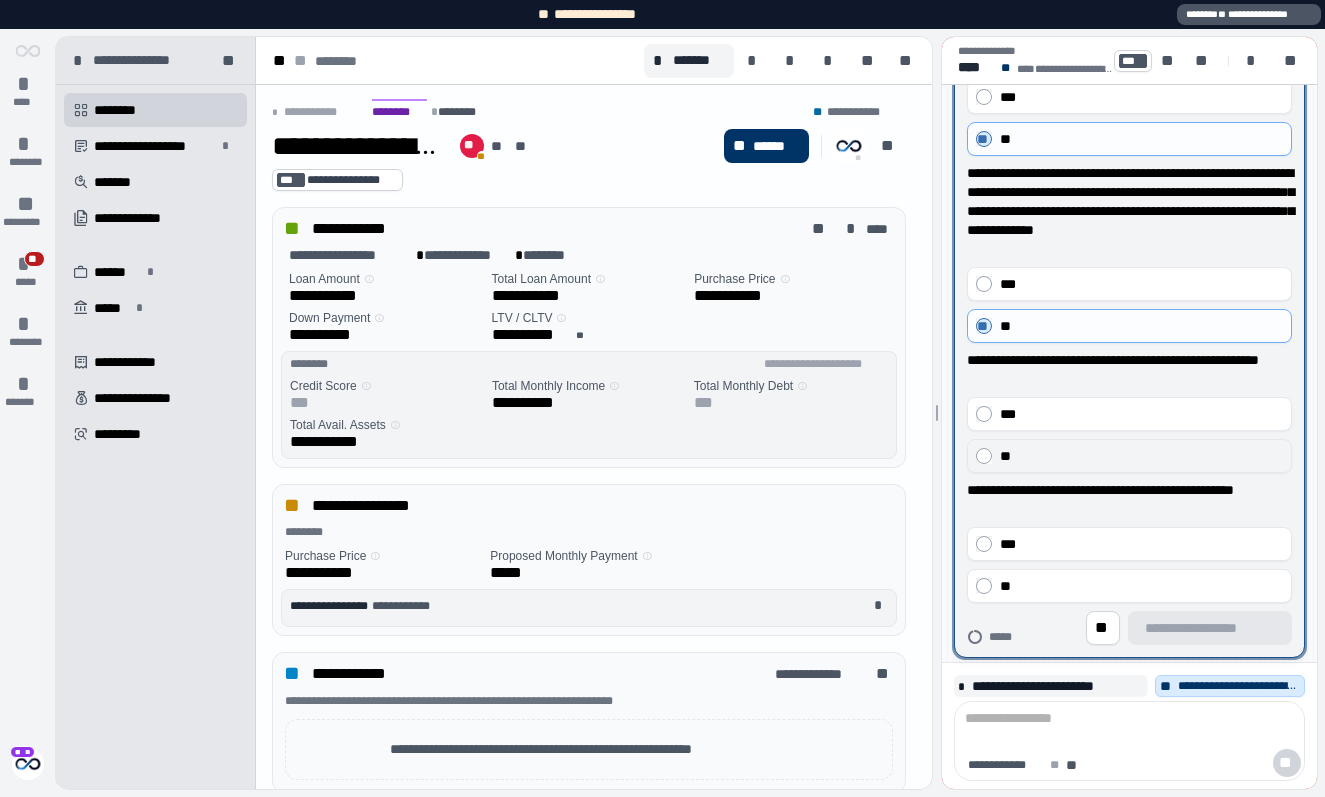click on "**" at bounding box center [1141, 456] 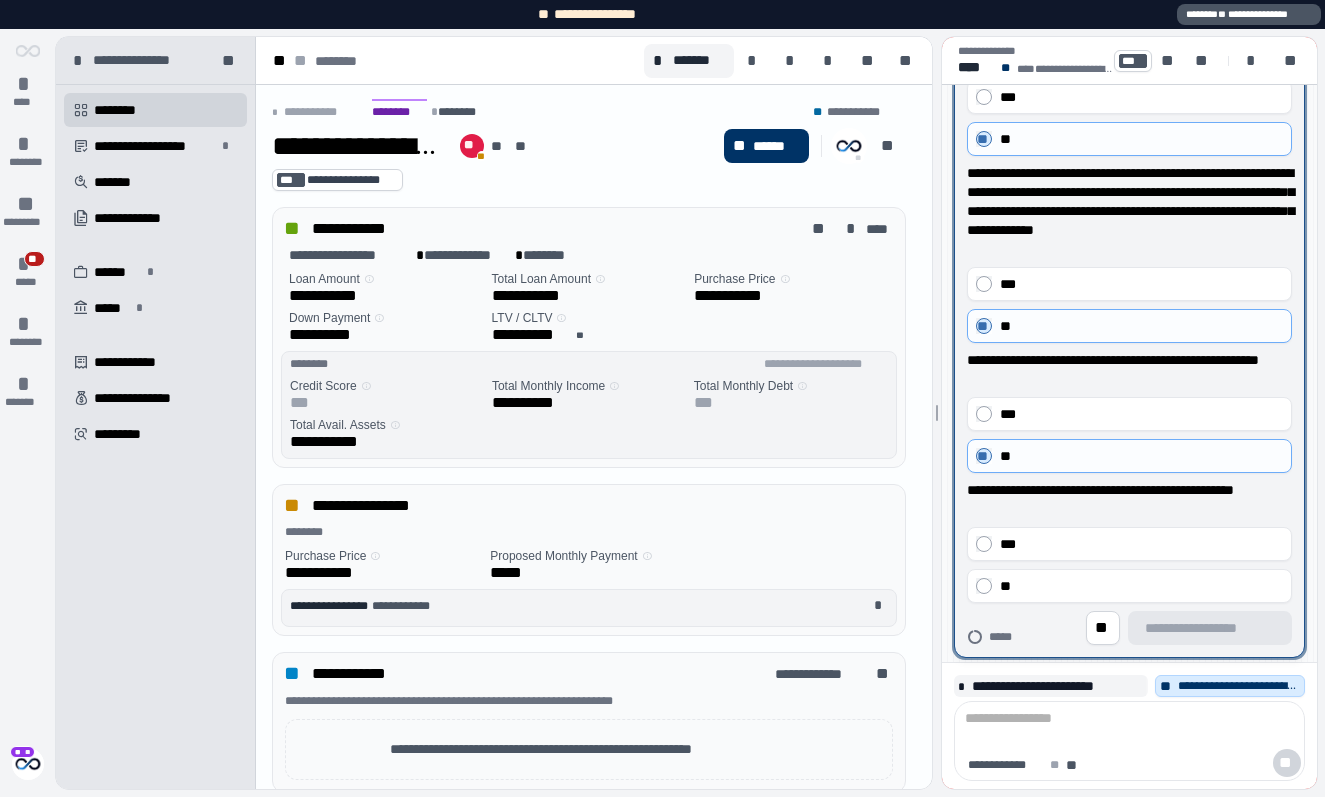 click on "**" at bounding box center (1129, 586) 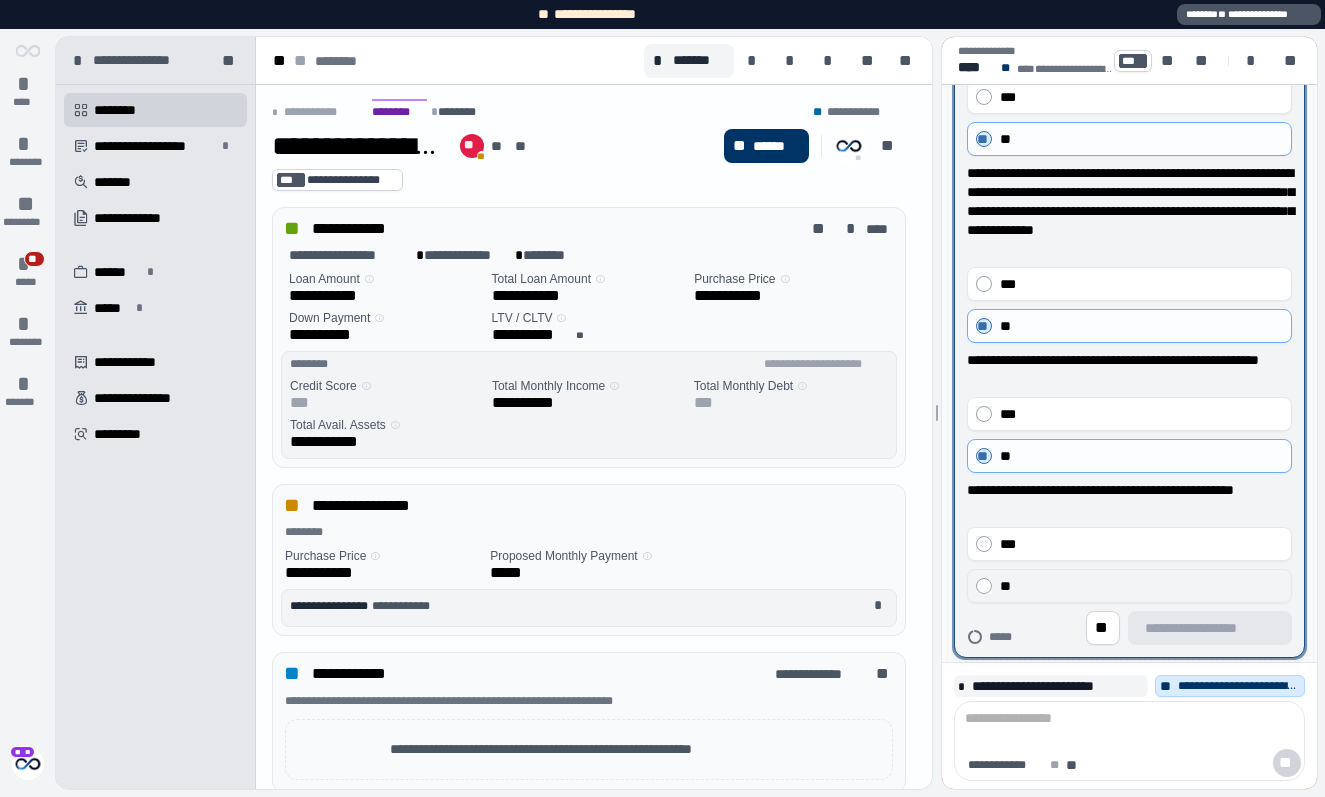 click on "**" at bounding box center [1141, 586] 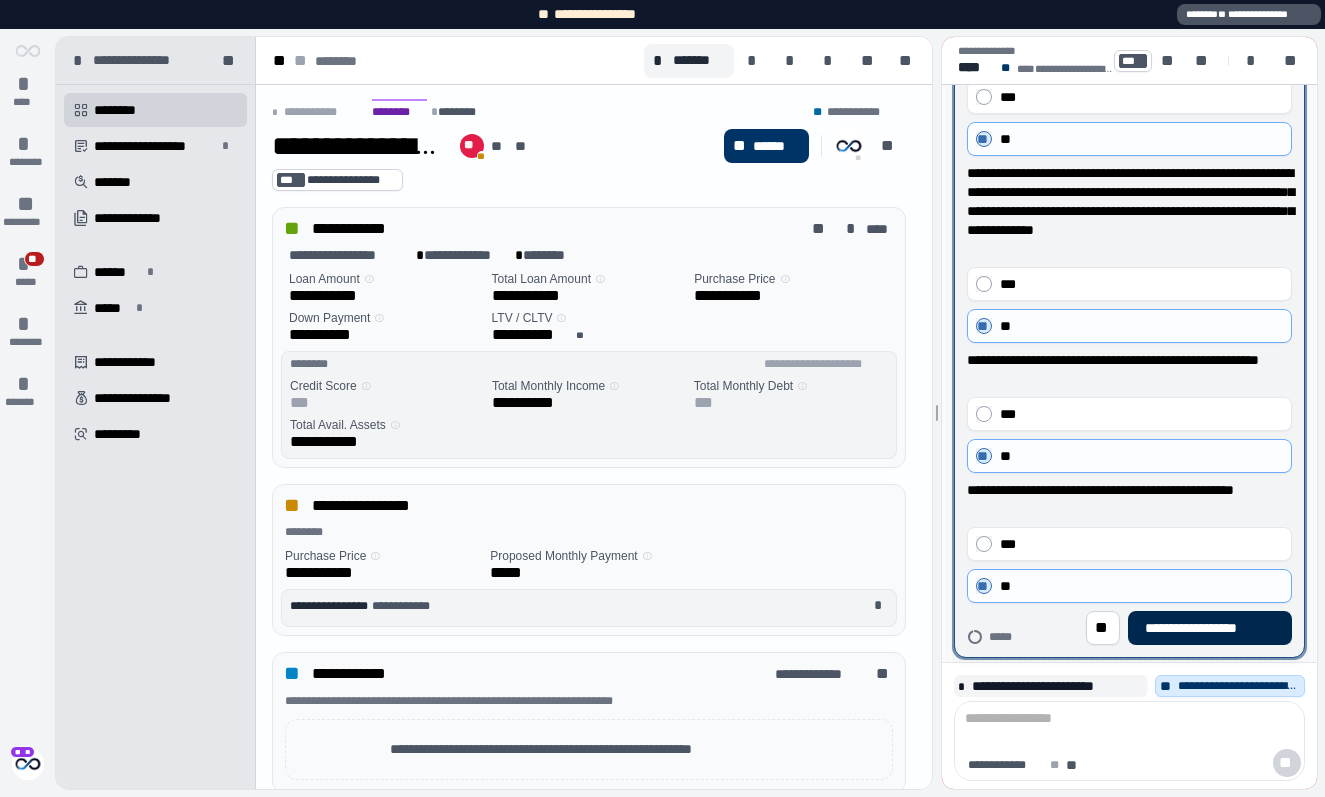 click on "**********" at bounding box center (1210, 628) 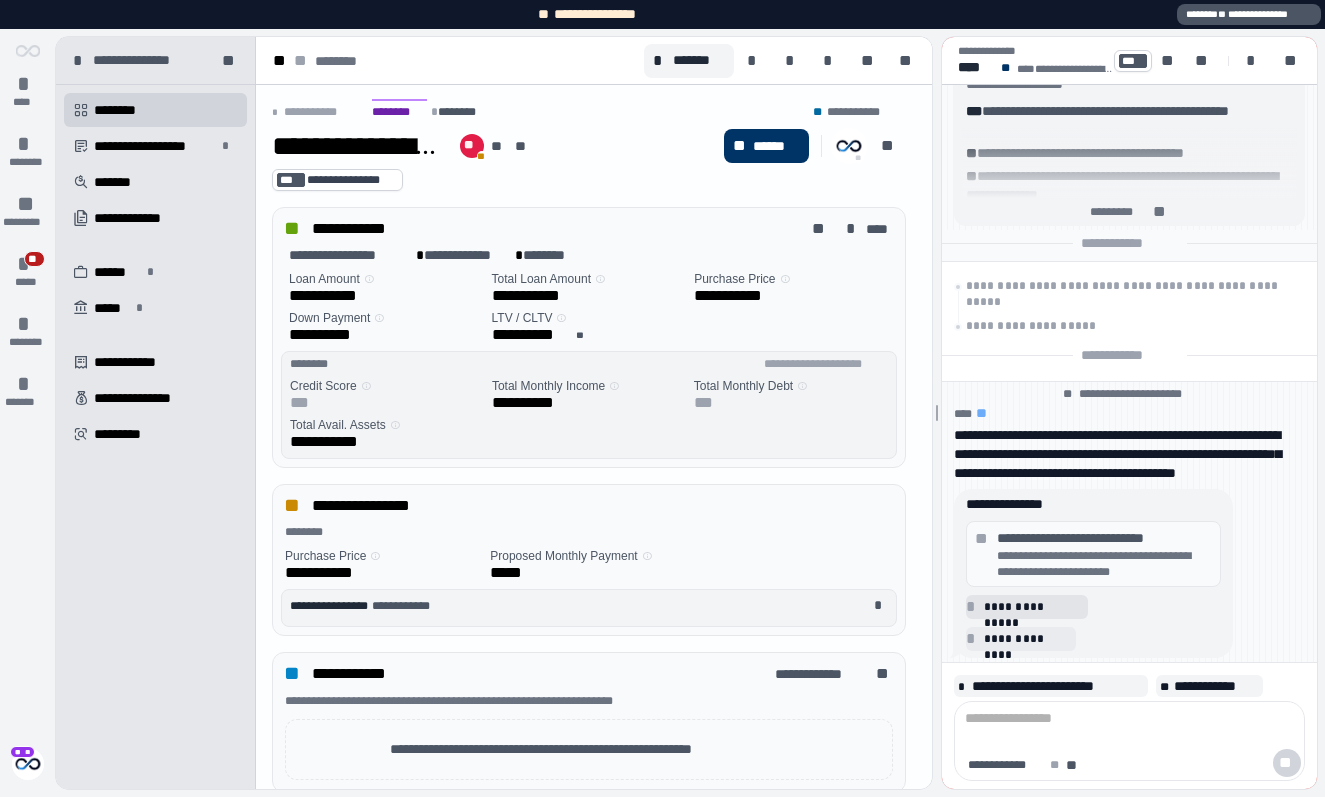 click on "**********" at bounding box center (1033, 607) 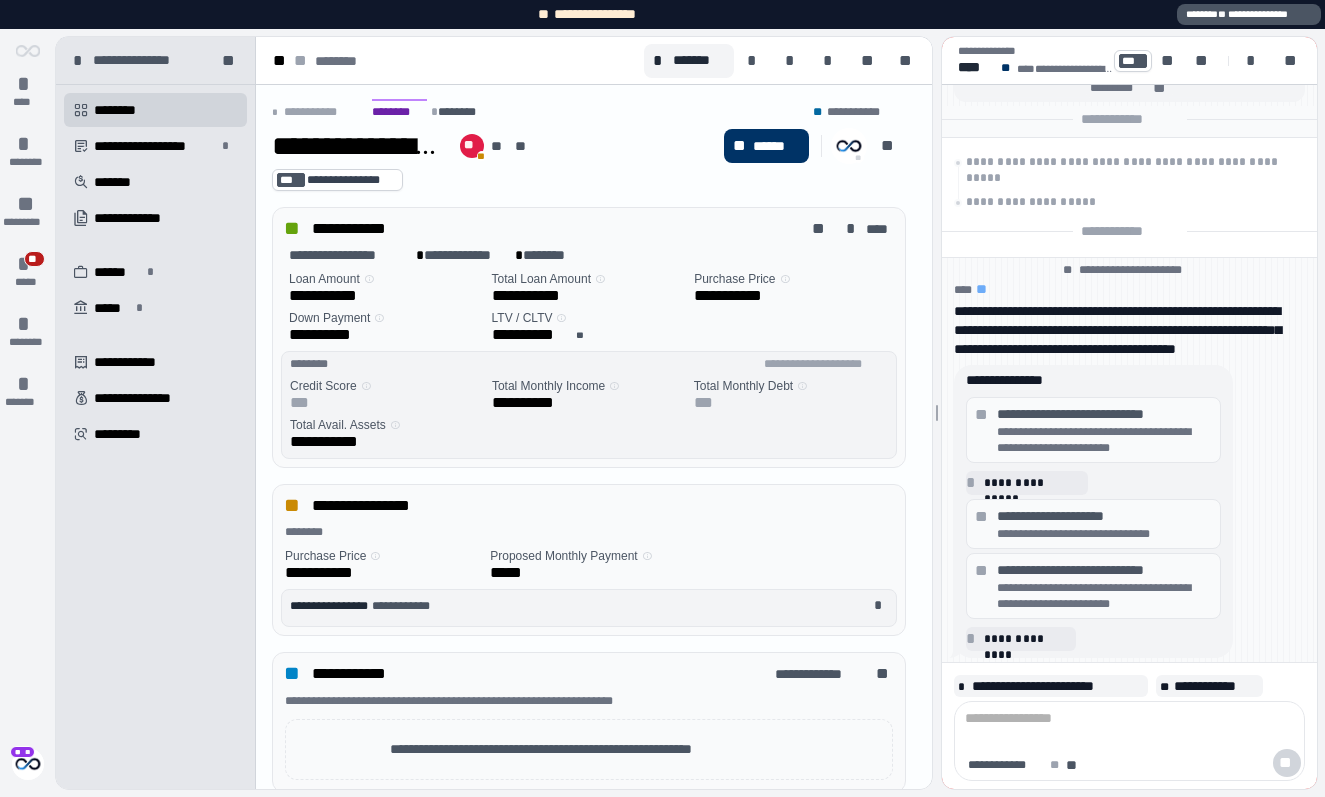 click on "**********" at bounding box center [1104, 516] 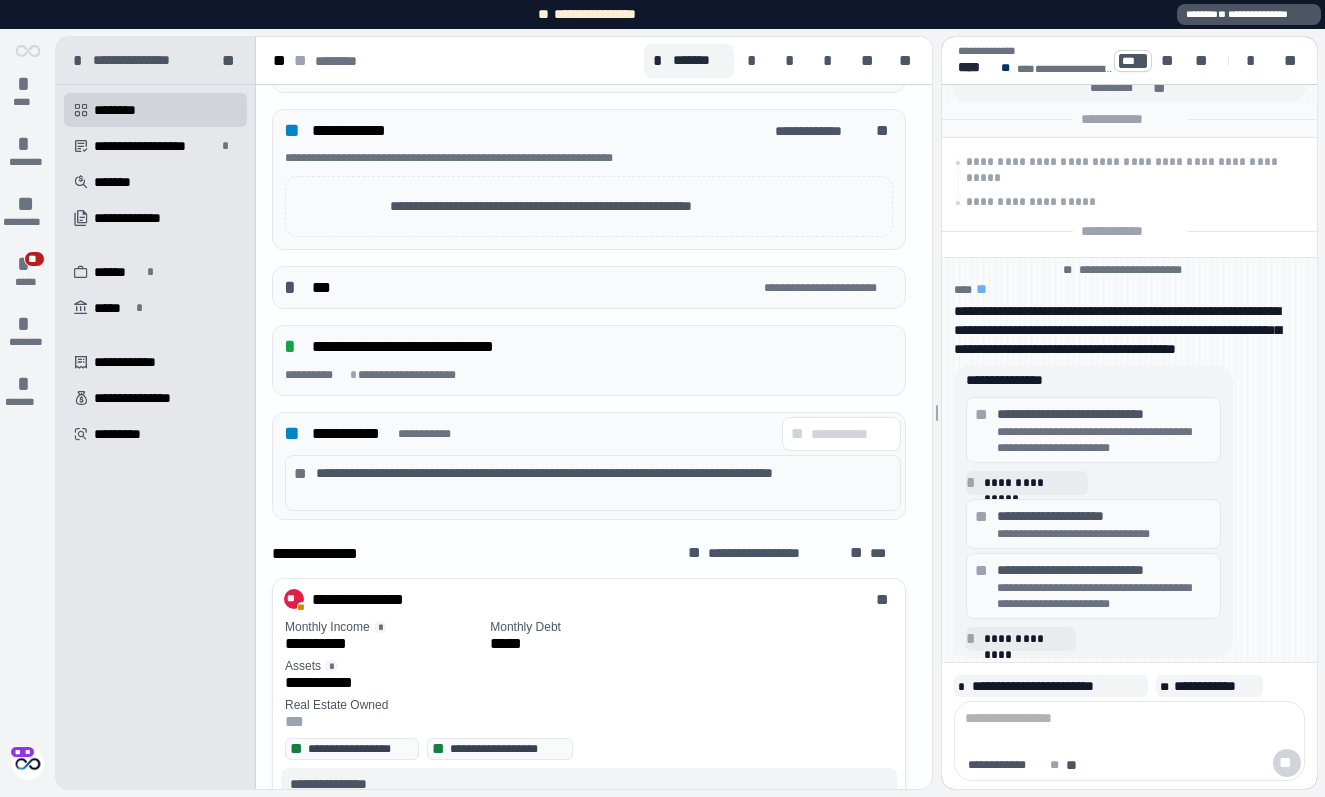 scroll, scrollTop: 649, scrollLeft: 0, axis: vertical 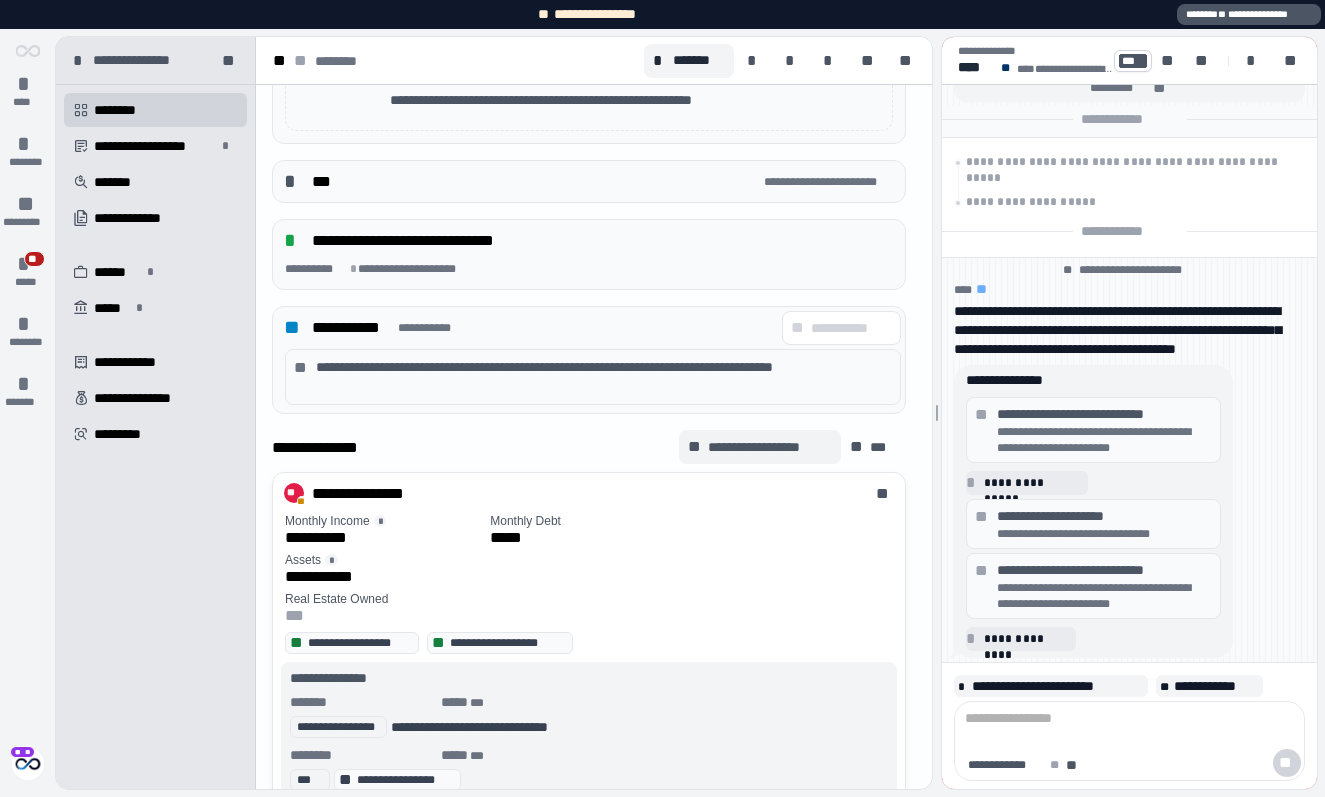 click on "**********" at bounding box center [770, 447] 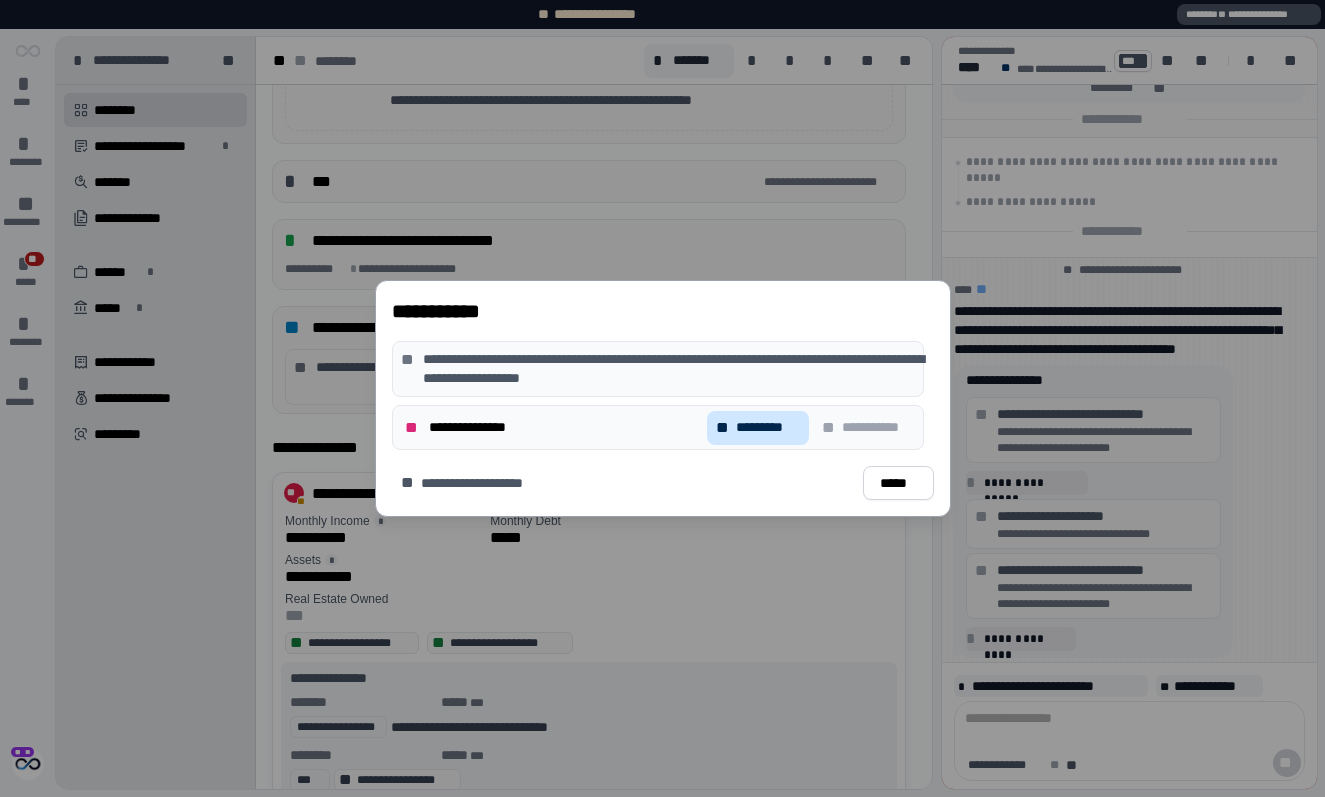 click on "*********" at bounding box center (767, 427) 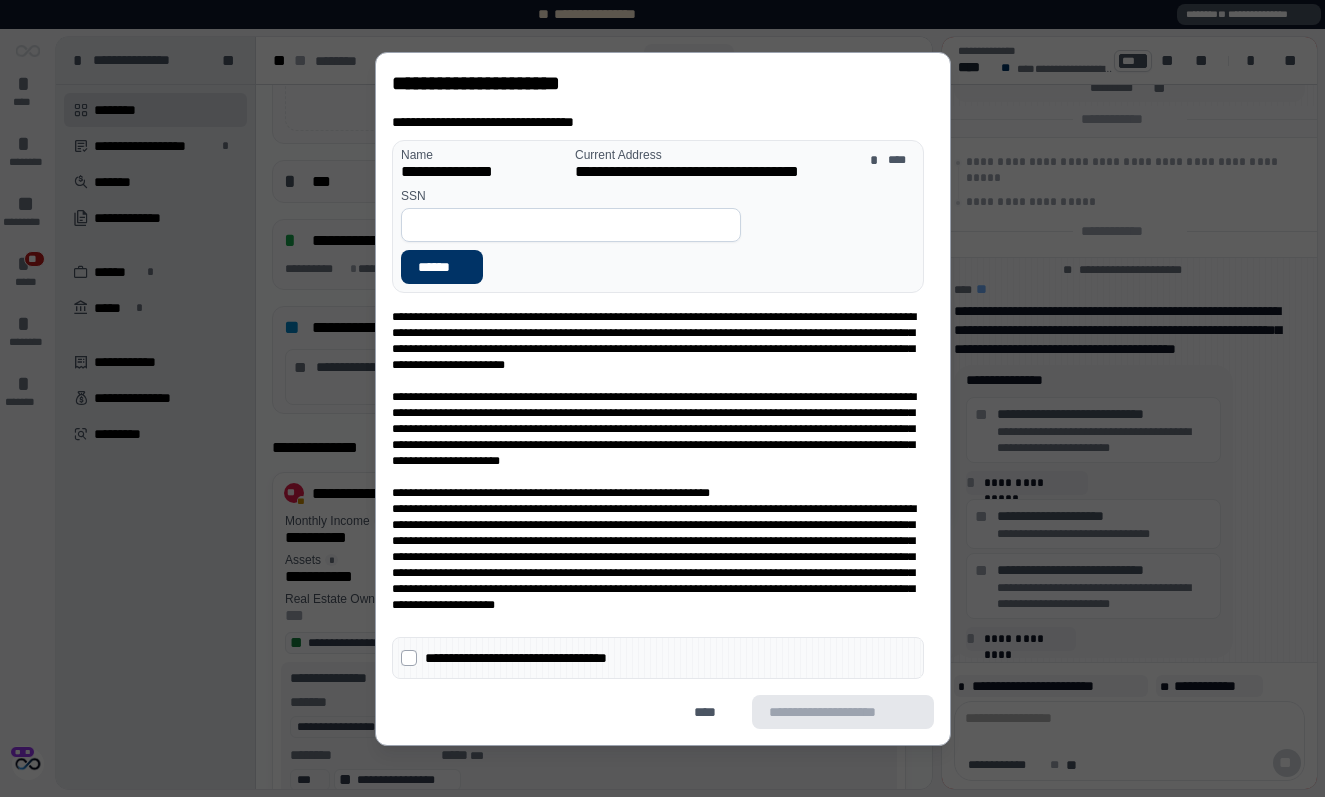 click at bounding box center [571, 225] 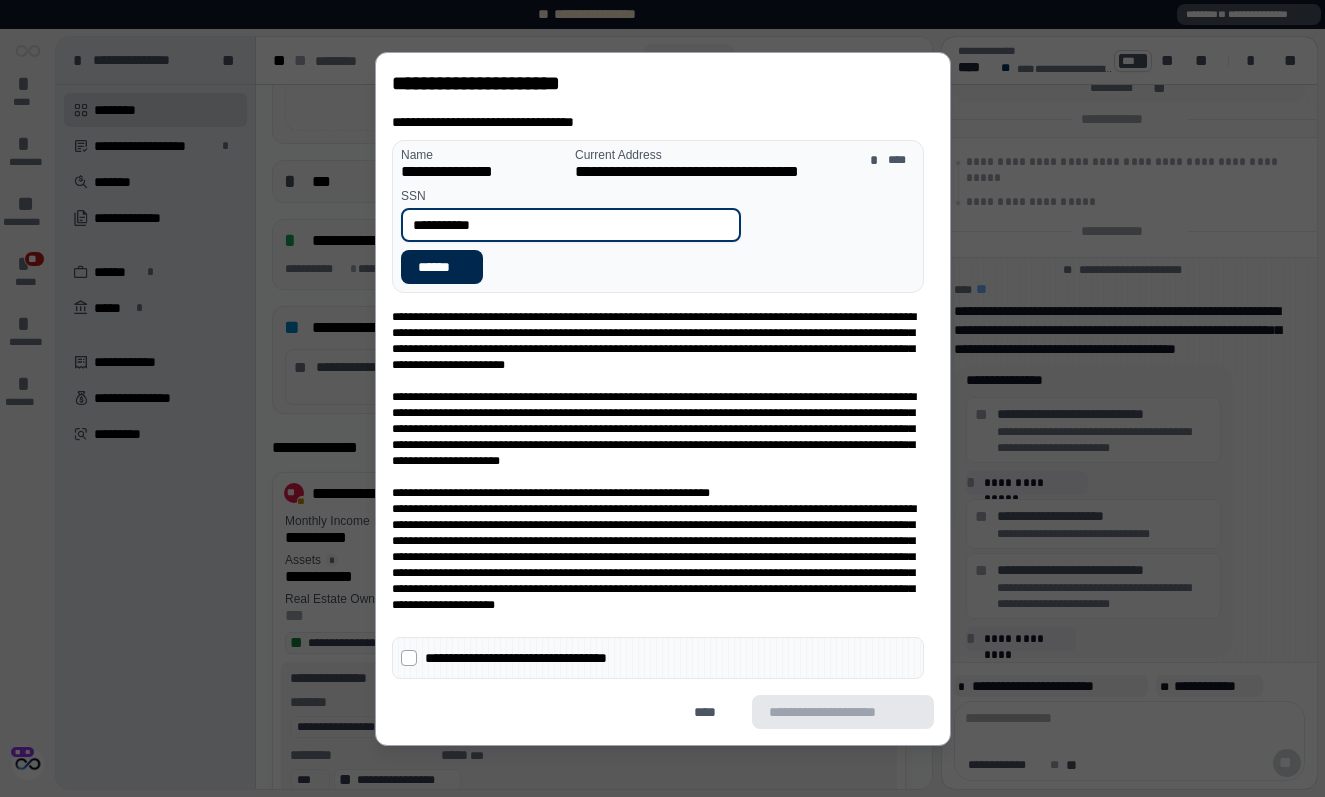 type on "**********" 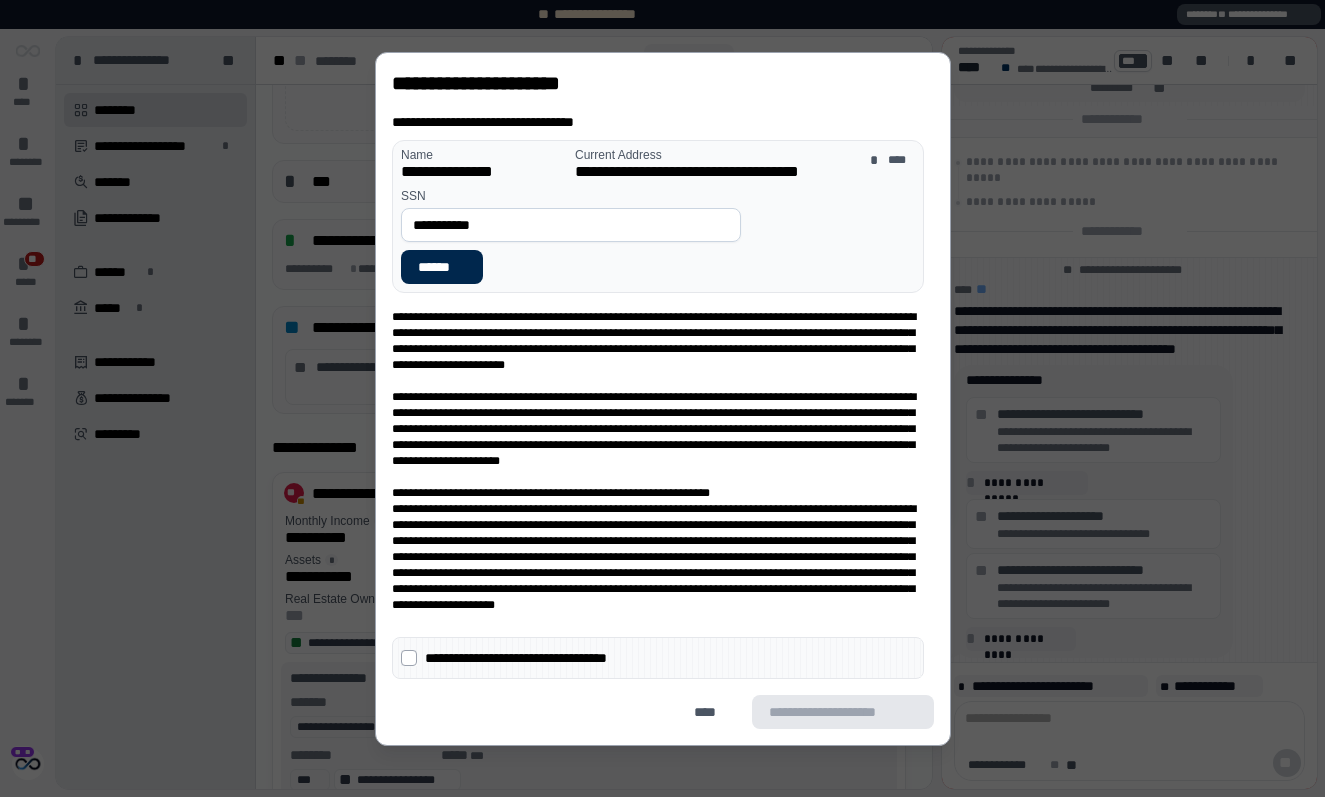 click on "******" at bounding box center [442, 267] 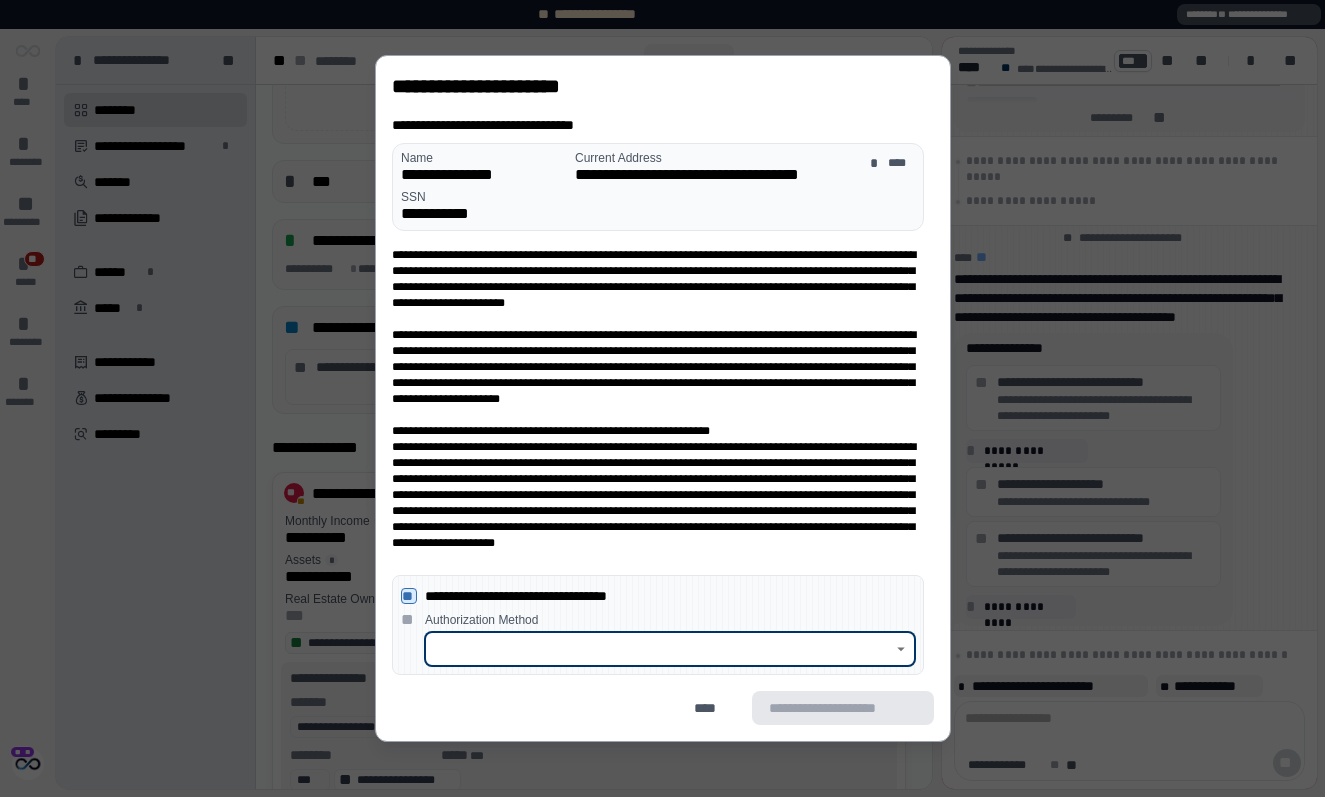 click at bounding box center [659, 649] 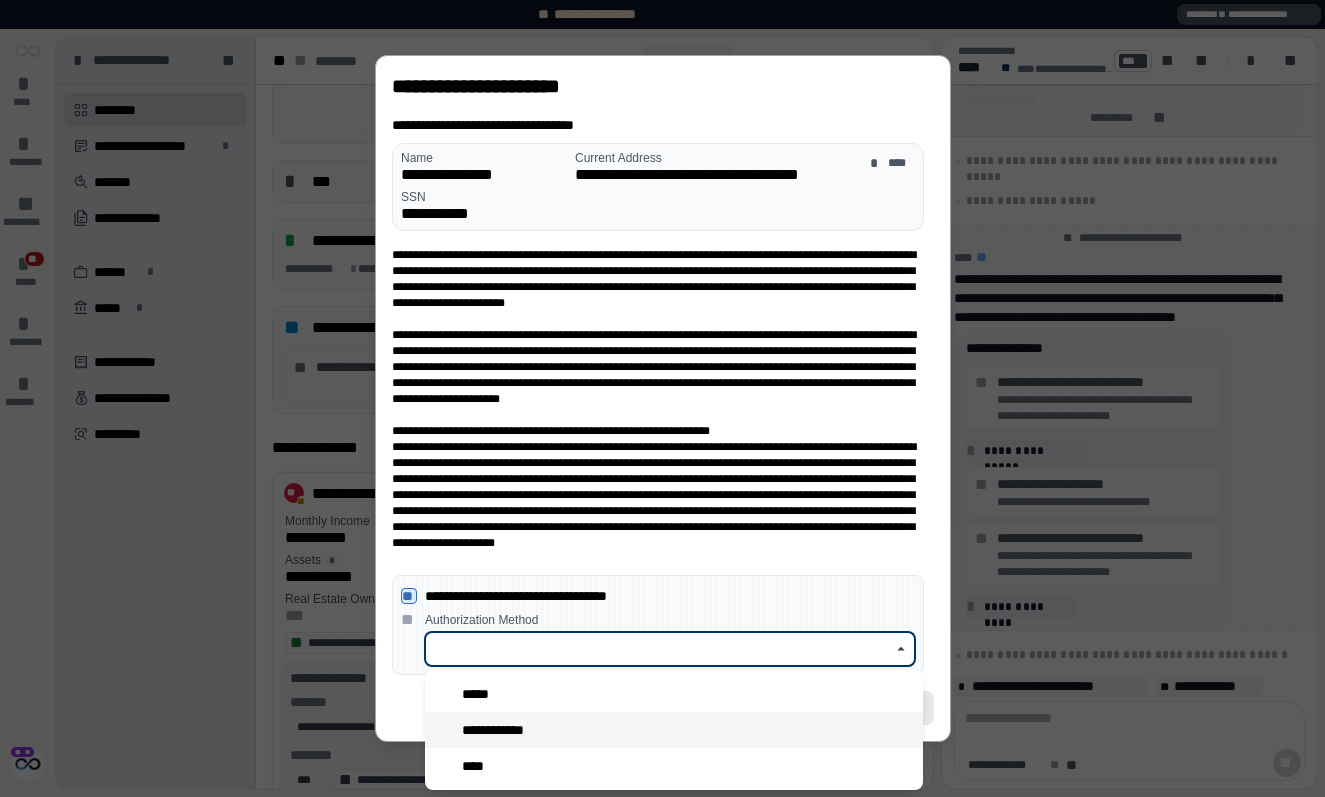 click on "**********" at bounding box center (674, 730) 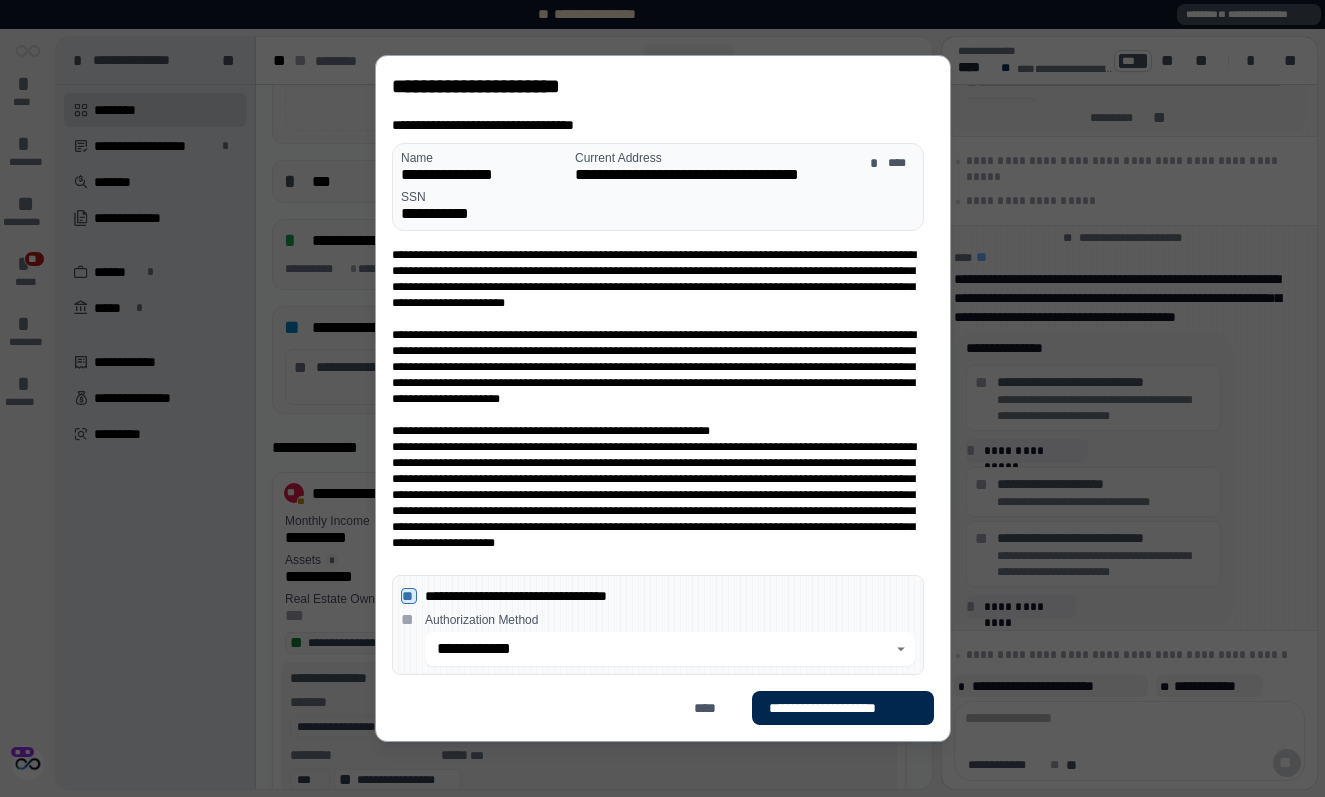 click on "**********" at bounding box center [842, 708] 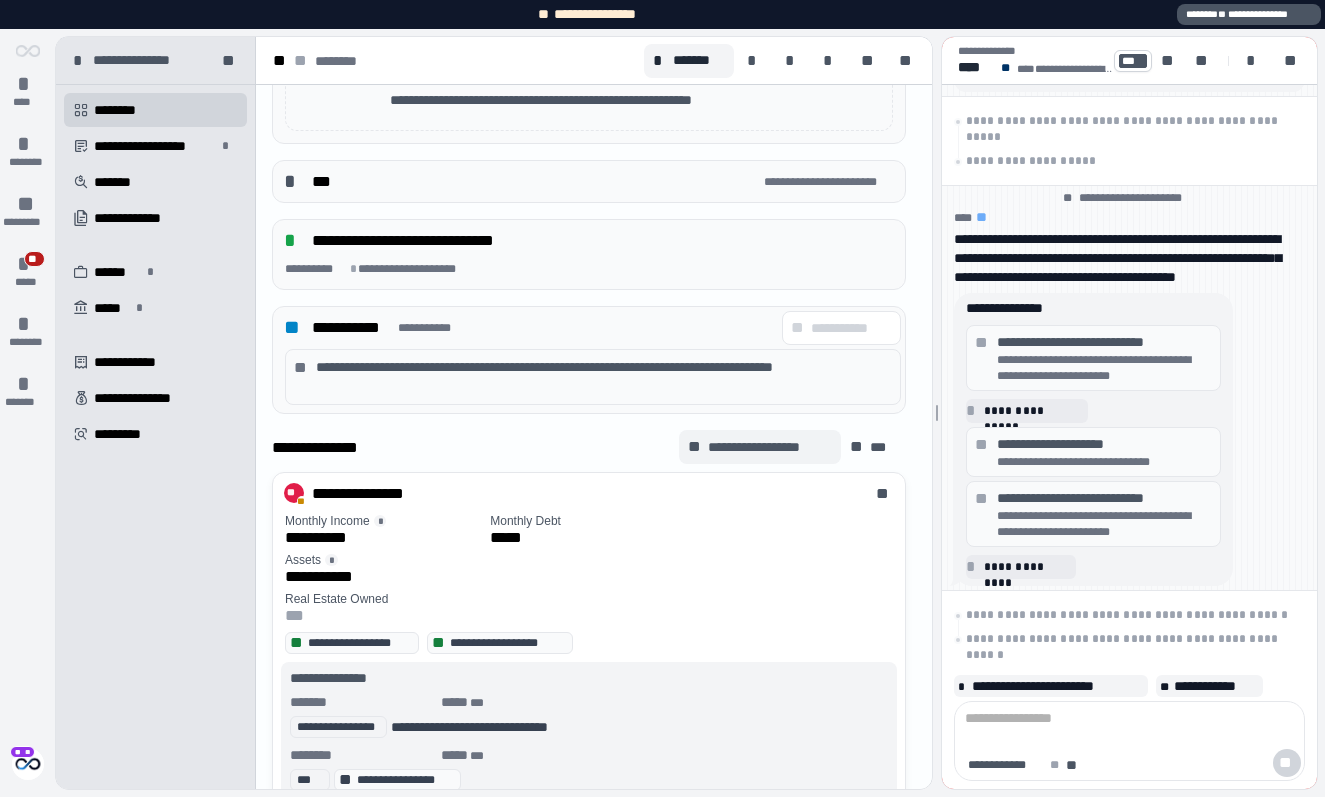 click on "**********" at bounding box center (770, 447) 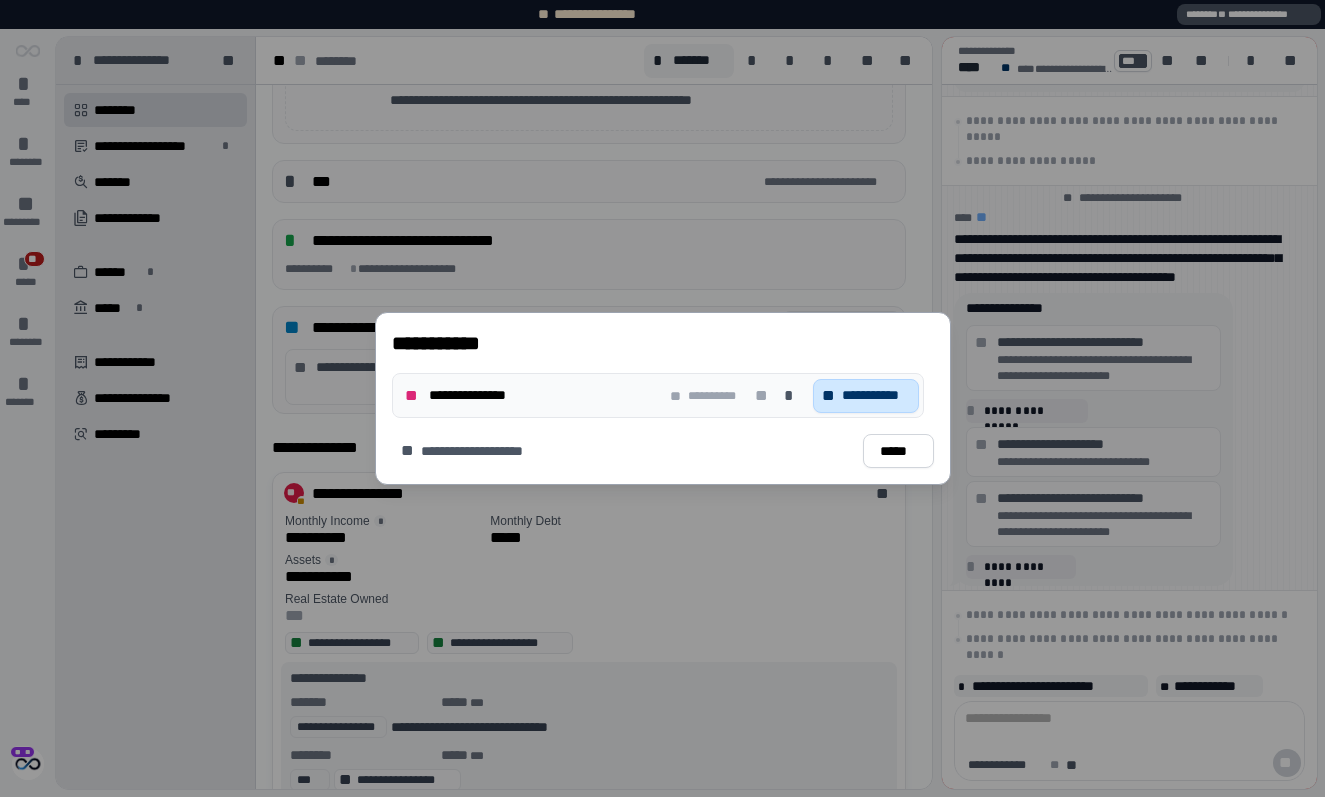 click on "**********" at bounding box center (875, 395) 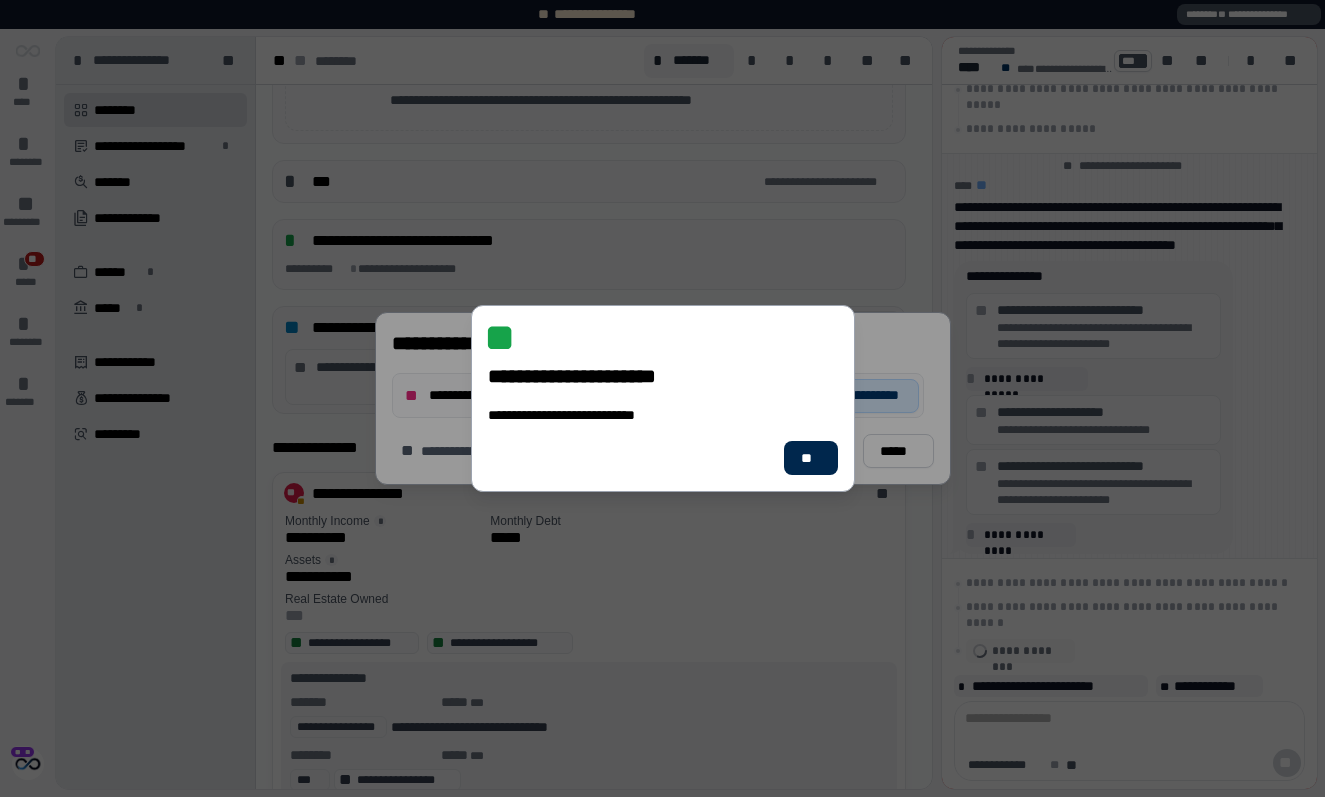 click on "**" at bounding box center [810, 458] 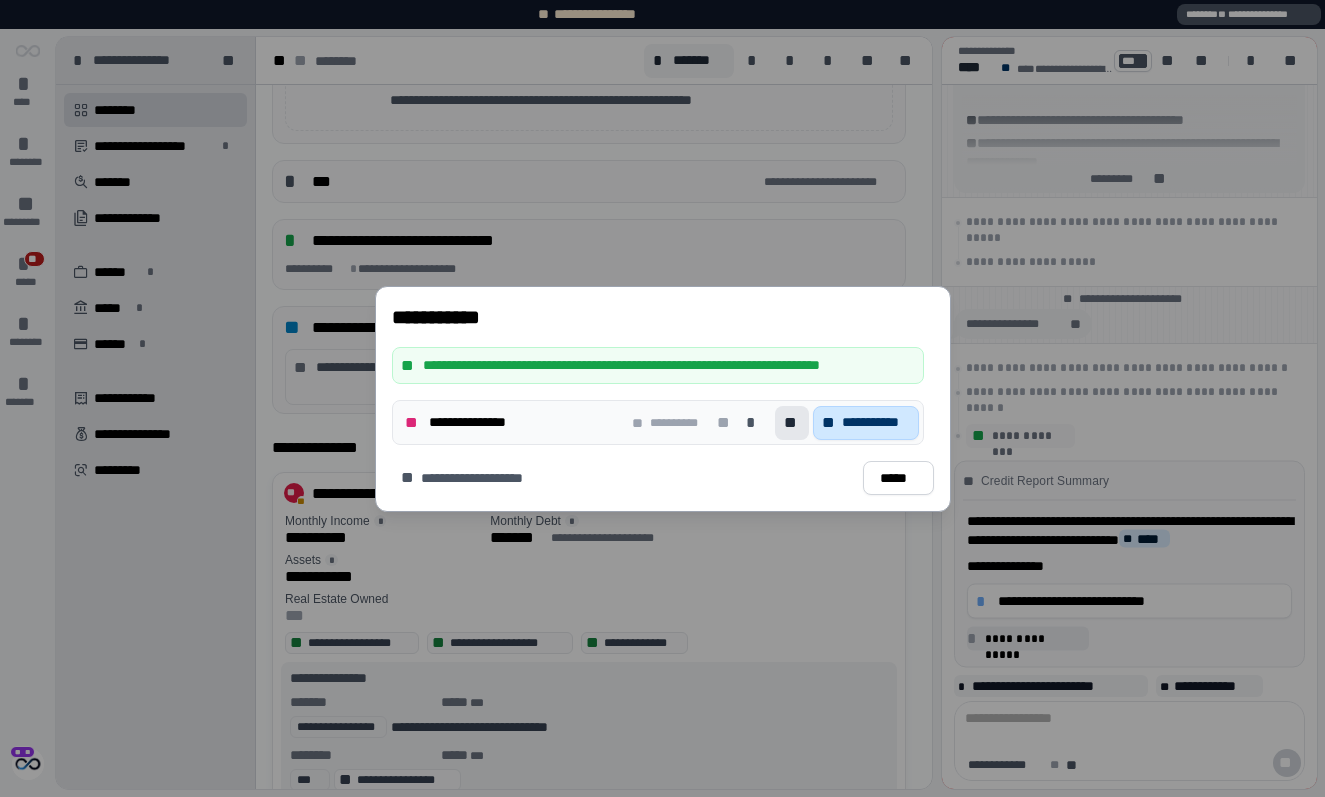 click on "**********" at bounding box center (875, 422) 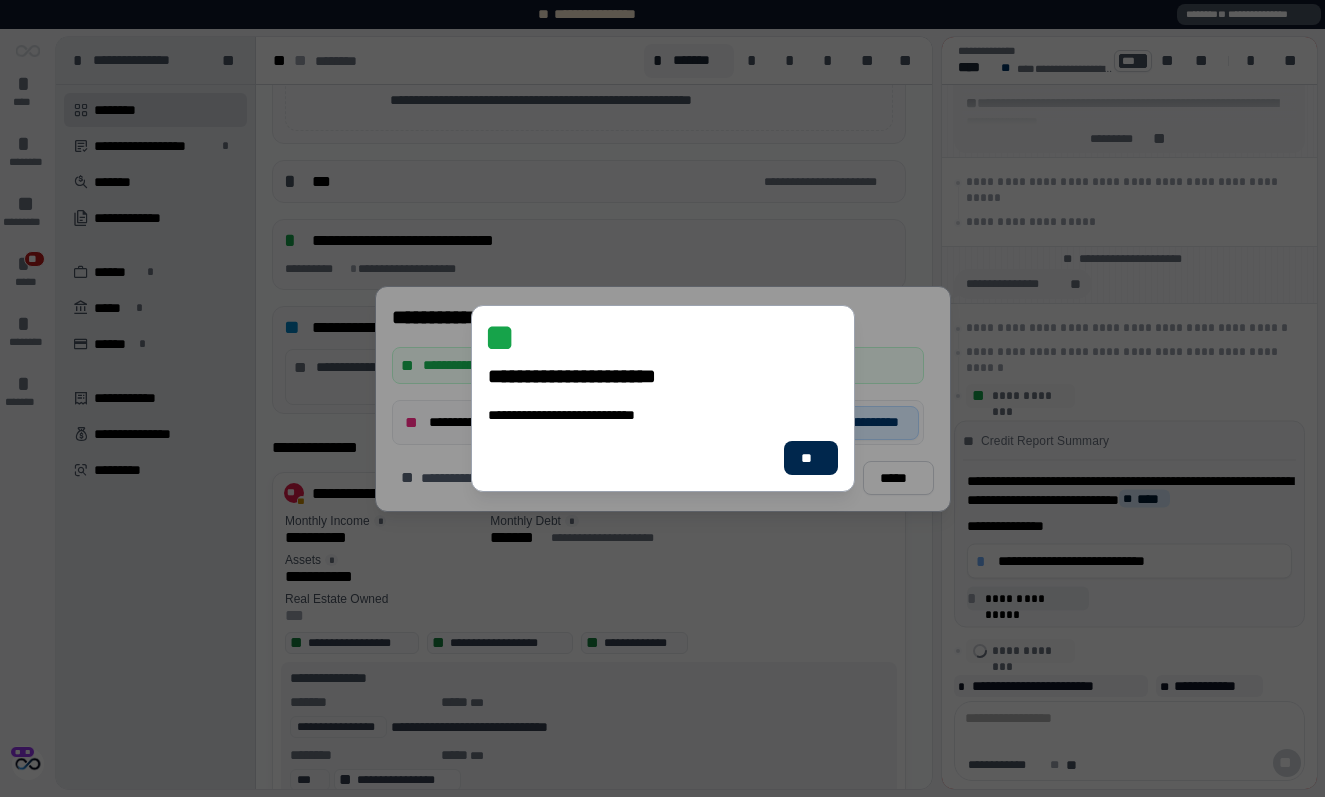 click on "**" at bounding box center (810, 458) 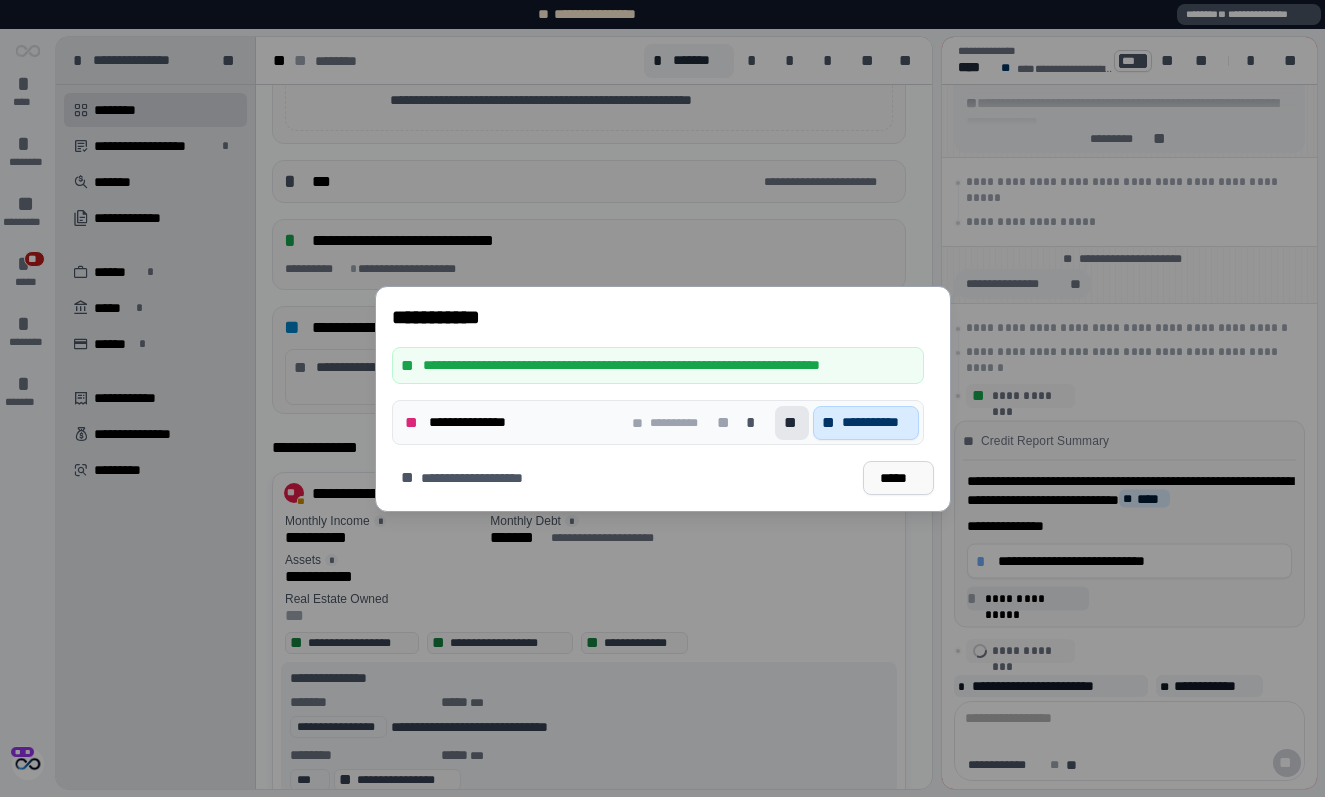 click on "*****" at bounding box center [897, 477] 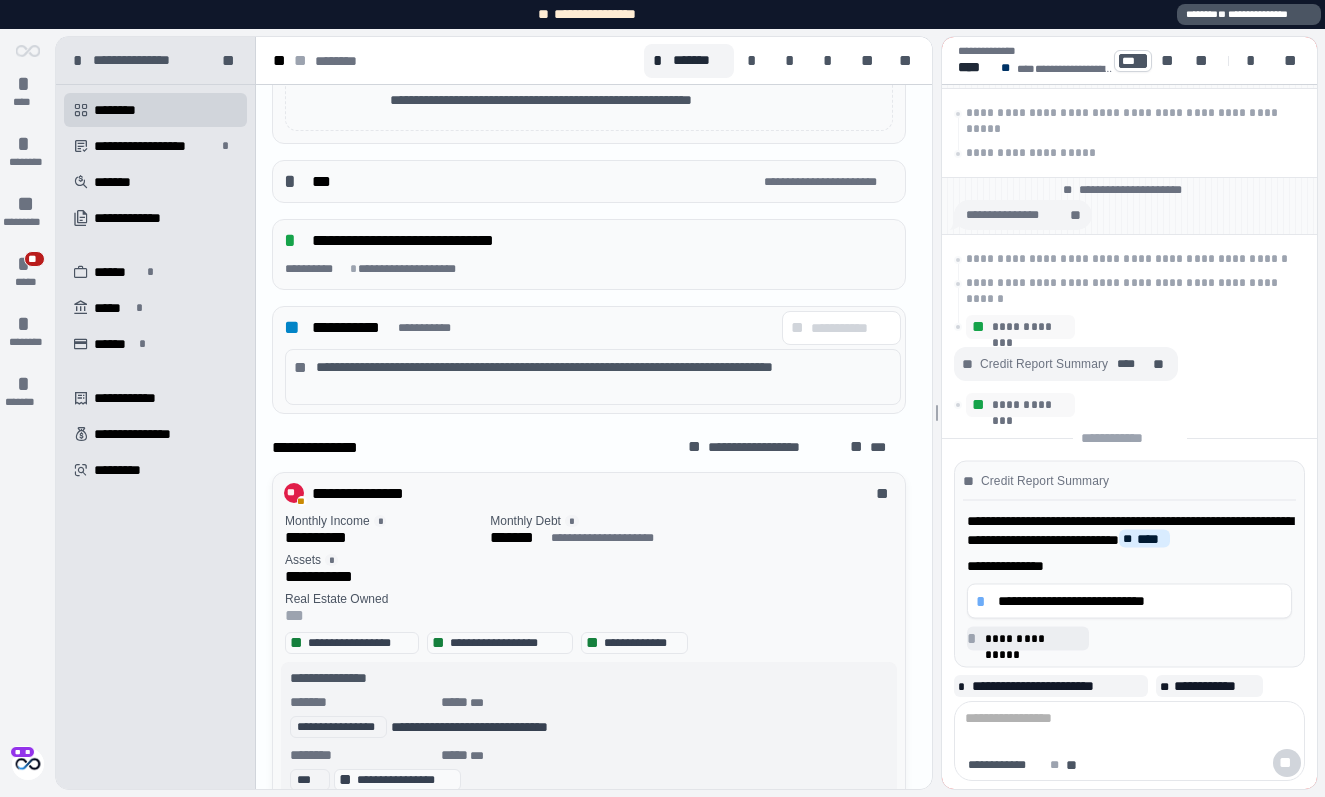 scroll, scrollTop: 769, scrollLeft: 0, axis: vertical 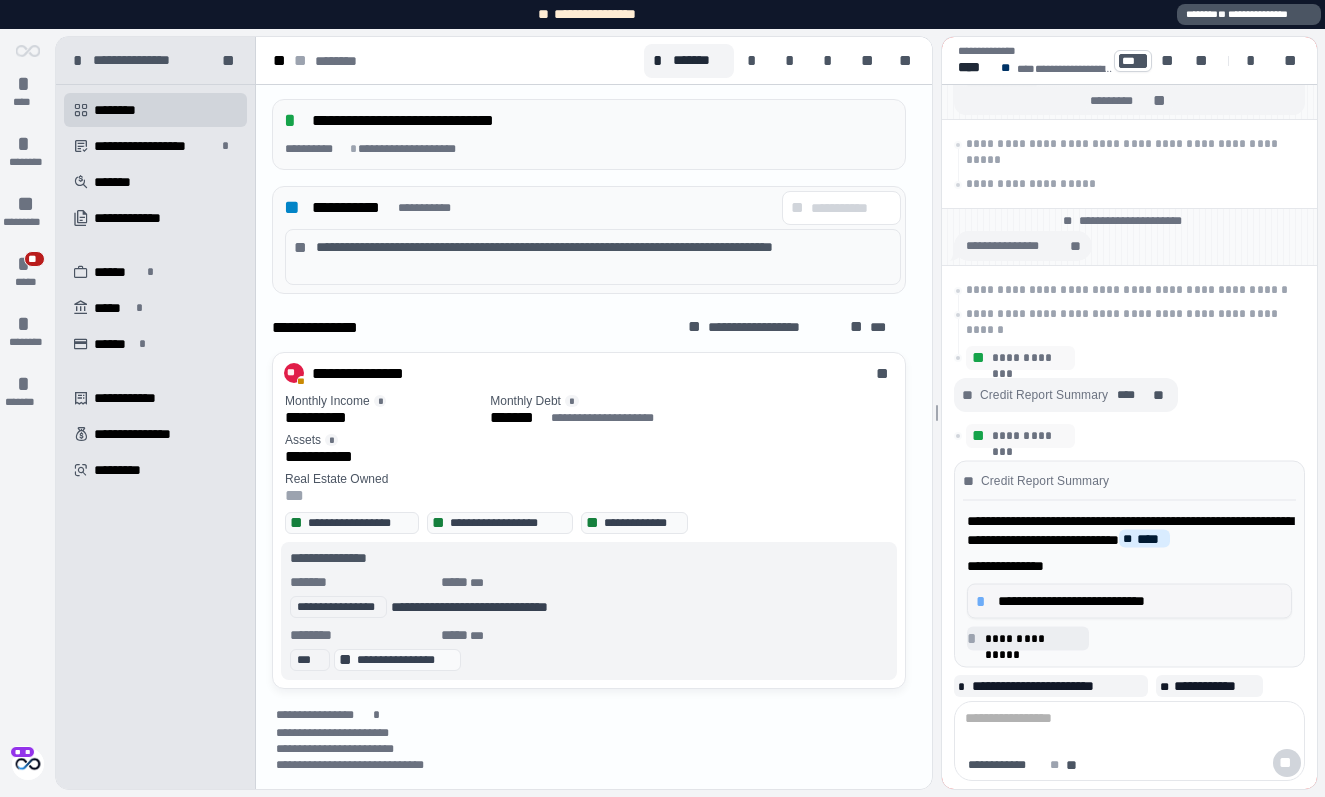 click on "**********" at bounding box center (1129, 601) 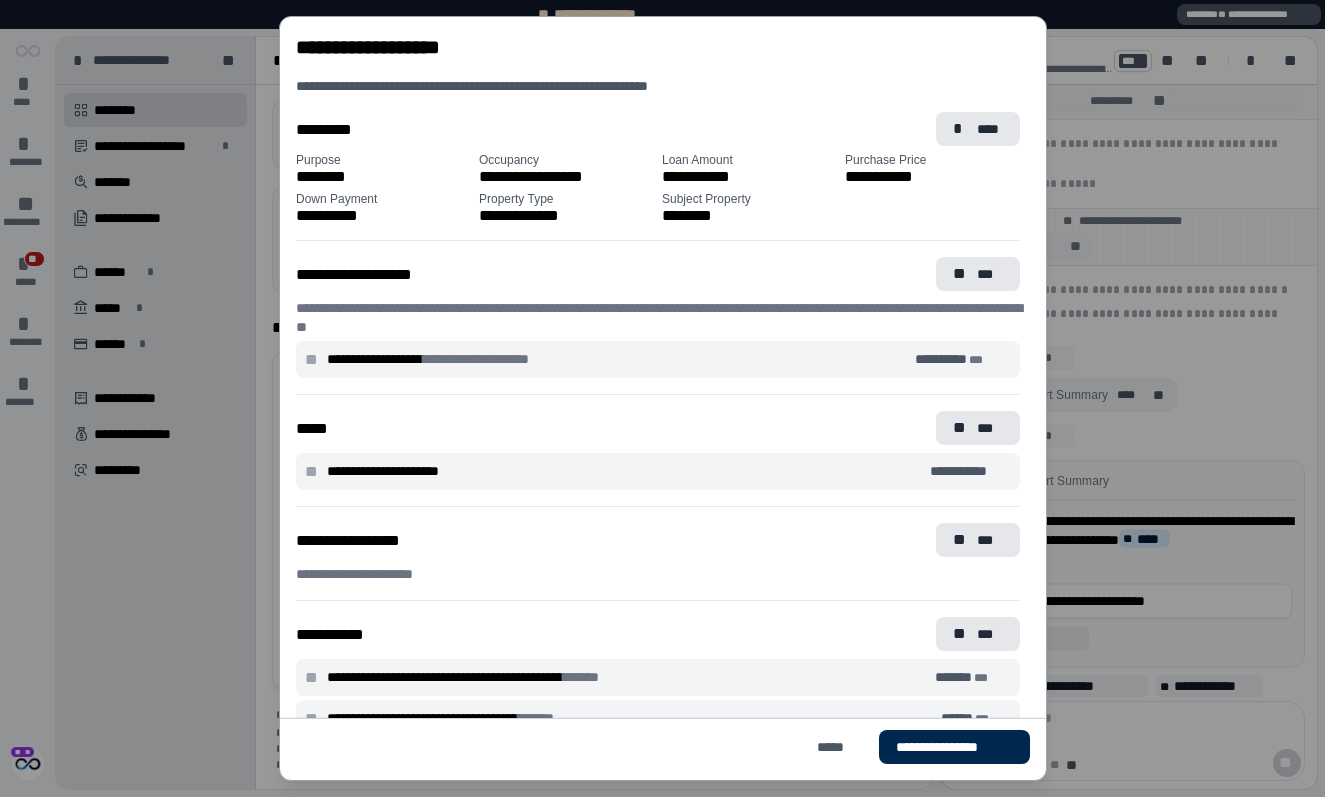 click on "**********" at bounding box center (953, 747) 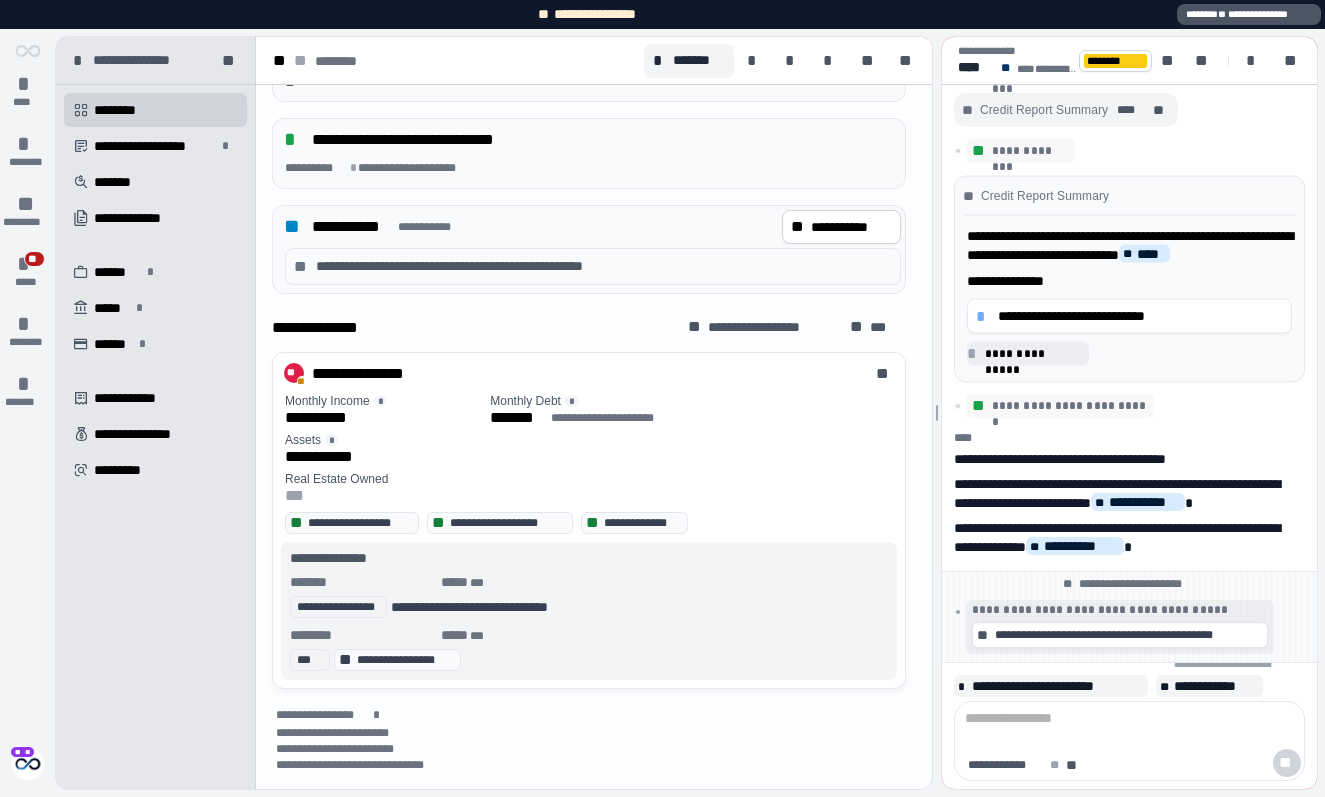 scroll, scrollTop: 750, scrollLeft: 0, axis: vertical 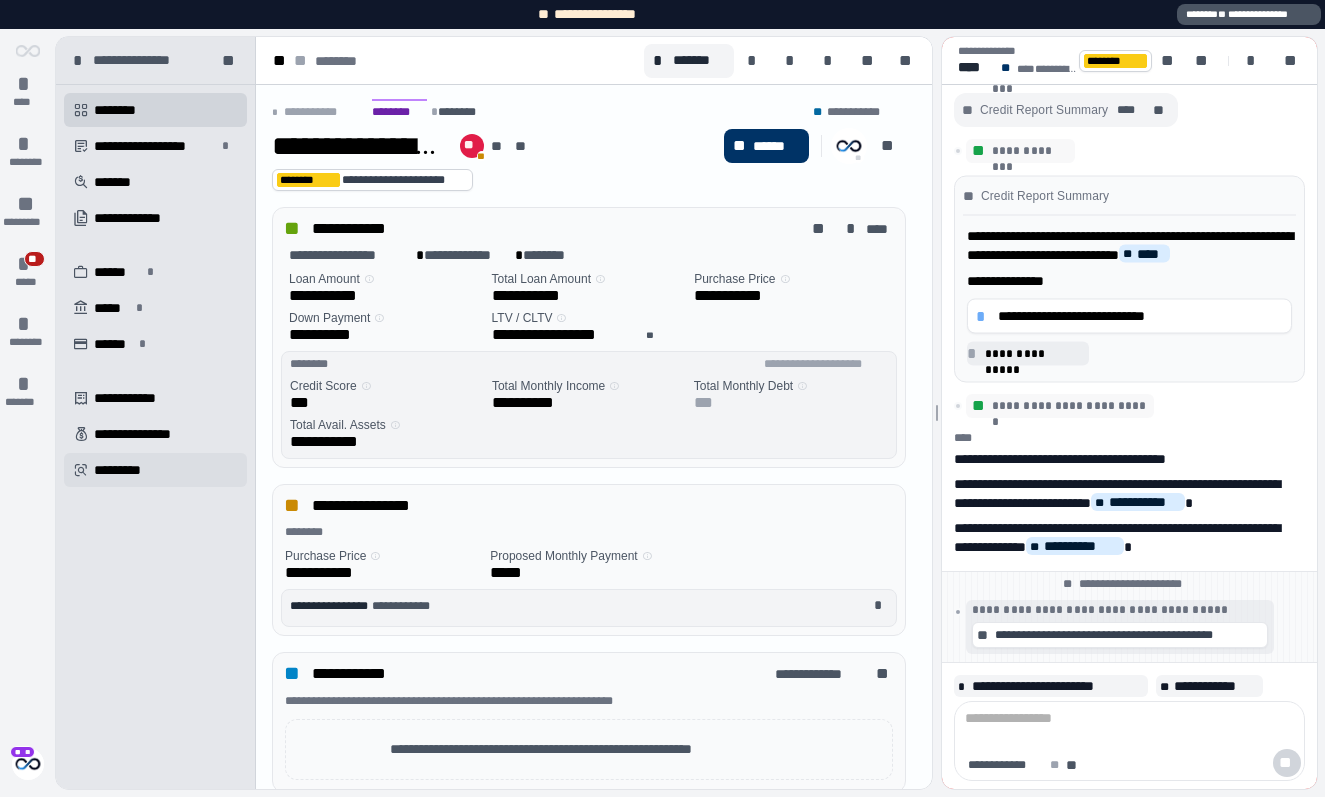 click on "*********" at bounding box center [124, 470] 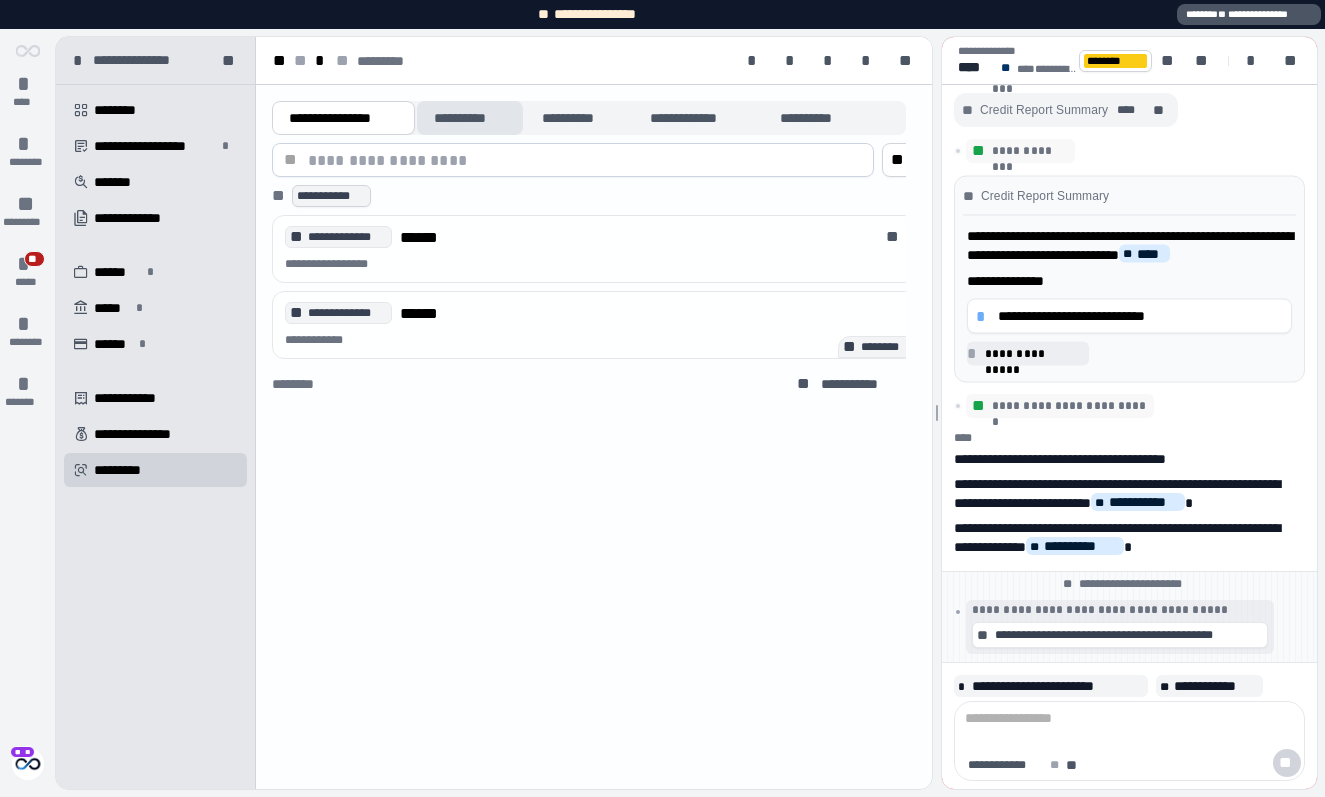 click on "**********" at bounding box center (470, 118) 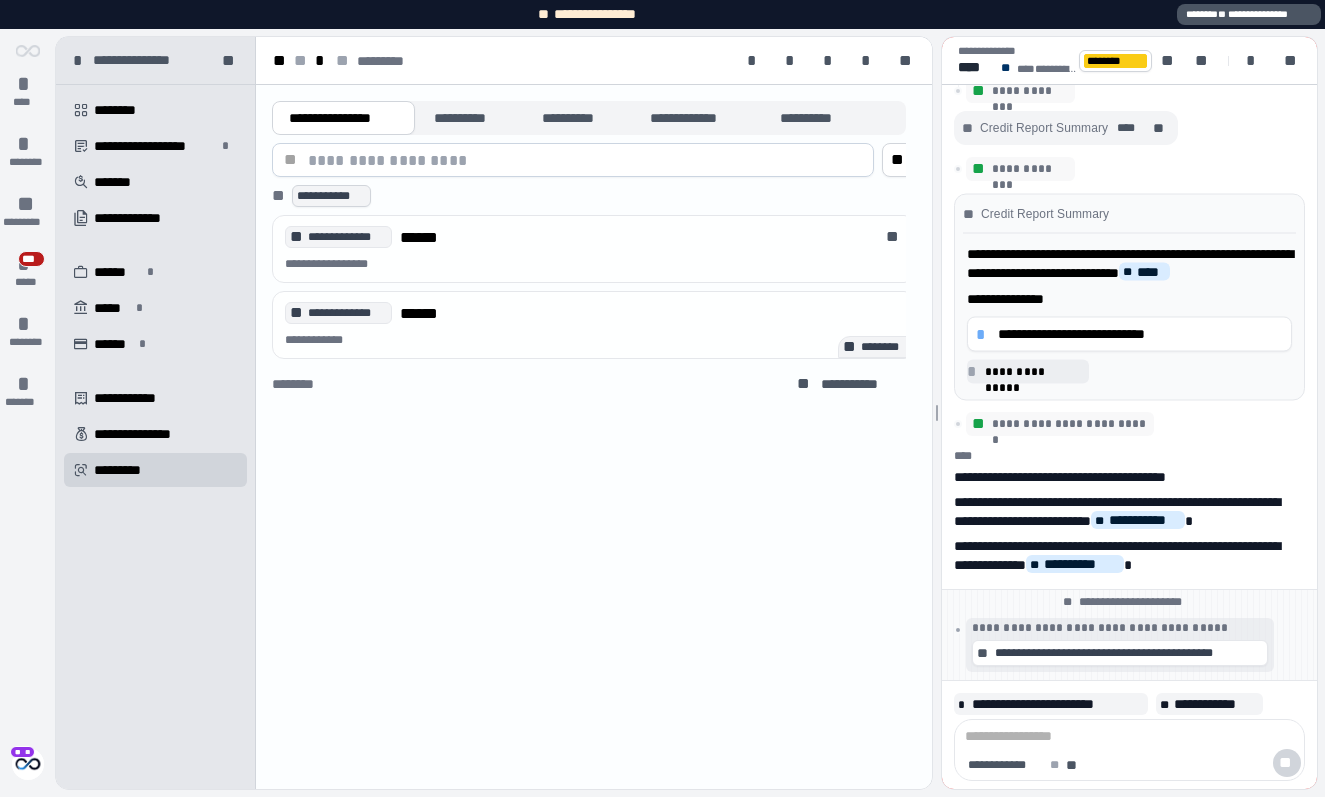 scroll, scrollTop: 0, scrollLeft: 0, axis: both 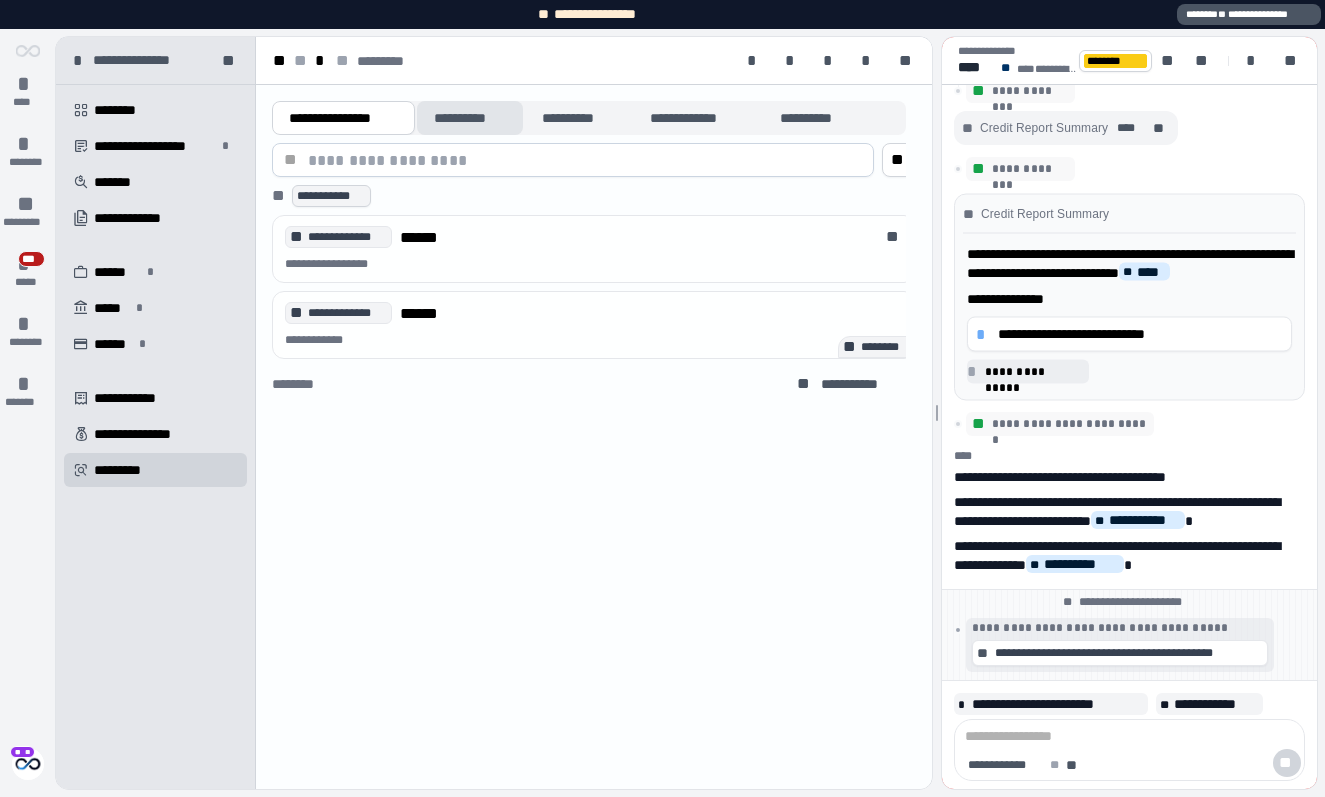click on "**********" at bounding box center (470, 118) 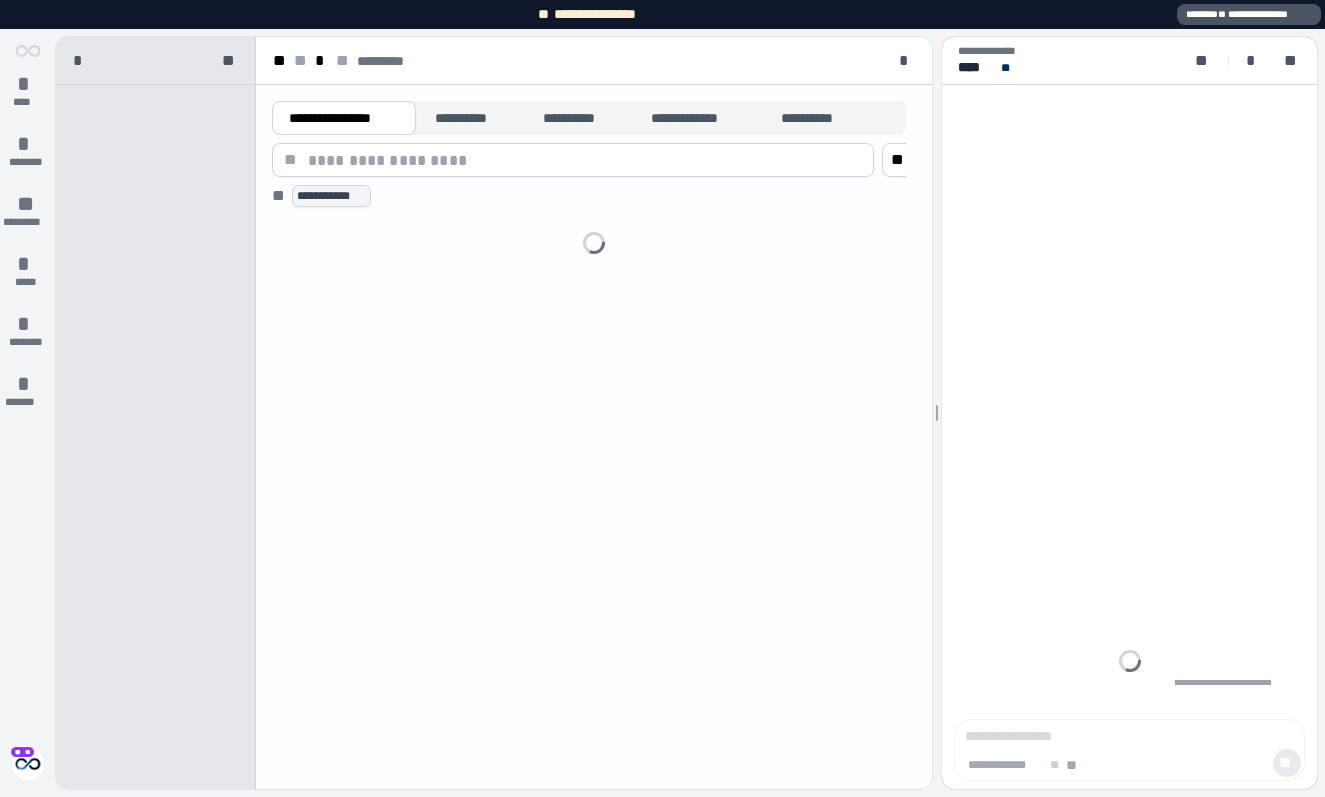 scroll, scrollTop: 0, scrollLeft: 0, axis: both 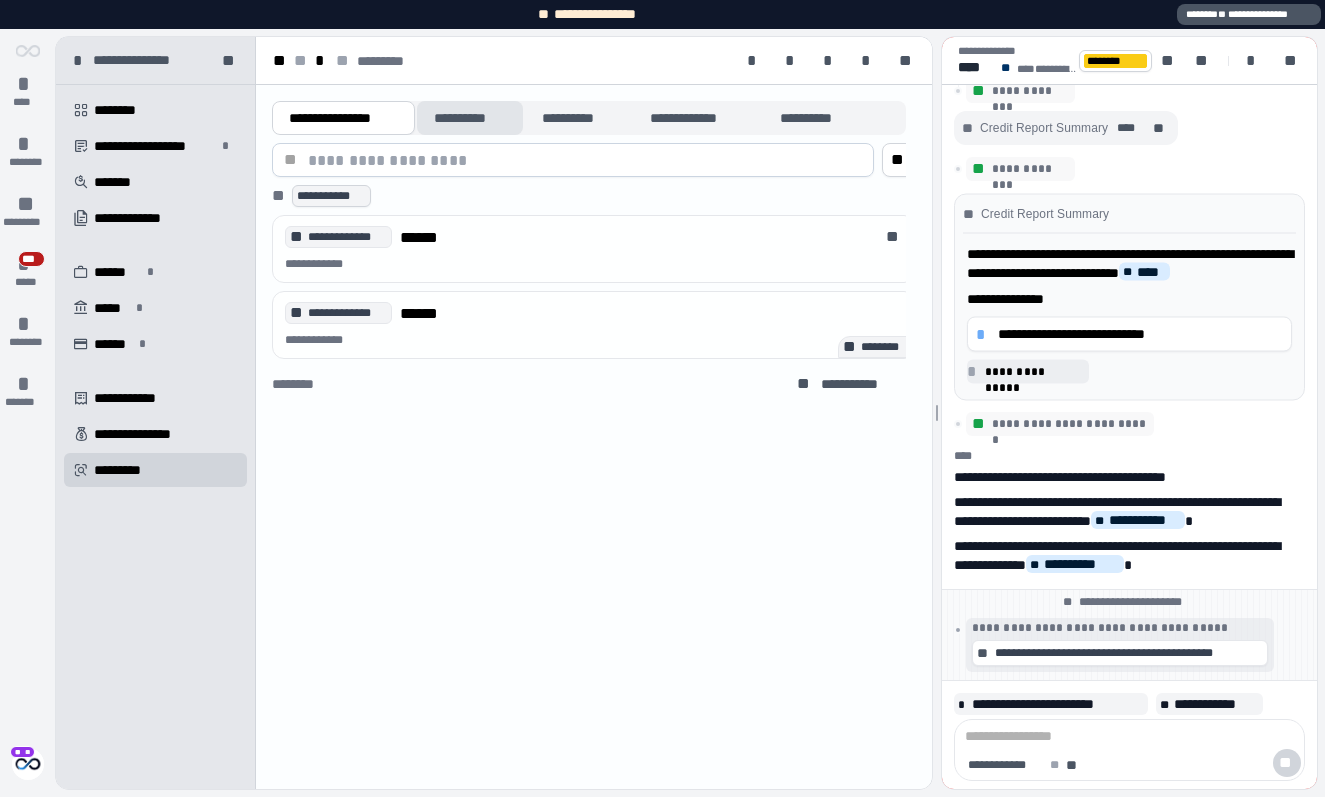 click on "**********" at bounding box center [470, 118] 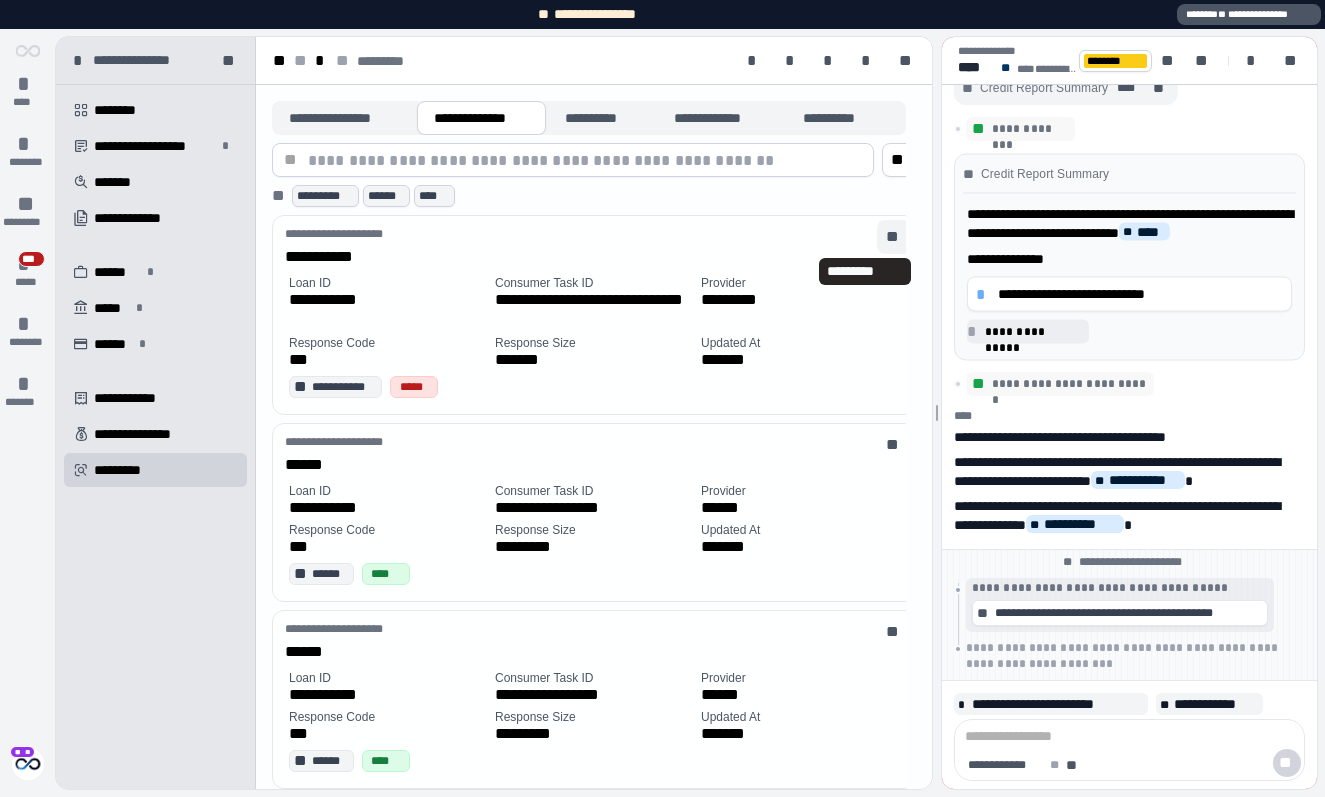 click on "**" at bounding box center (894, 237) 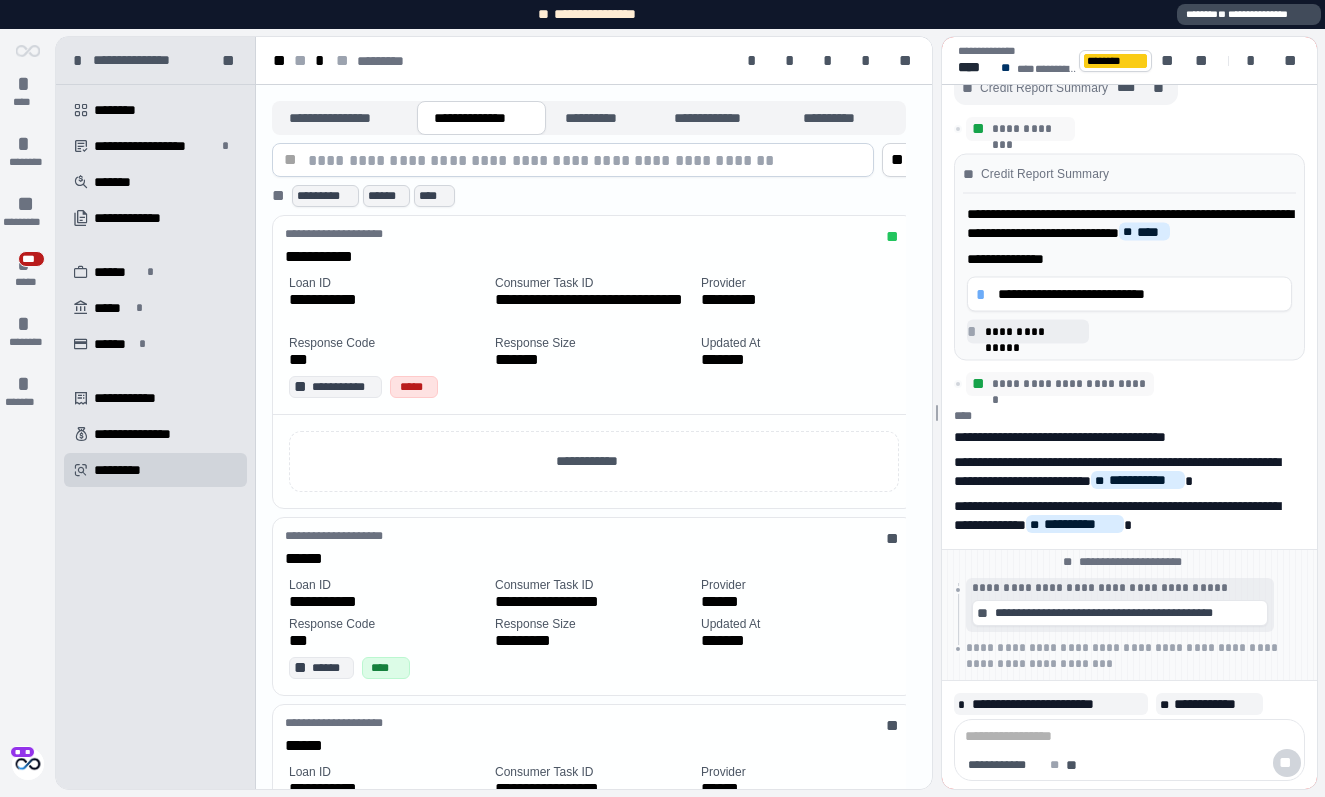 click on "**********" at bounding box center [1249, 14] 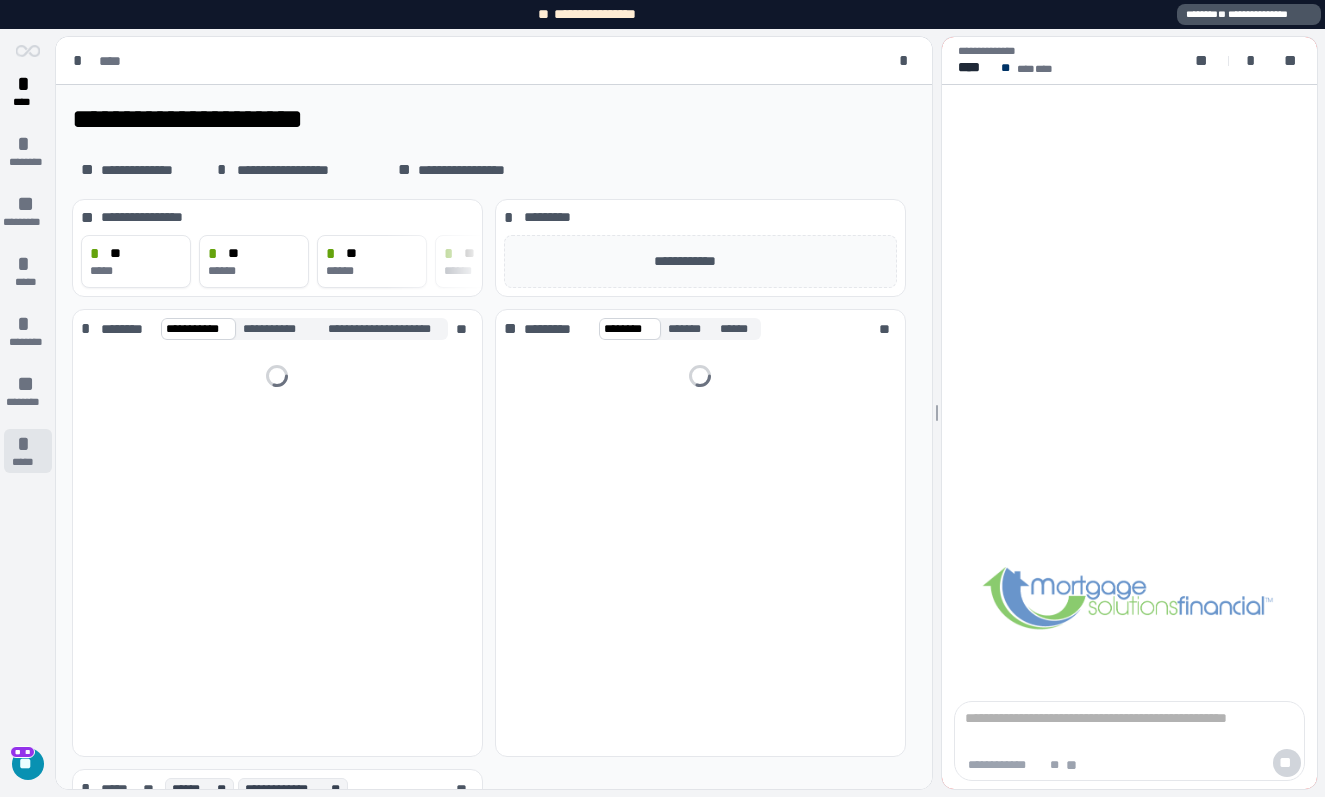scroll, scrollTop: 0, scrollLeft: 0, axis: both 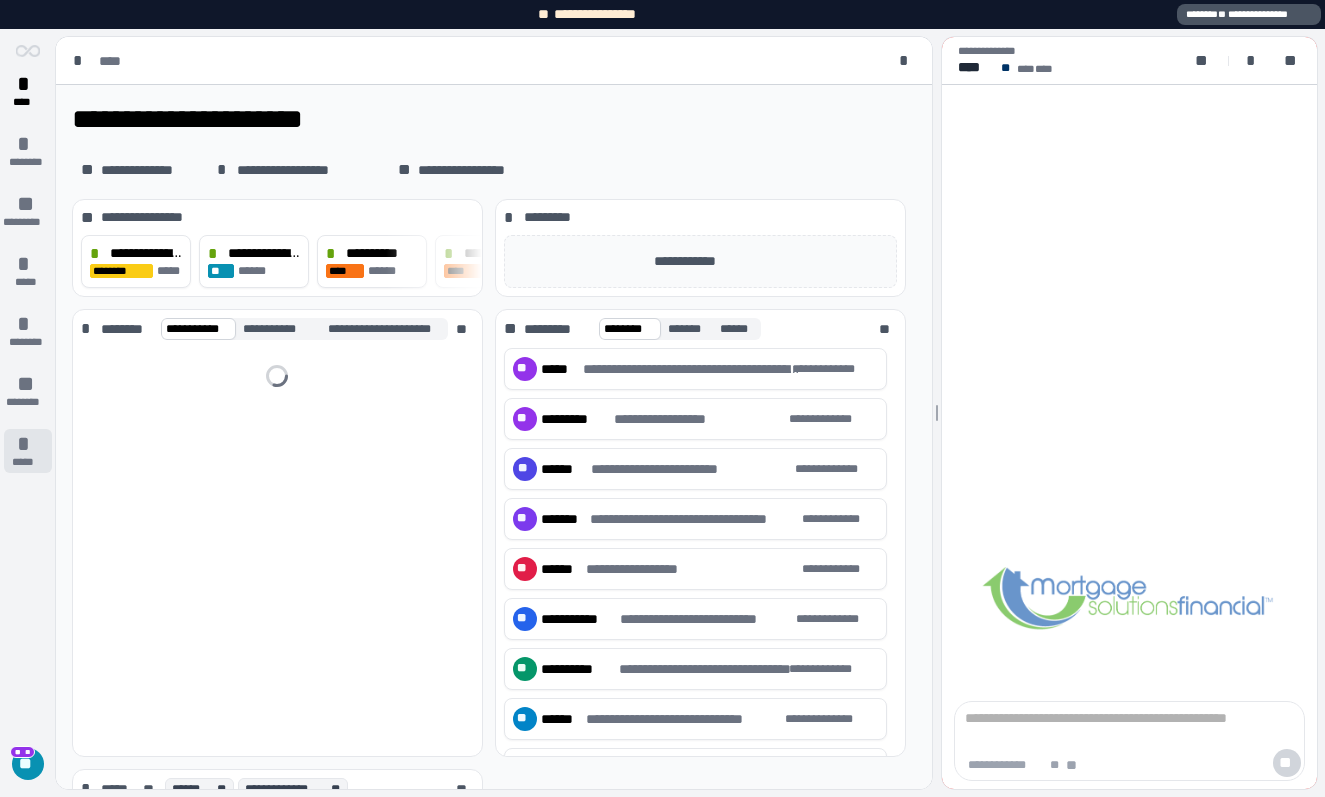 click on "*" at bounding box center (28, 444) 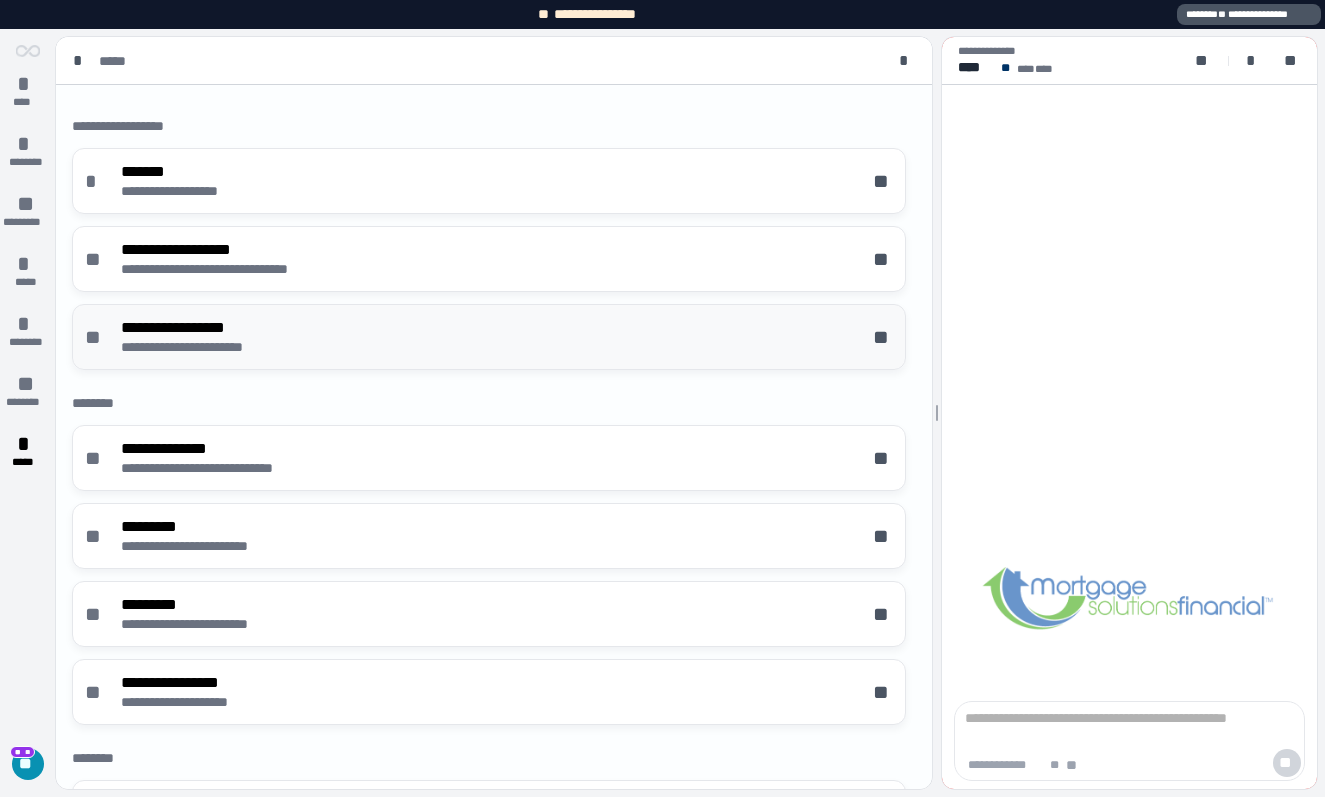 click on "**********" at bounding box center (204, 347) 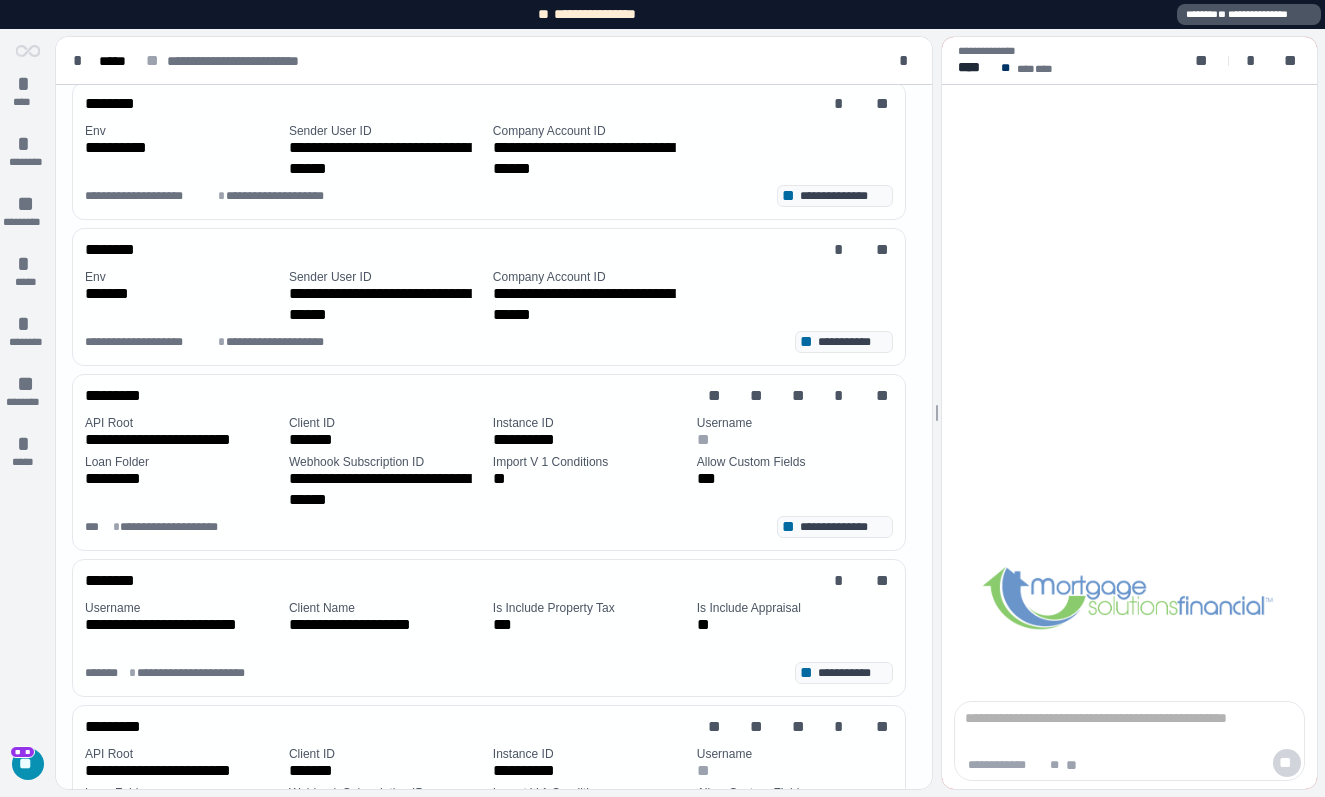 scroll, scrollTop: 322, scrollLeft: 0, axis: vertical 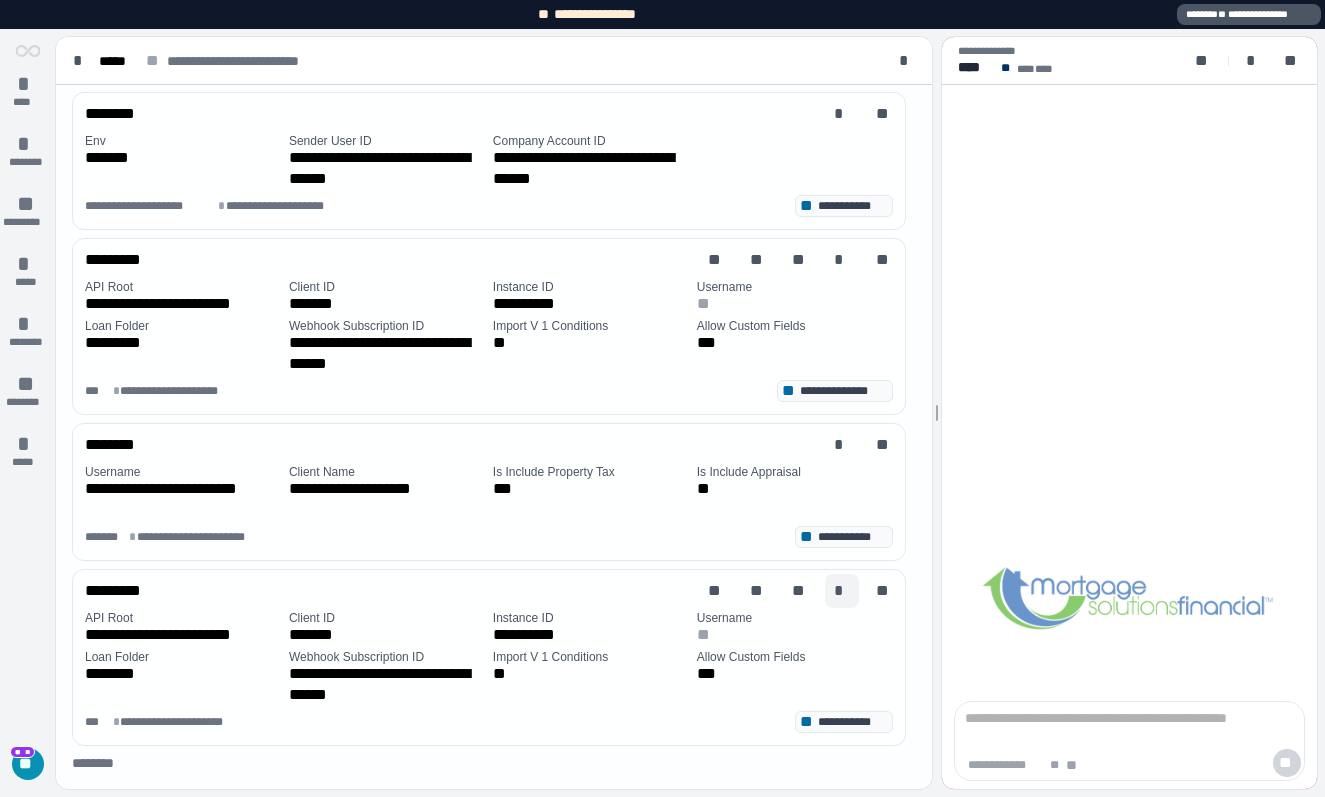 click on "*" at bounding box center (842, 591) 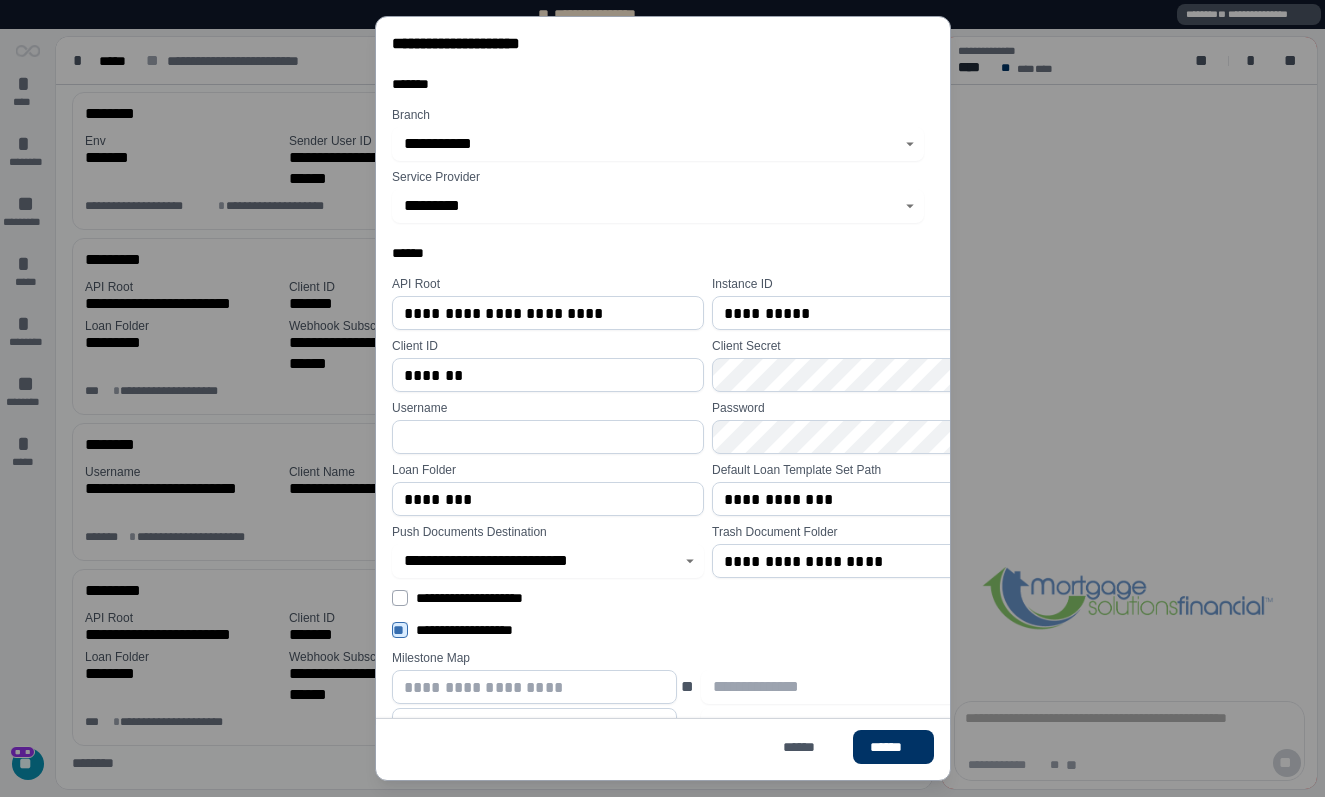 click on "**********" at bounding box center (868, 499) 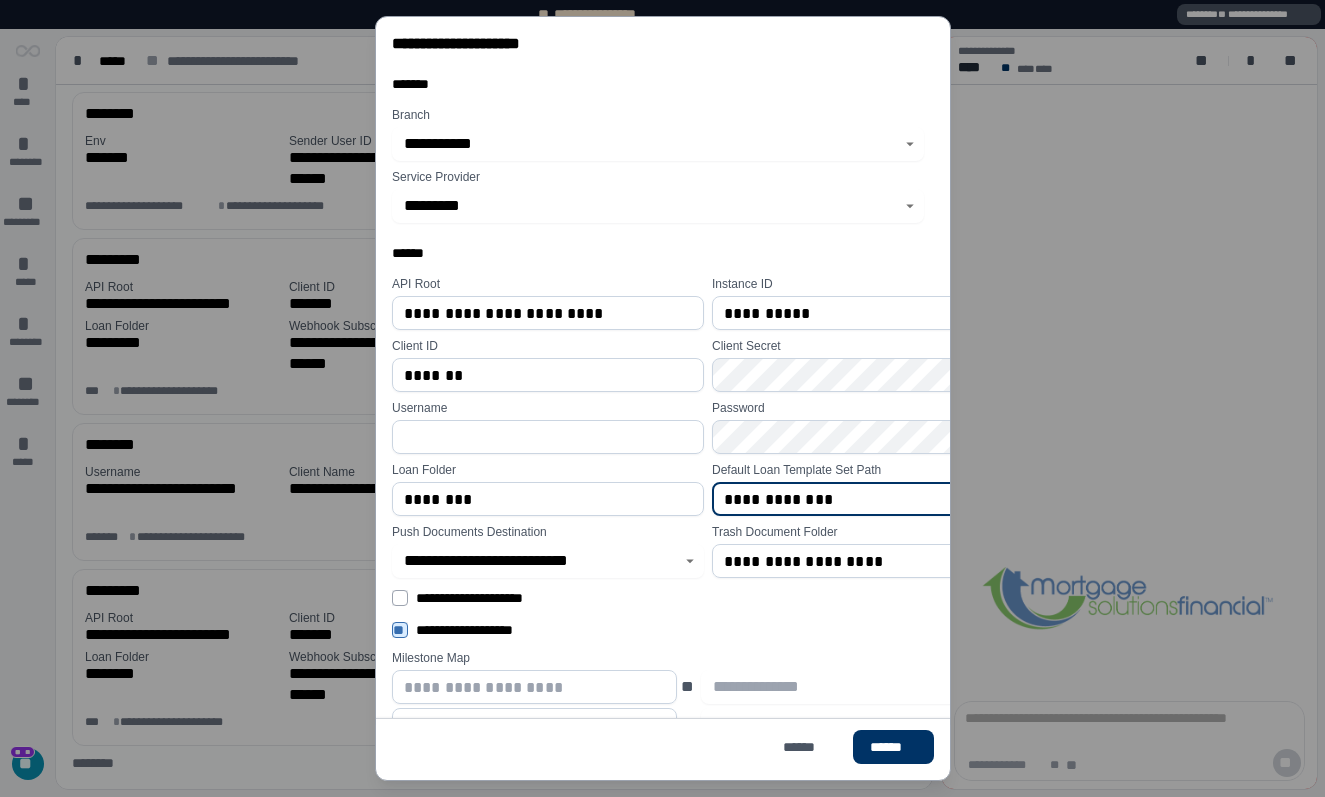 click on "**********" at bounding box center (868, 499) 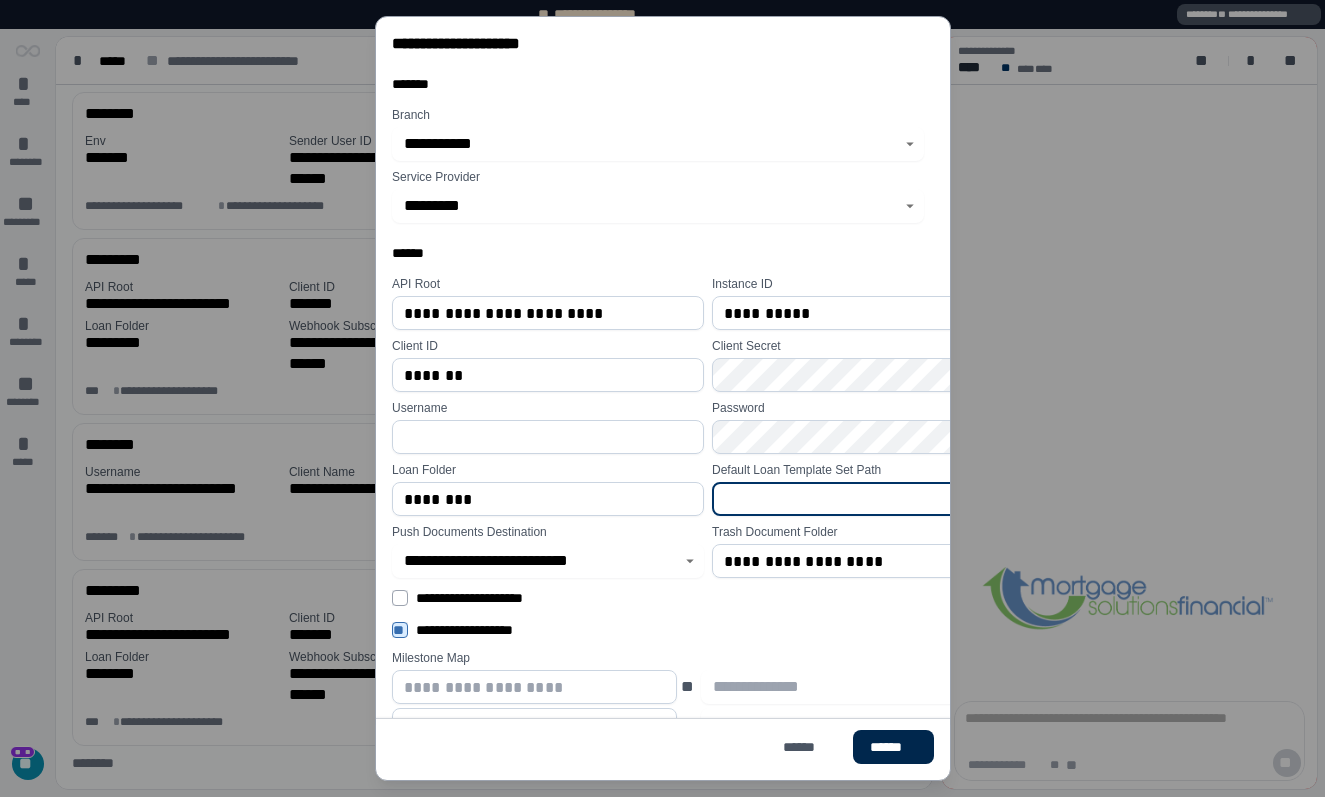 type 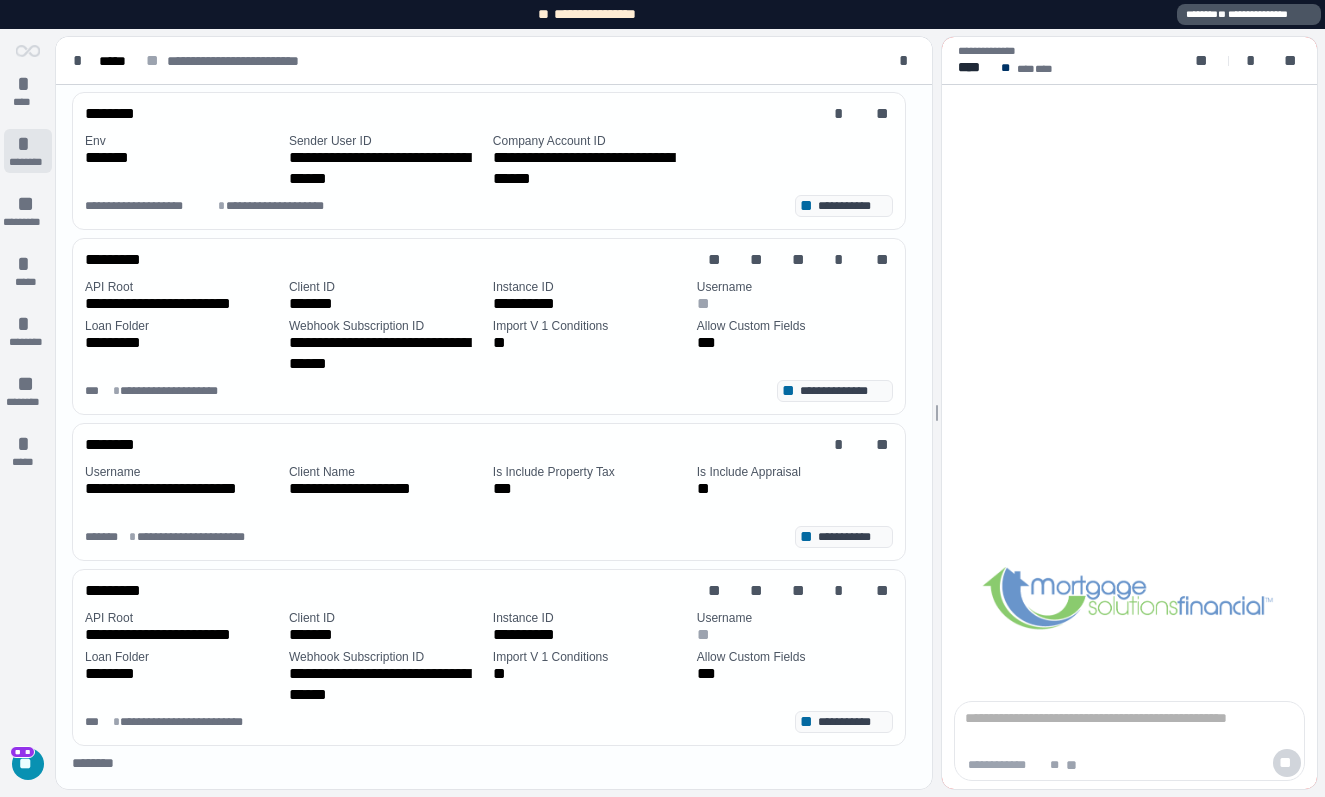click on "*" at bounding box center (28, 144) 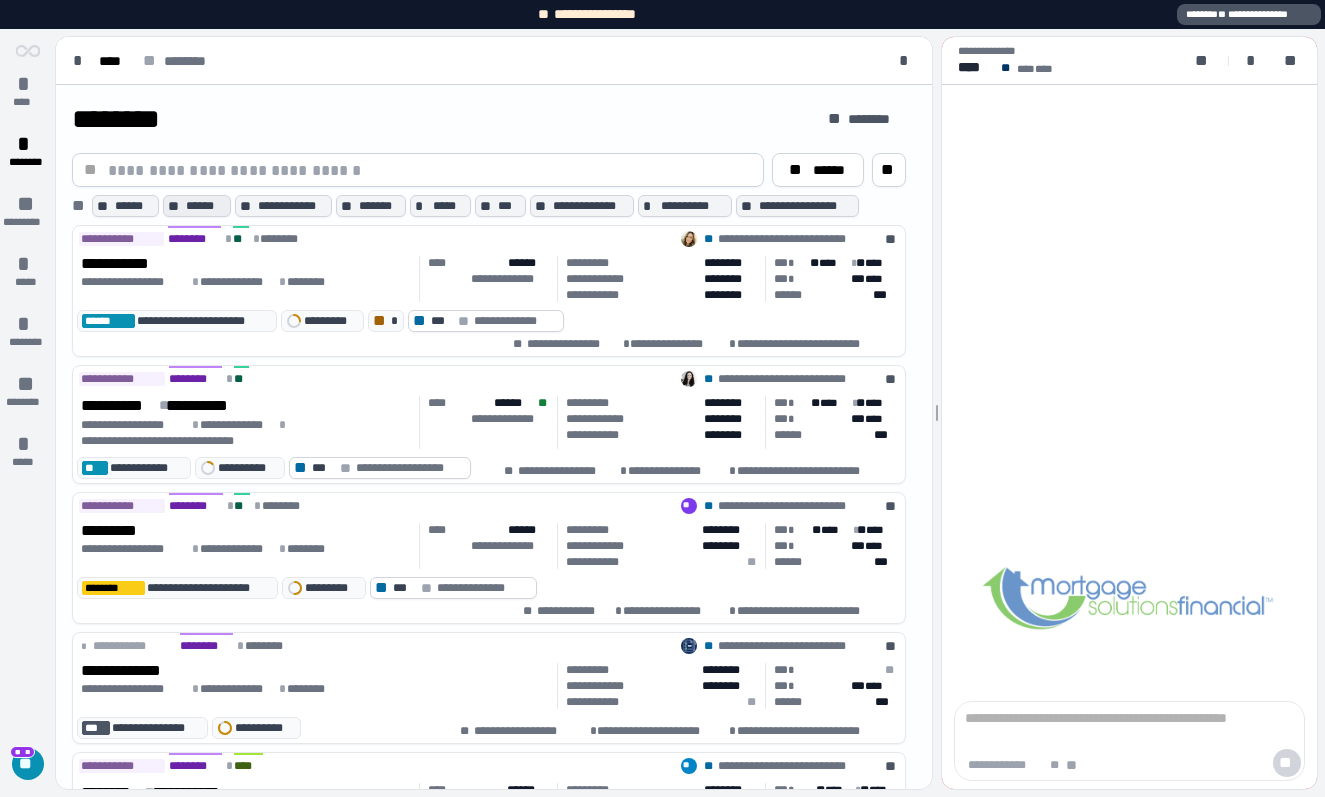 click on "******" at bounding box center (206, 206) 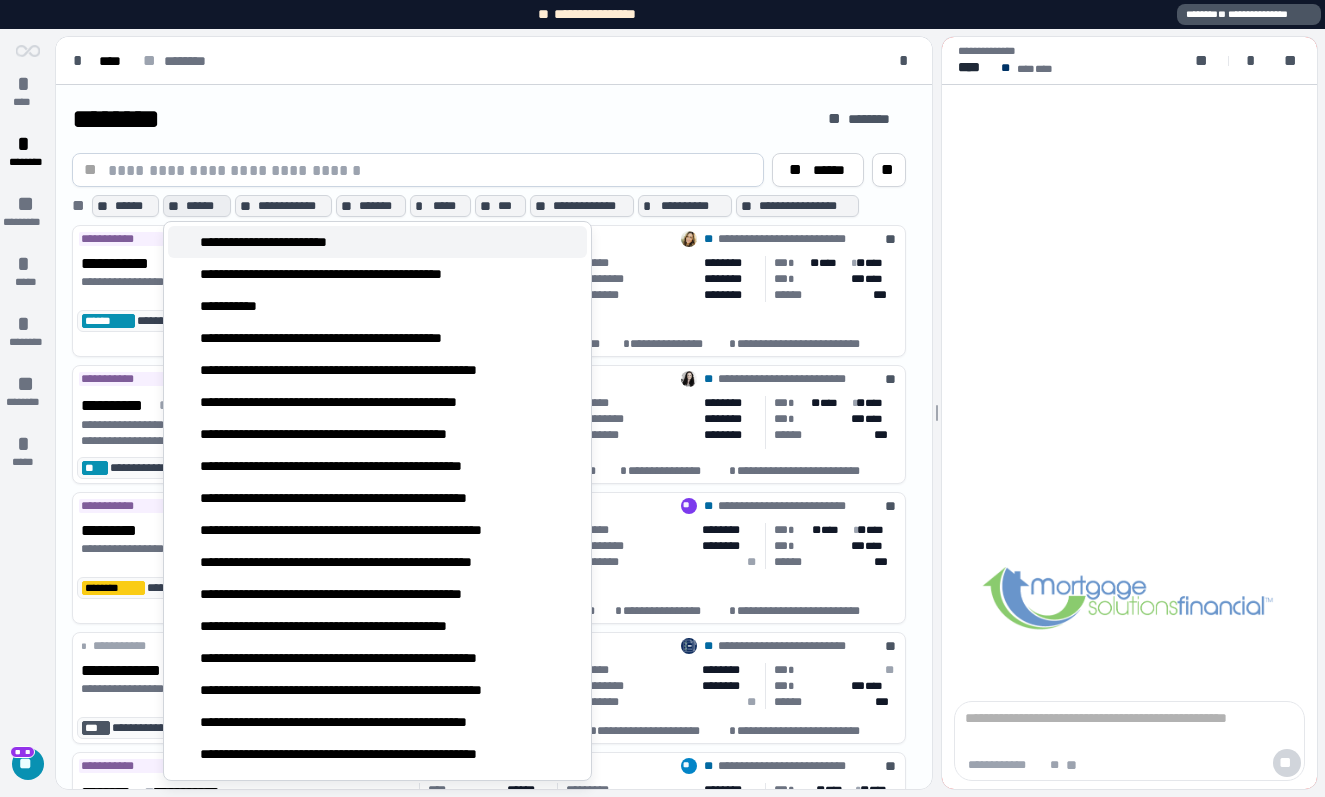 click on "**********" at bounding box center (294, 242) 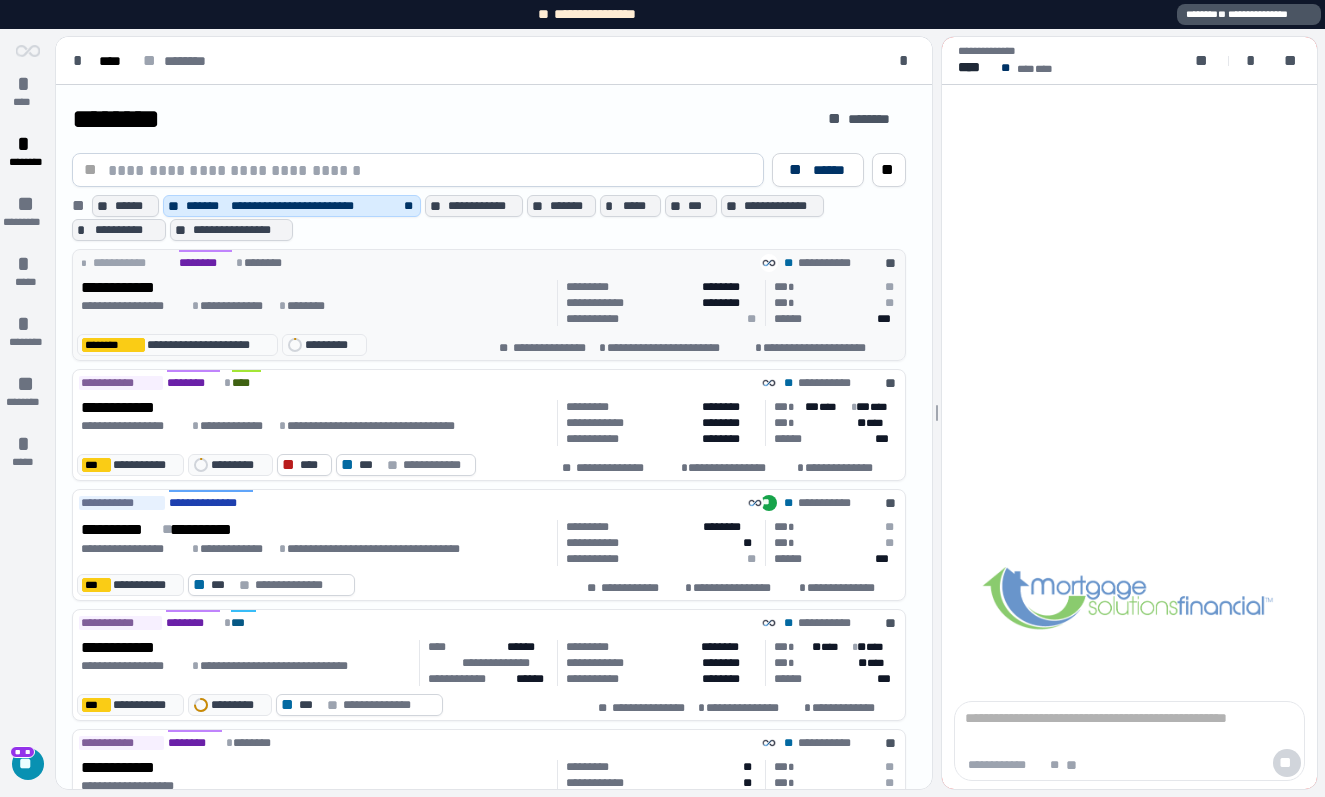 click on "**********" at bounding box center (662, 303) 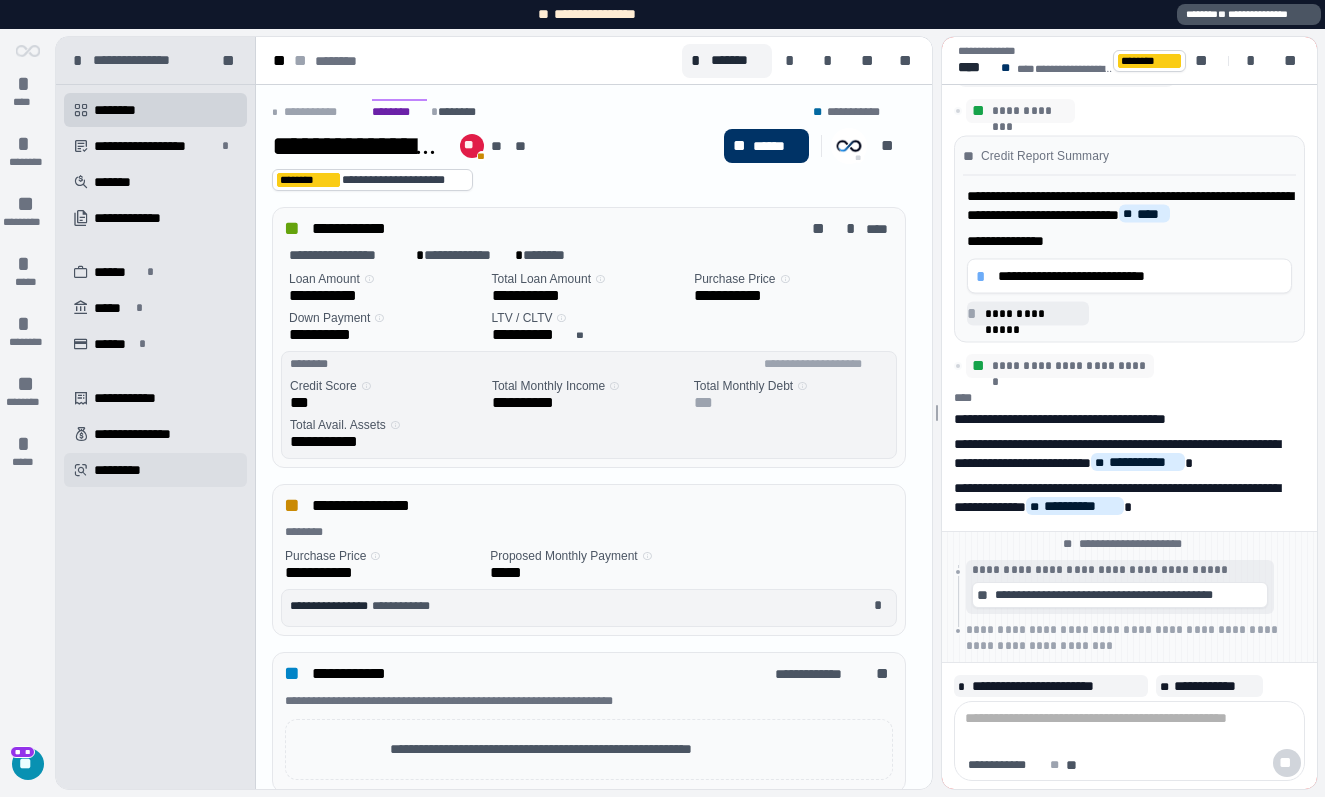 click on " *********" at bounding box center [155, 470] 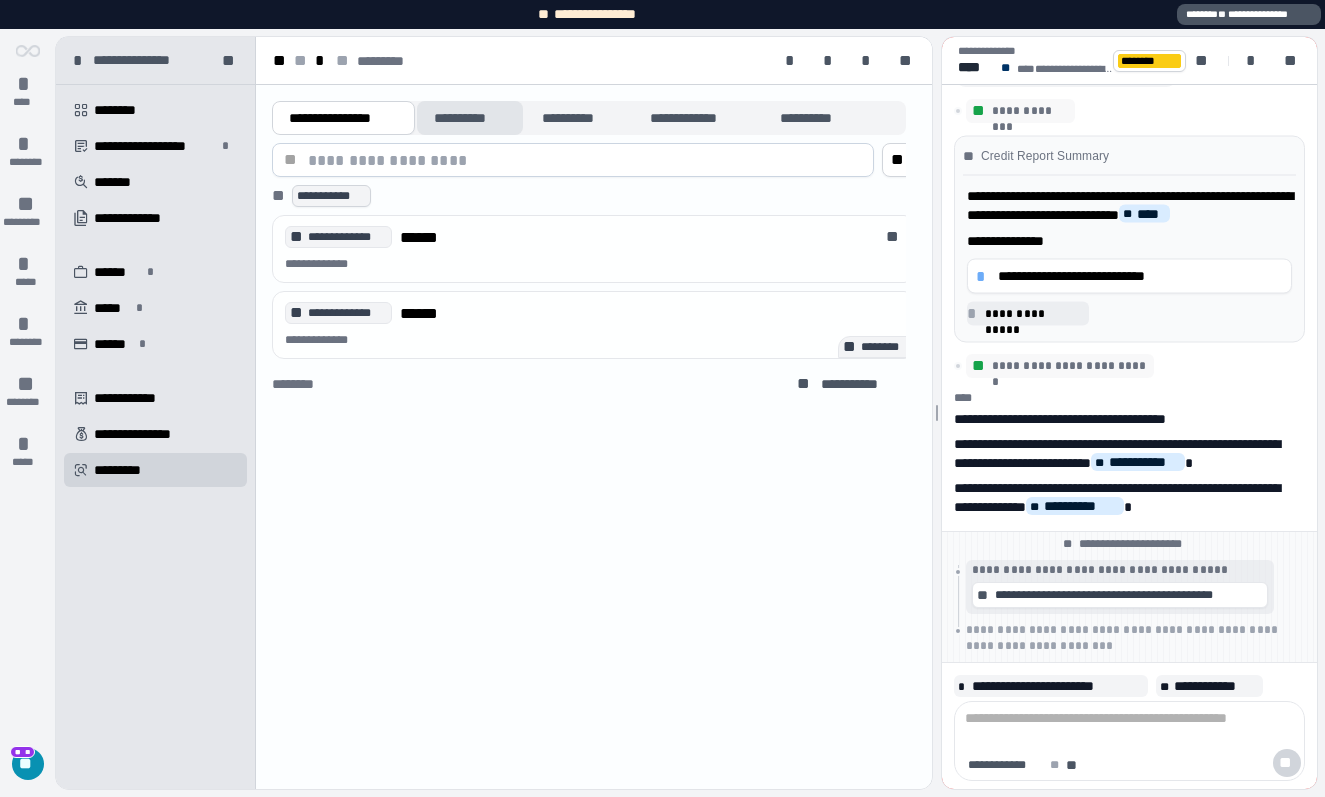 click on "**********" at bounding box center [470, 118] 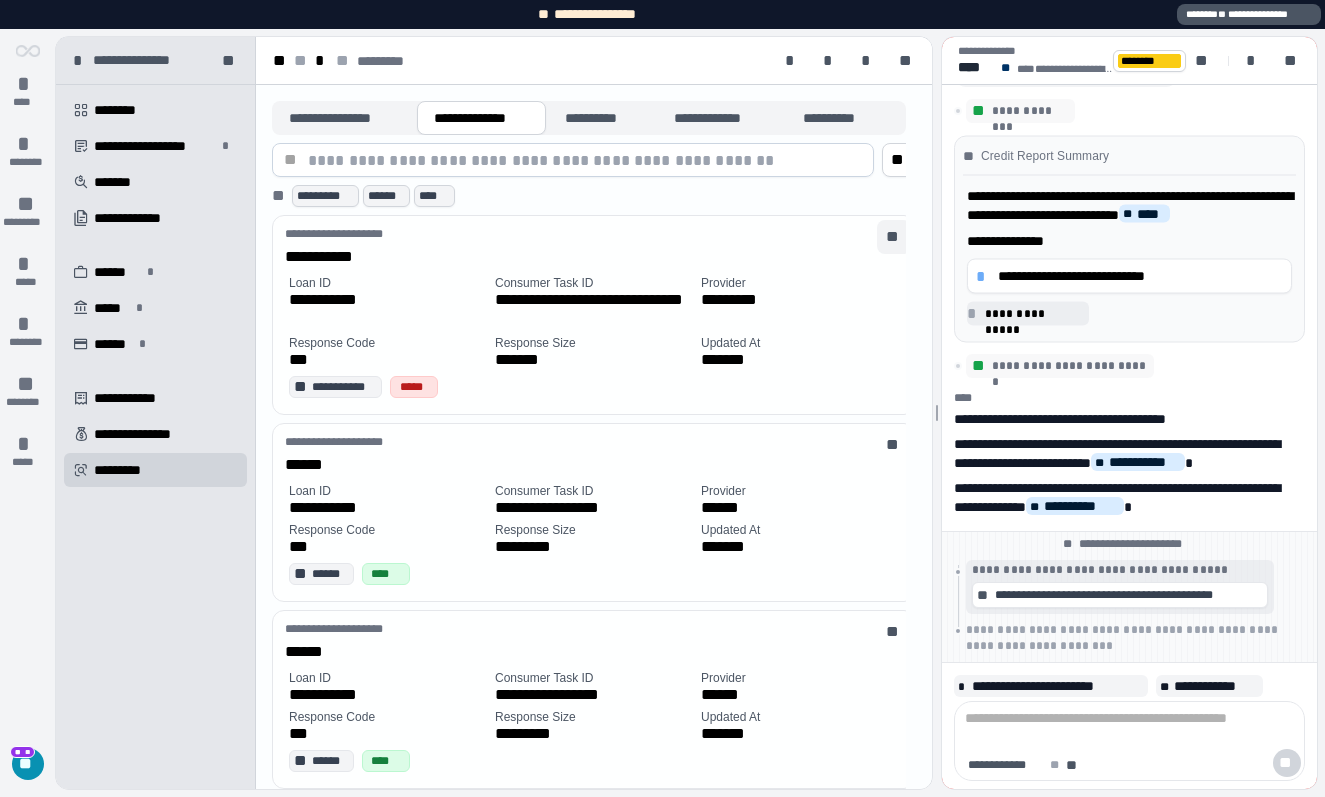 click on "**" at bounding box center [0, 0] 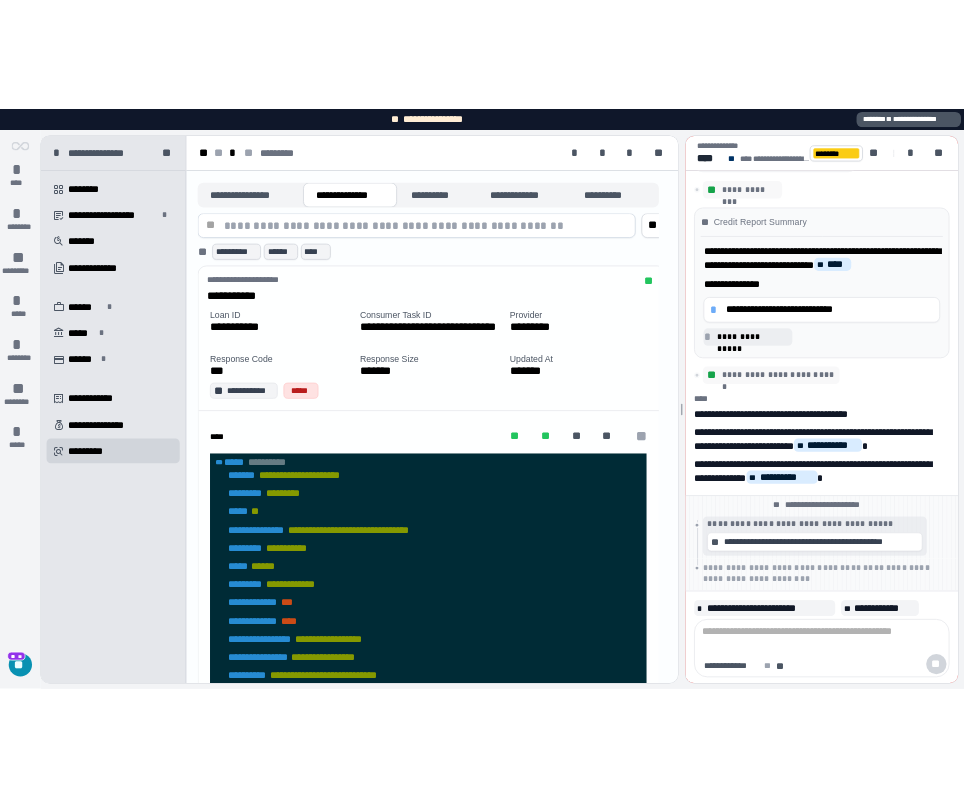 scroll, scrollTop: 333, scrollLeft: 0, axis: vertical 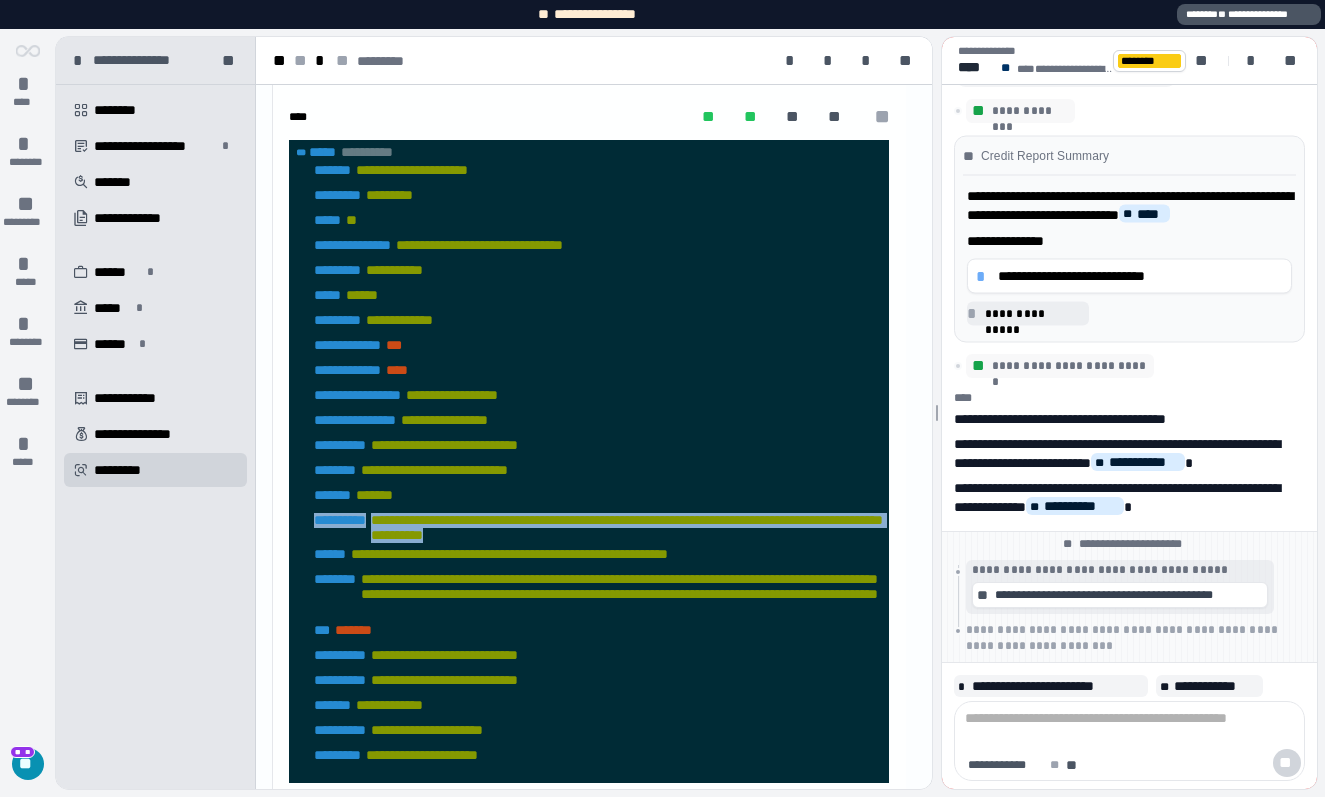 drag, startPoint x: 316, startPoint y: 521, endPoint x: 615, endPoint y: 542, distance: 299.73654 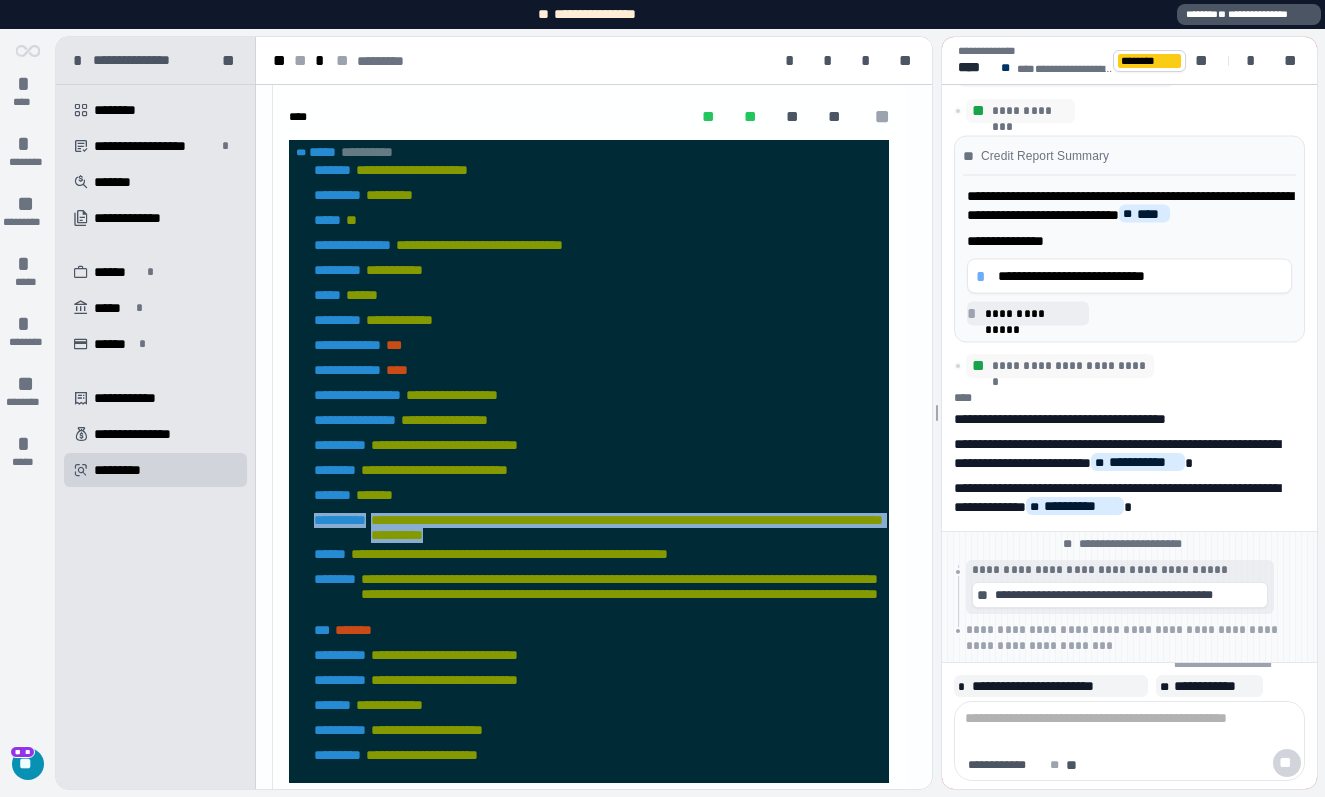 click on "****** * *******" at bounding box center (599, 500) 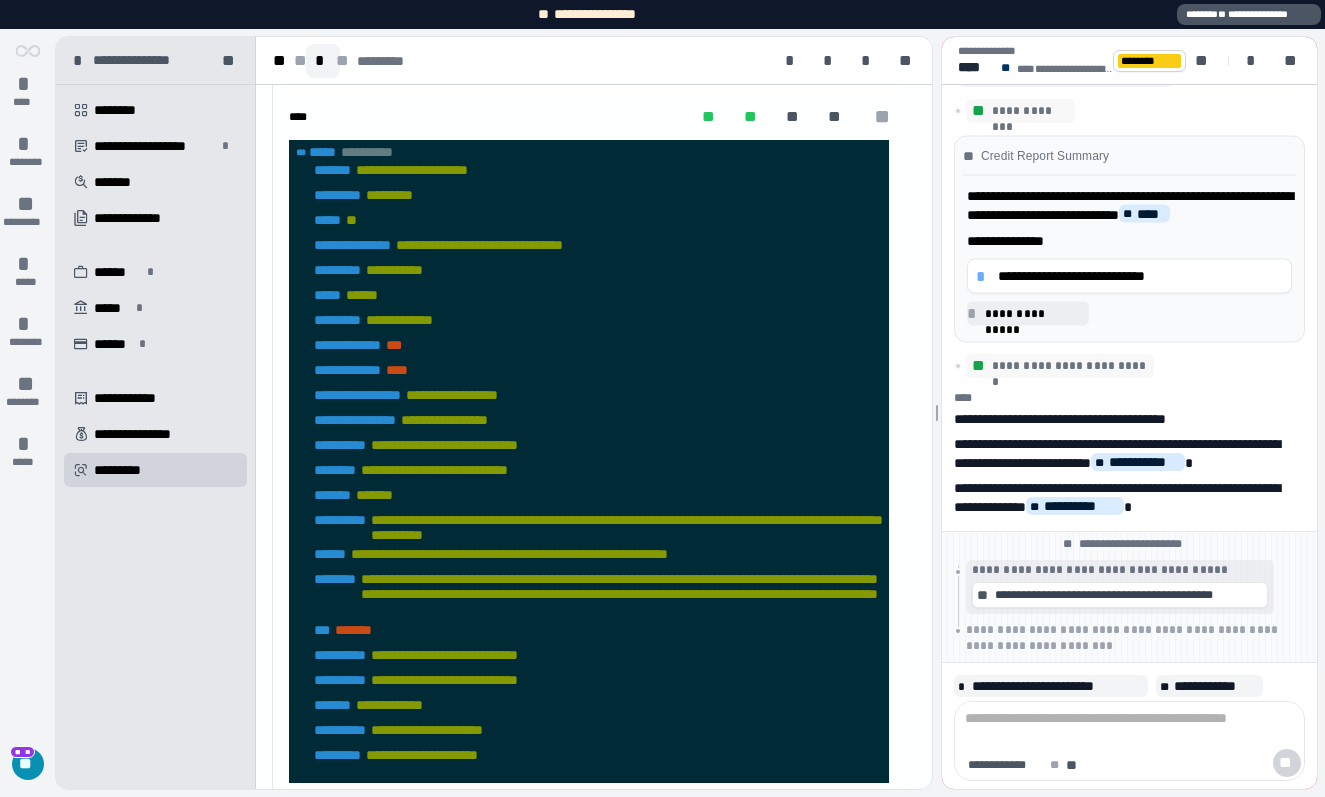 click on "*" at bounding box center (323, 61) 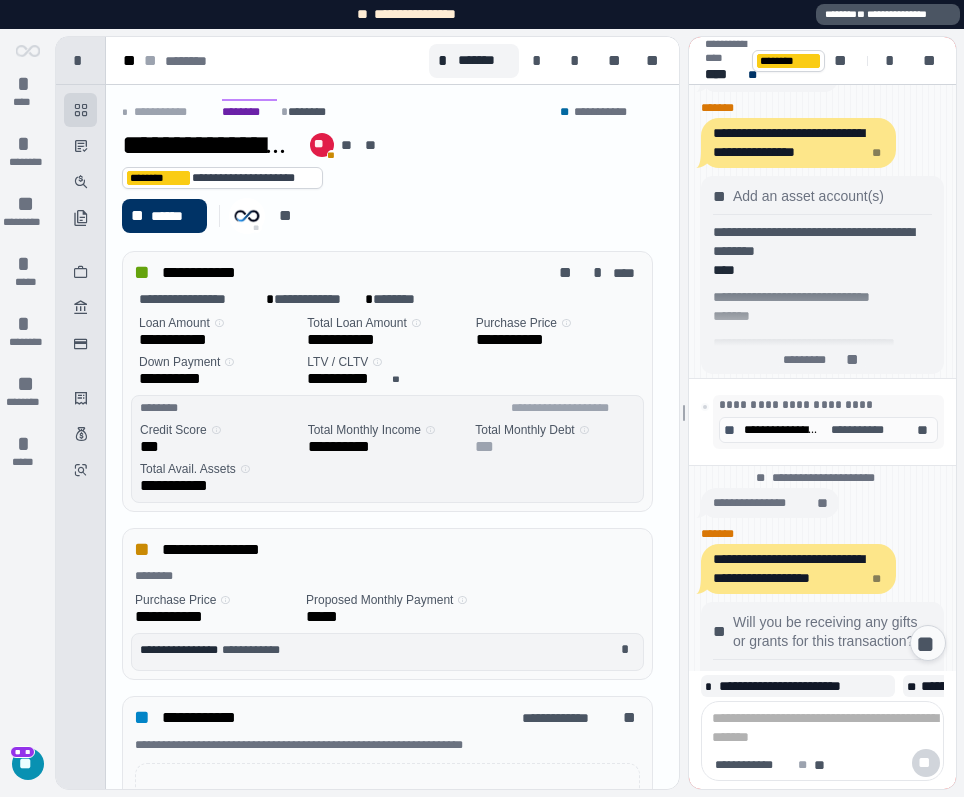 scroll, scrollTop: 1357, scrollLeft: 0, axis: vertical 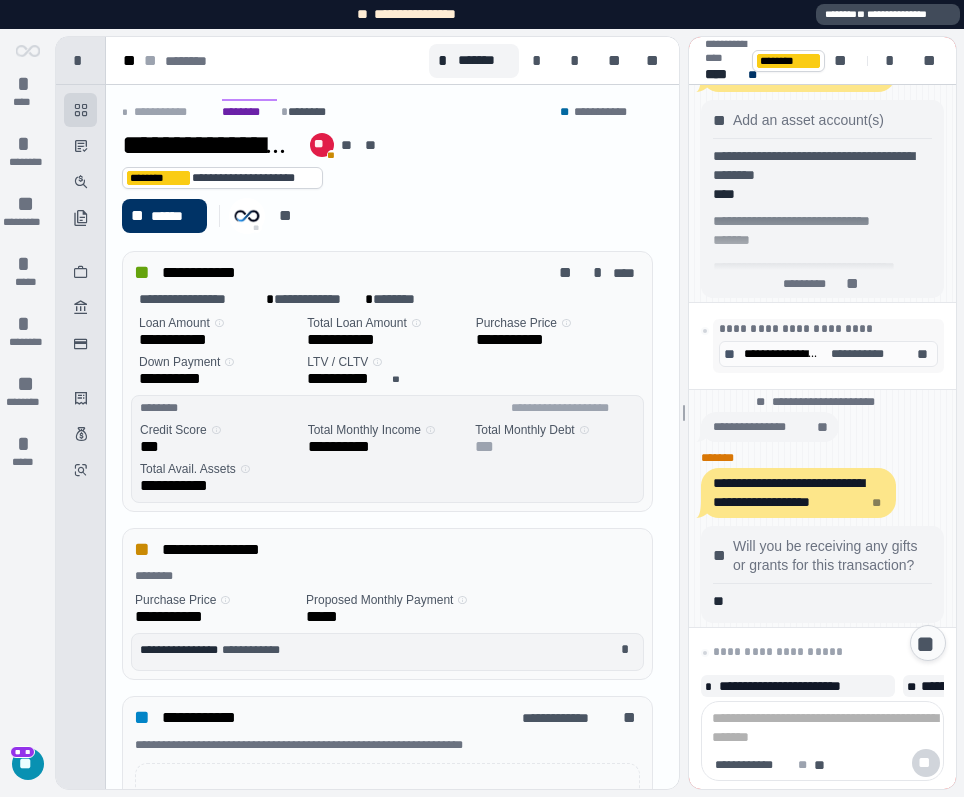 click on "**********" at bounding box center [888, 14] 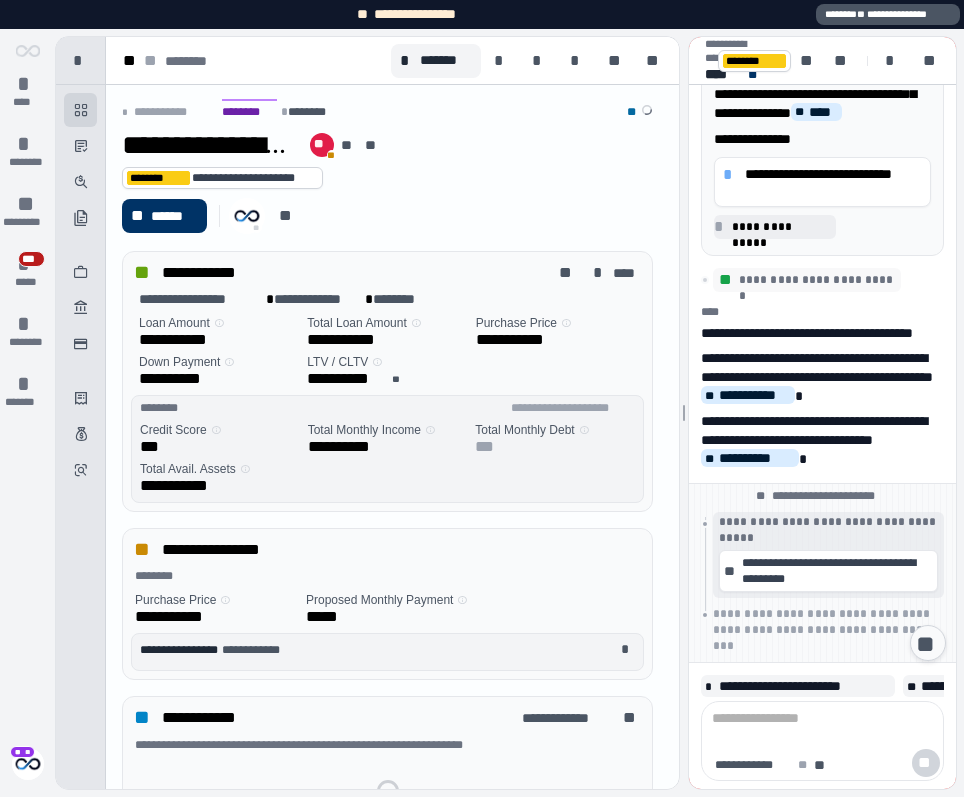 click at bounding box center (822, 728) 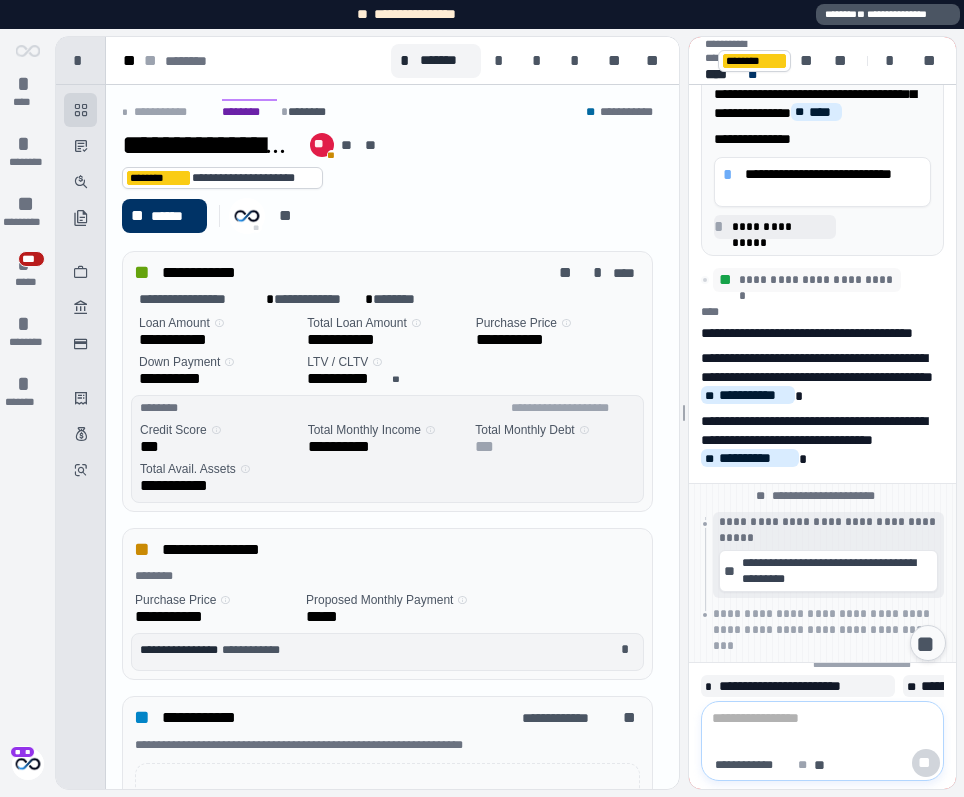 scroll, scrollTop: 819, scrollLeft: 0, axis: vertical 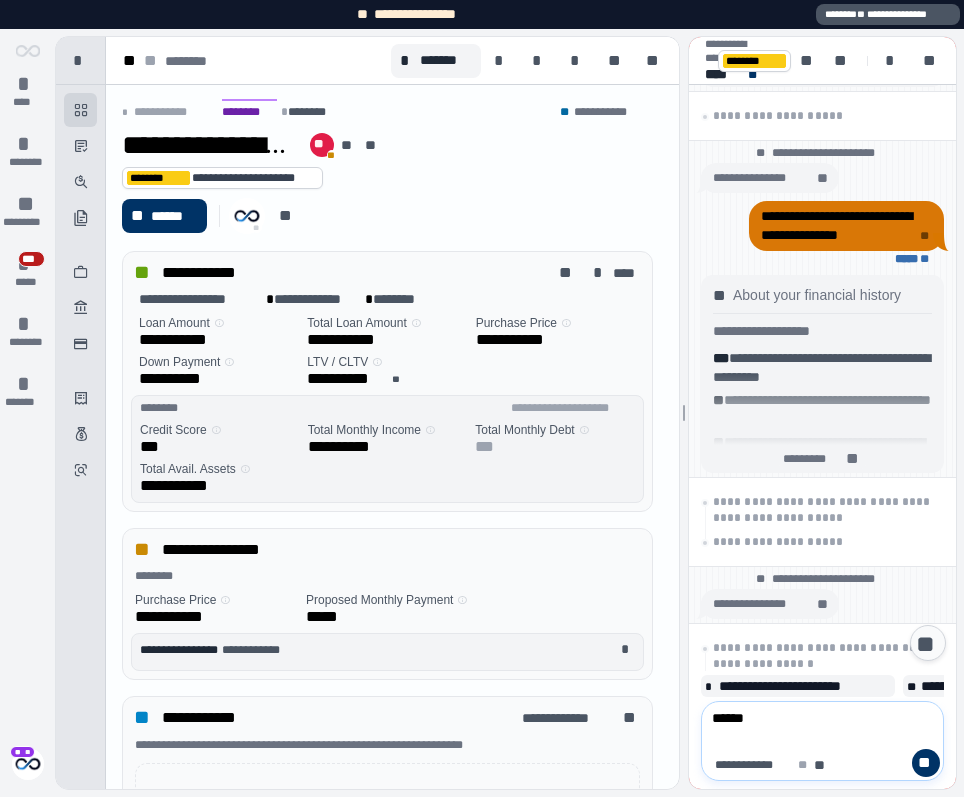 type on "*******" 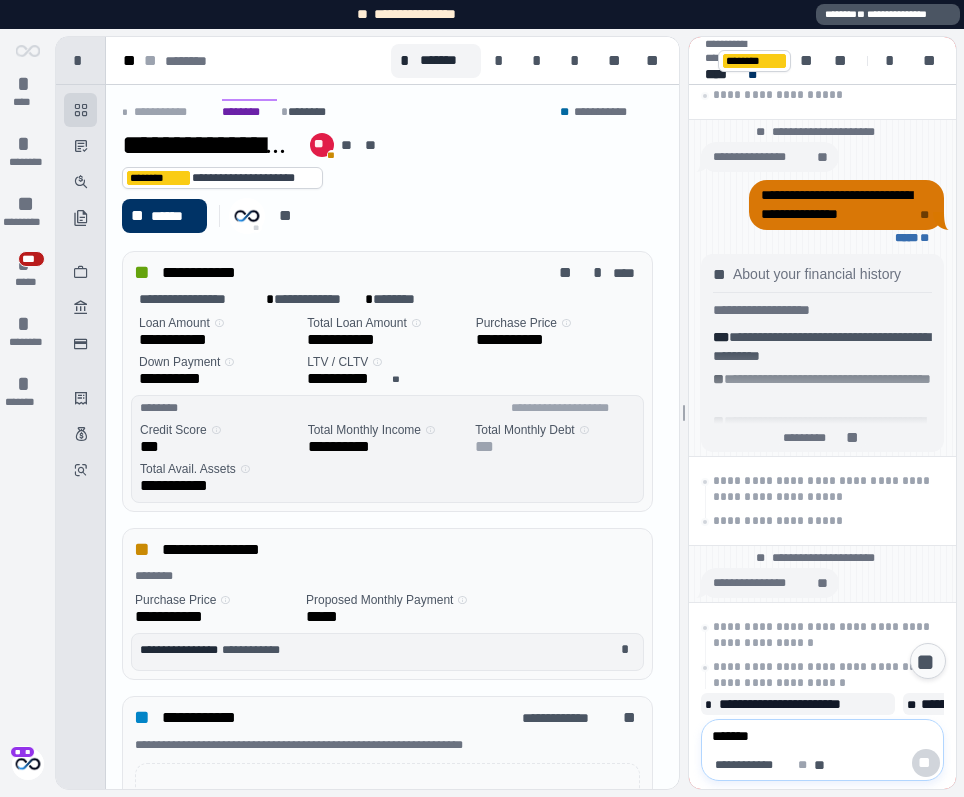 type 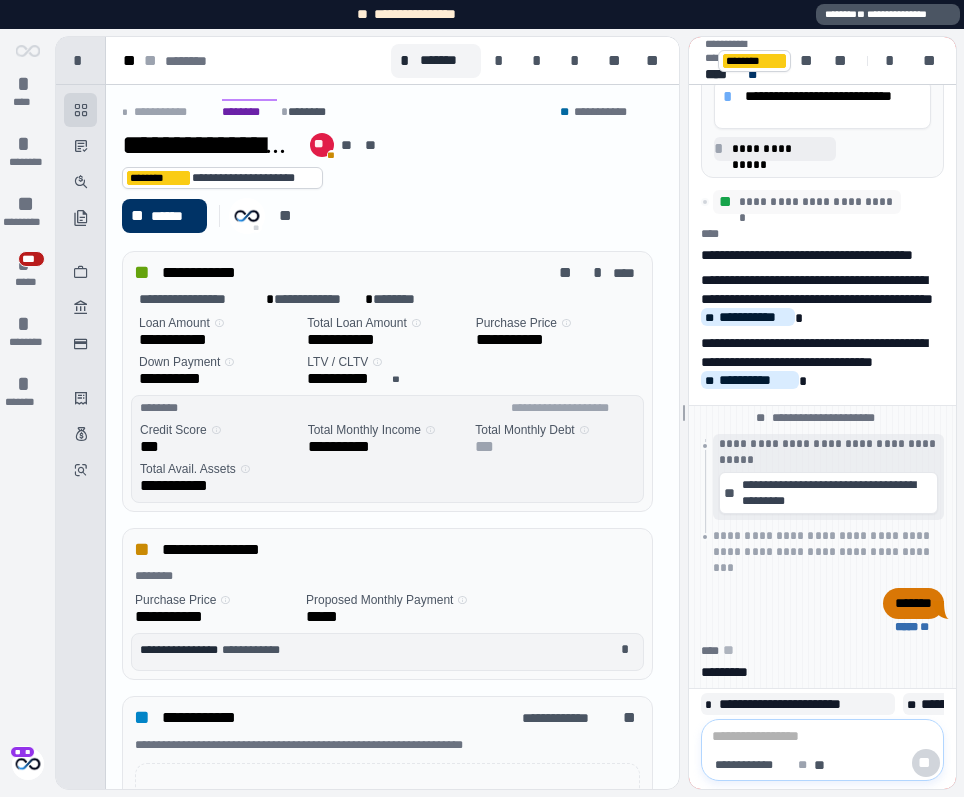 scroll, scrollTop: 0, scrollLeft: 0, axis: both 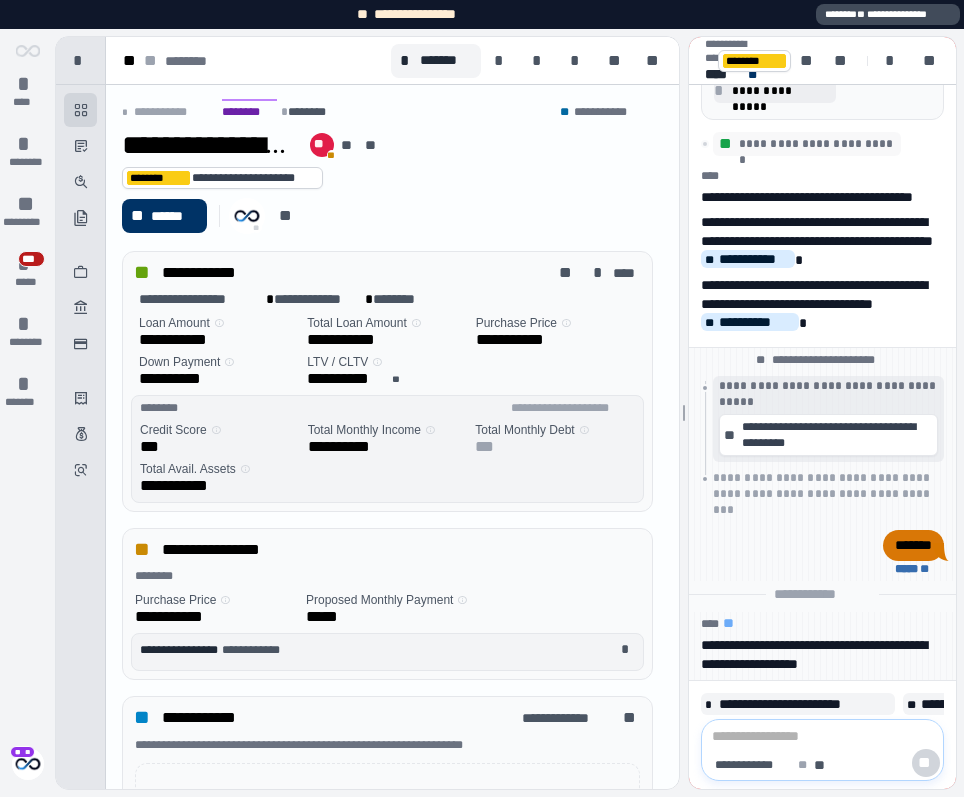 click on "**********" at bounding box center (888, 14) 